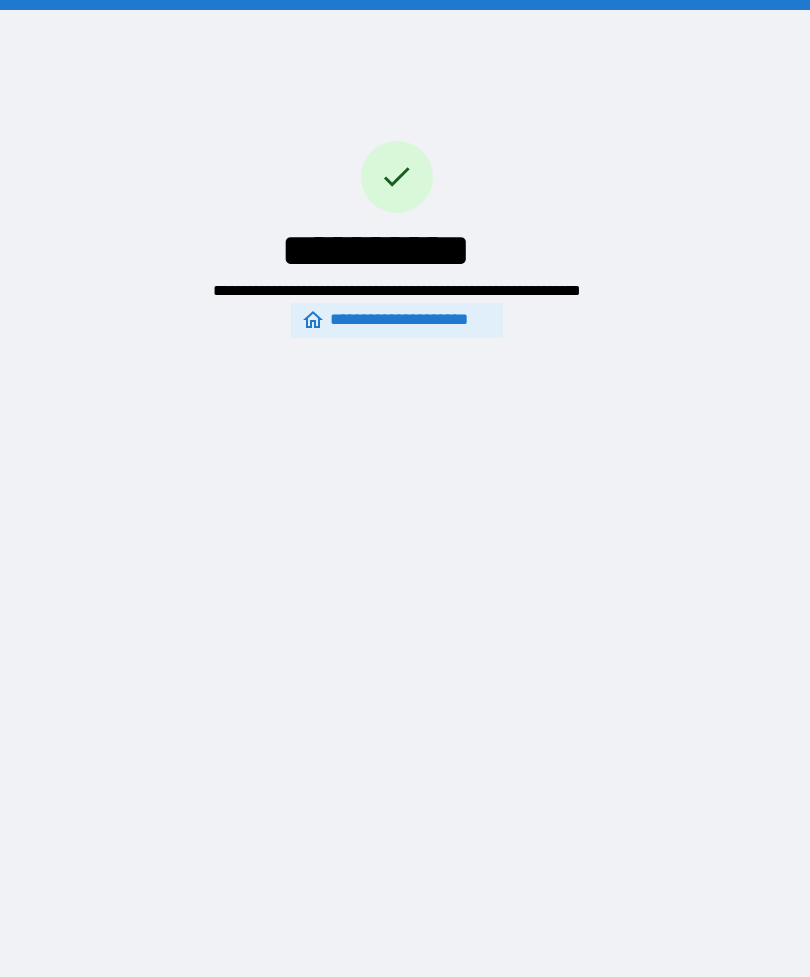 scroll, scrollTop: 0, scrollLeft: 0, axis: both 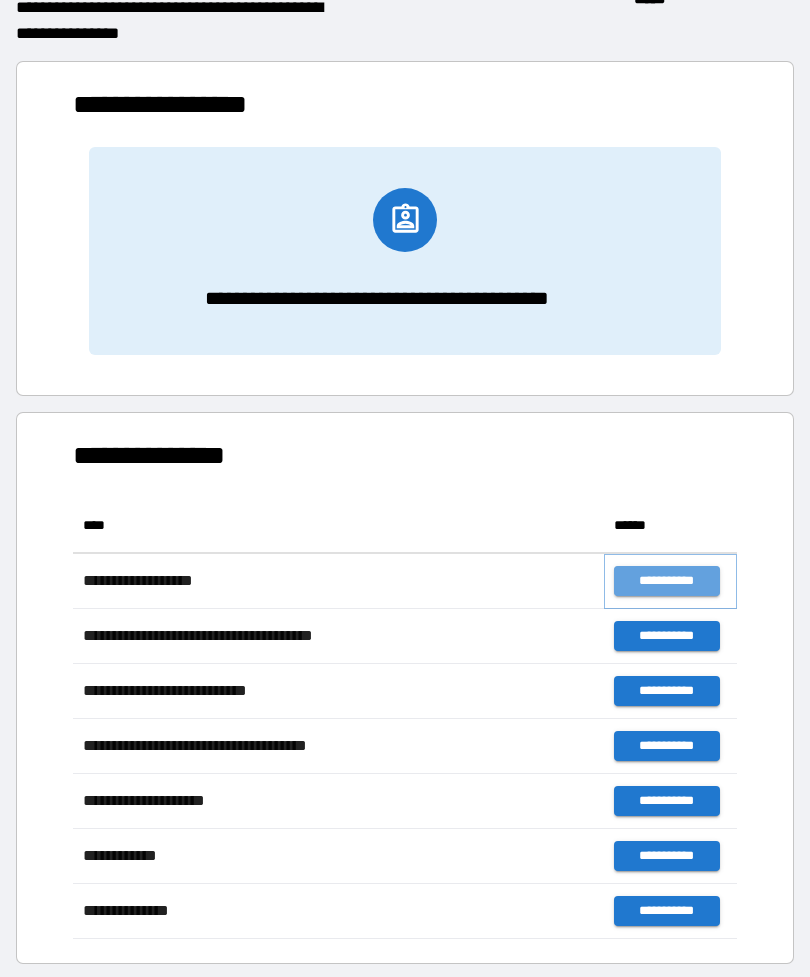 click on "**********" at bounding box center [666, 581] 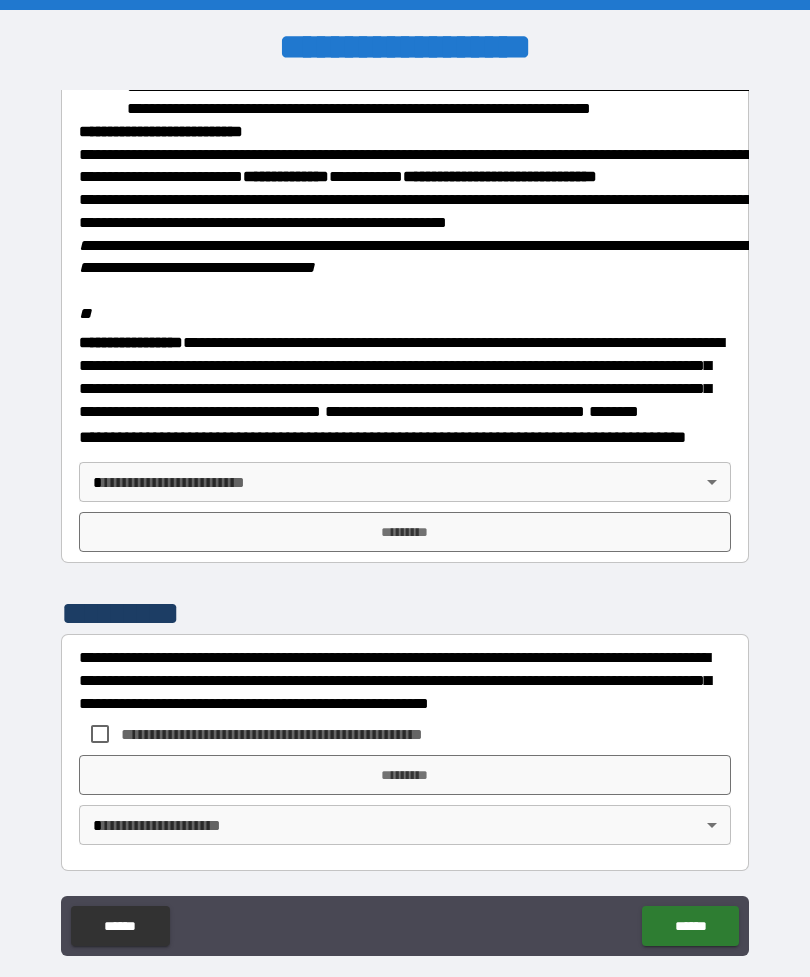 scroll, scrollTop: 2257, scrollLeft: 0, axis: vertical 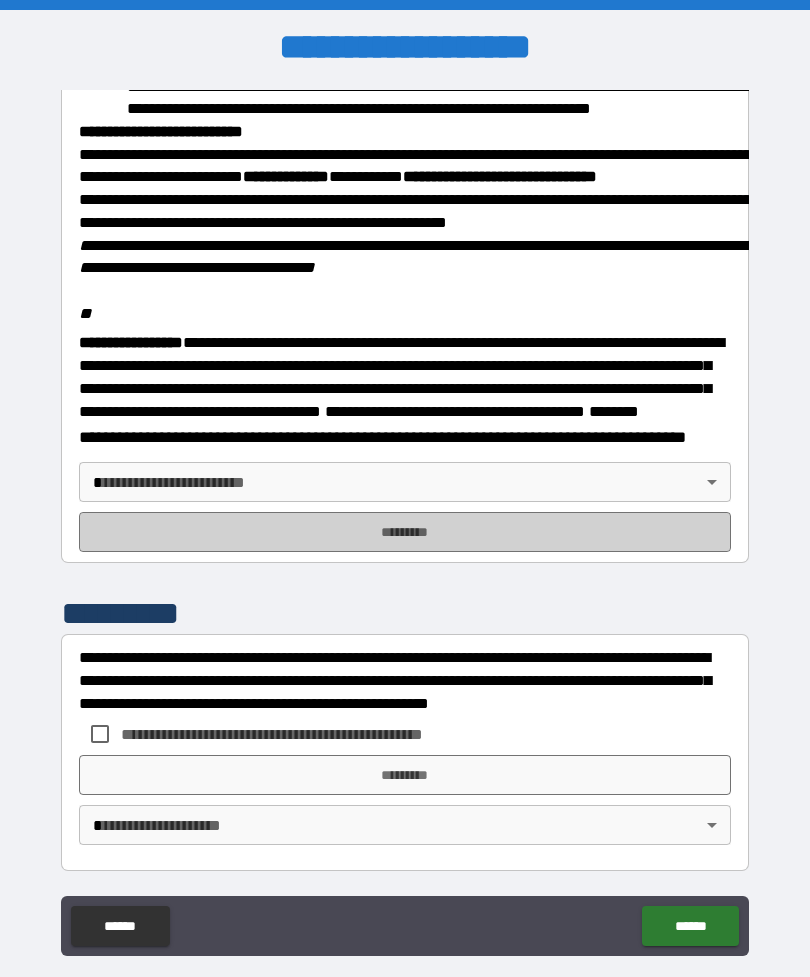 click on "*********" at bounding box center (405, 532) 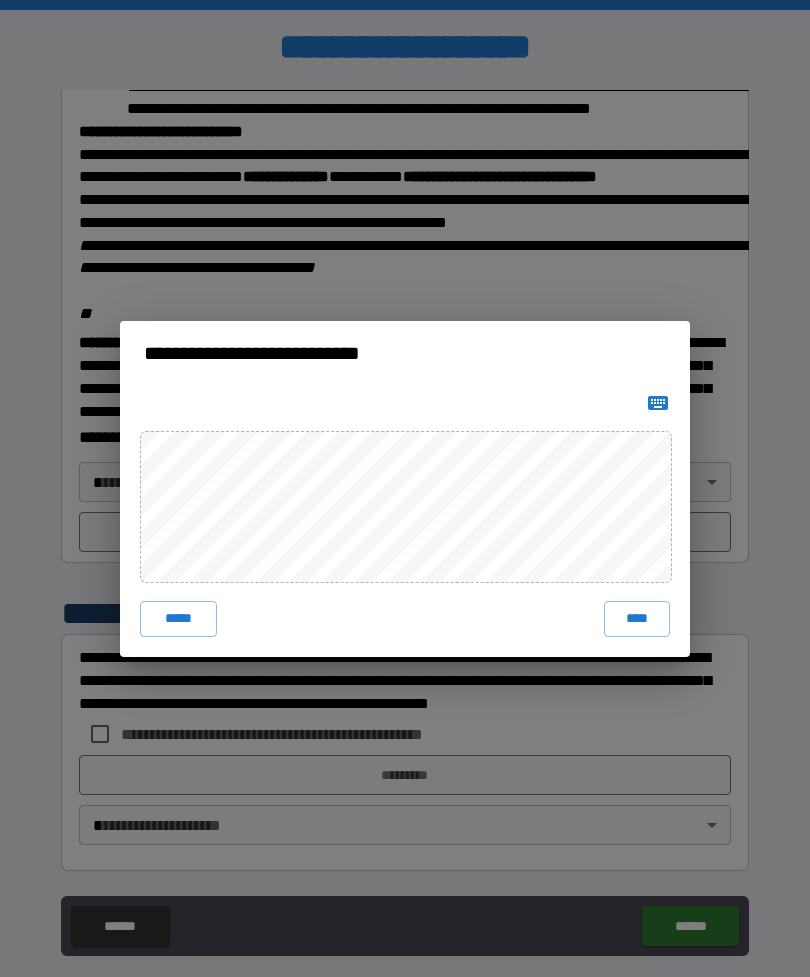 click on "****" at bounding box center [637, 619] 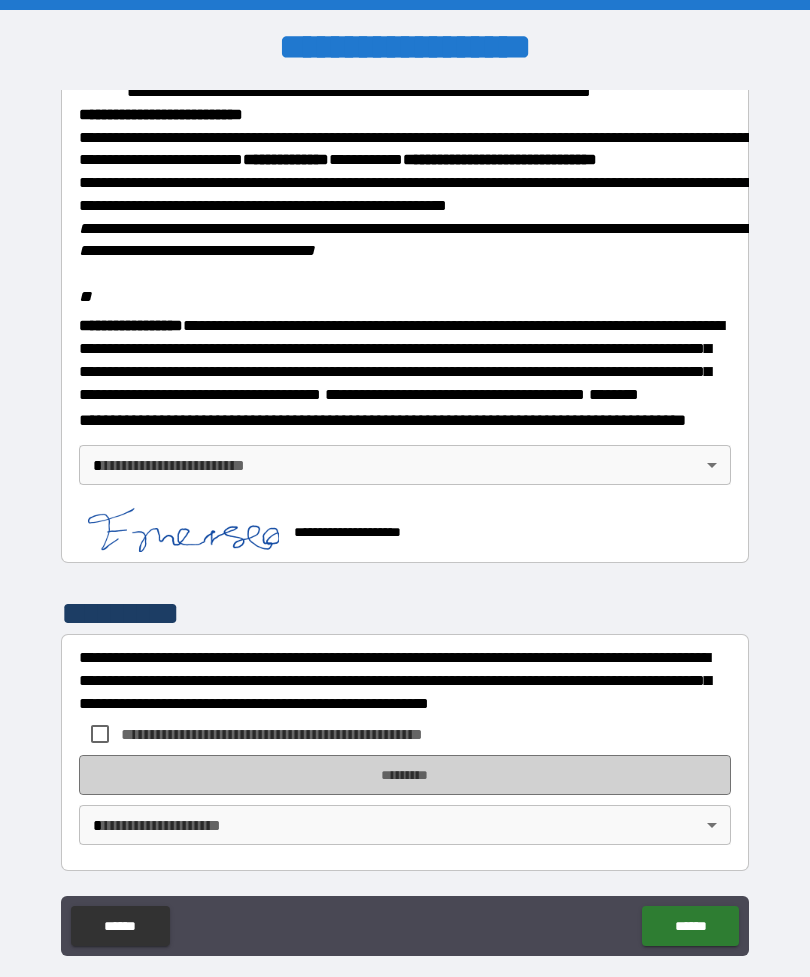 click on "*********" at bounding box center (405, 775) 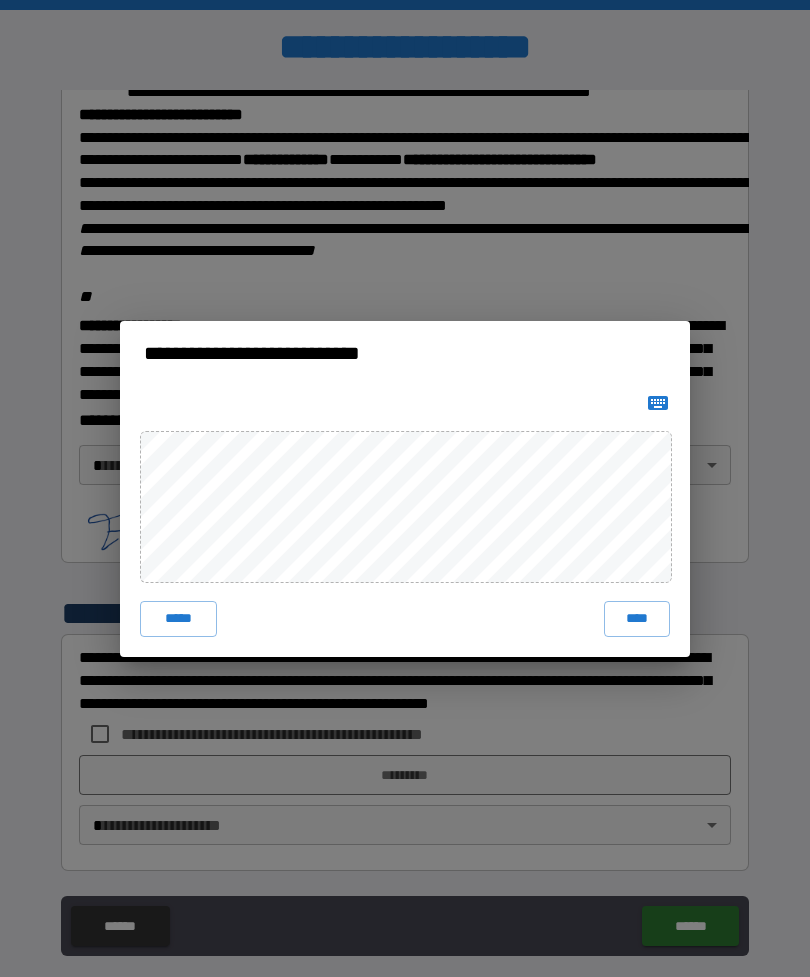 click on "****" at bounding box center (637, 619) 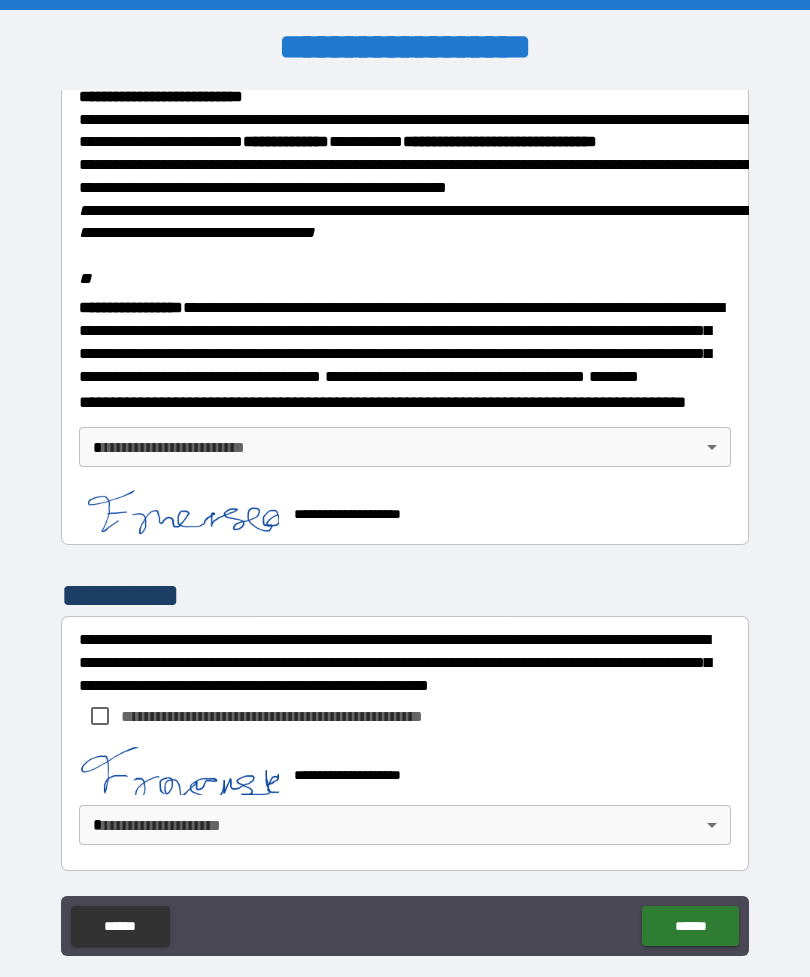 click on "******" at bounding box center [690, 926] 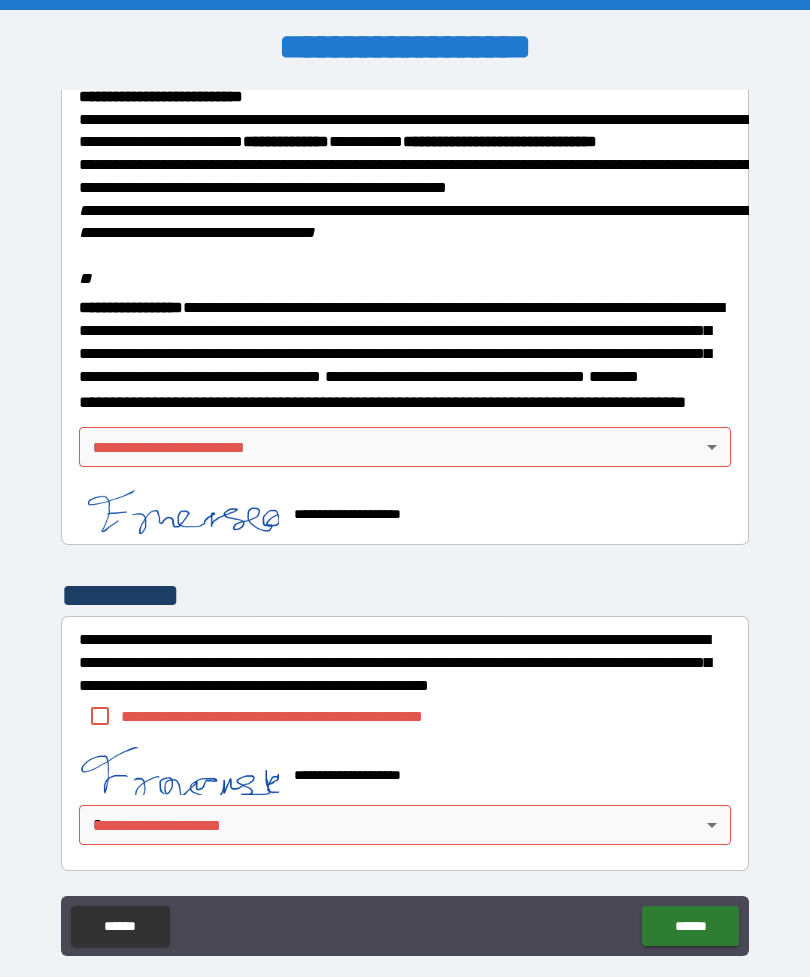click on "**********" at bounding box center [405, 520] 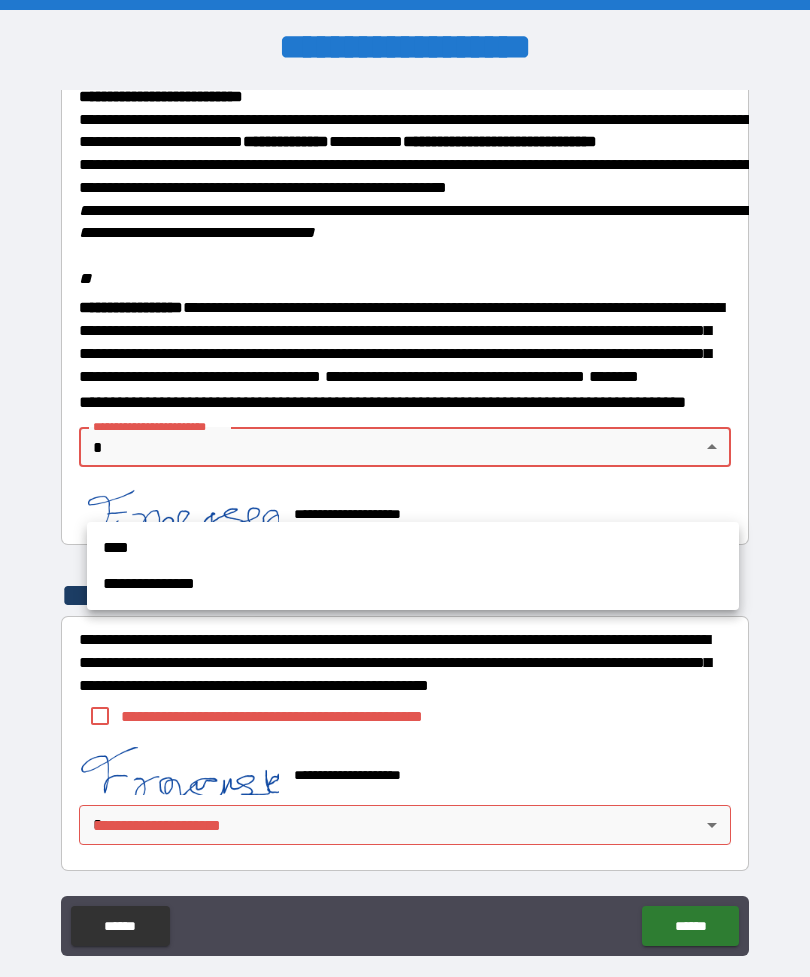 click on "**********" at bounding box center [413, 584] 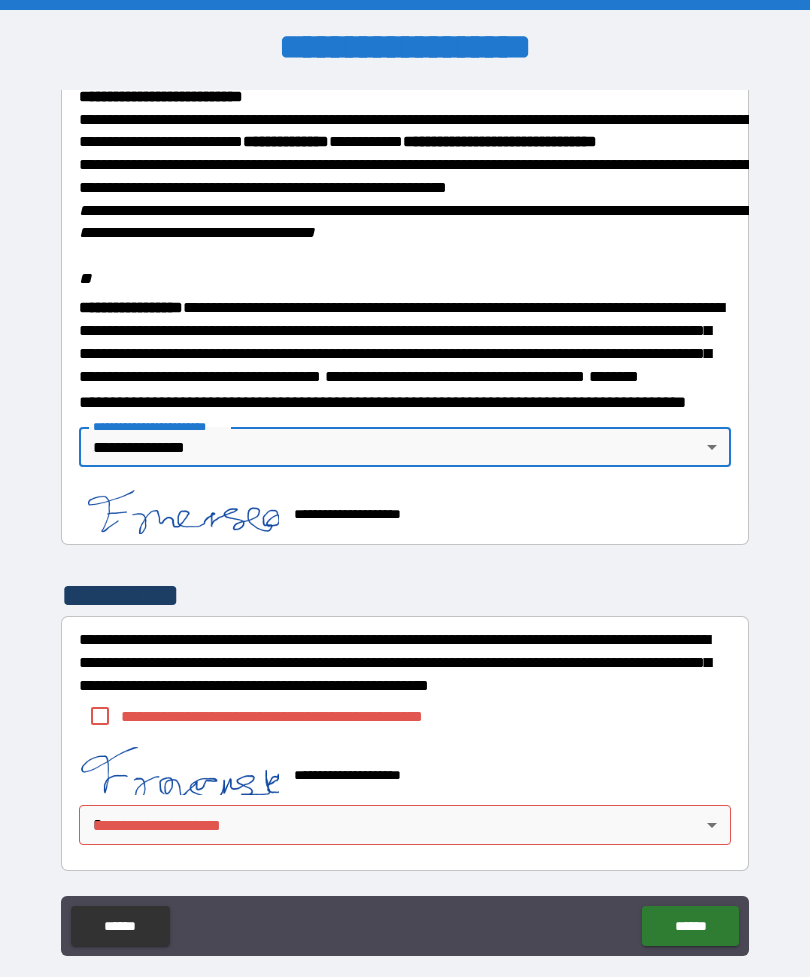 click on "**********" at bounding box center (305, 716) 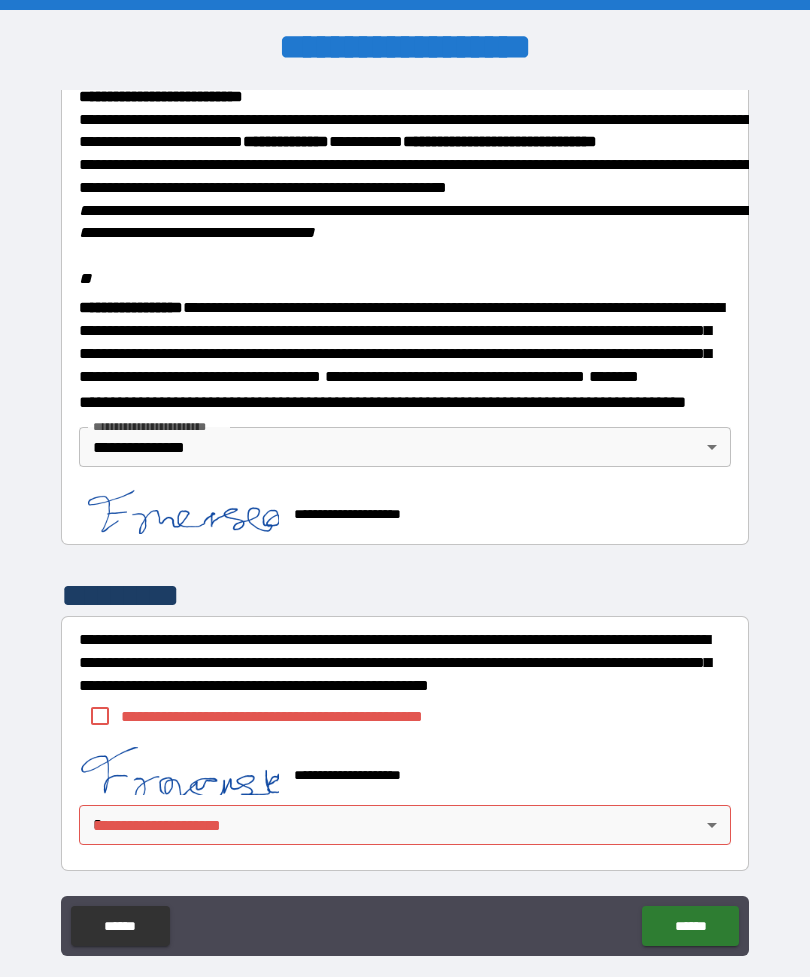click on "**********" at bounding box center (305, 716) 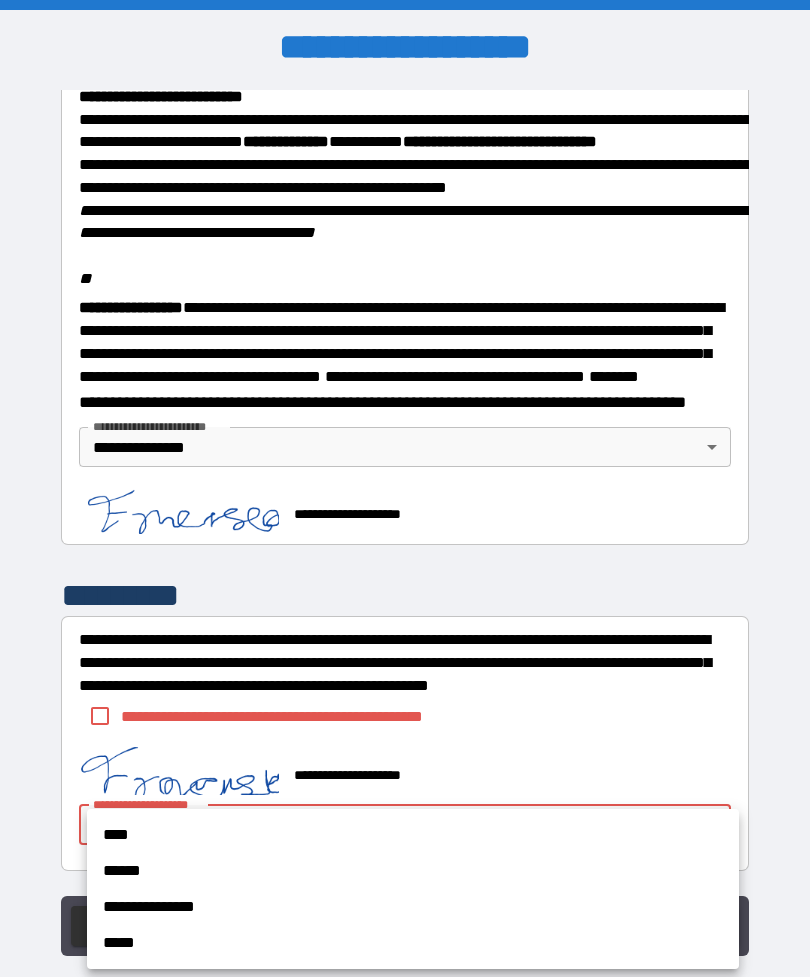 click on "**********" at bounding box center [413, 907] 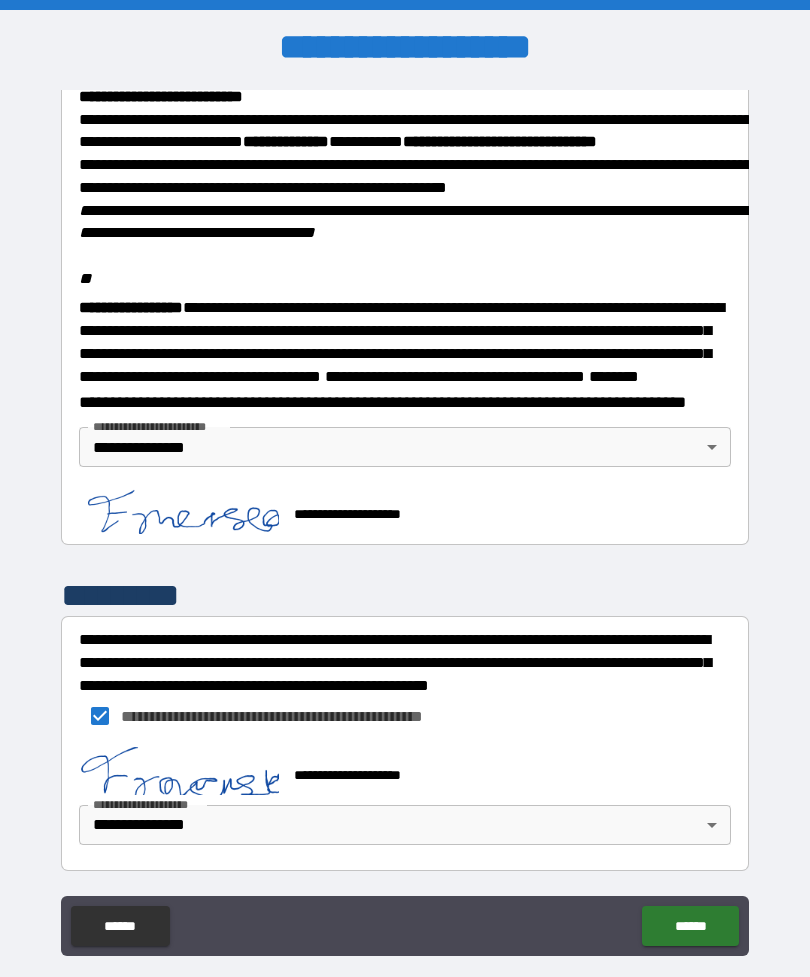 click on "******" at bounding box center [690, 926] 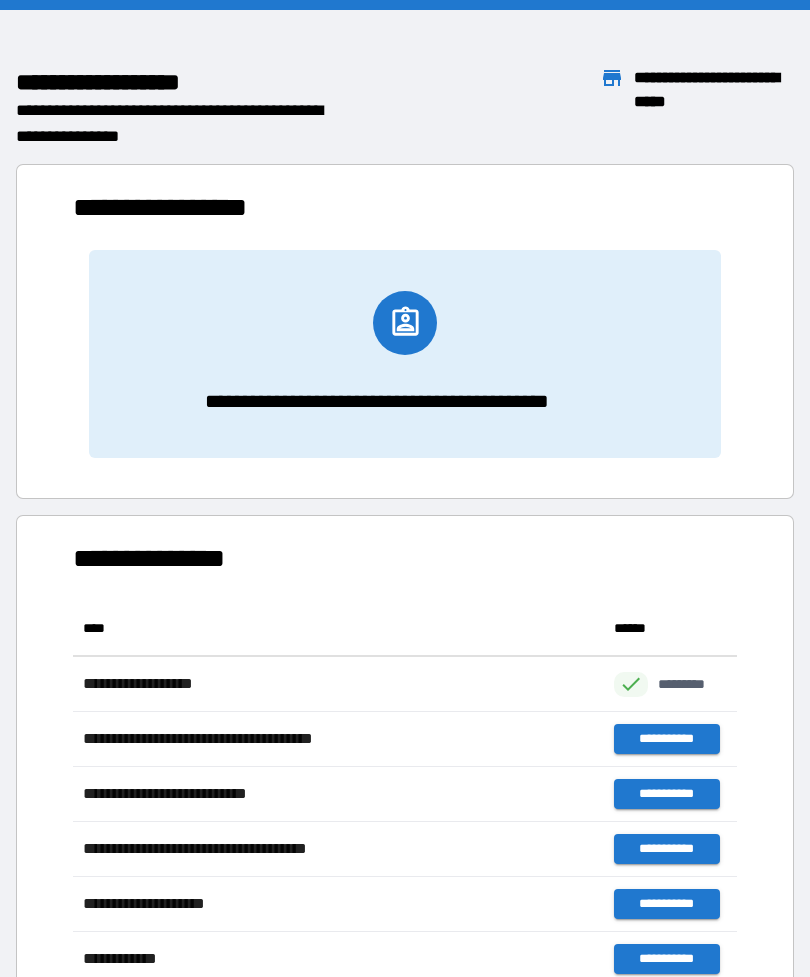 scroll, scrollTop: 1, scrollLeft: 1, axis: both 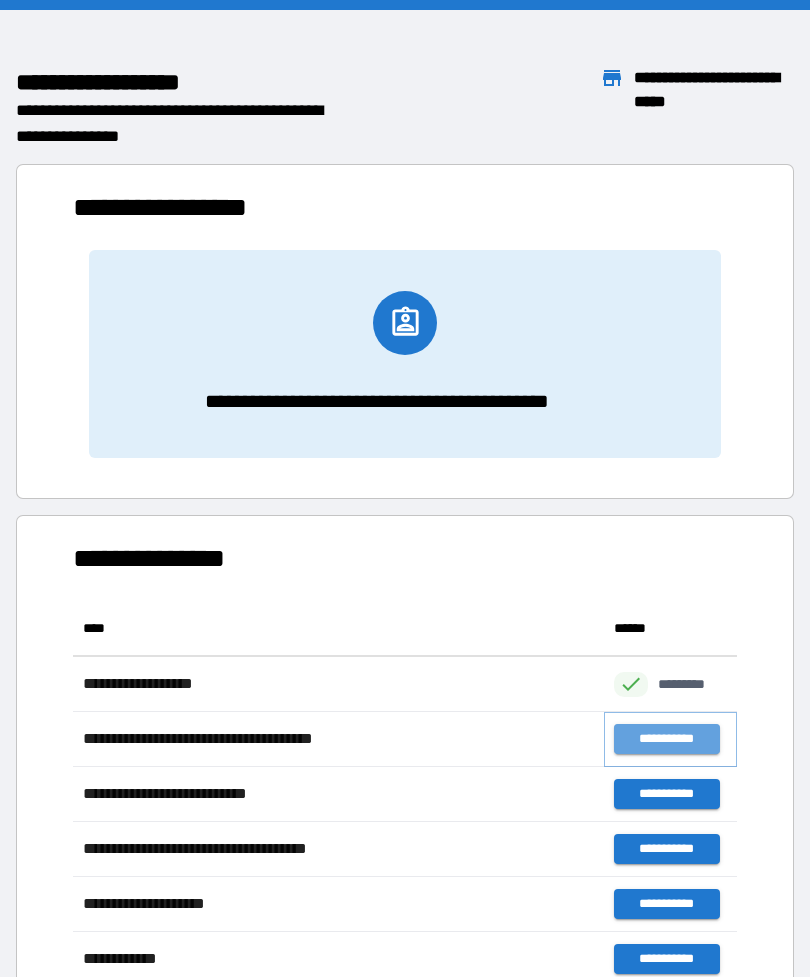 click on "**********" at bounding box center (666, 739) 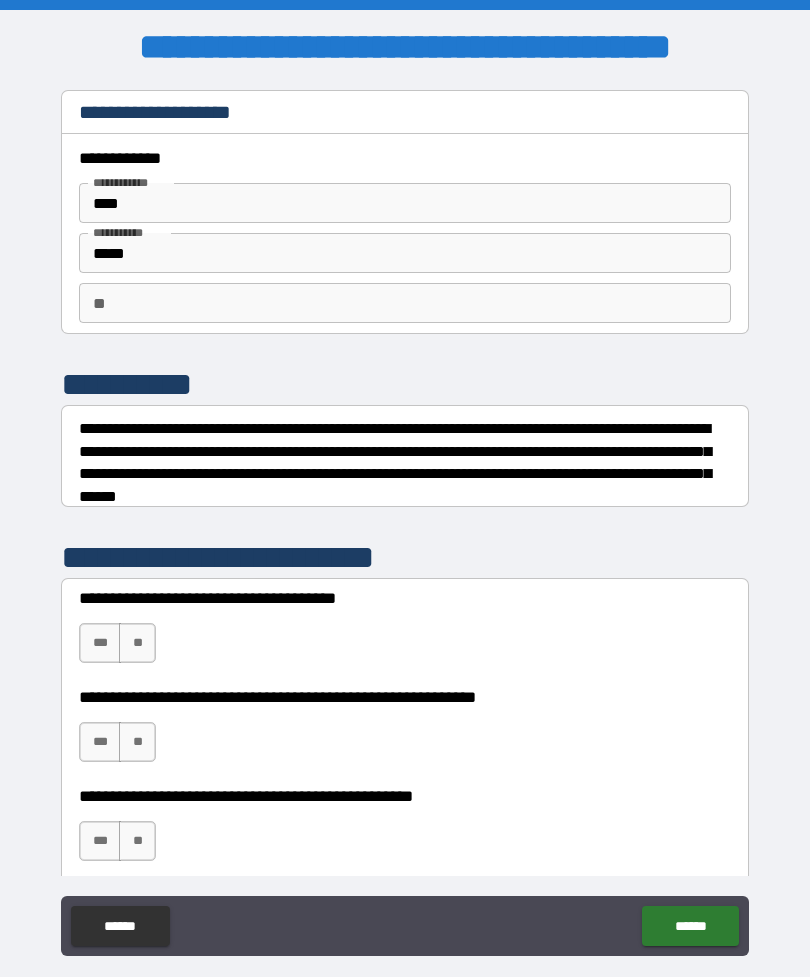 scroll, scrollTop: 5, scrollLeft: 0, axis: vertical 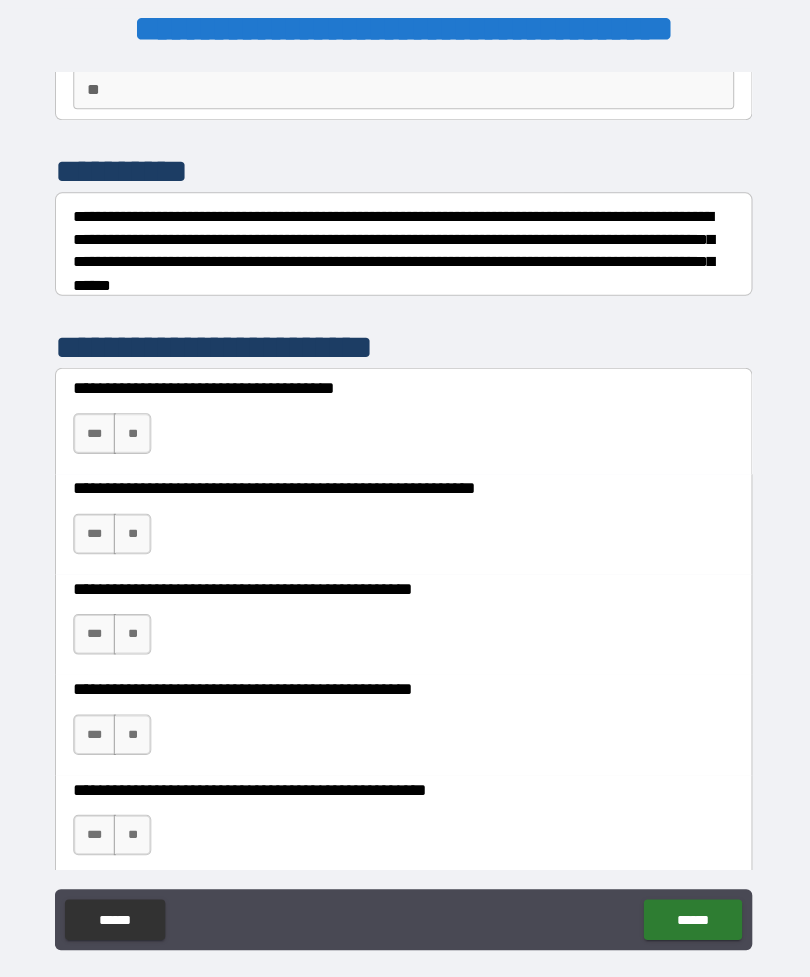click on "**" at bounding box center (137, 440) 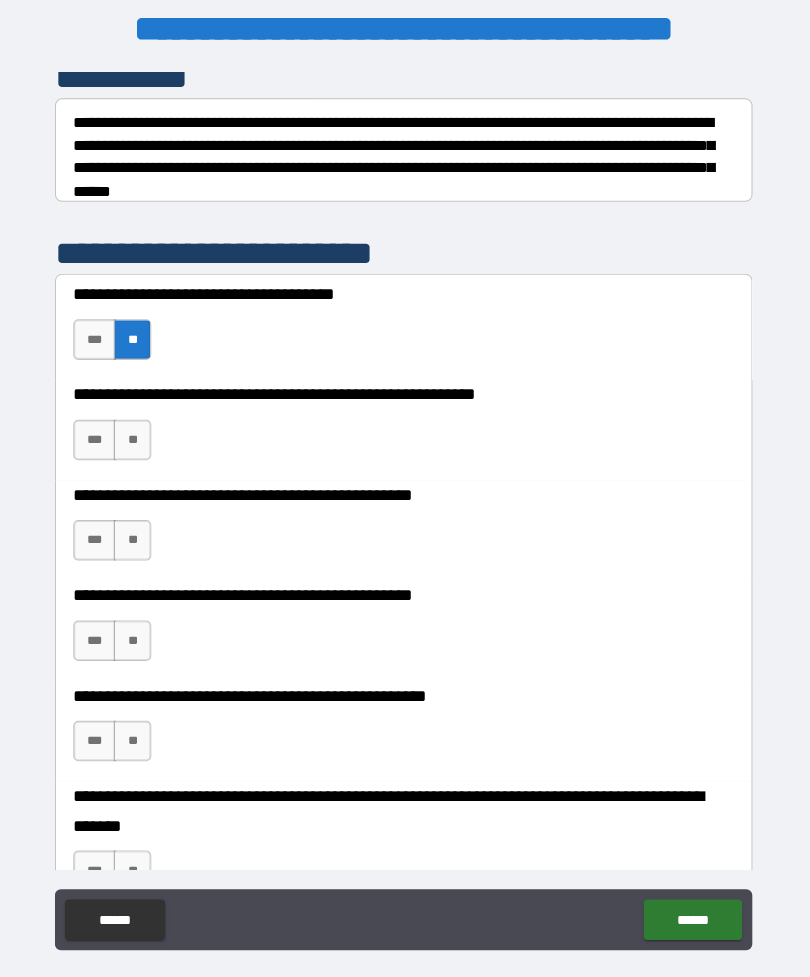 scroll, scrollTop: 290, scrollLeft: 0, axis: vertical 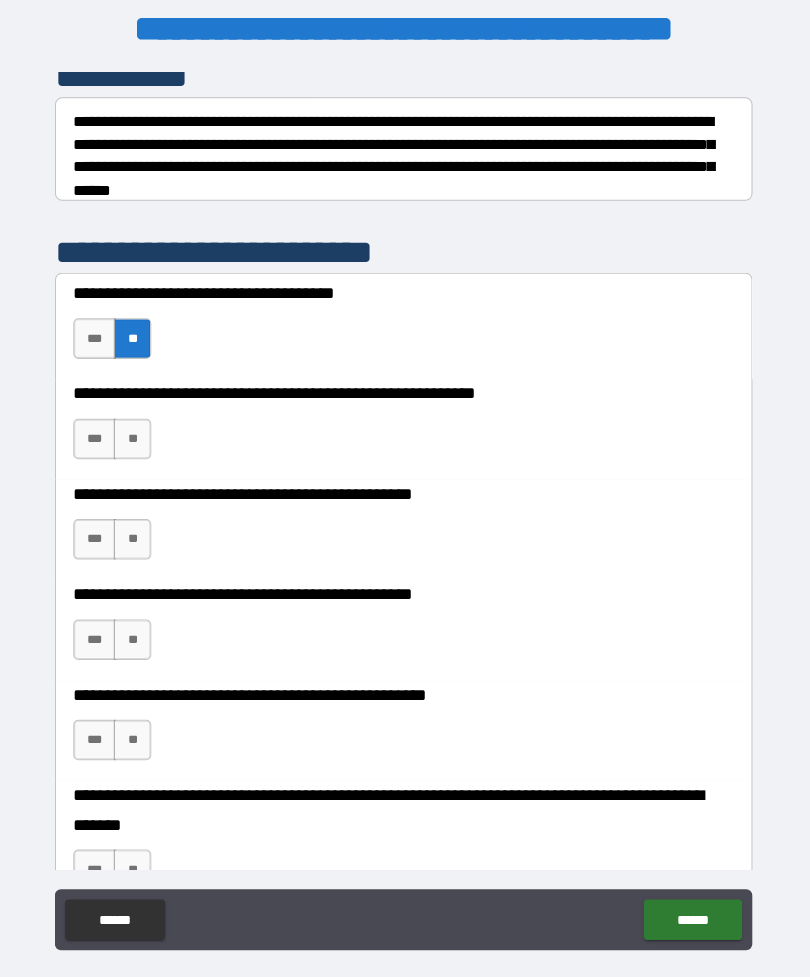 click on "**" at bounding box center (137, 446) 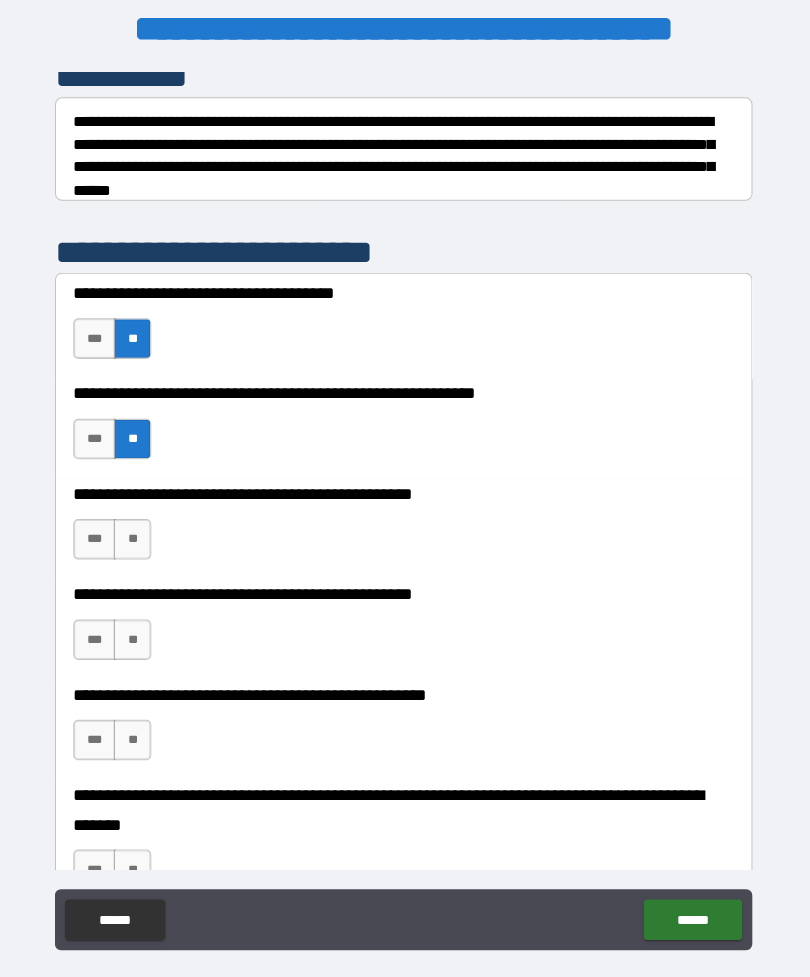 click on "**" at bounding box center [137, 545] 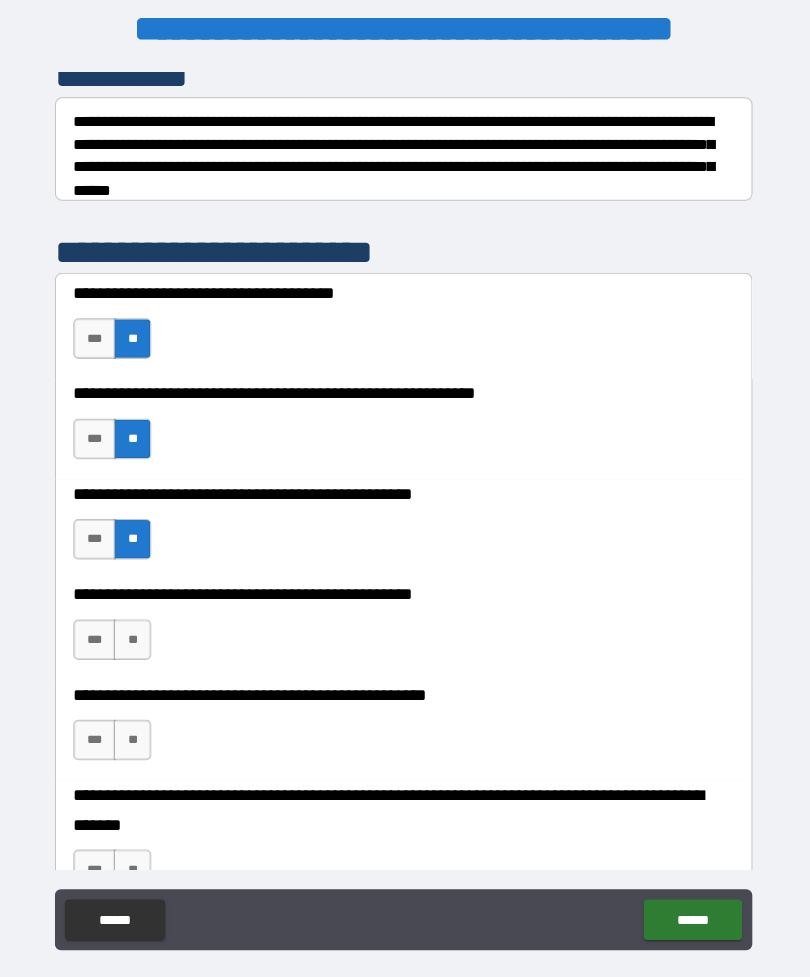 click on "**" at bounding box center (137, 644) 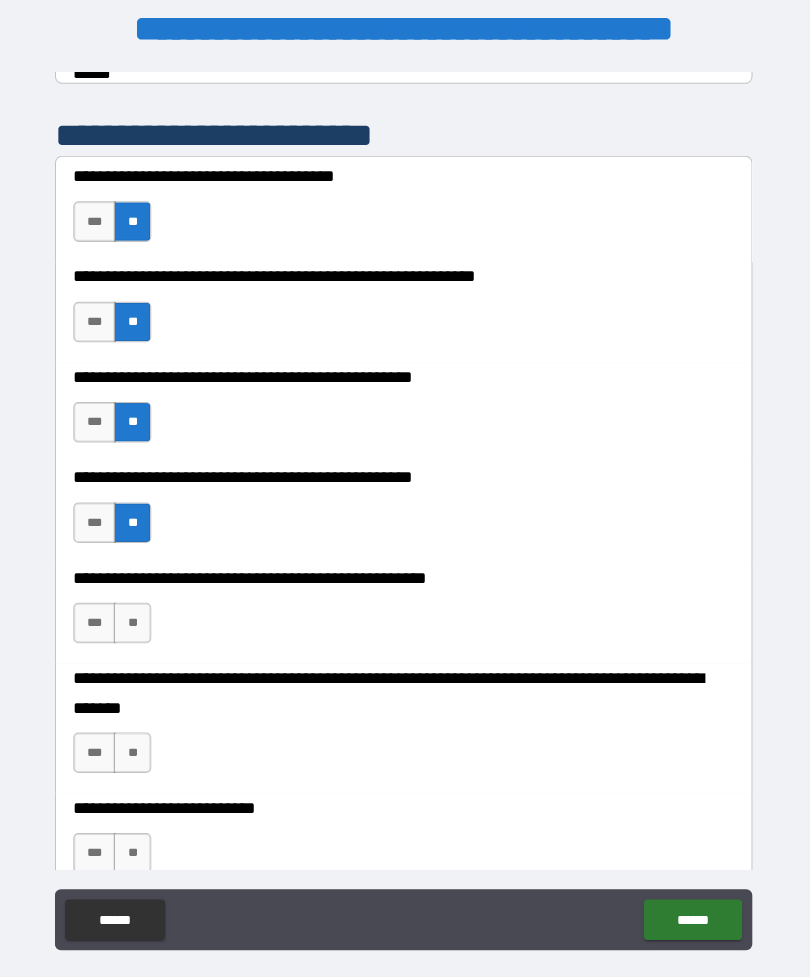scroll, scrollTop: 436, scrollLeft: 0, axis: vertical 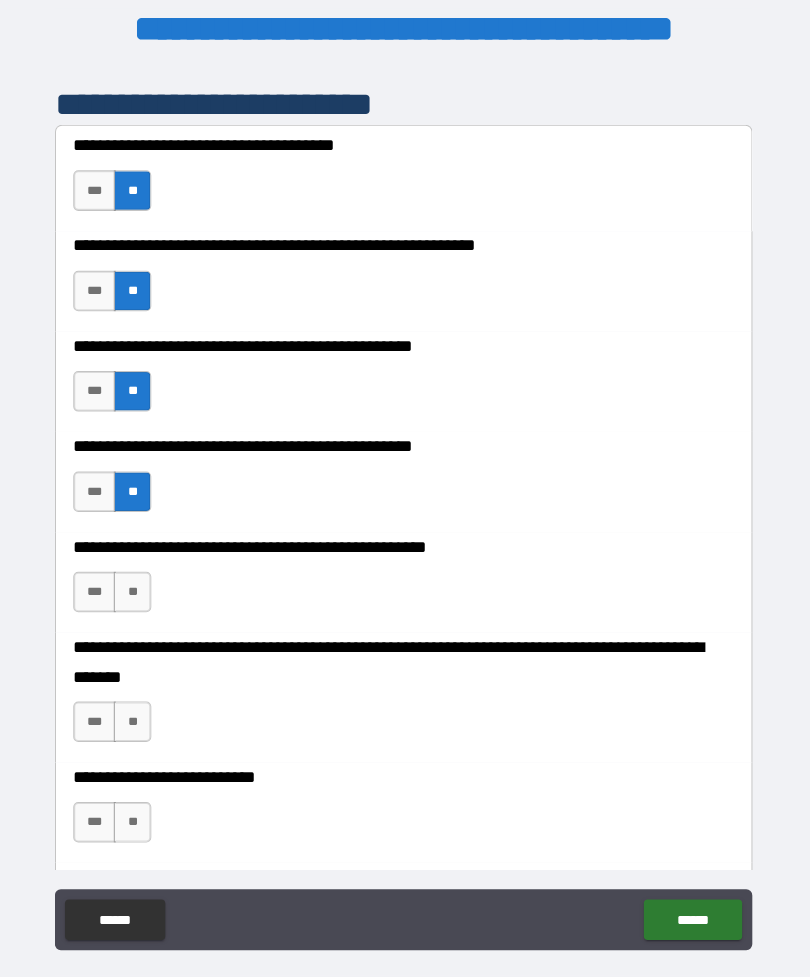 click on "**" at bounding box center [137, 597] 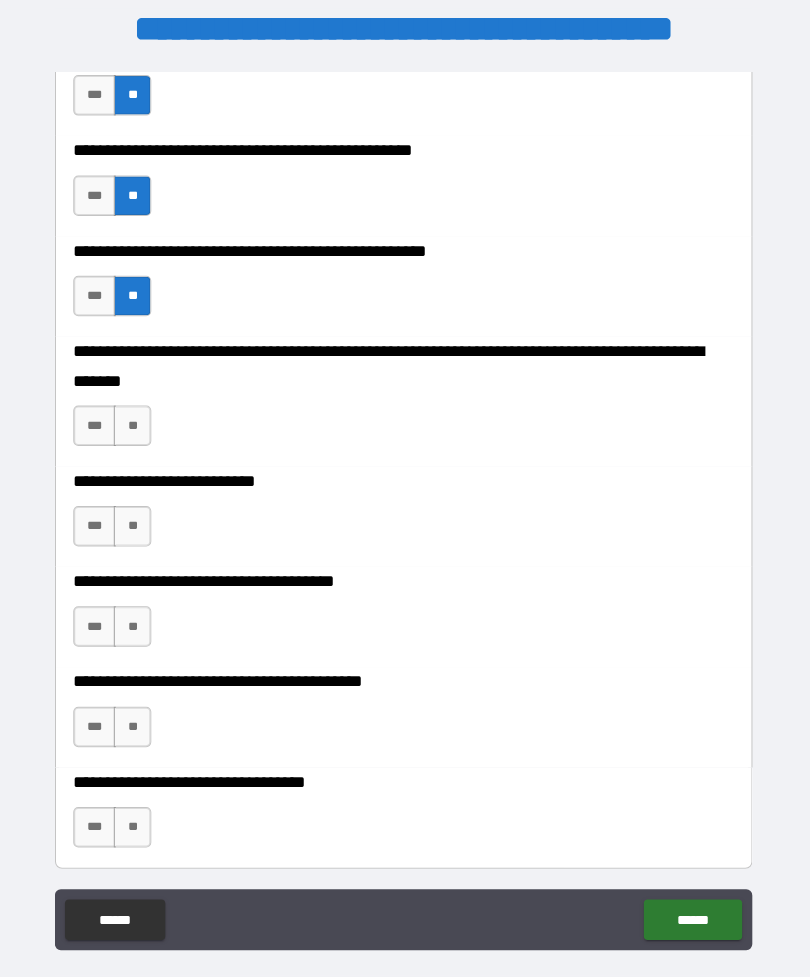 scroll, scrollTop: 732, scrollLeft: 0, axis: vertical 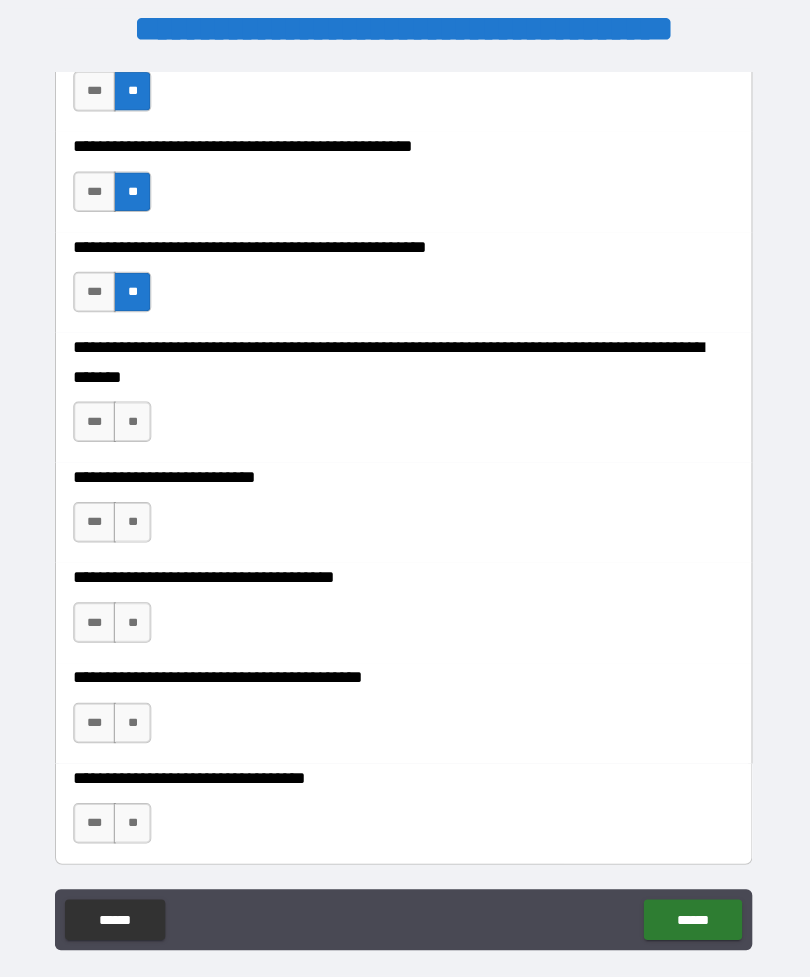 click on "**" at bounding box center [137, 429] 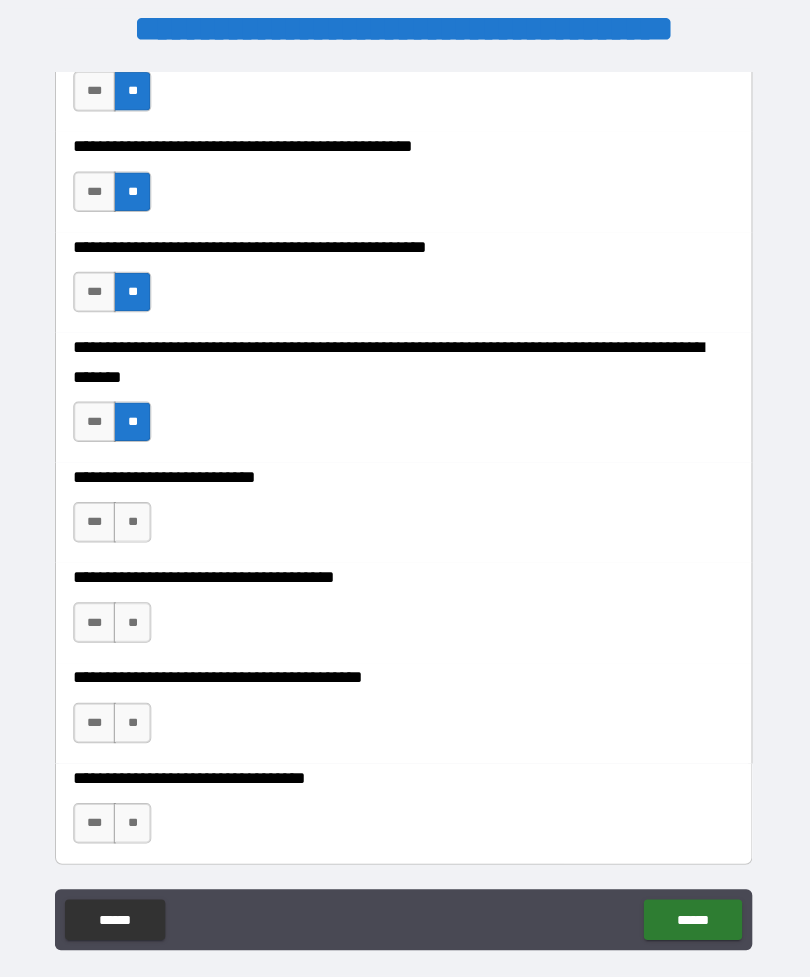 click on "**" at bounding box center (137, 528) 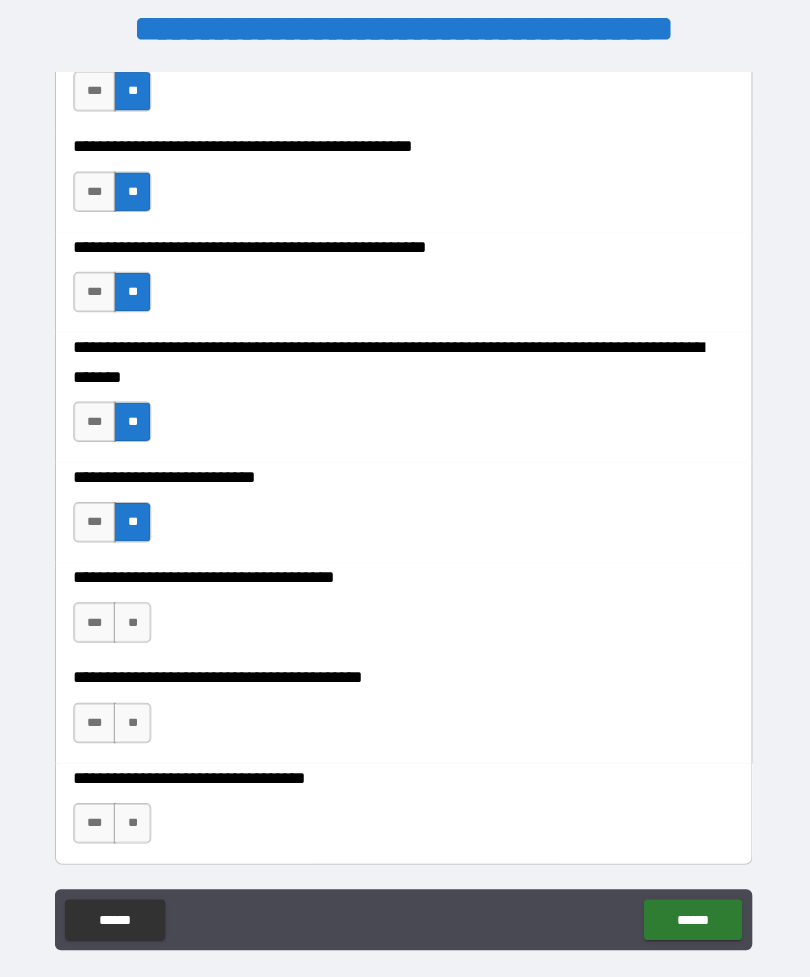 click on "**" at bounding box center [137, 627] 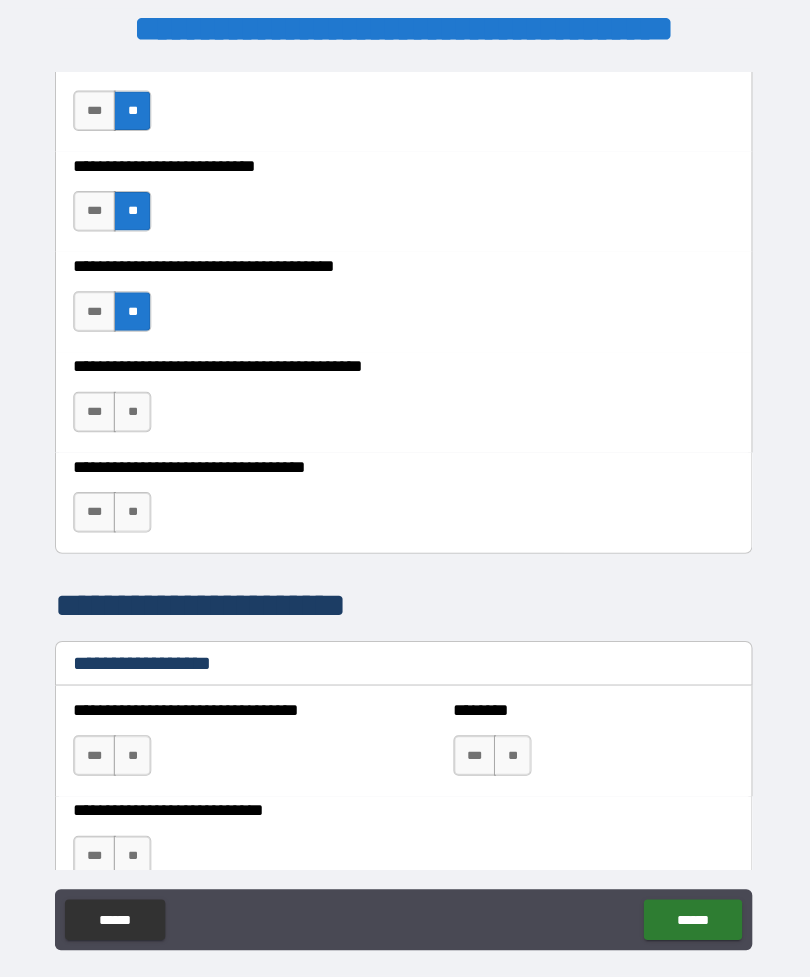 scroll, scrollTop: 1036, scrollLeft: 0, axis: vertical 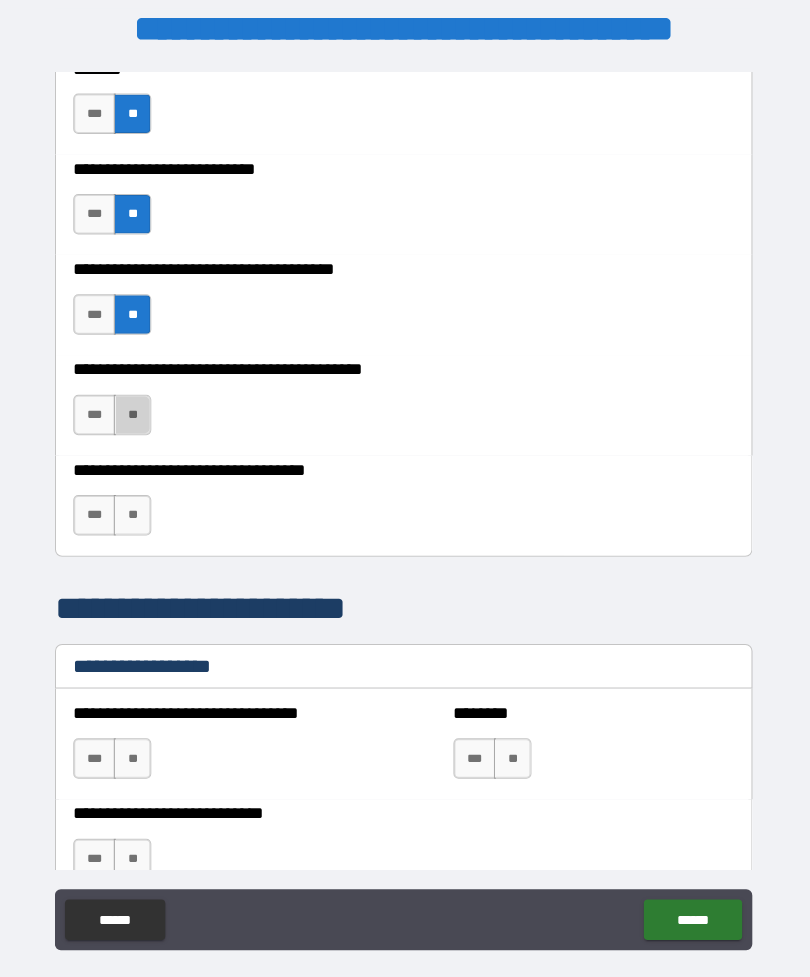 click on "**" at bounding box center (137, 422) 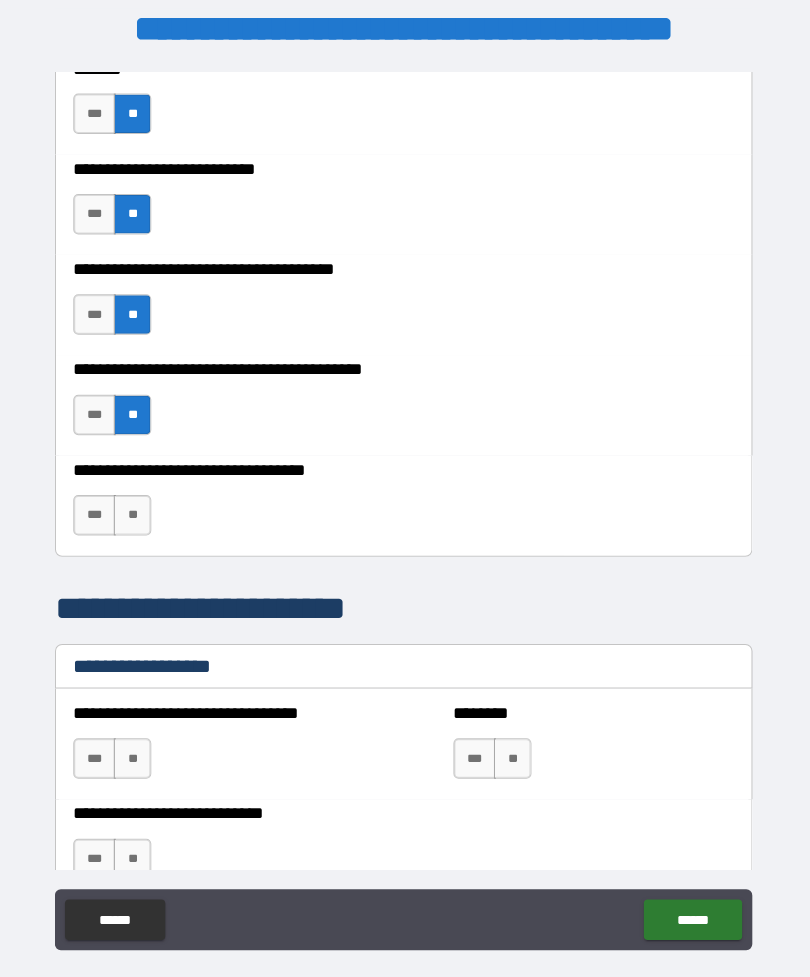 click on "**" at bounding box center (137, 521) 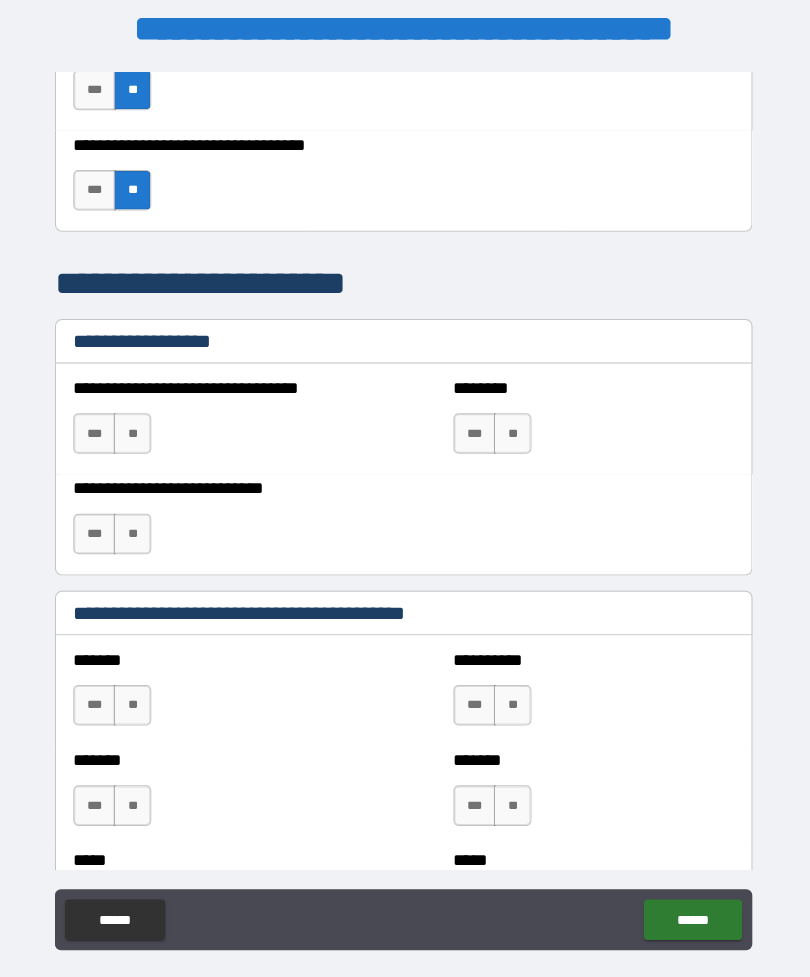 scroll, scrollTop: 1366, scrollLeft: 0, axis: vertical 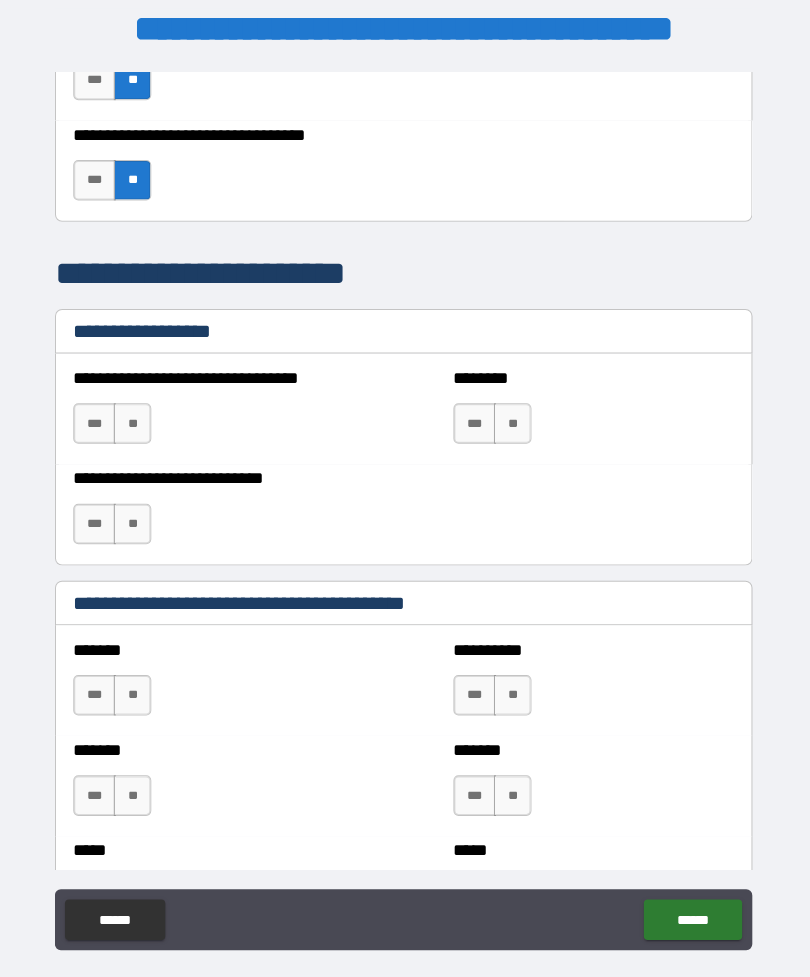 click on "**" at bounding box center [137, 431] 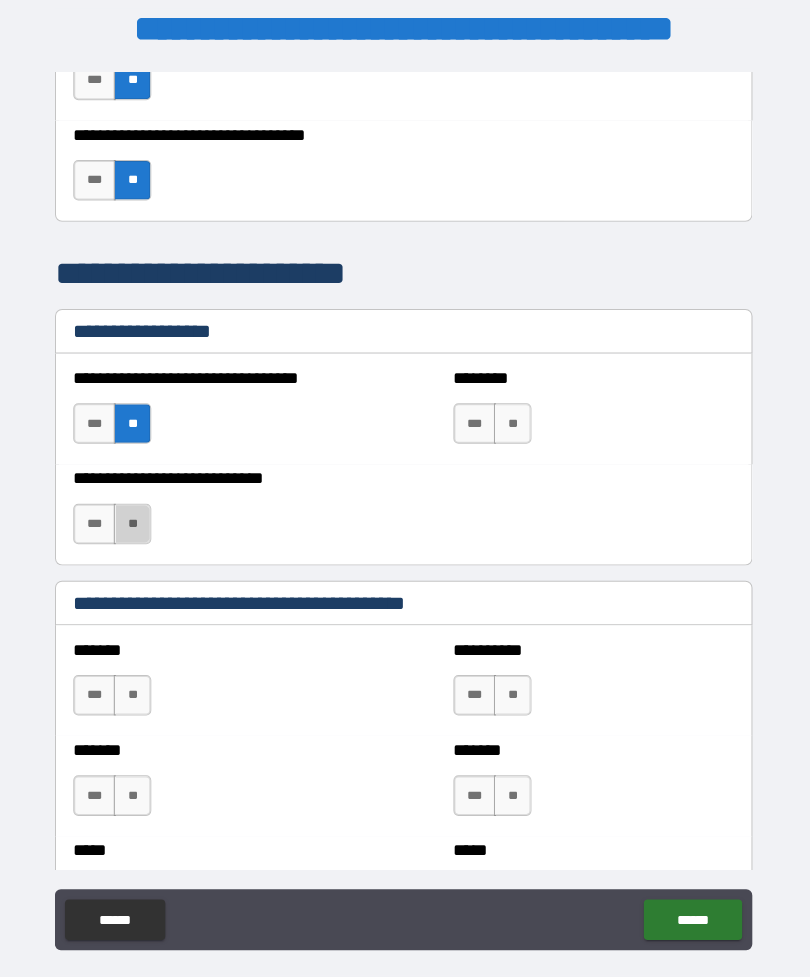 click on "**" at bounding box center (137, 530) 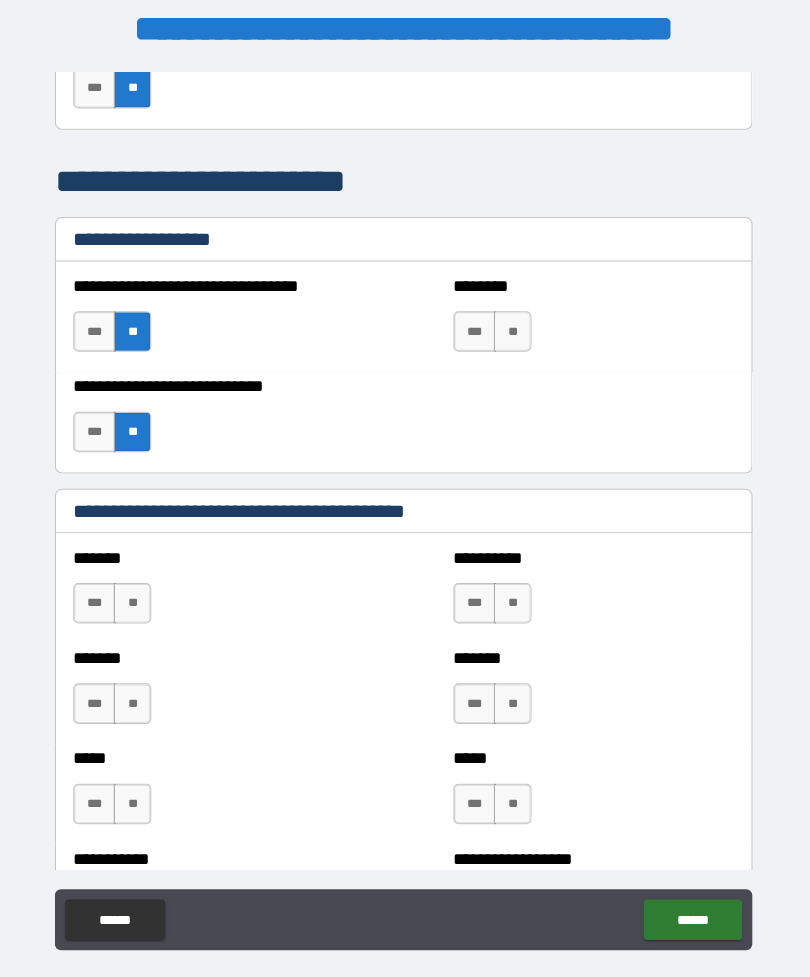 scroll, scrollTop: 1454, scrollLeft: 0, axis: vertical 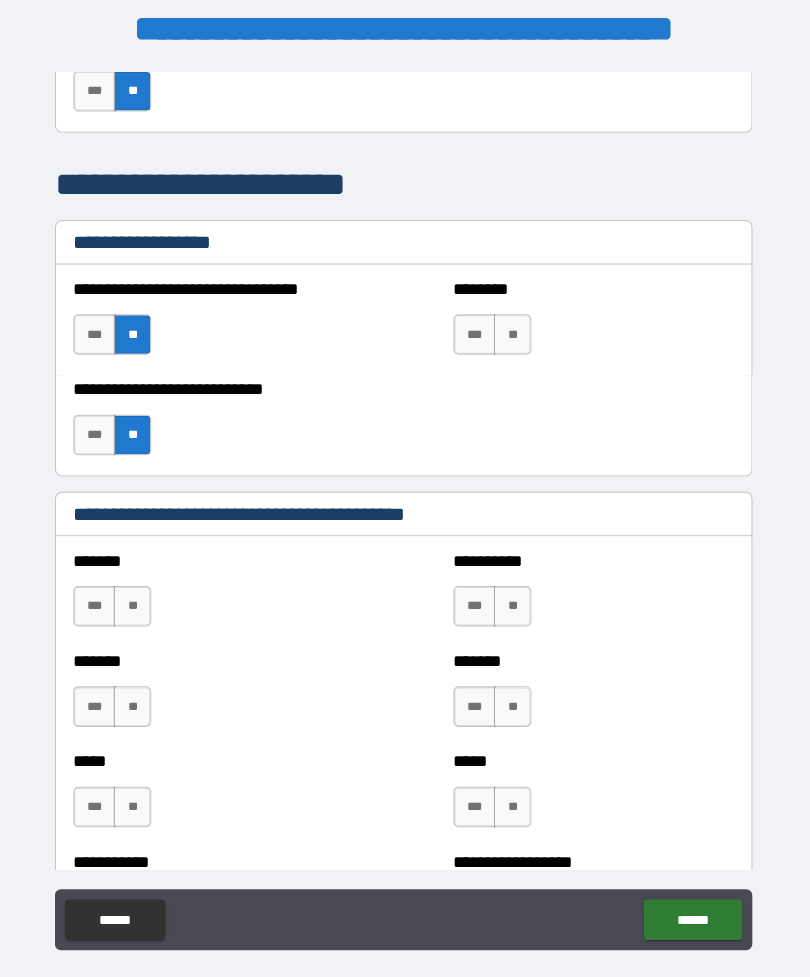 click on "**" at bounding box center [512, 343] 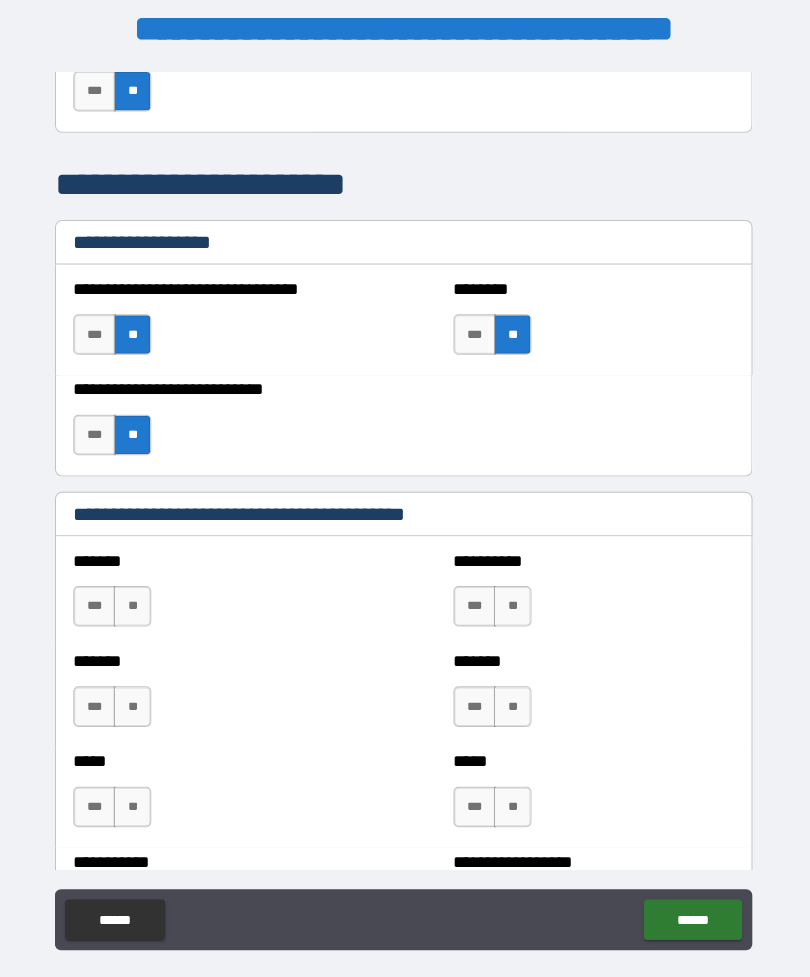 click on "**" at bounding box center [512, 343] 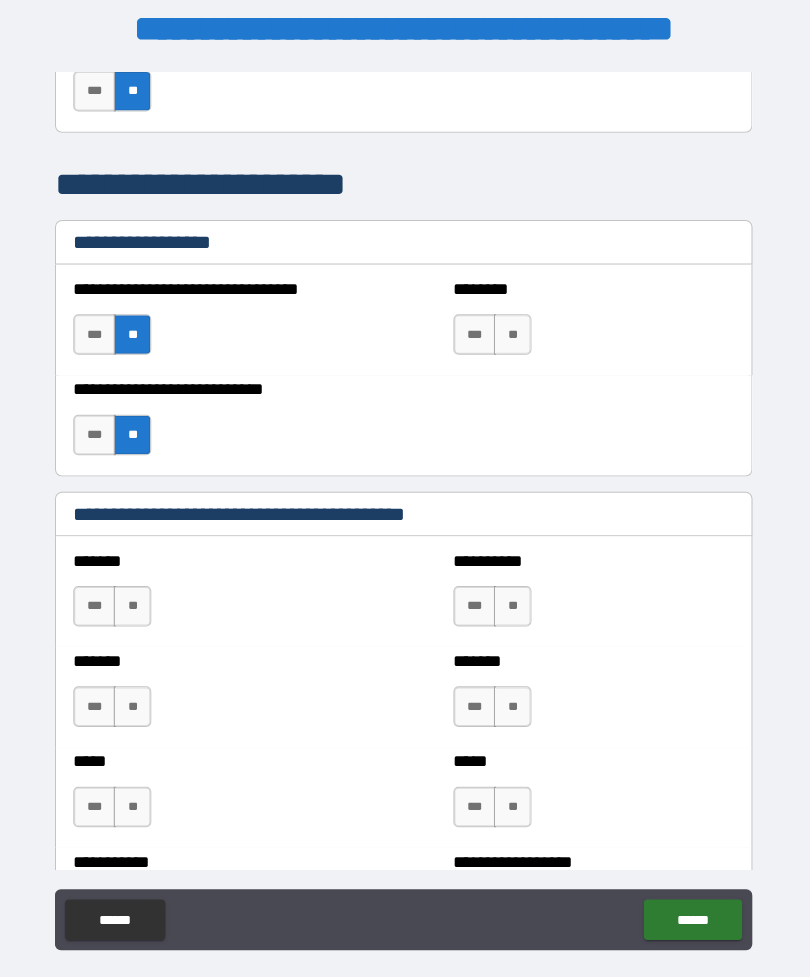 click on "**" at bounding box center (512, 343) 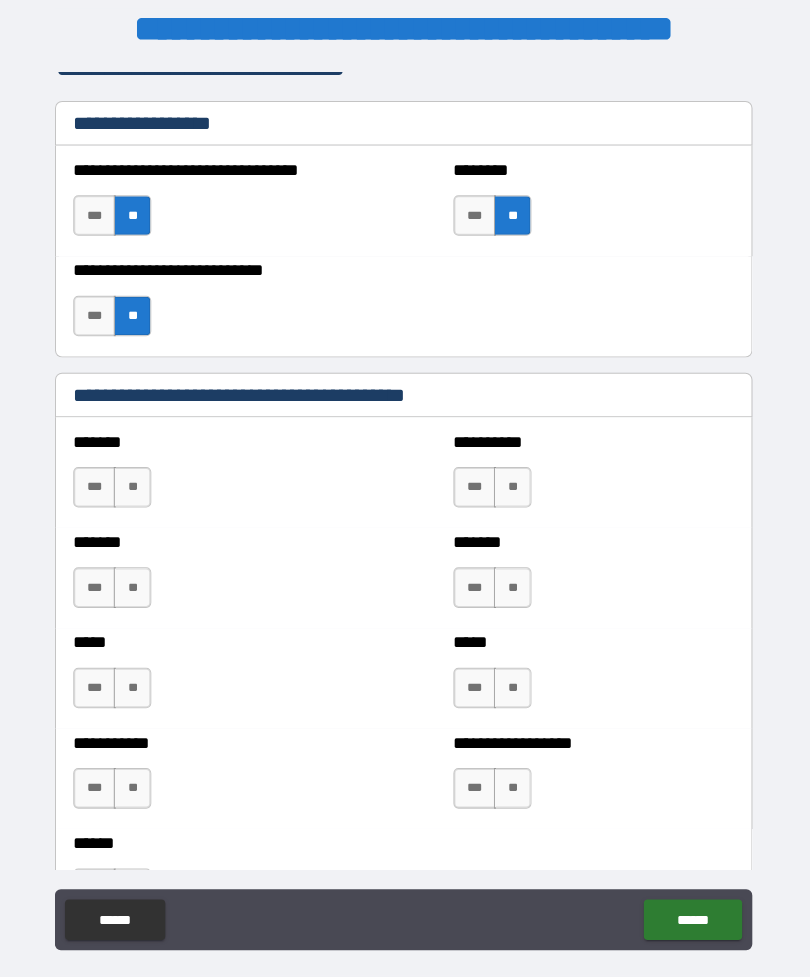 scroll, scrollTop: 1657, scrollLeft: 0, axis: vertical 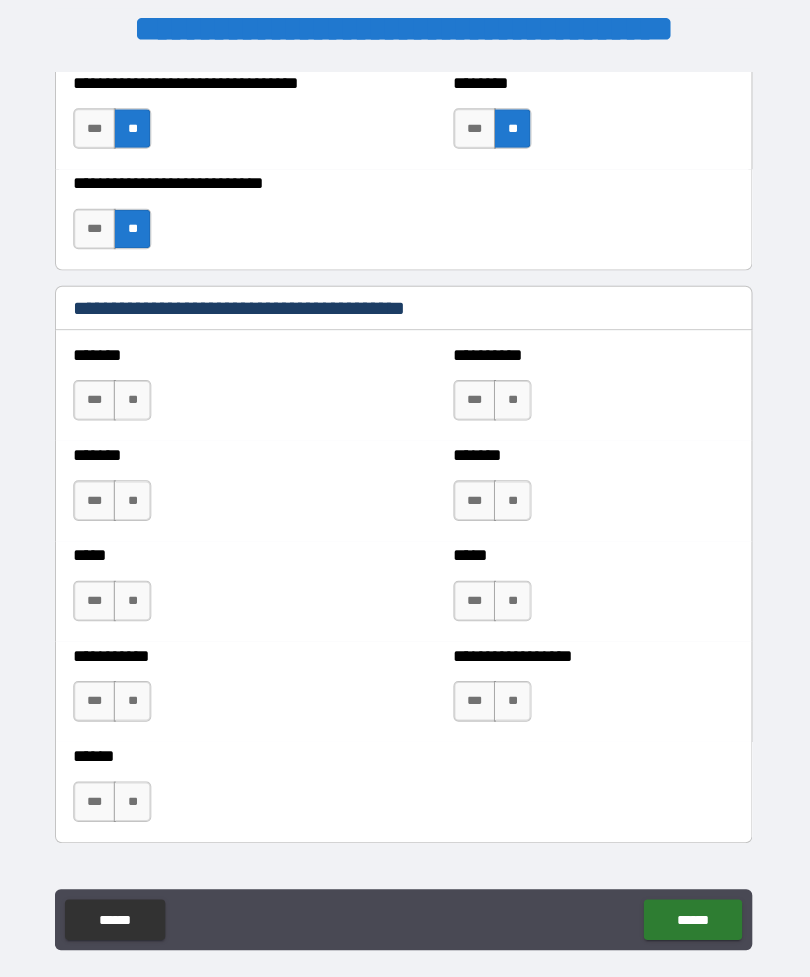 click on "**" at bounding box center (137, 408) 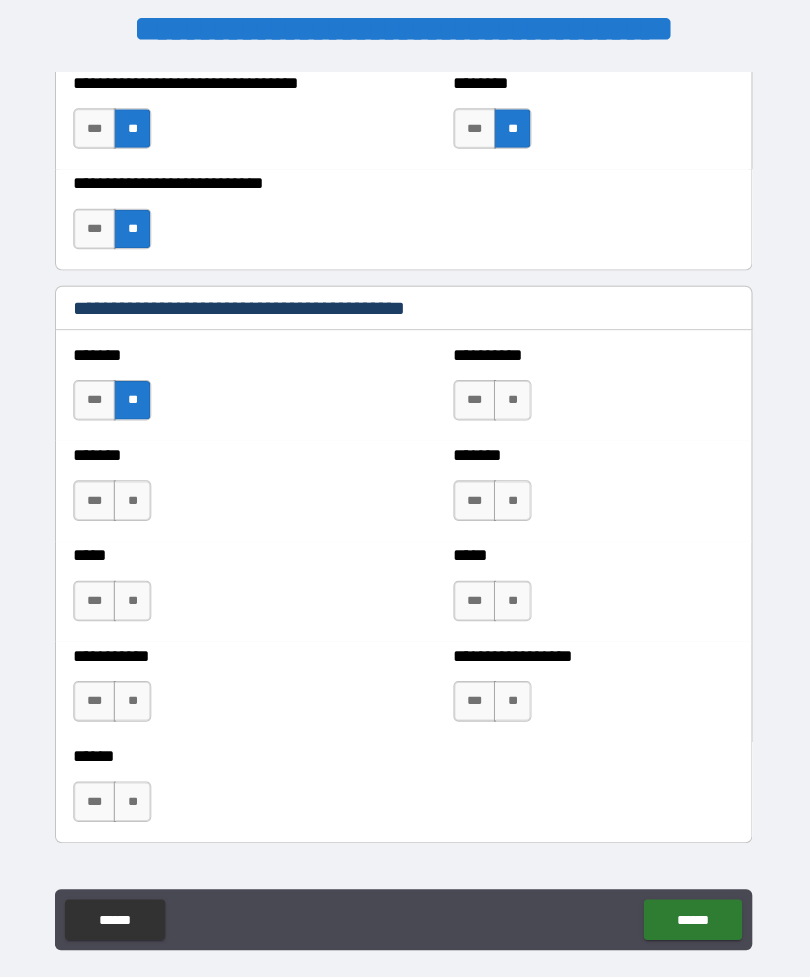 click on "**" at bounding box center [137, 507] 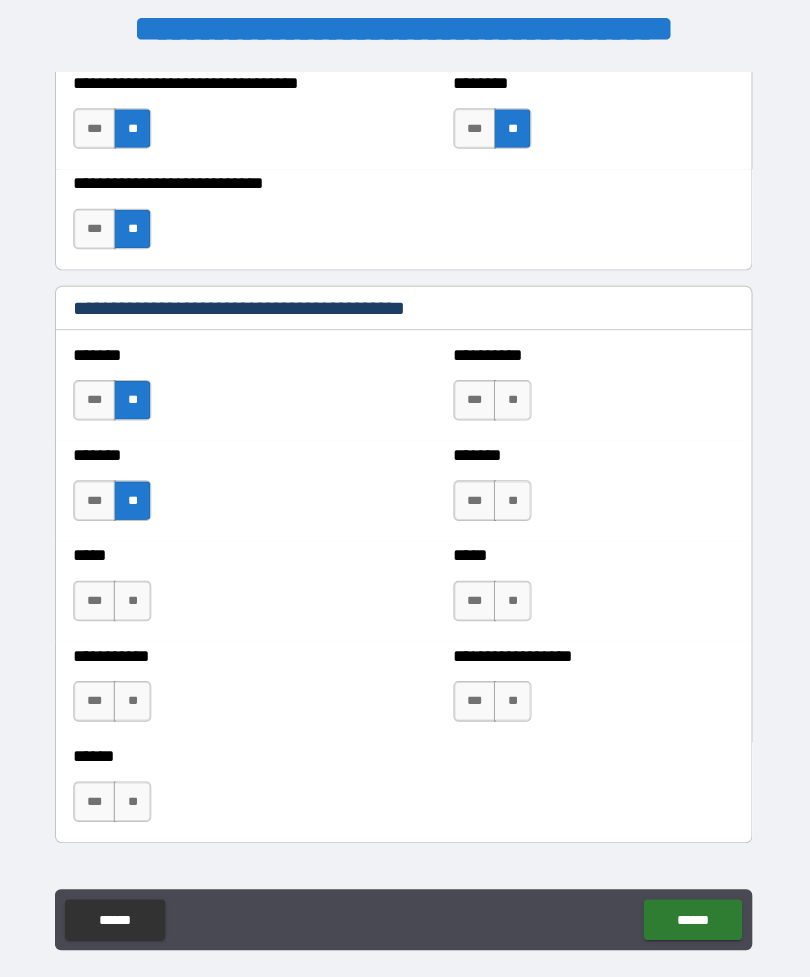click on "**" at bounding box center (137, 606) 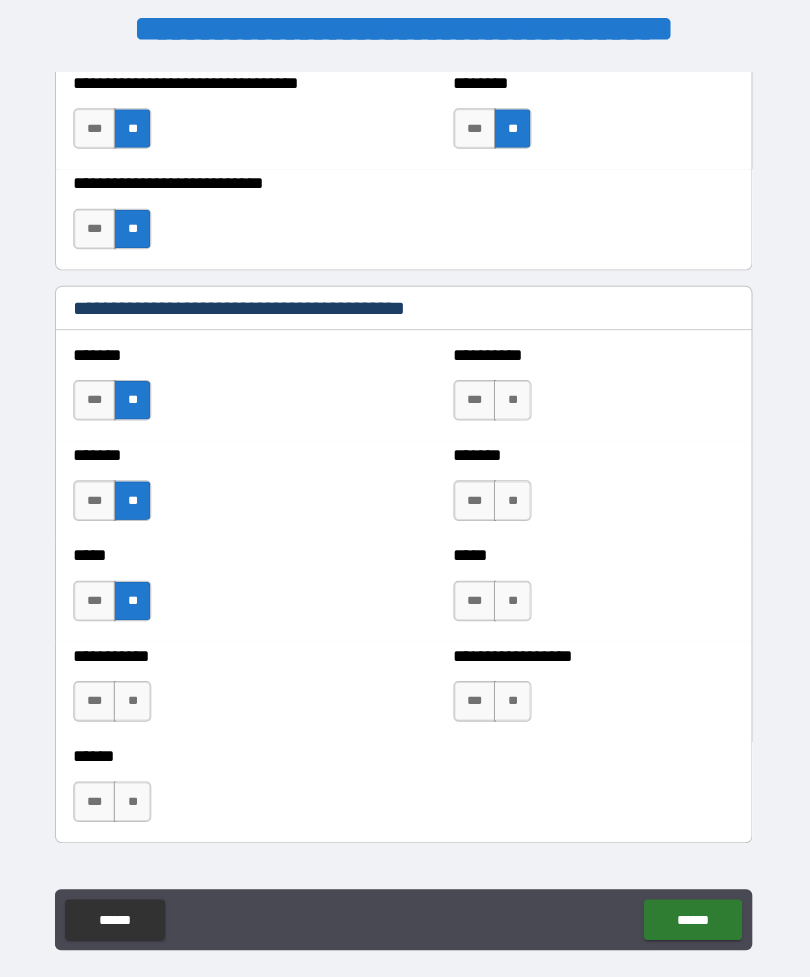 click on "**" at bounding box center [137, 705] 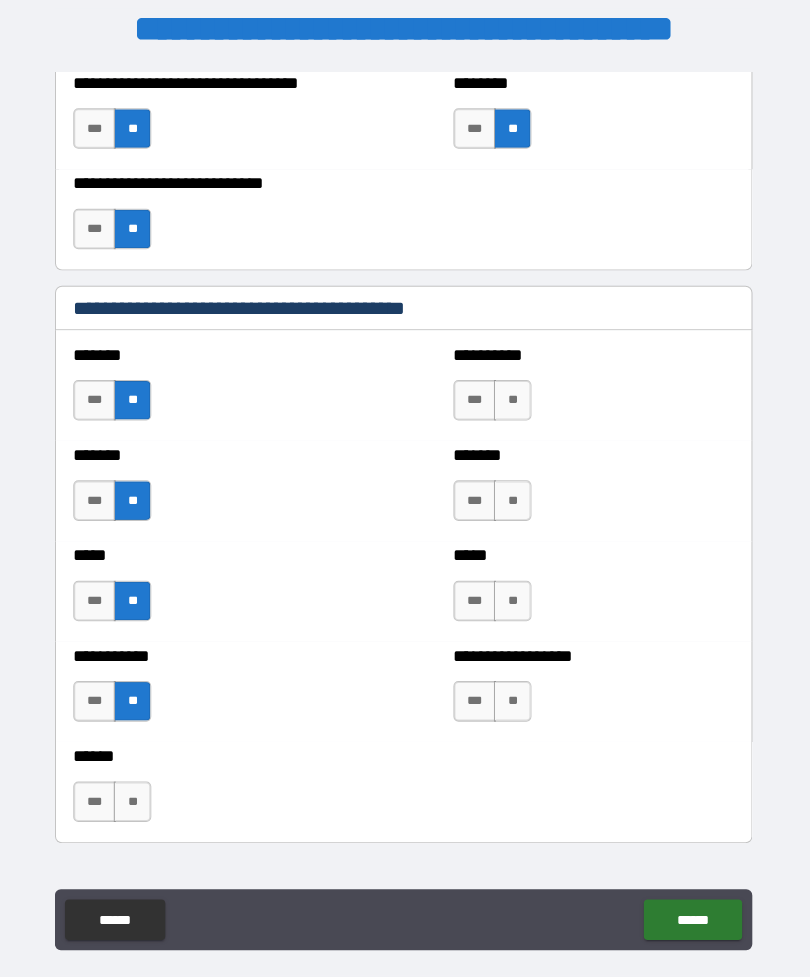 click on "**" at bounding box center (137, 804) 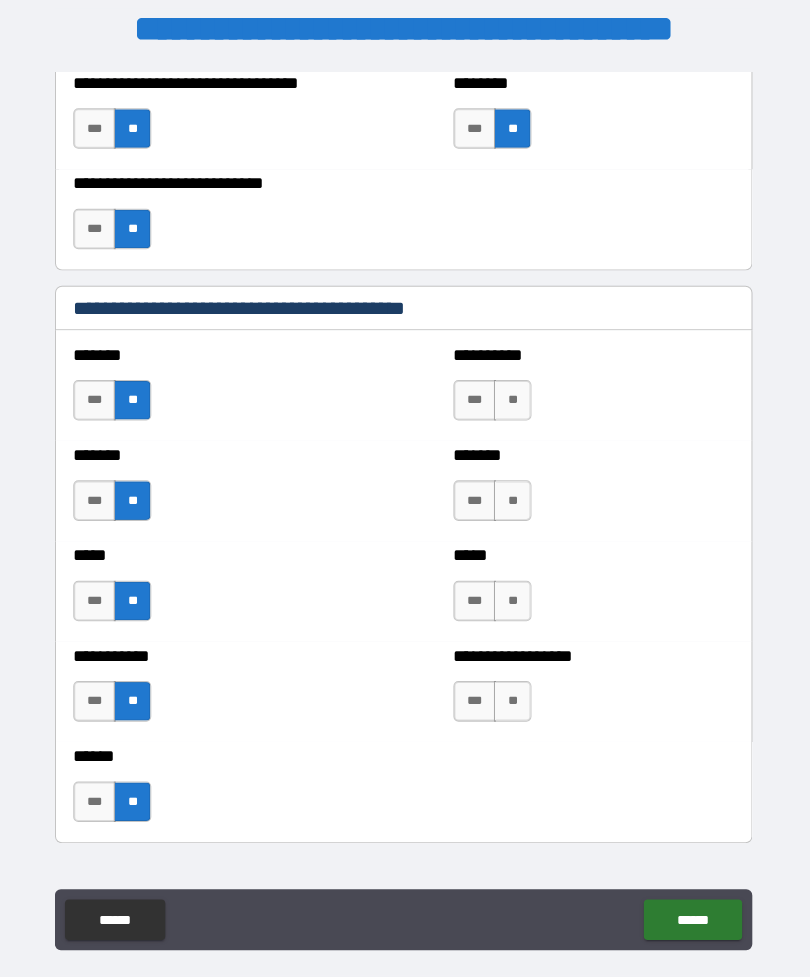 click on "**" at bounding box center (512, 408) 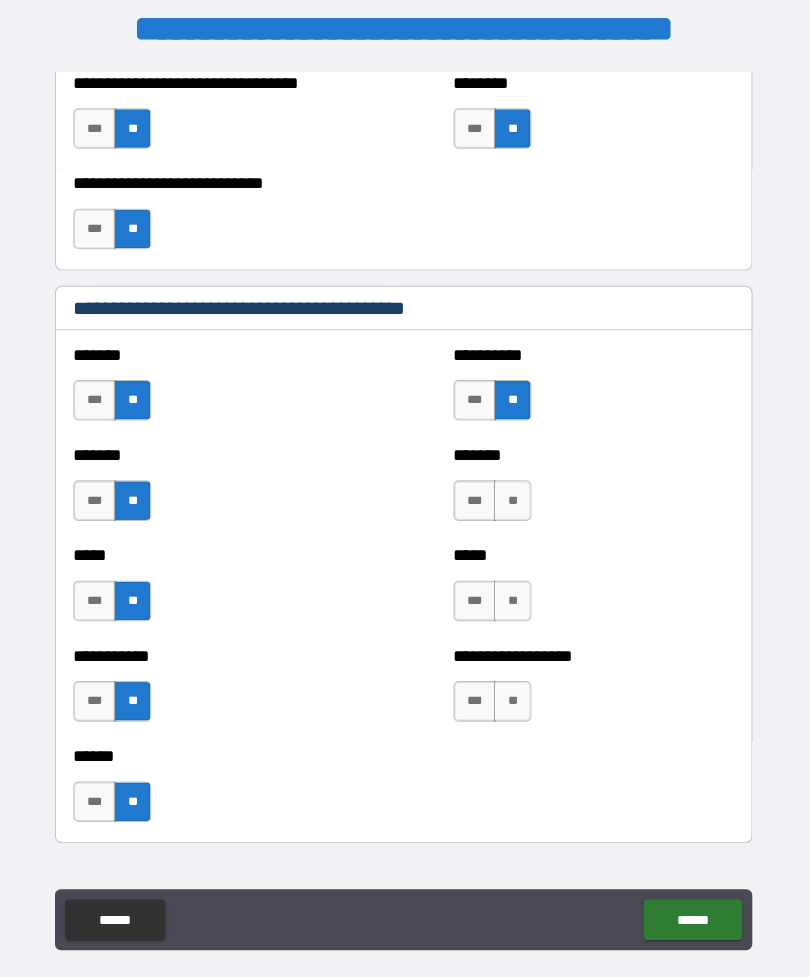 click on "**" at bounding box center (512, 507) 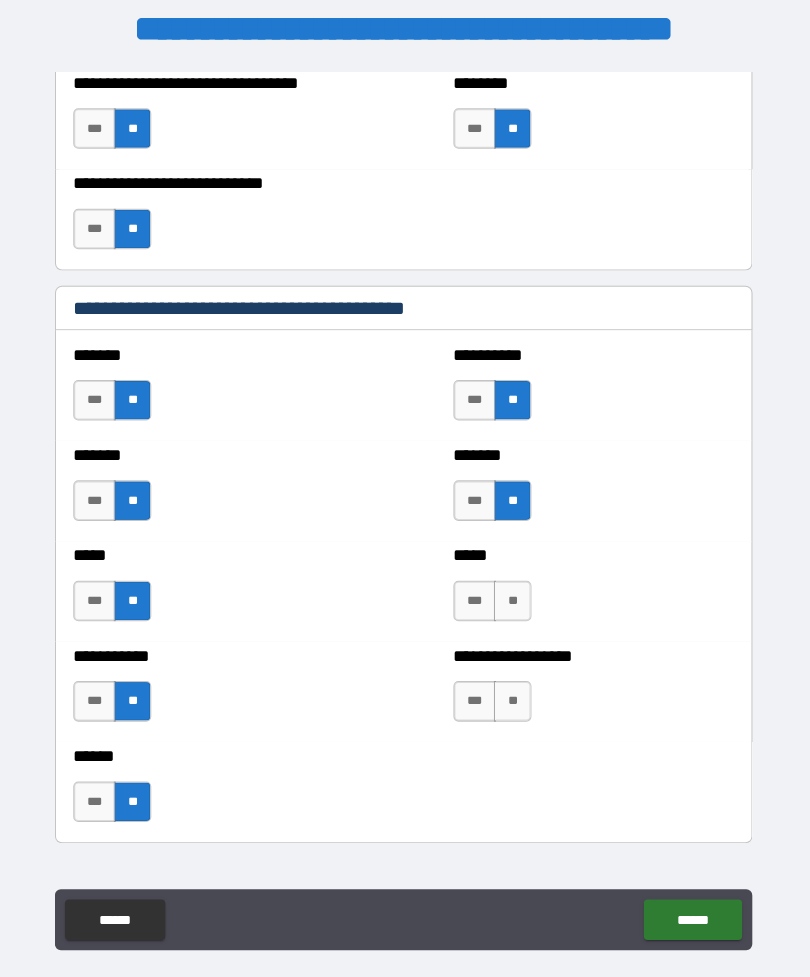 click on "**" at bounding box center [512, 606] 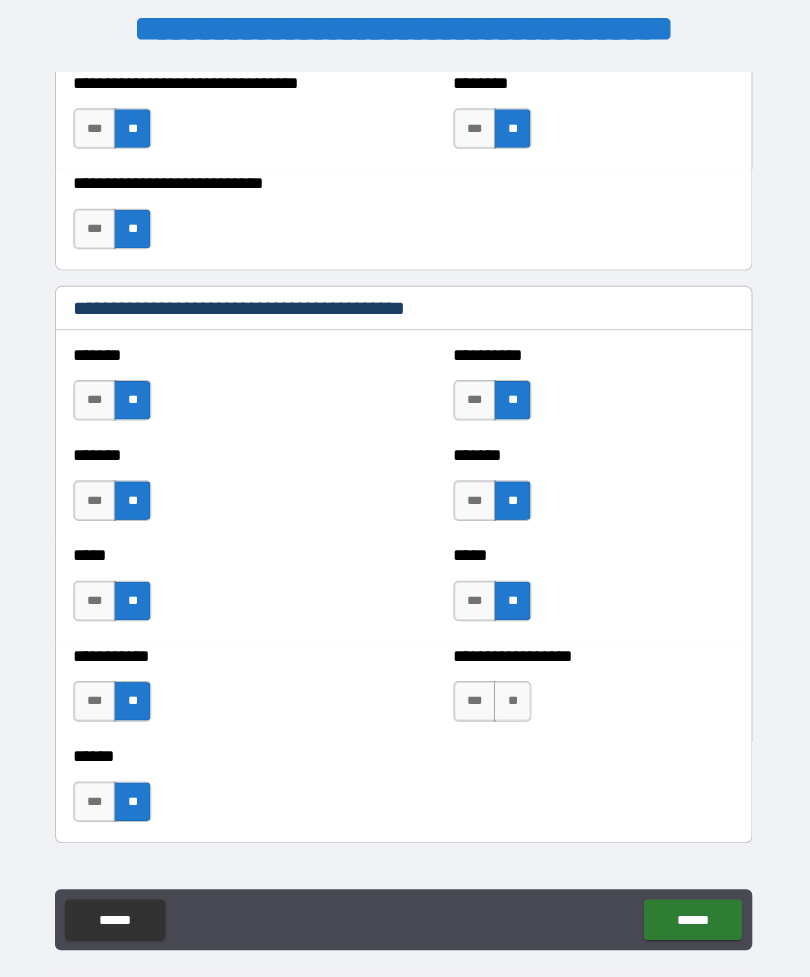 click on "**" at bounding box center (512, 705) 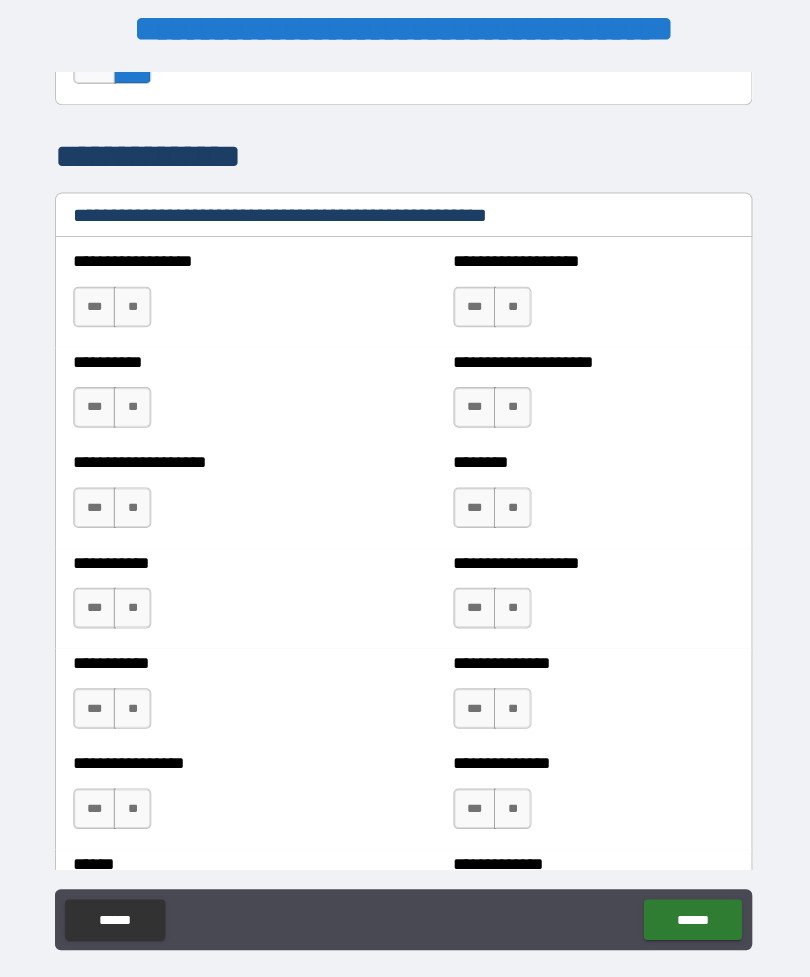 scroll, scrollTop: 2386, scrollLeft: 0, axis: vertical 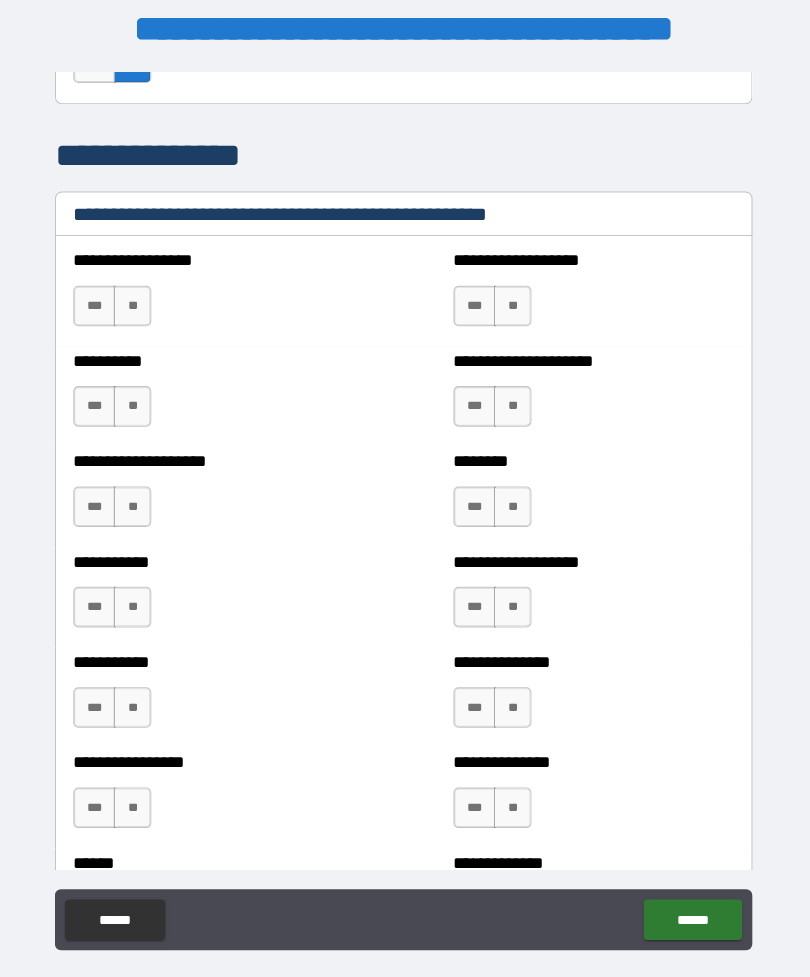 click on "**" at bounding box center (137, 315) 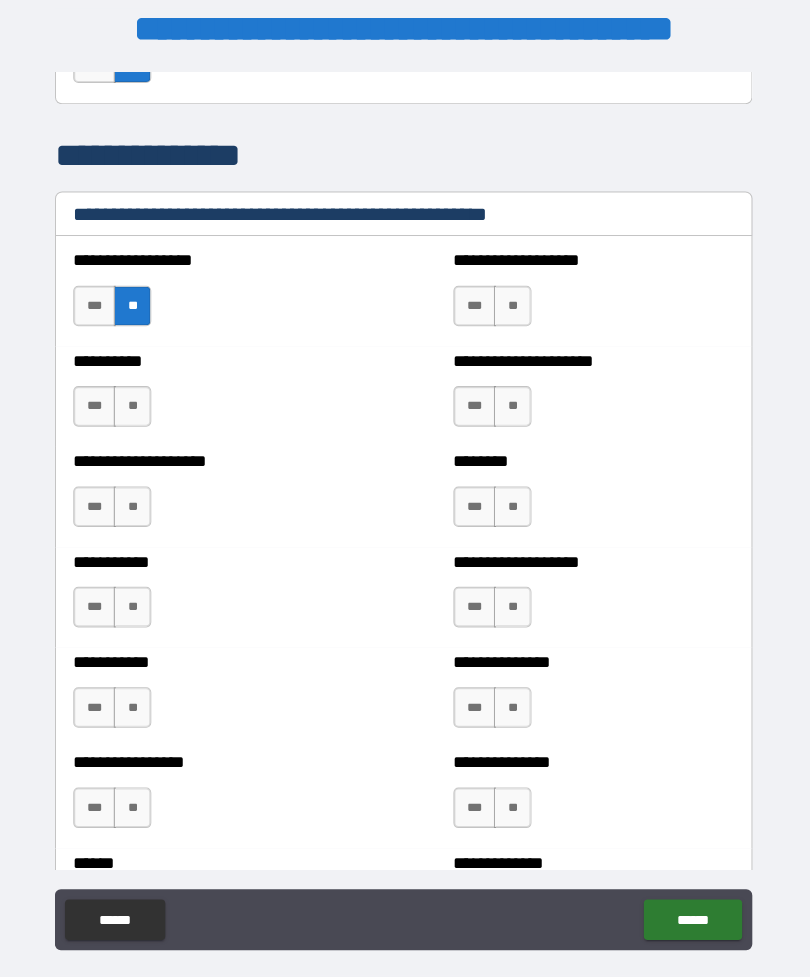 click on "**" at bounding box center [137, 414] 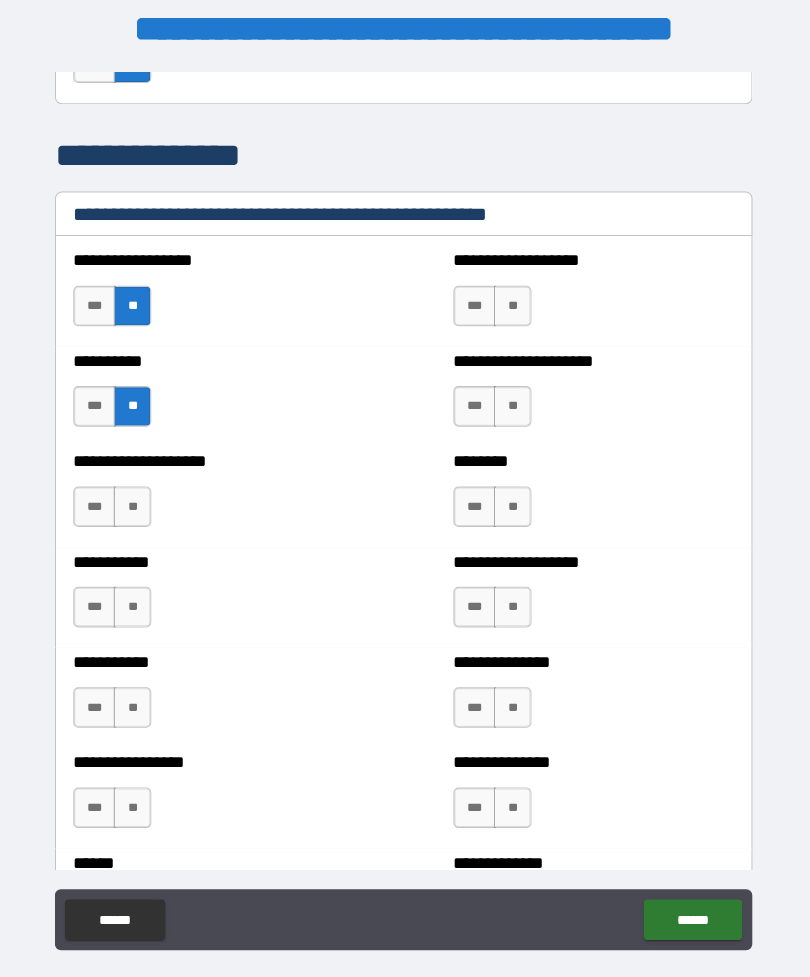 click on "**" at bounding box center [137, 513] 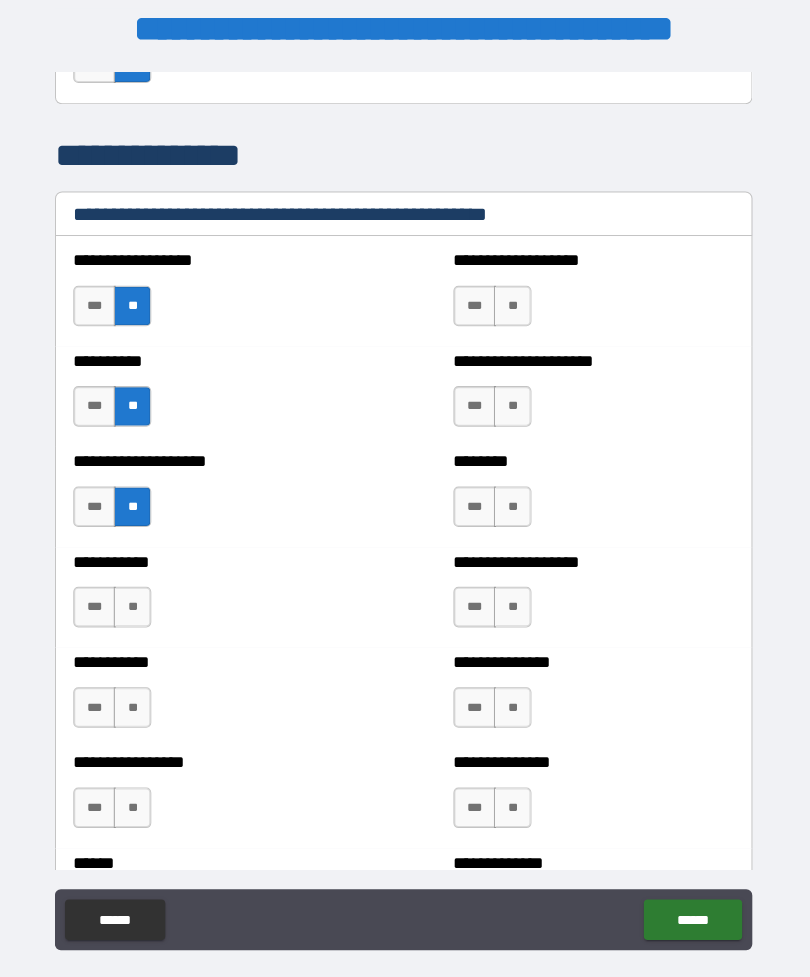 click on "**" at bounding box center (137, 612) 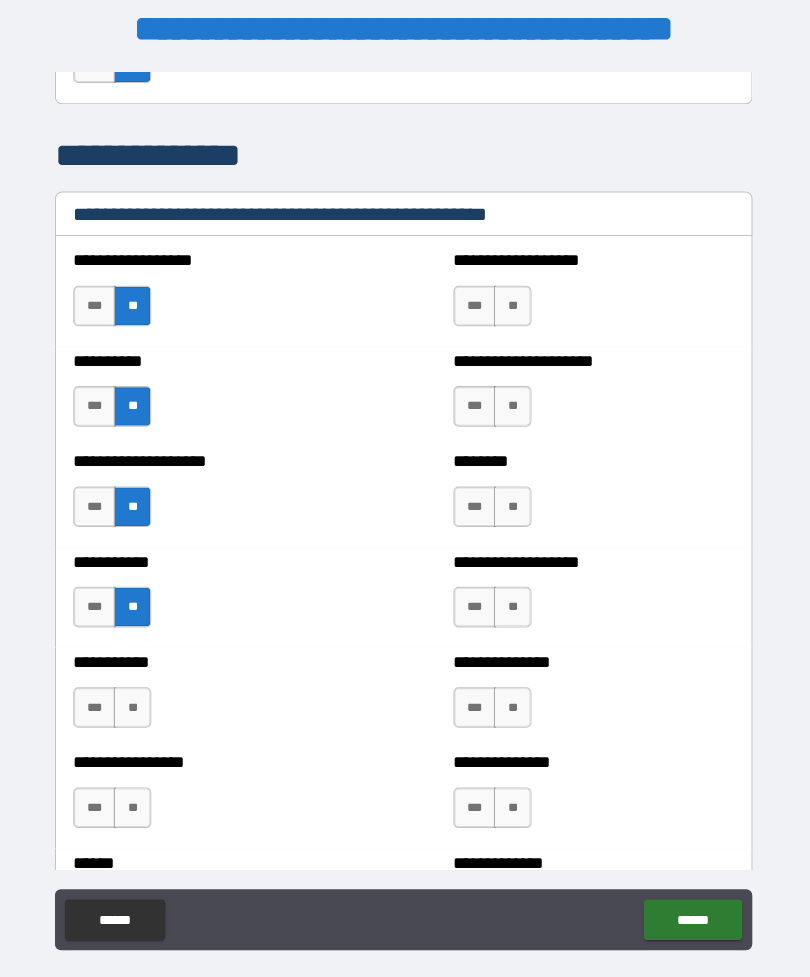 click on "**" at bounding box center [137, 711] 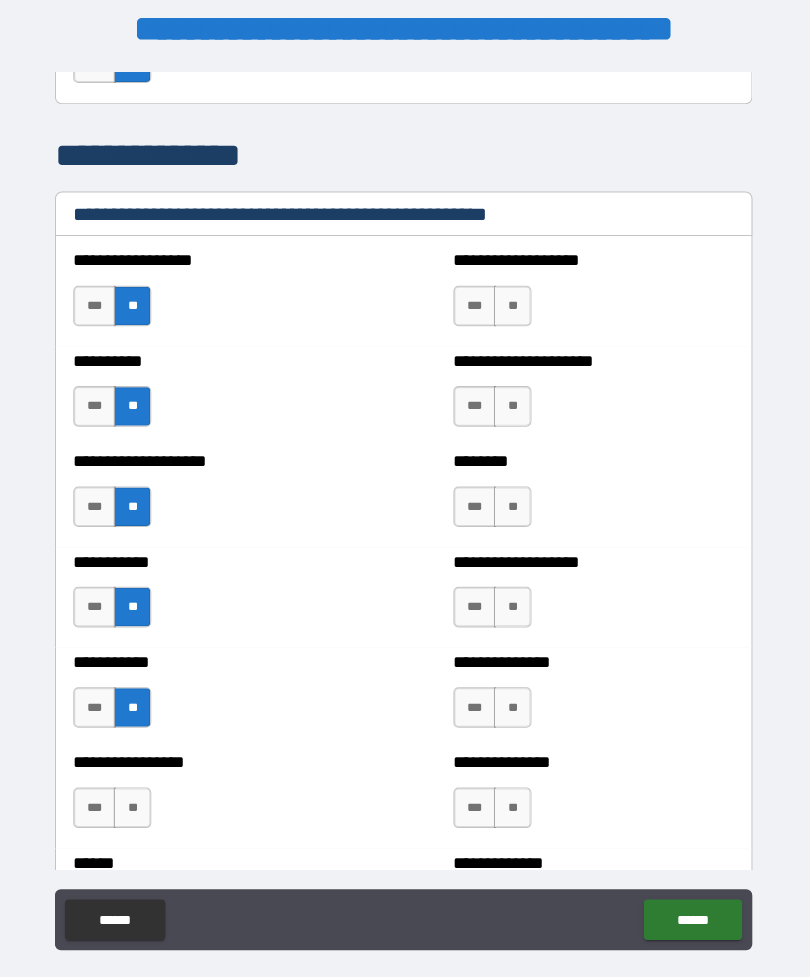click on "**" at bounding box center (137, 810) 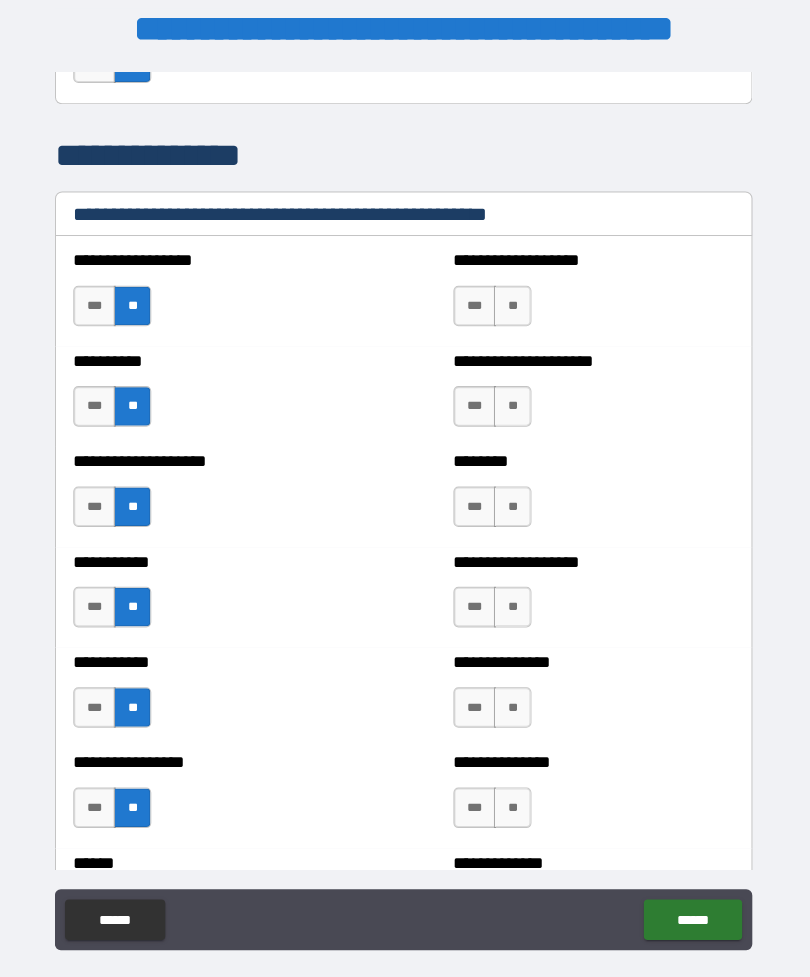 click on "**" at bounding box center (512, 315) 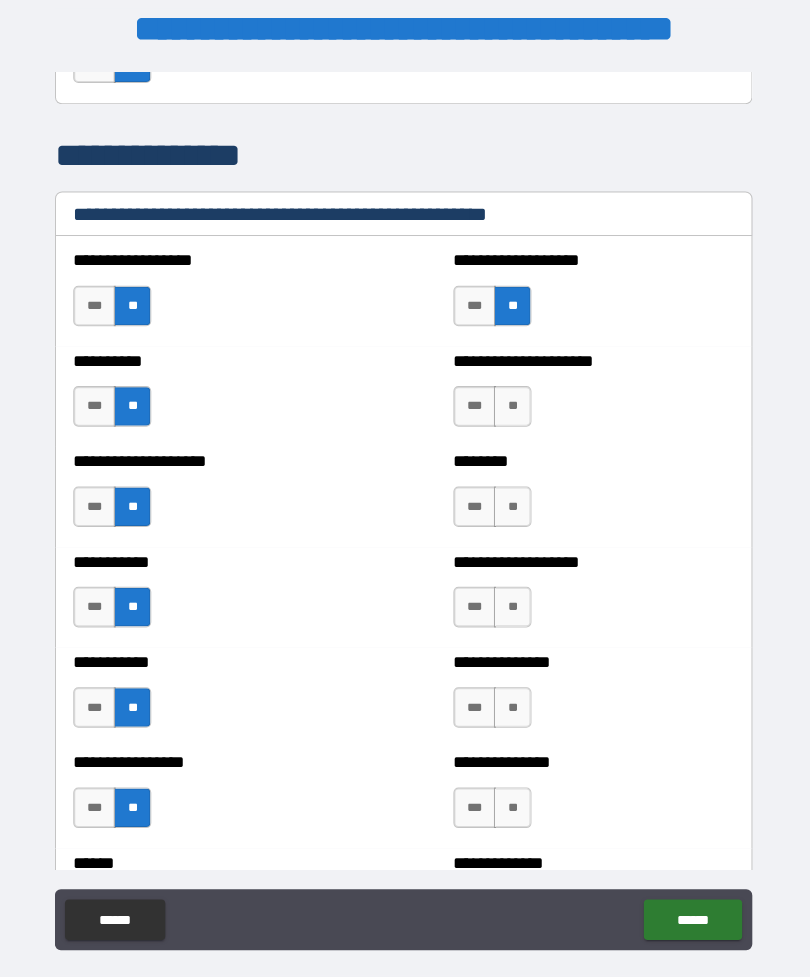 click on "**" at bounding box center [512, 414] 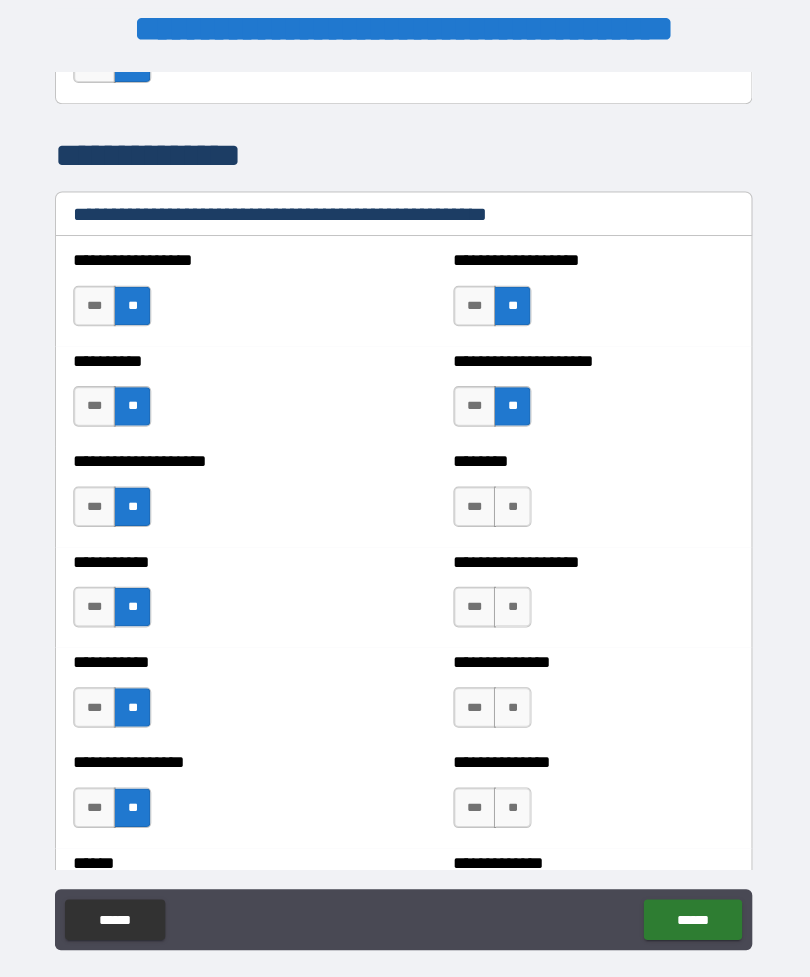 click on "**" at bounding box center (512, 513) 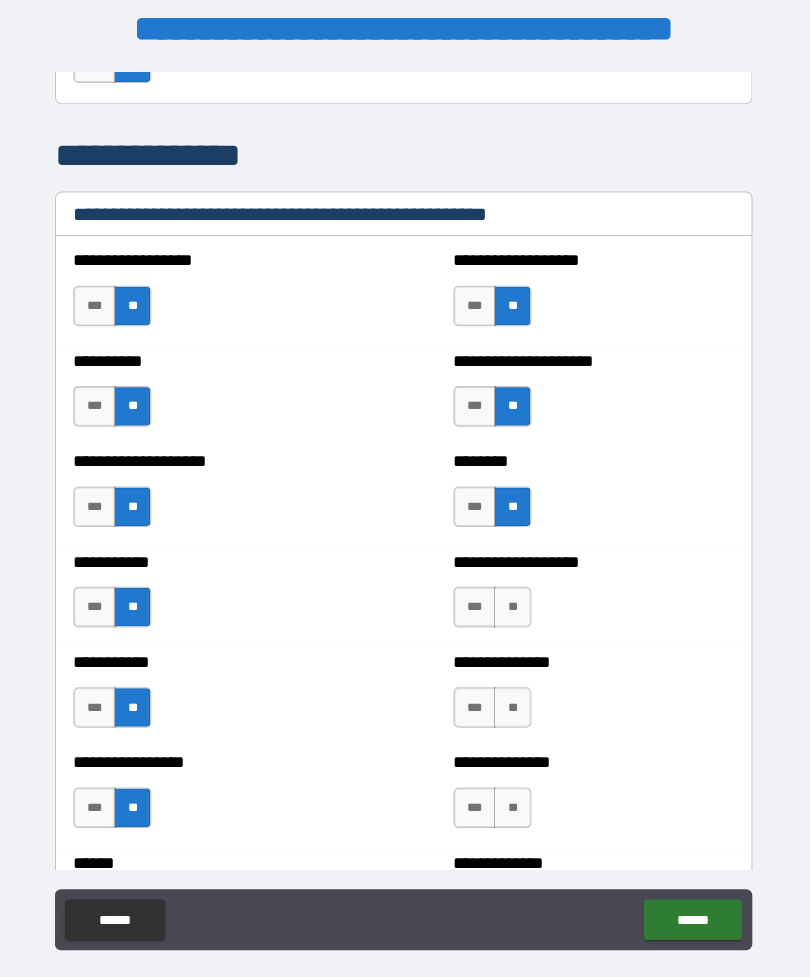 click on "**" at bounding box center [512, 612] 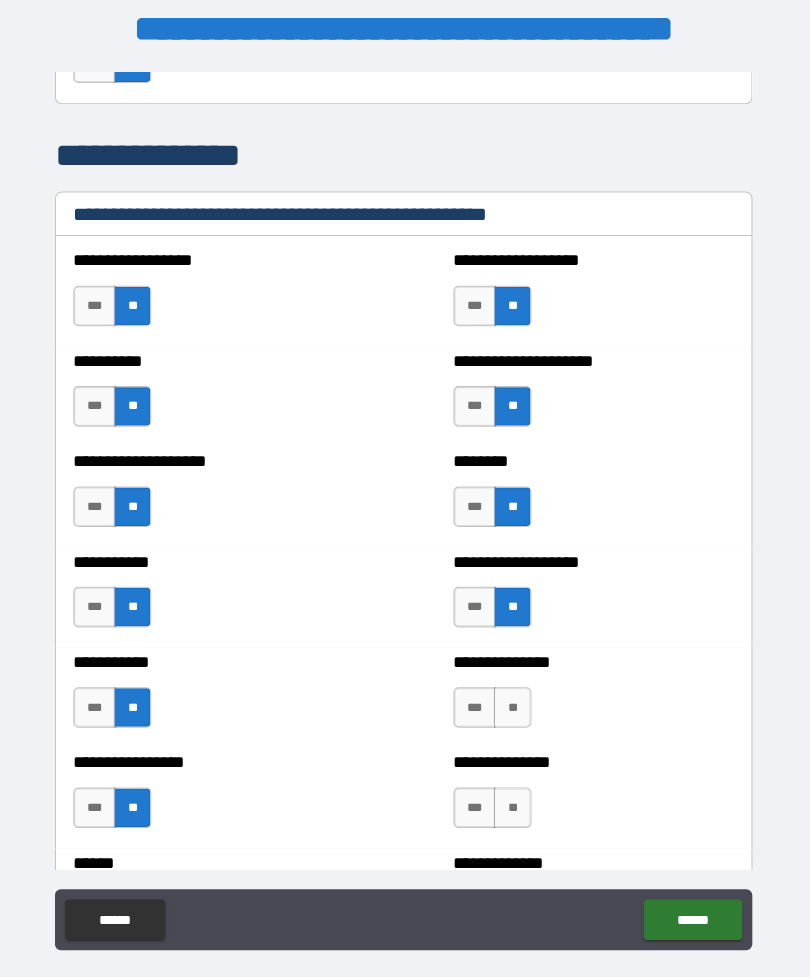 click on "**" at bounding box center (512, 711) 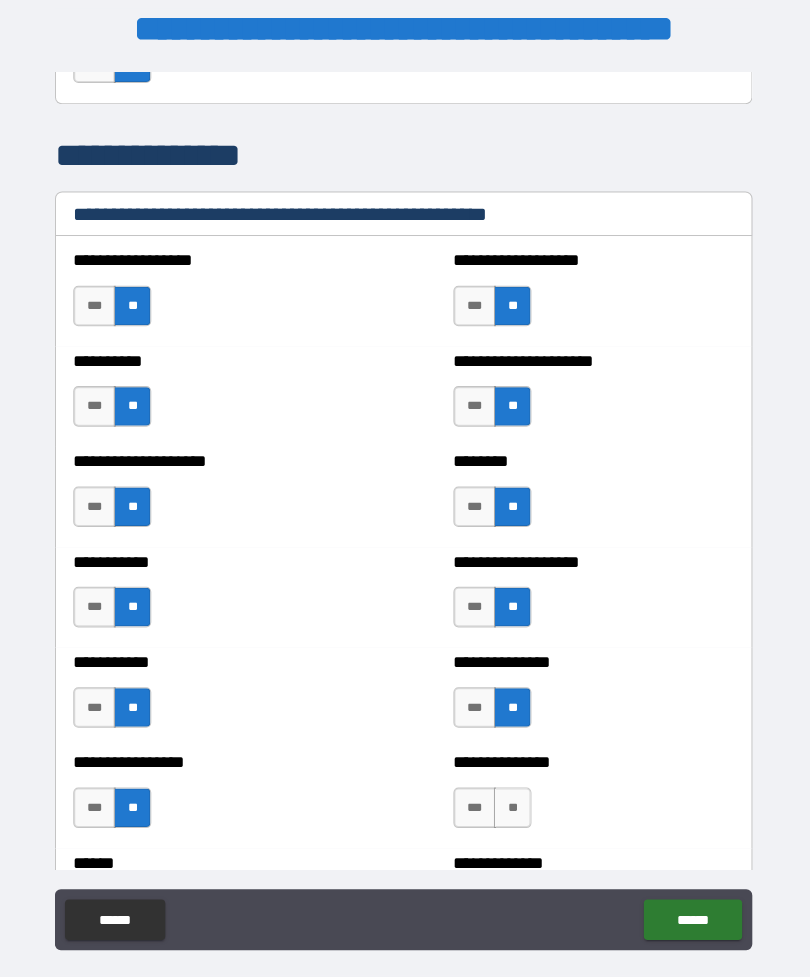 click on "**" at bounding box center [512, 810] 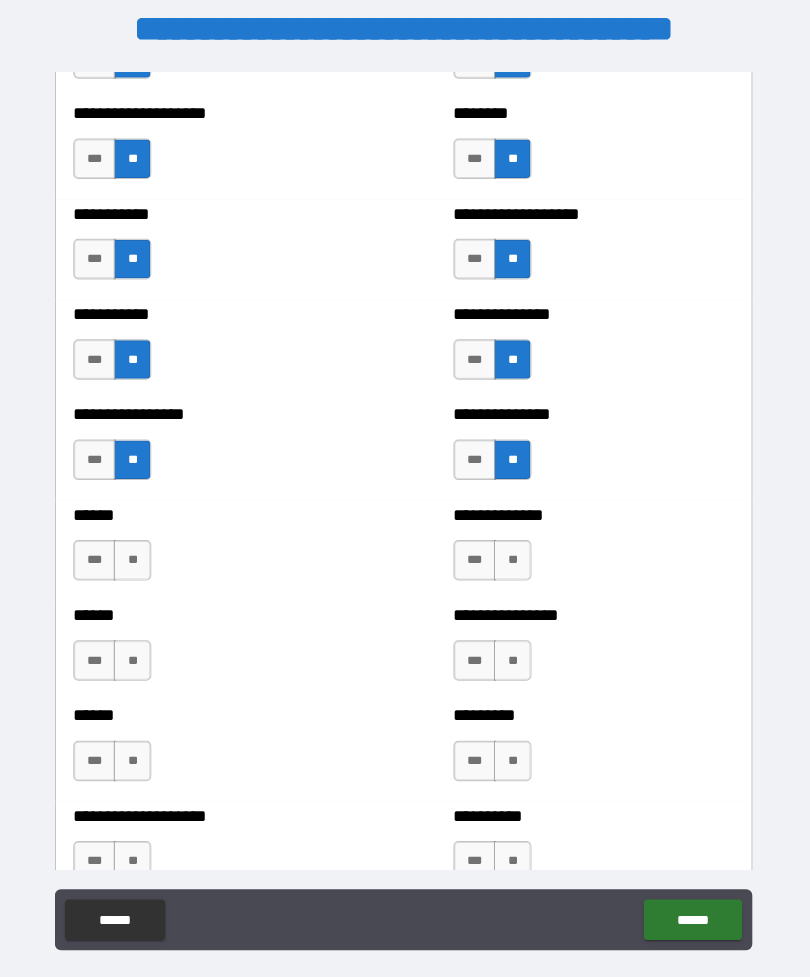 scroll, scrollTop: 2729, scrollLeft: 0, axis: vertical 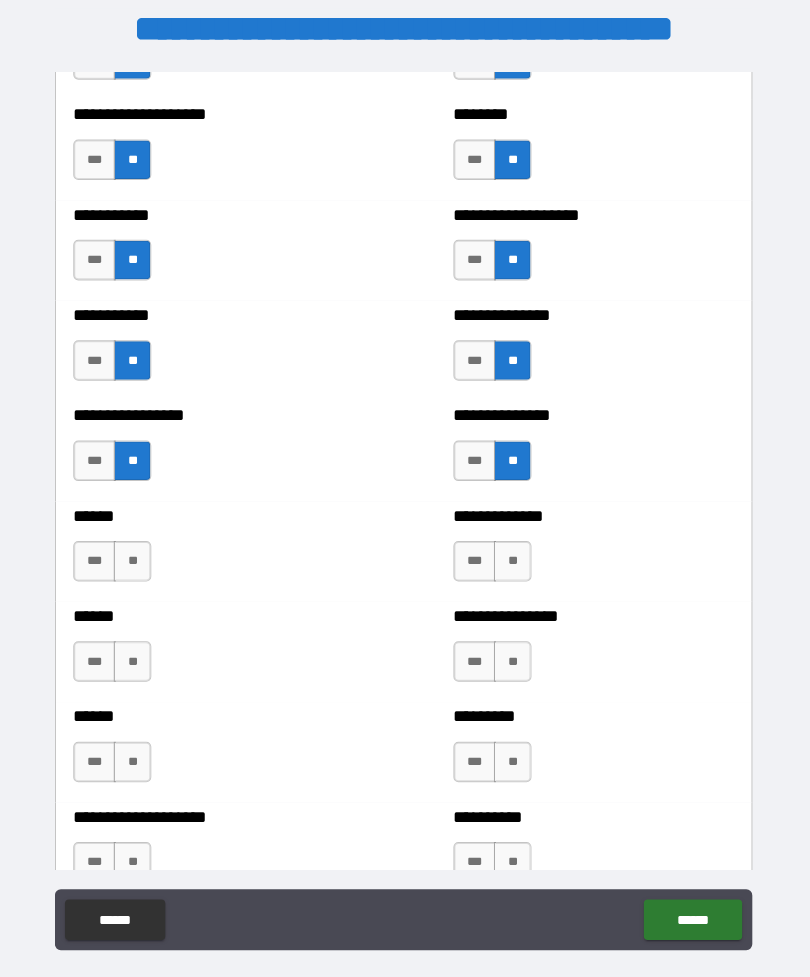 click on "**" at bounding box center [137, 566] 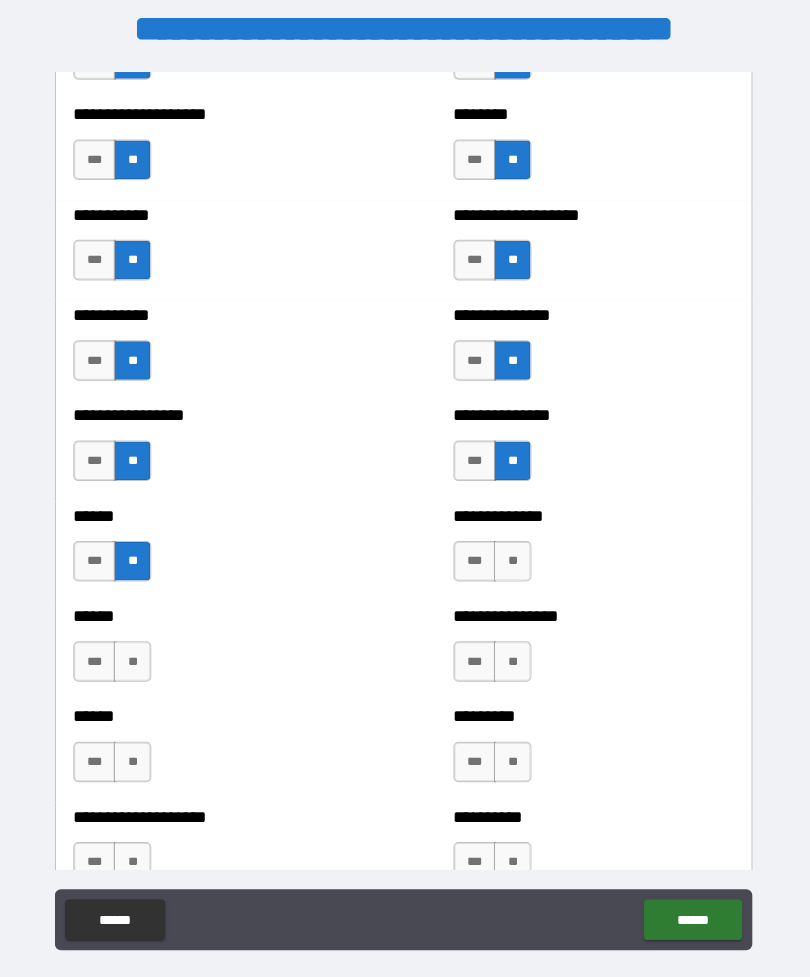 click on "**" at bounding box center [137, 665] 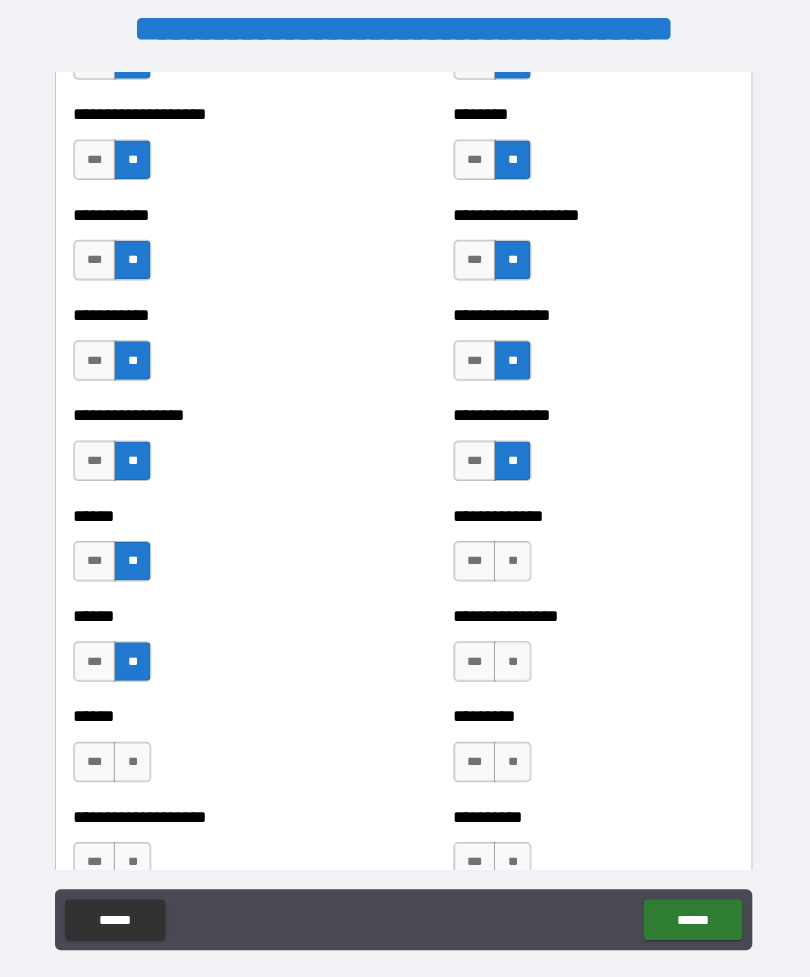 click on "**" at bounding box center [137, 764] 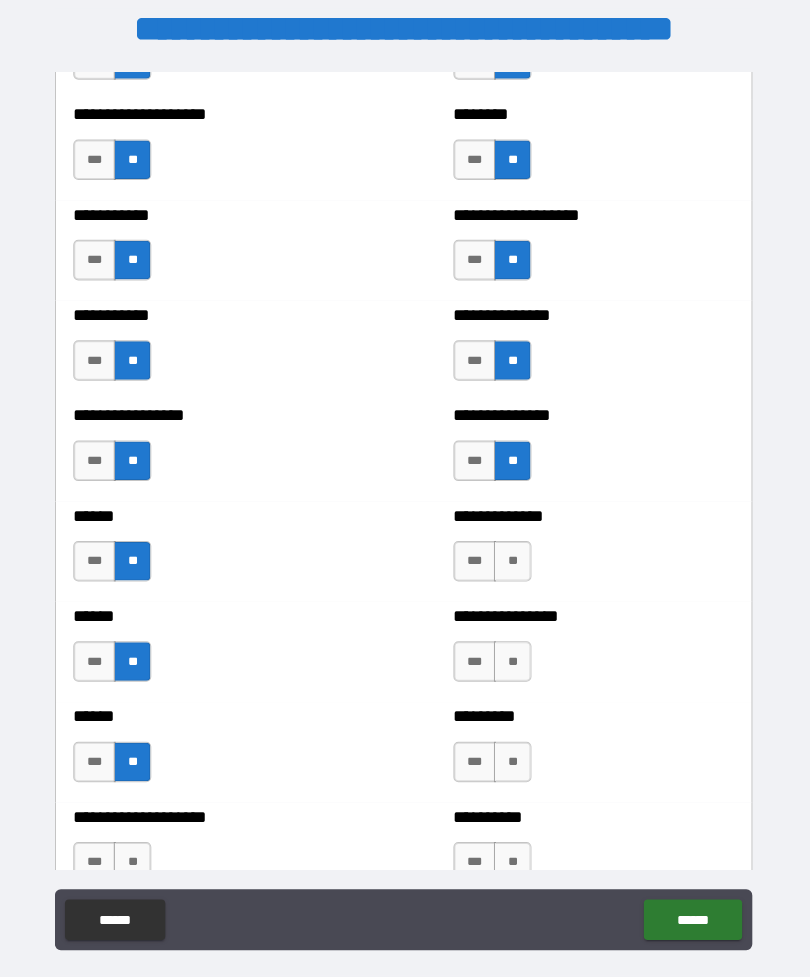 click on "**" at bounding box center (137, 863) 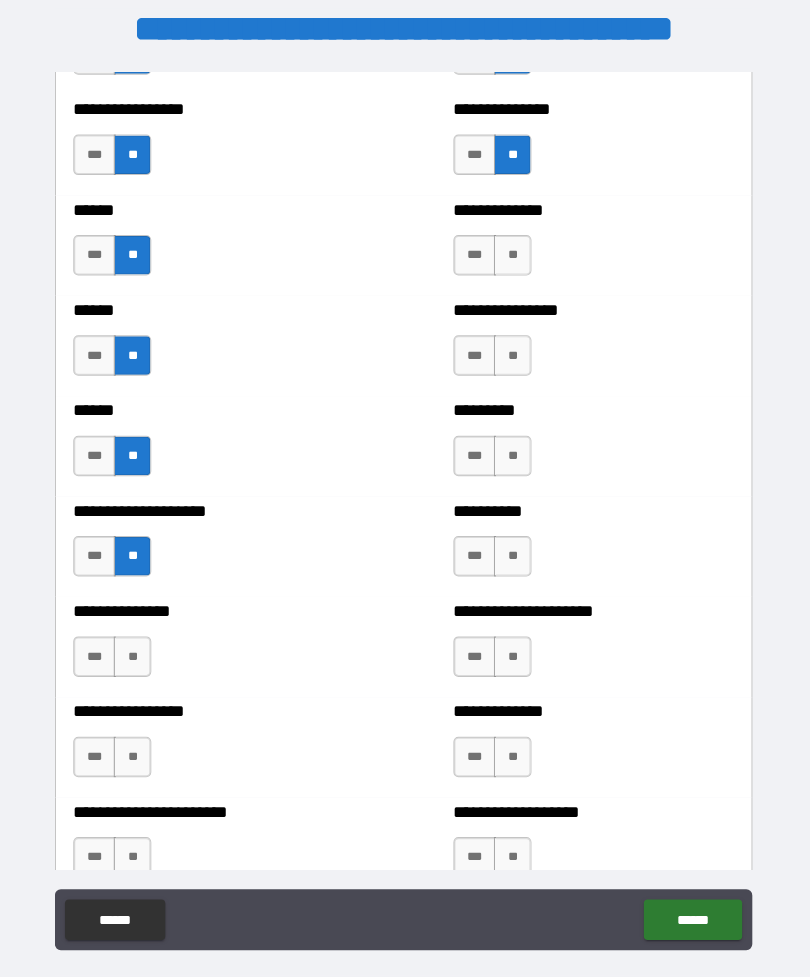 scroll, scrollTop: 3049, scrollLeft: 0, axis: vertical 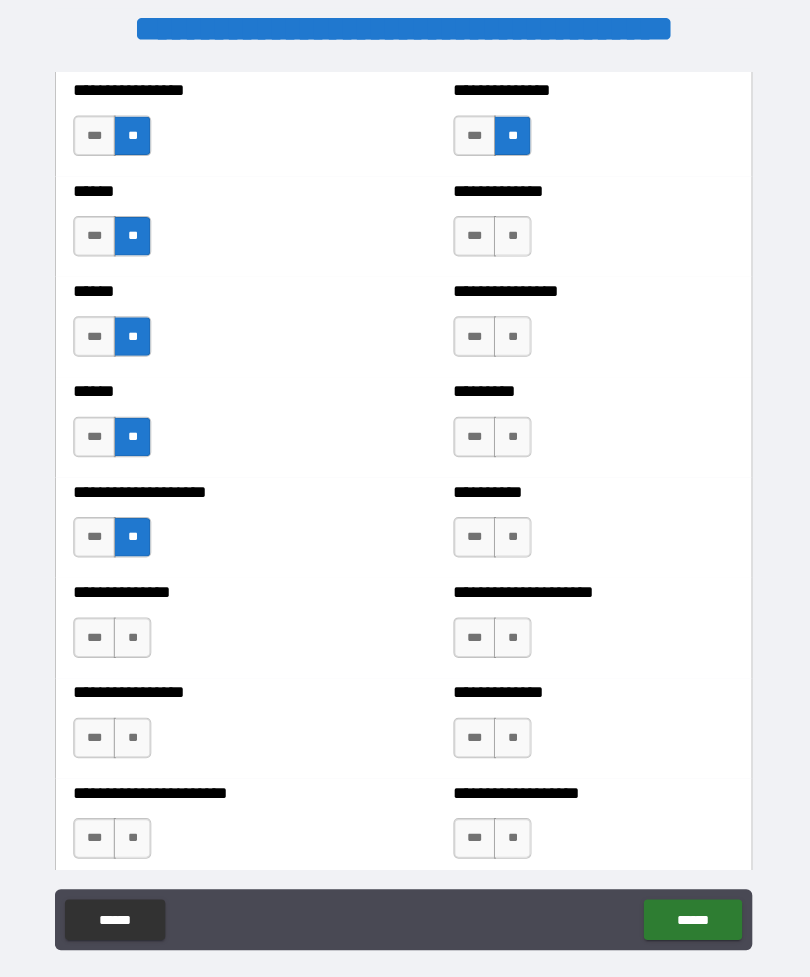 click on "**" at bounding box center (137, 642) 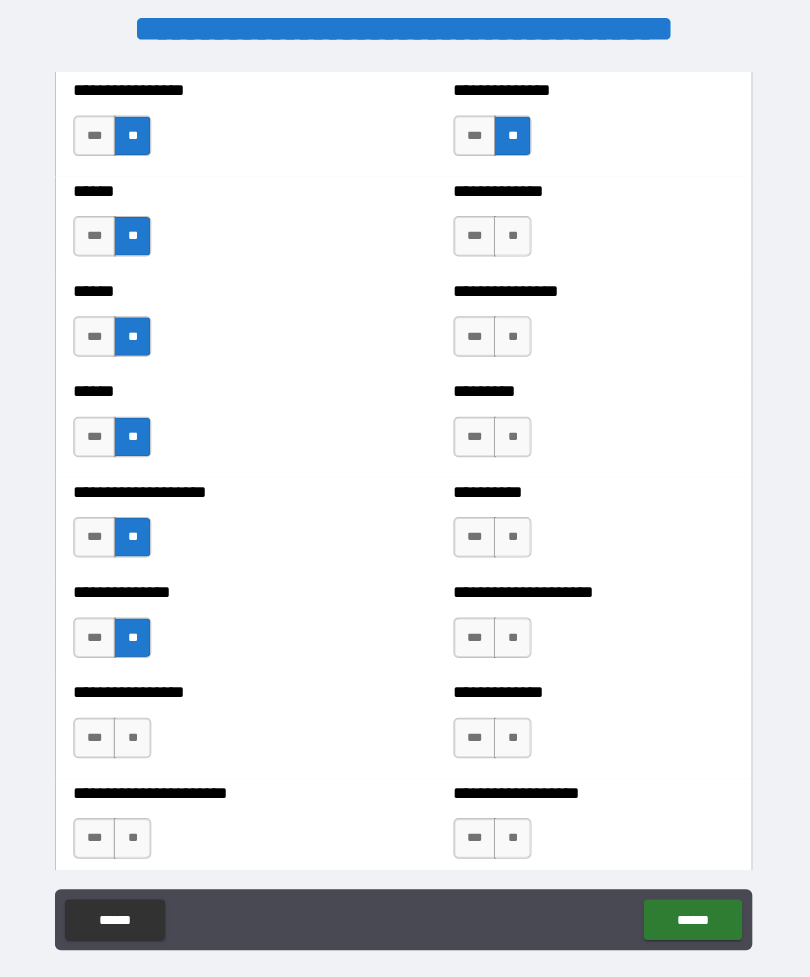 click on "**" at bounding box center (137, 741) 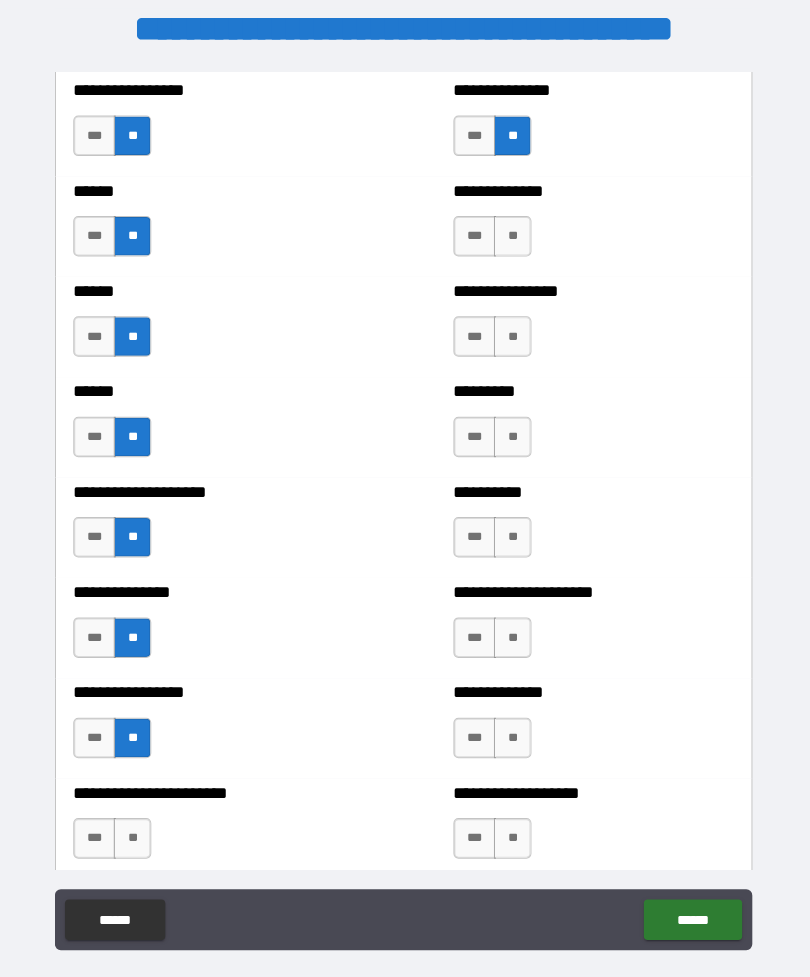 click on "**" at bounding box center (137, 840) 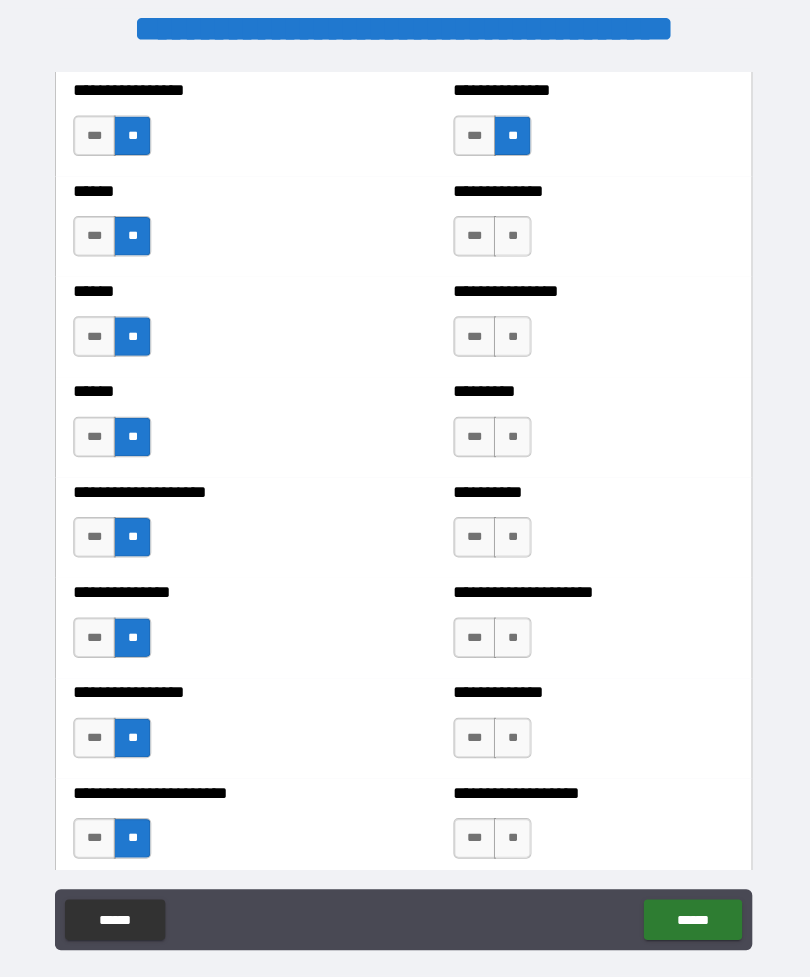 click on "**" at bounding box center (512, 246) 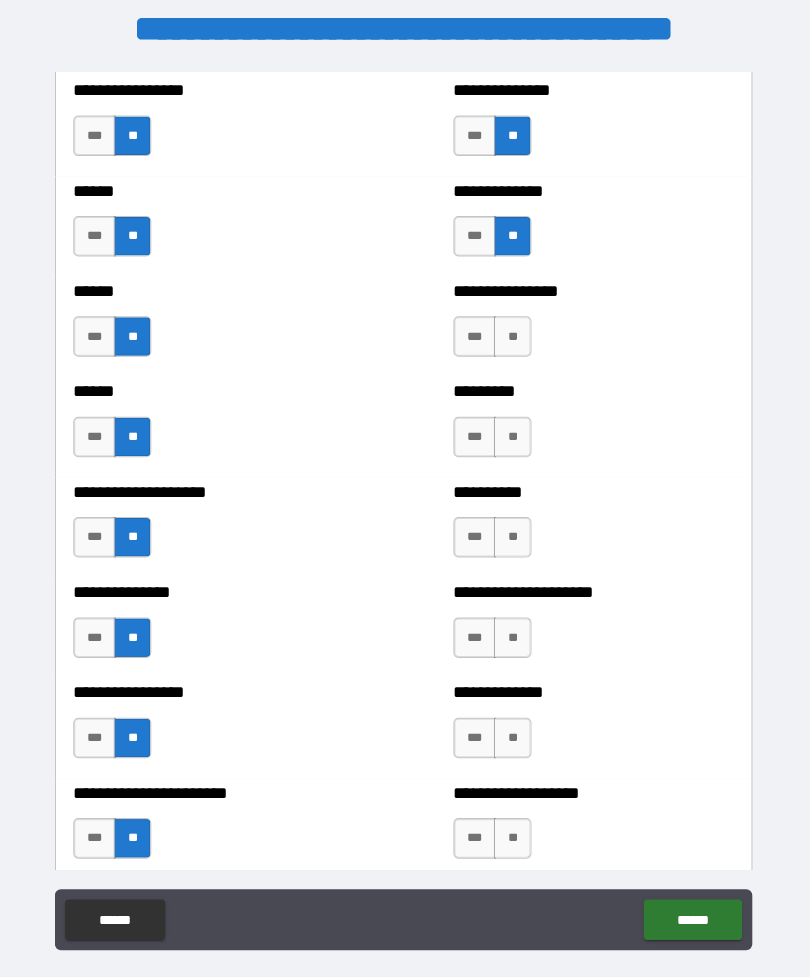 click on "**" at bounding box center (512, 345) 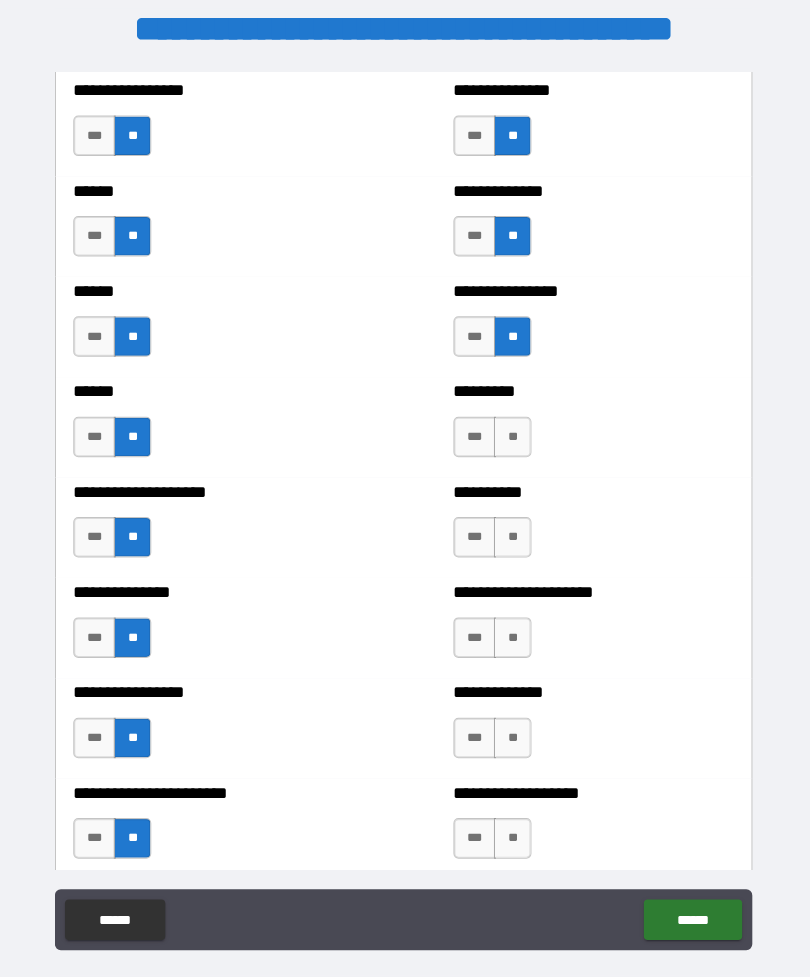 click on "**" at bounding box center [512, 444] 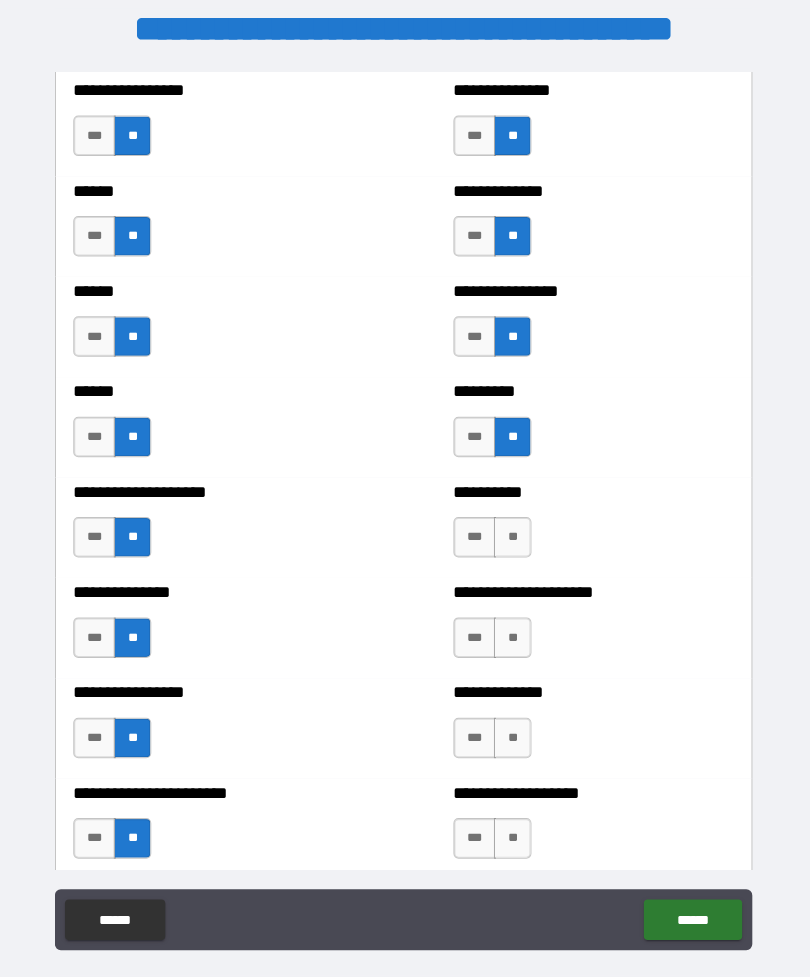 click on "**" at bounding box center [512, 543] 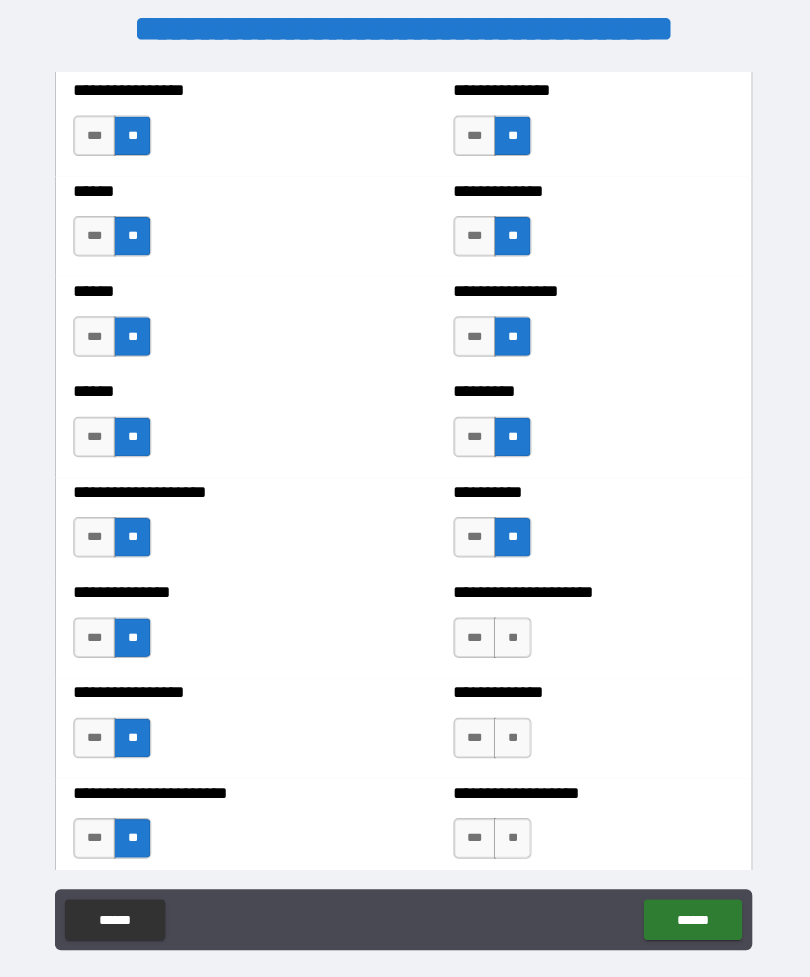 click on "**" at bounding box center [512, 642] 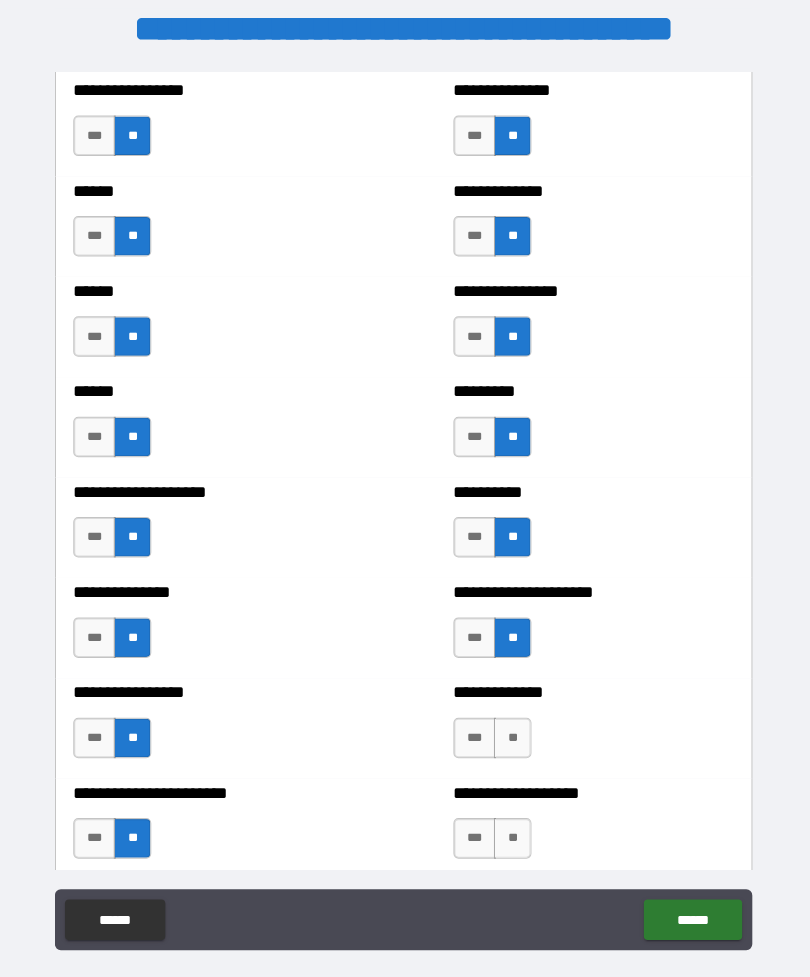 click on "**" at bounding box center [512, 741] 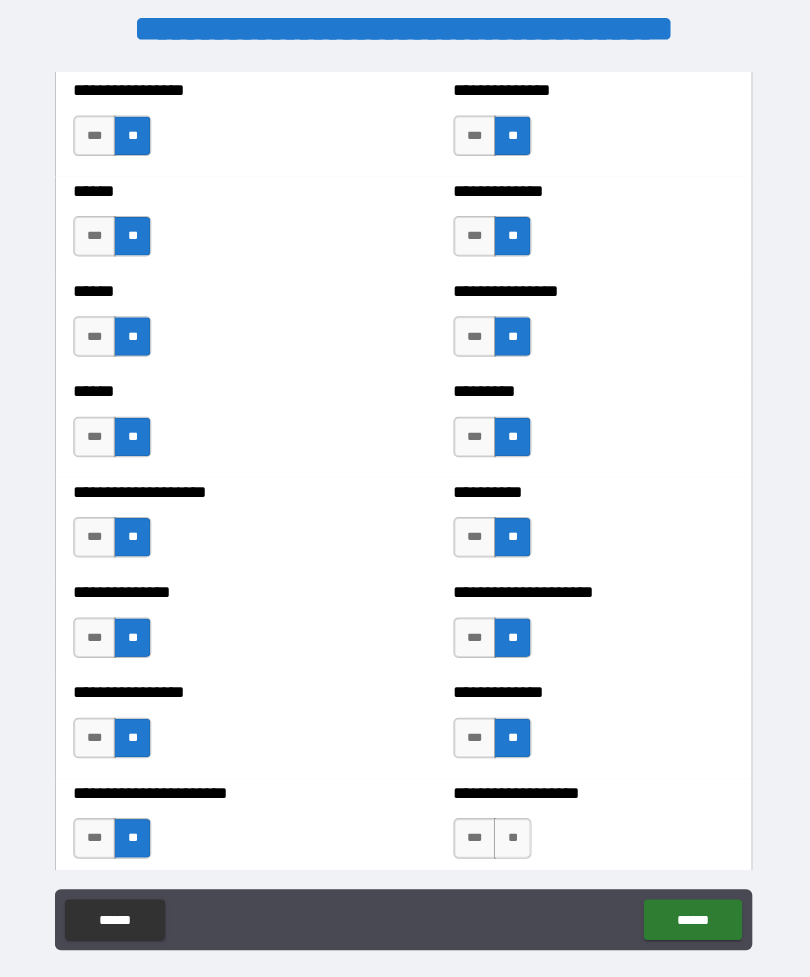 click on "**" at bounding box center [512, 840] 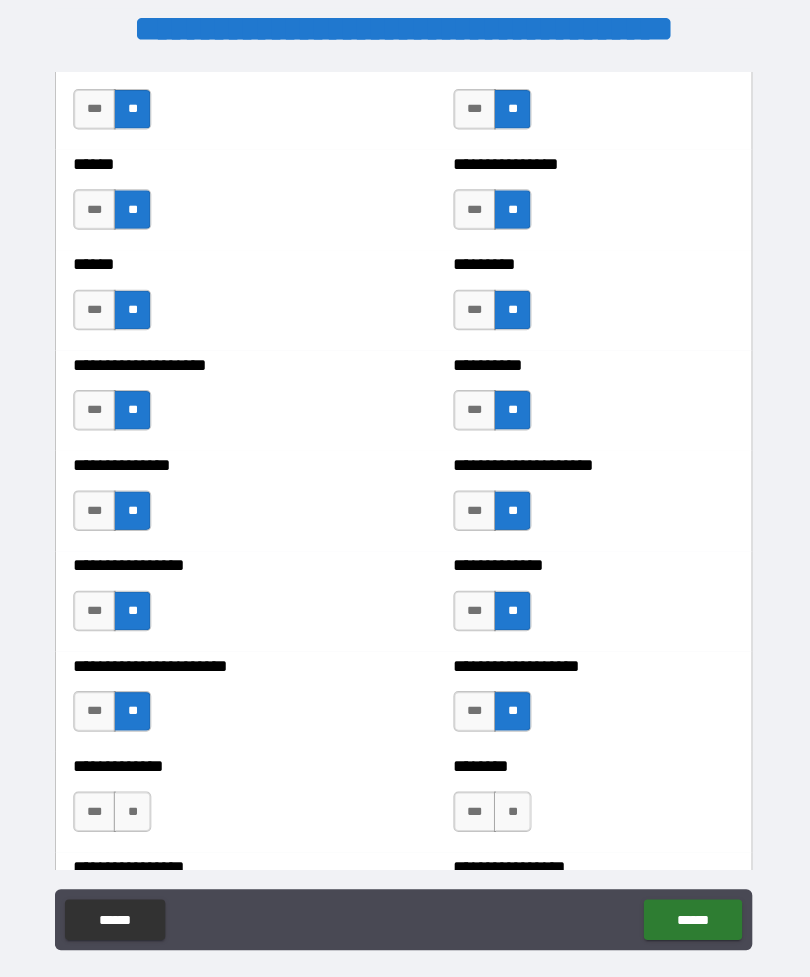 scroll, scrollTop: 3313, scrollLeft: 0, axis: vertical 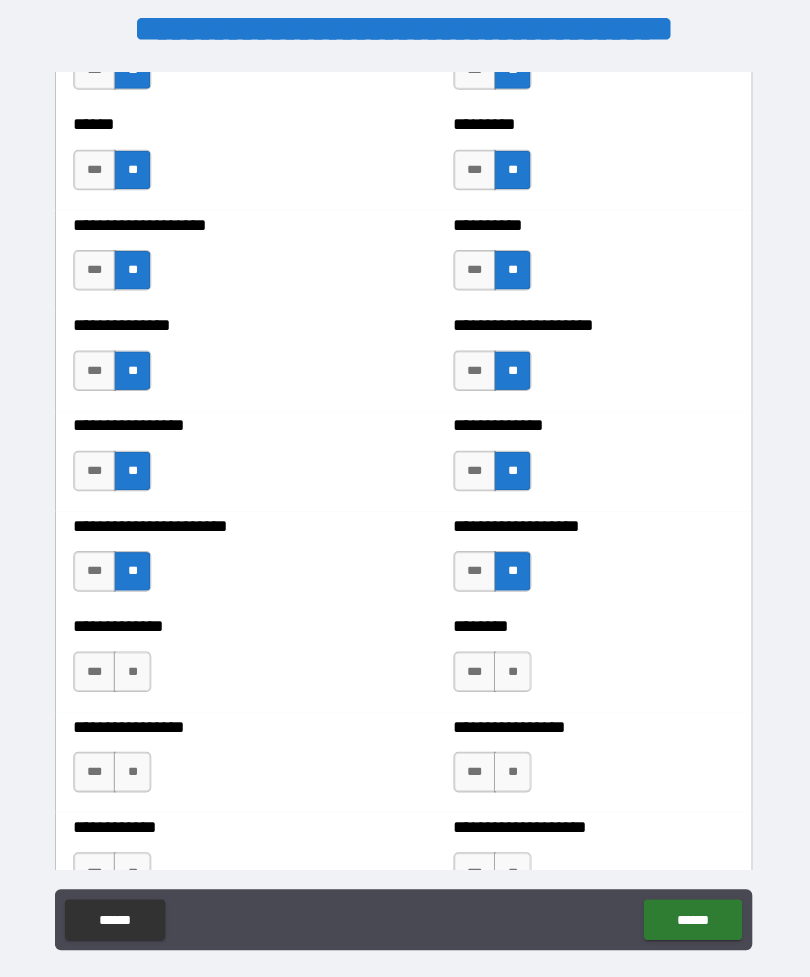 click on "**" at bounding box center [512, 675] 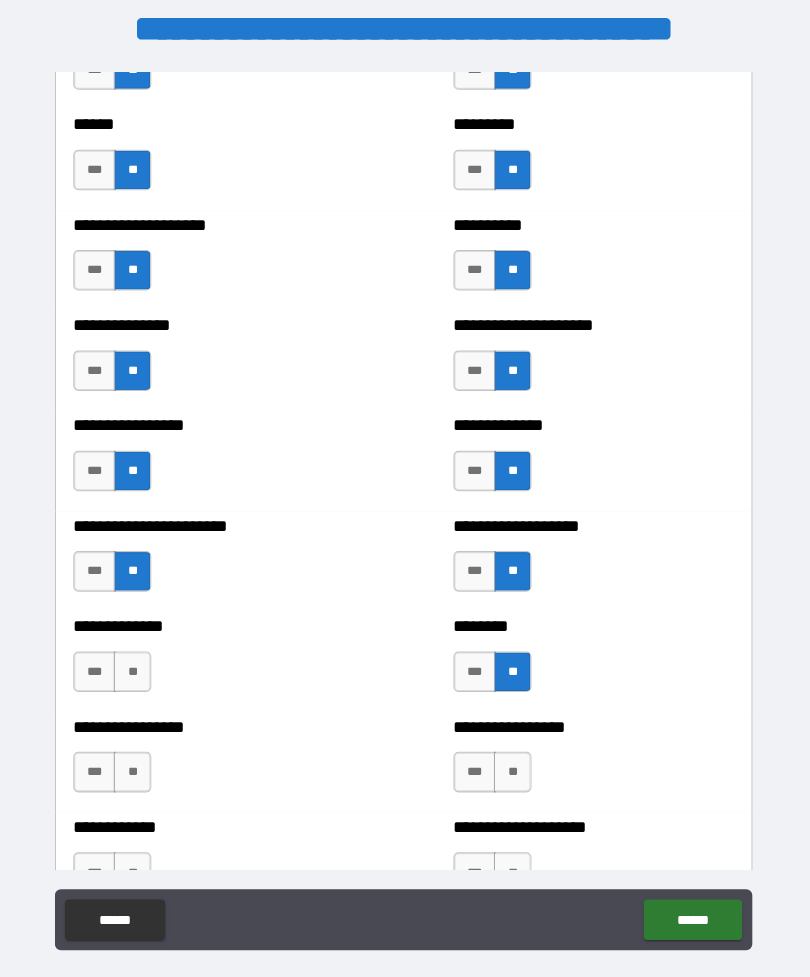 click on "**" at bounding box center [137, 675] 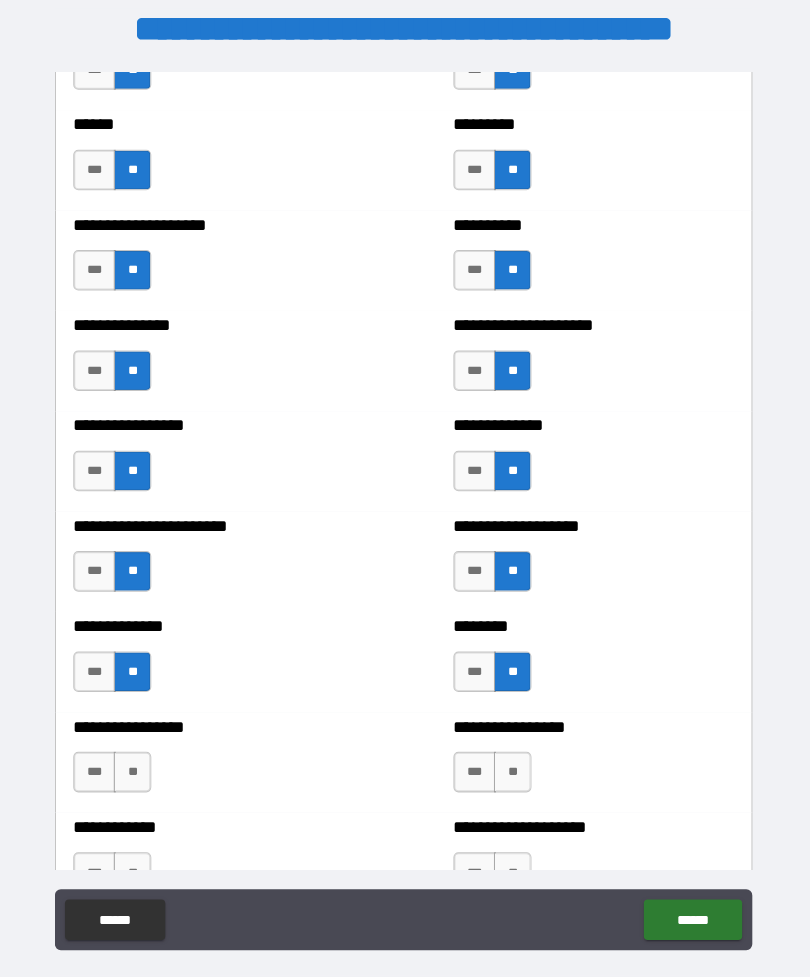 click on "**" at bounding box center [137, 774] 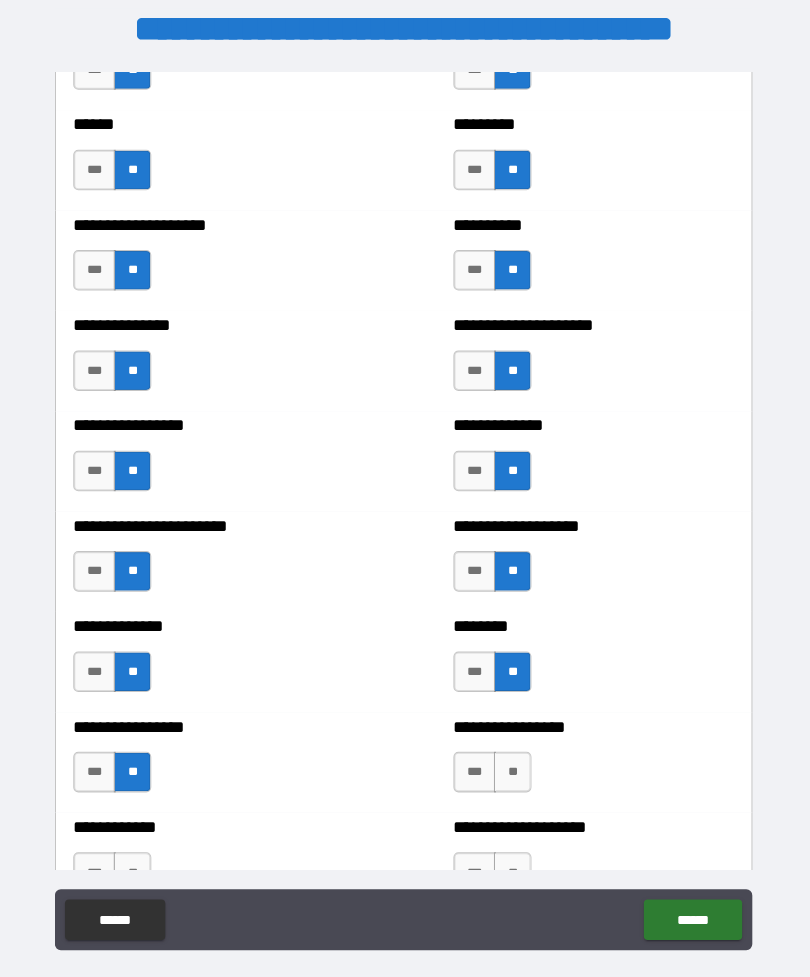 click on "**" at bounding box center (512, 774) 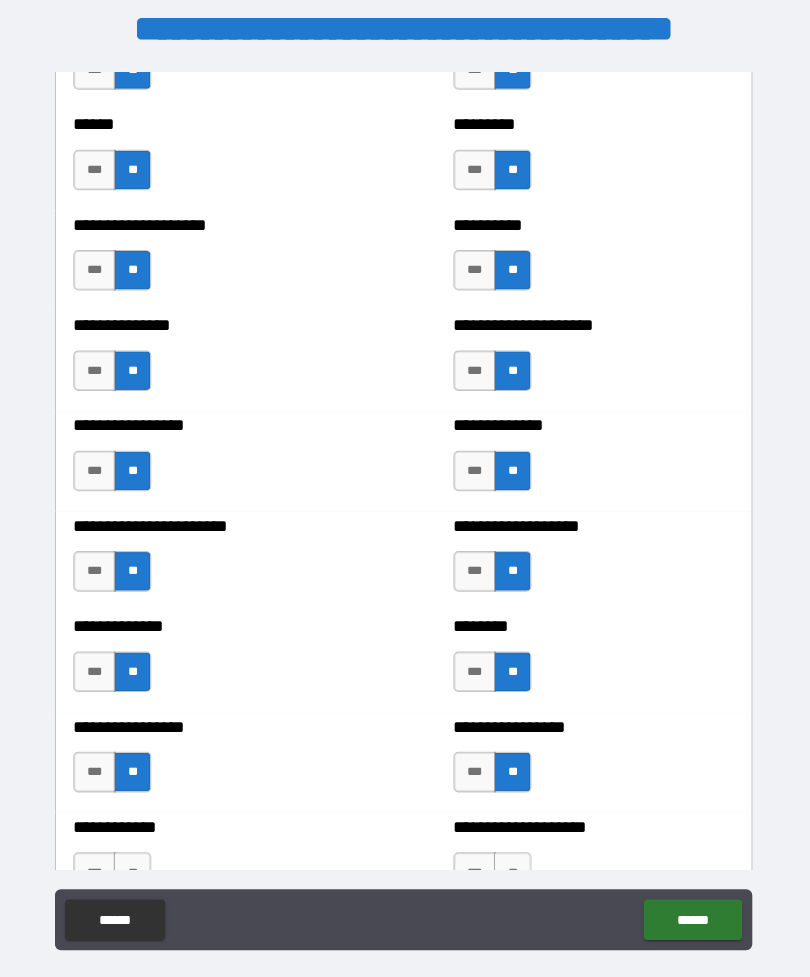 click on "**" at bounding box center [512, 774] 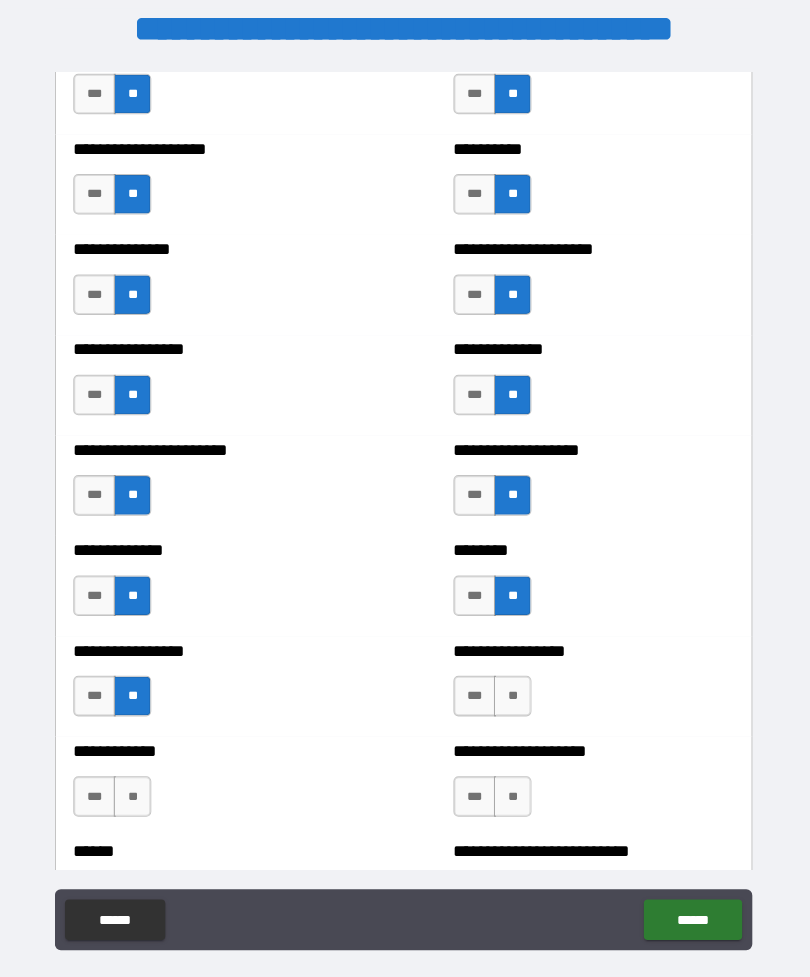 scroll, scrollTop: 3416, scrollLeft: 0, axis: vertical 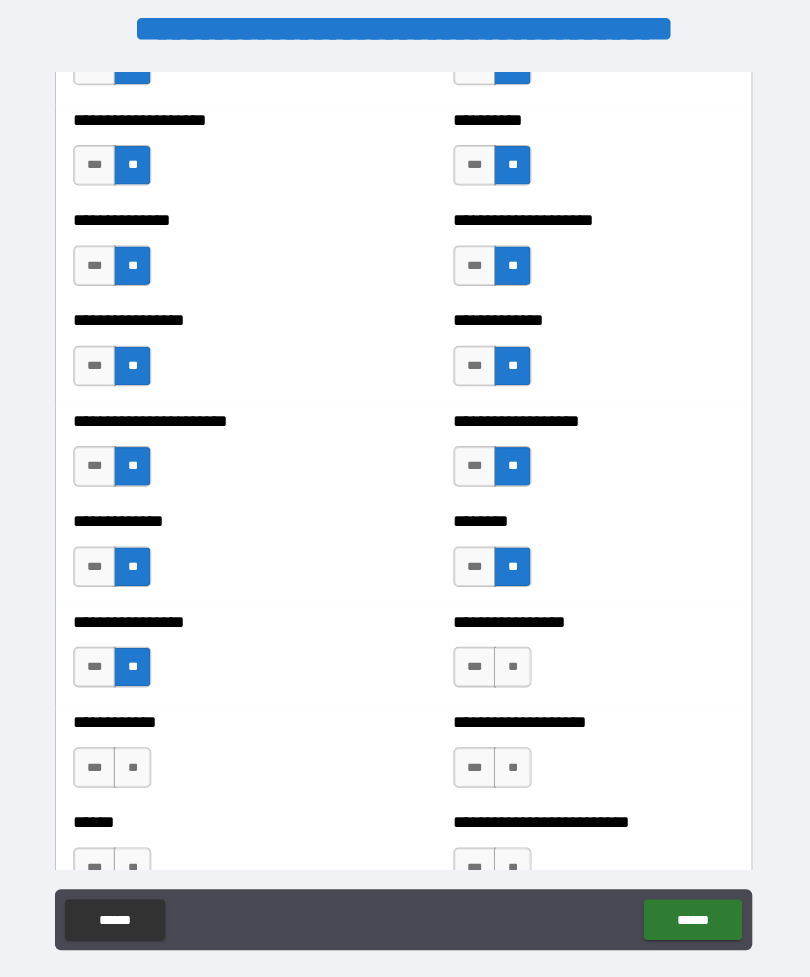 click on "**" at bounding box center (512, 770) 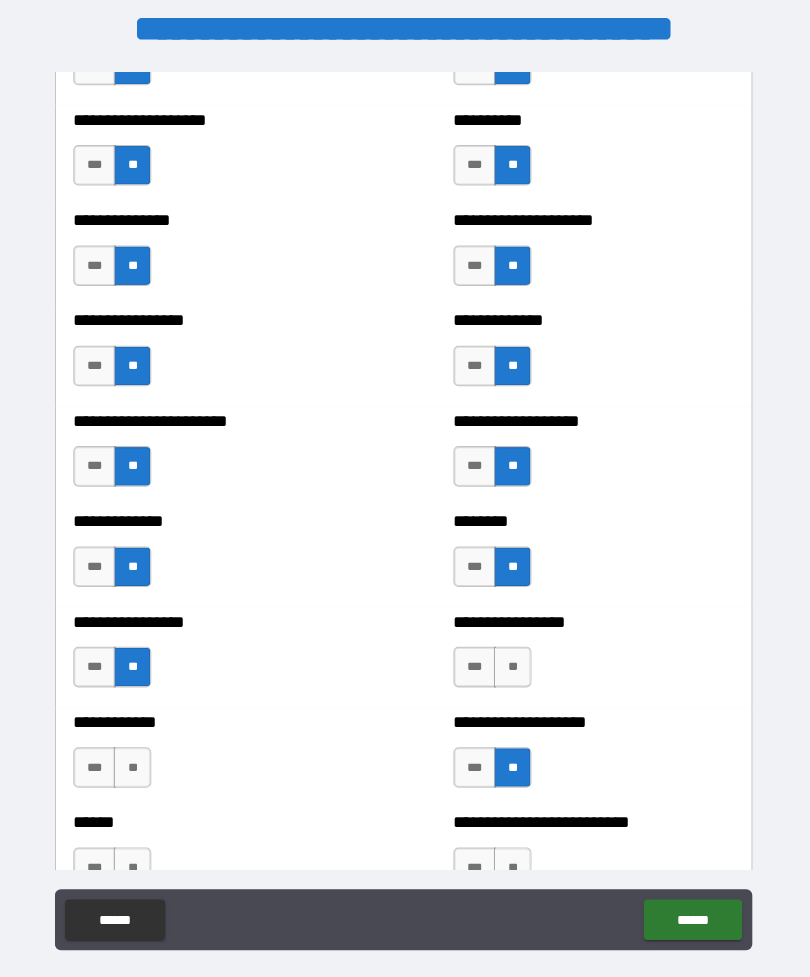 click on "**" at bounding box center (137, 770) 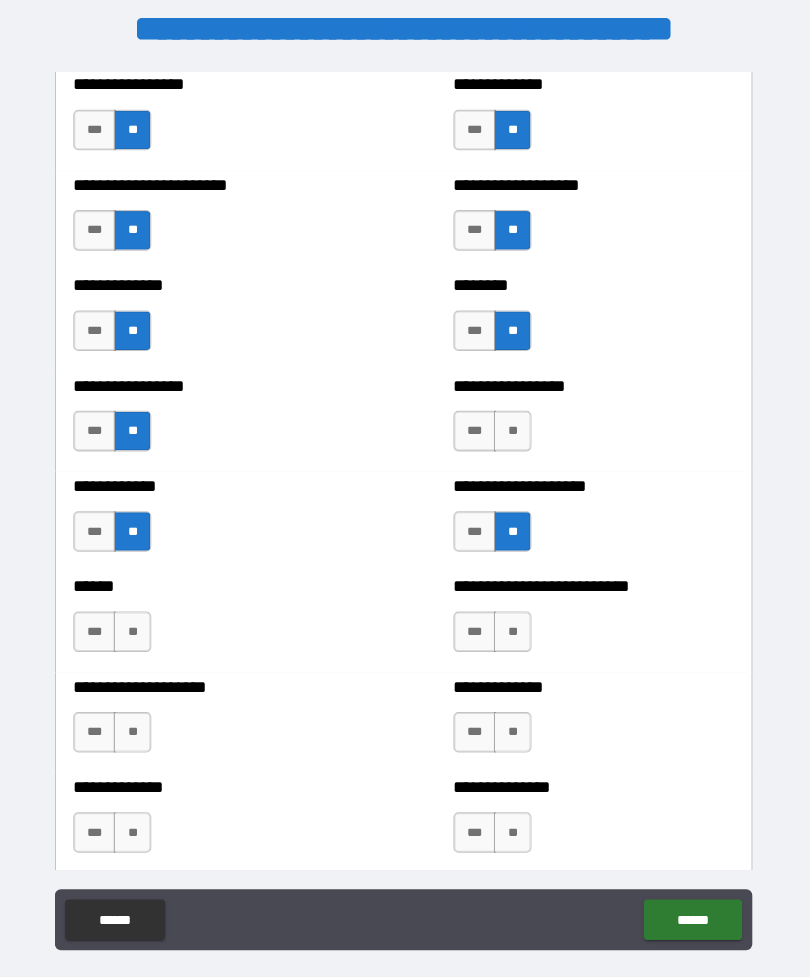 scroll, scrollTop: 3656, scrollLeft: 0, axis: vertical 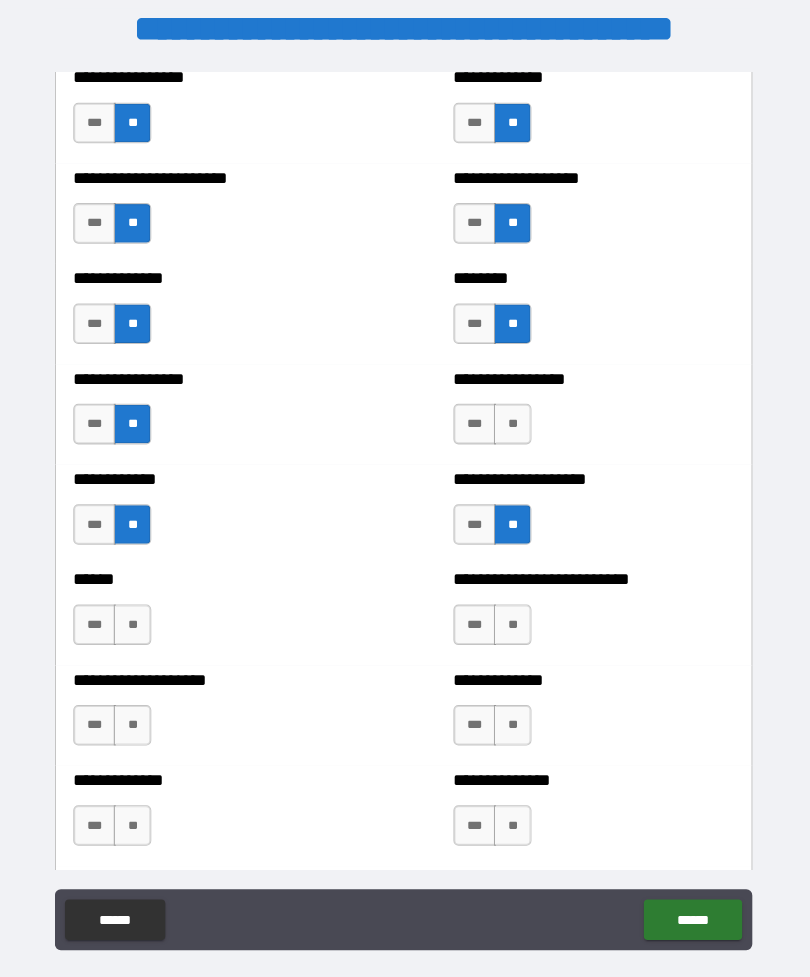 click on "**" at bounding box center [512, 431] 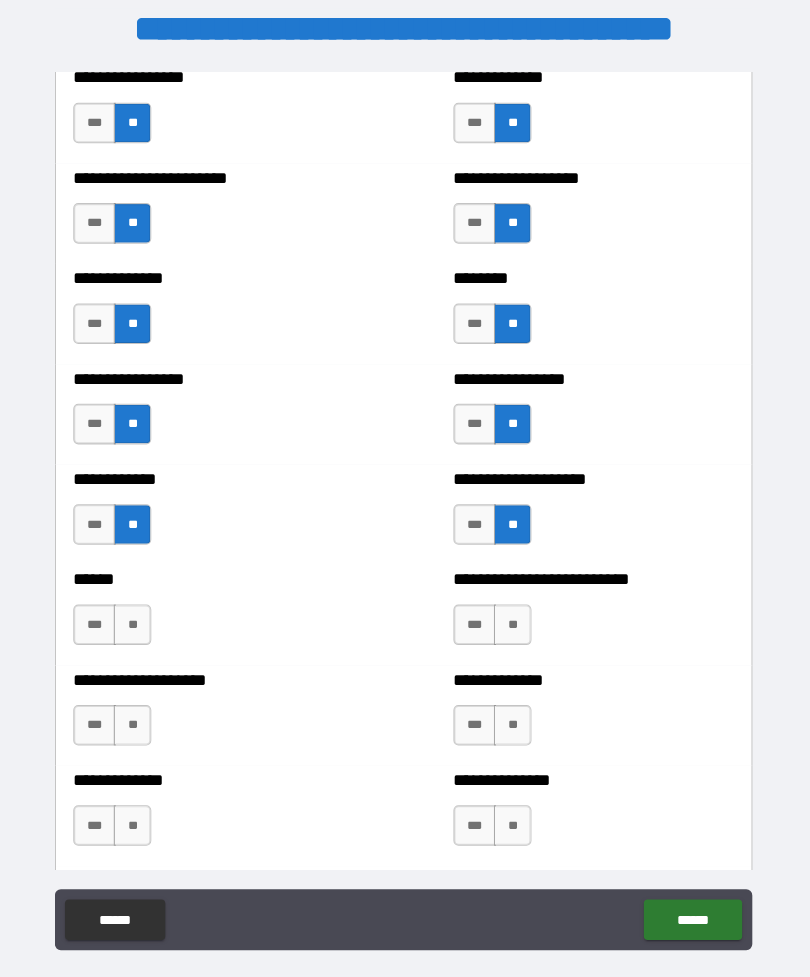 click on "**" at bounding box center [512, 629] 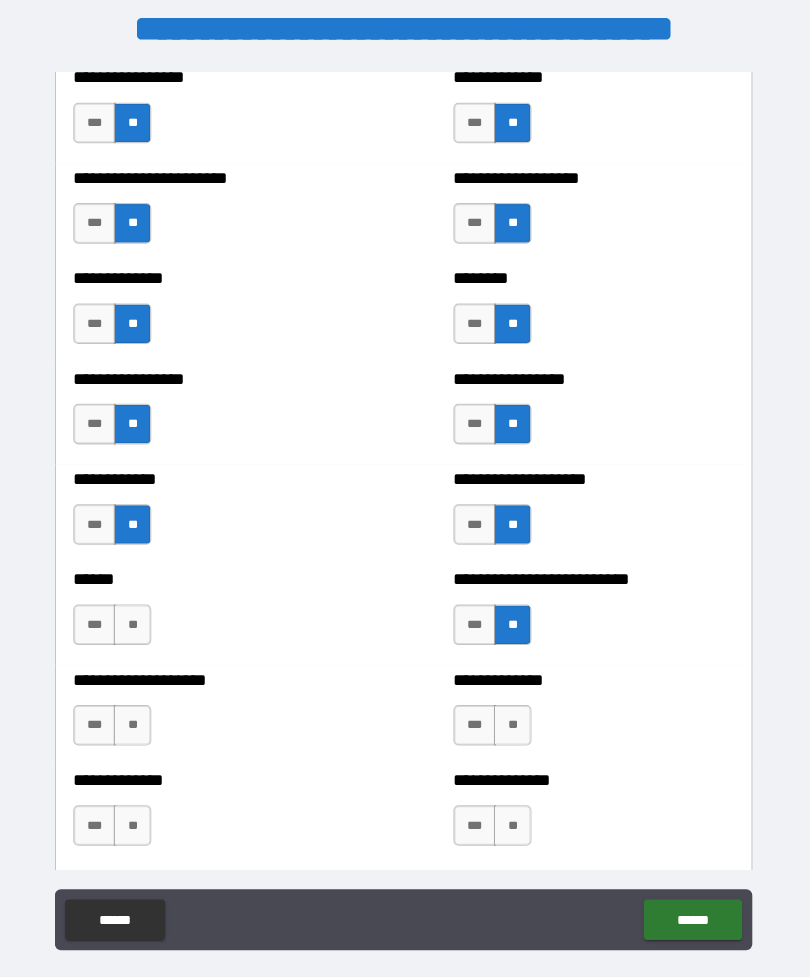 click on "**" at bounding box center (137, 629) 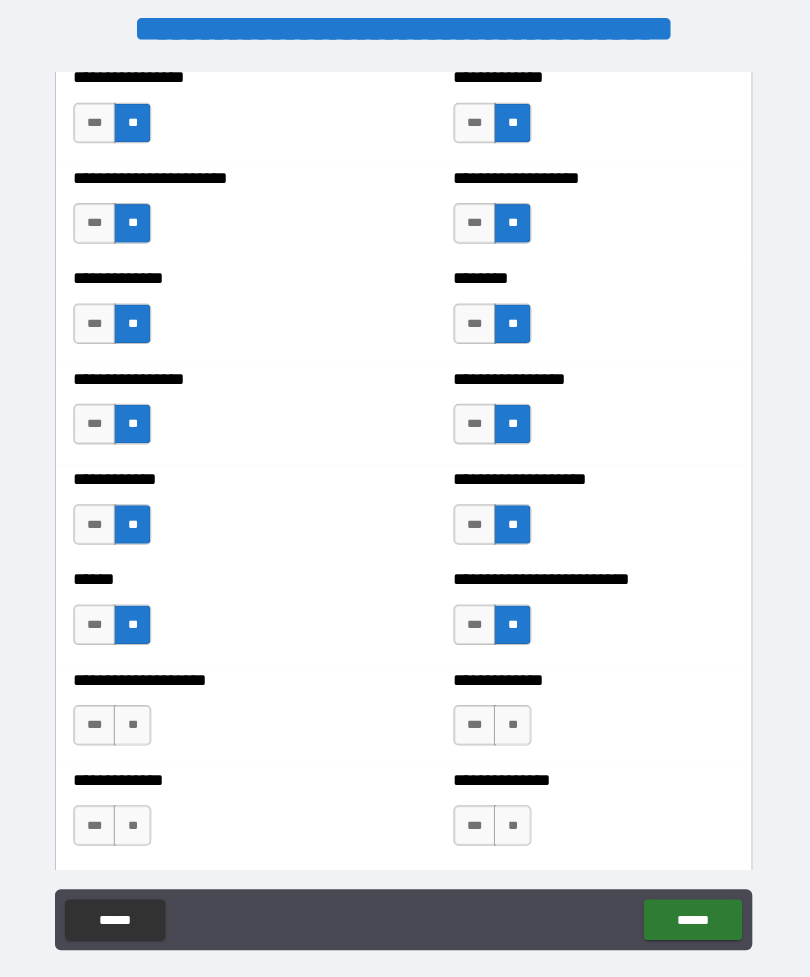 click on "**" at bounding box center (137, 728) 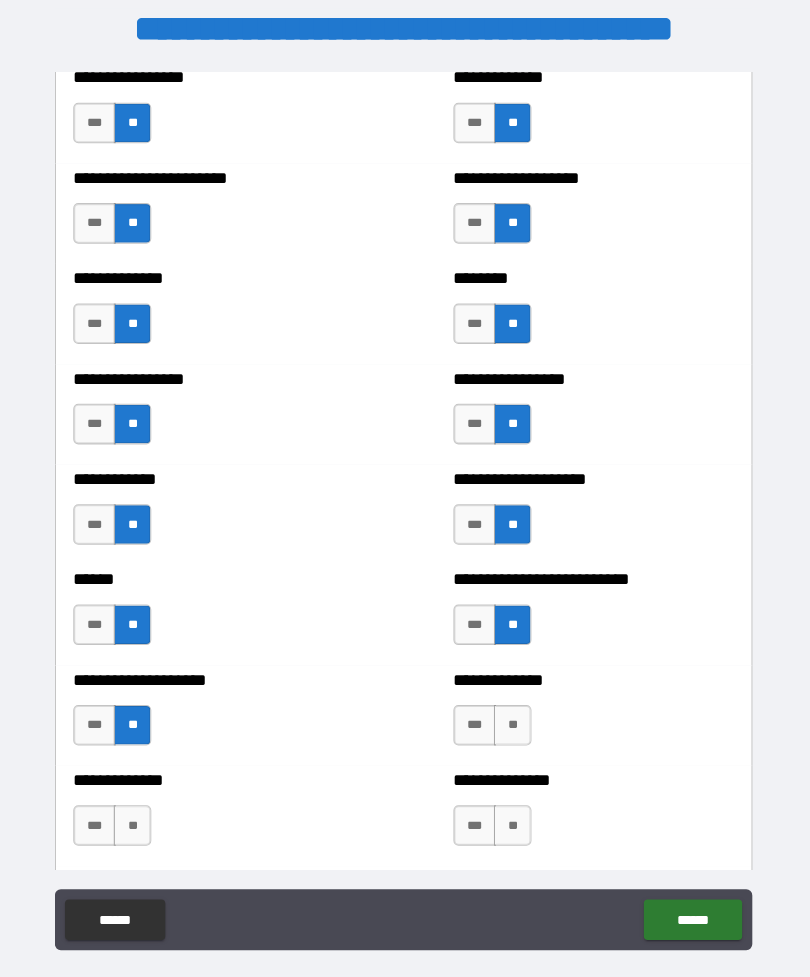 click on "**" at bounding box center [137, 827] 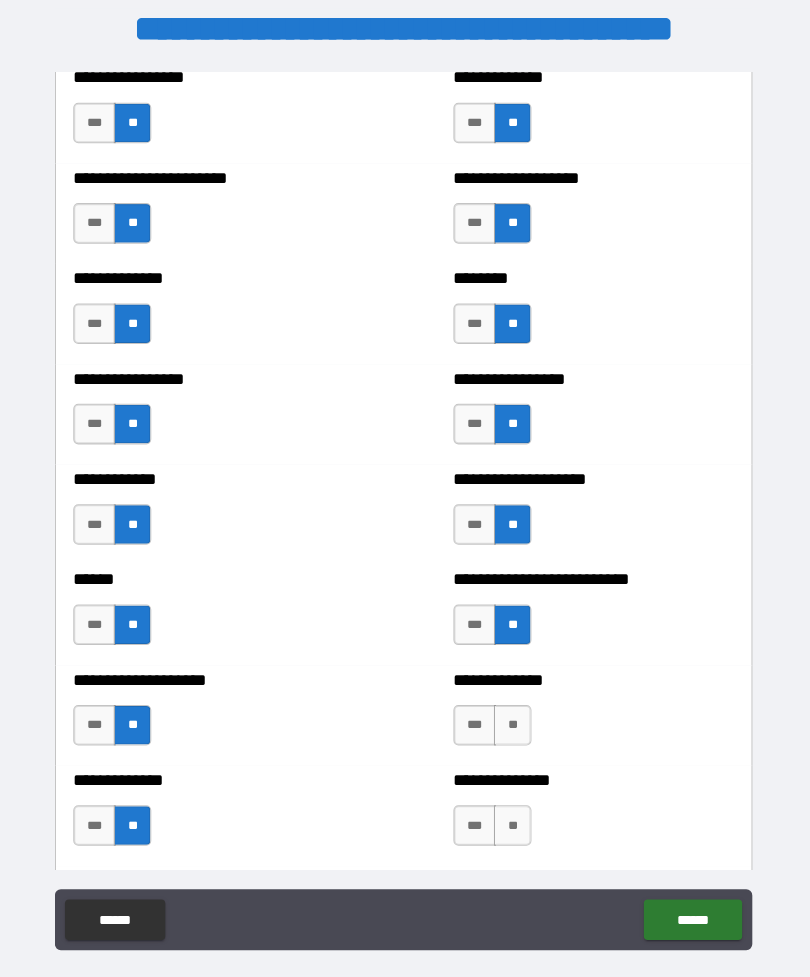 click on "**" at bounding box center (512, 728) 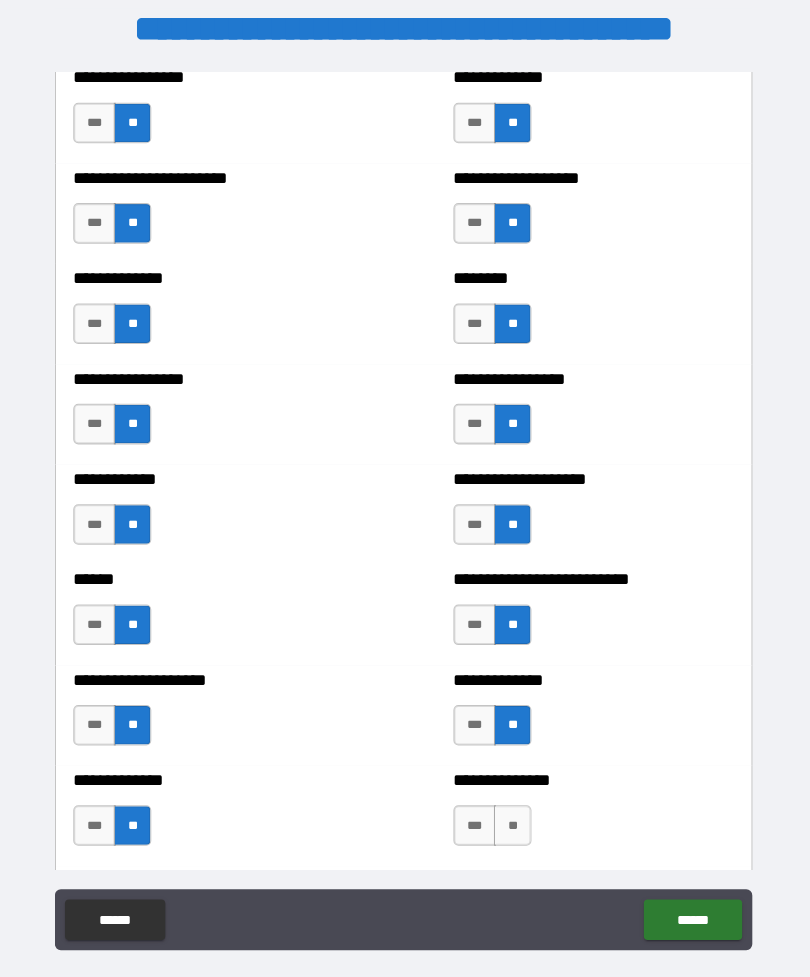 click on "**" at bounding box center (512, 827) 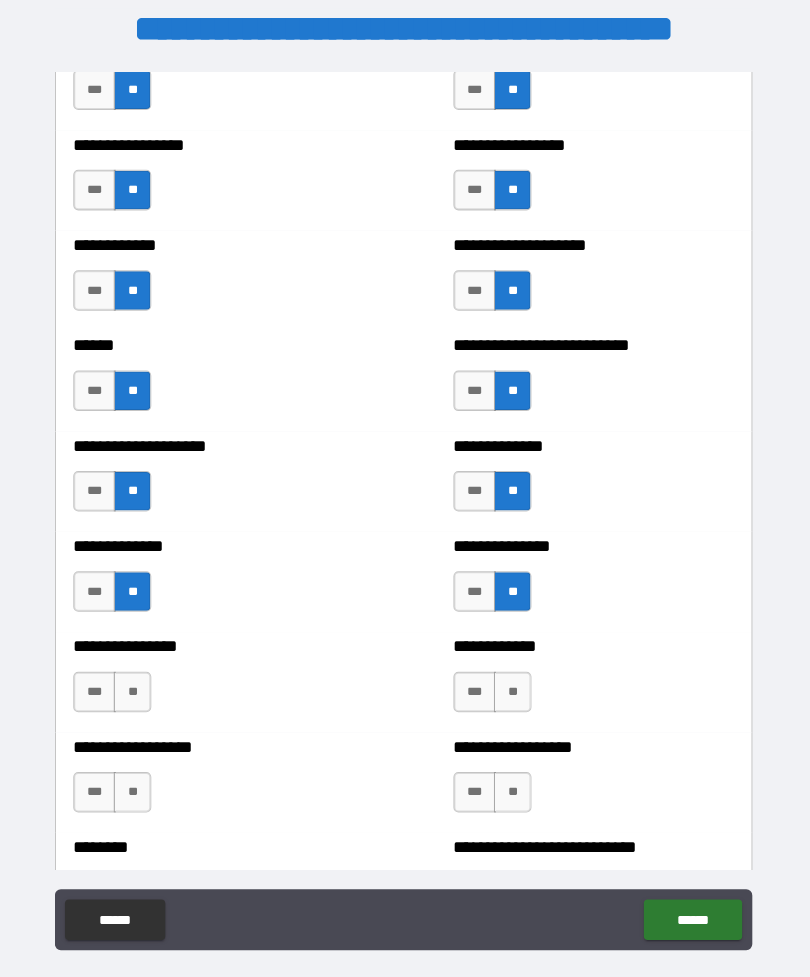 scroll, scrollTop: 3918, scrollLeft: 0, axis: vertical 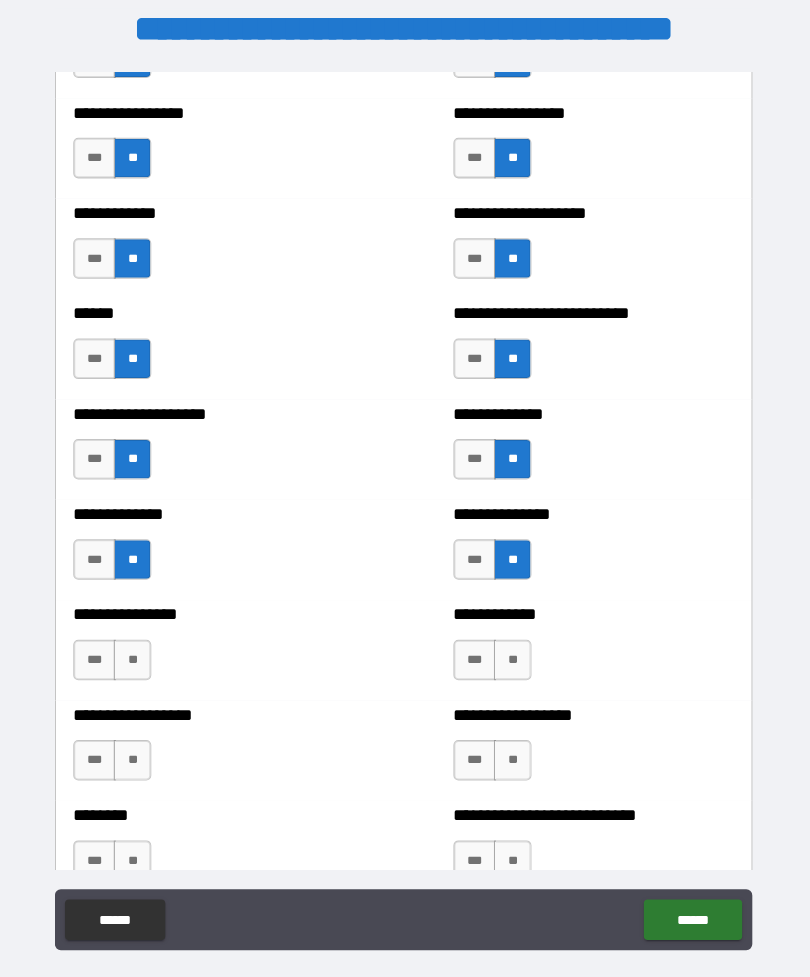 click on "**" at bounding box center (137, 664) 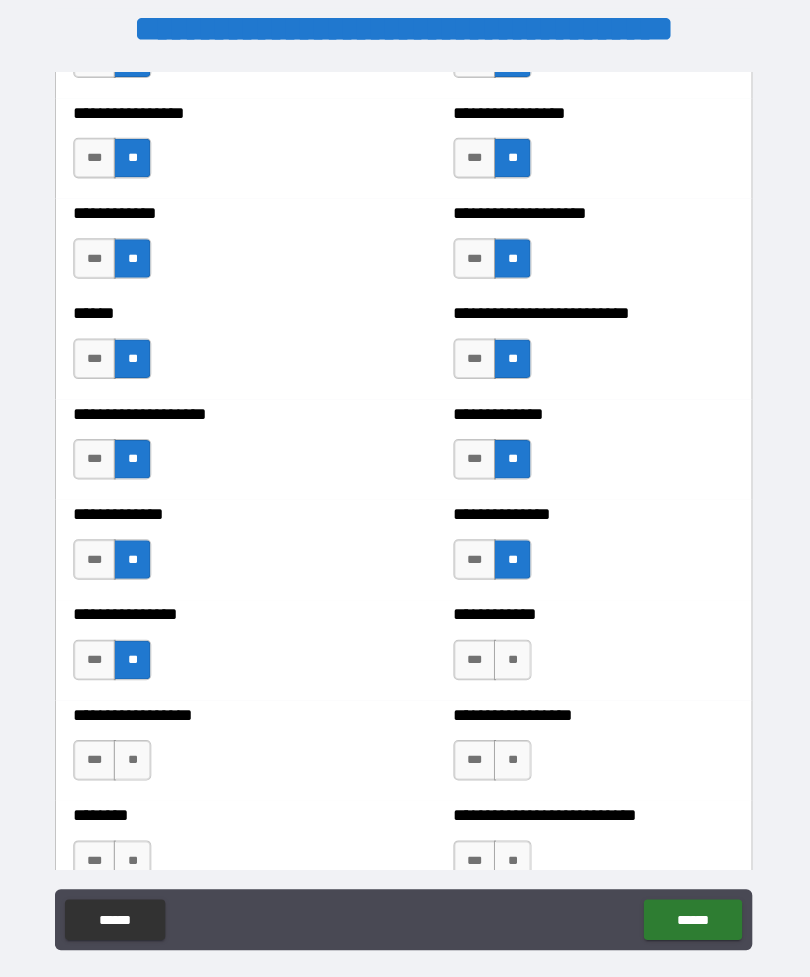 click on "**" at bounding box center (137, 763) 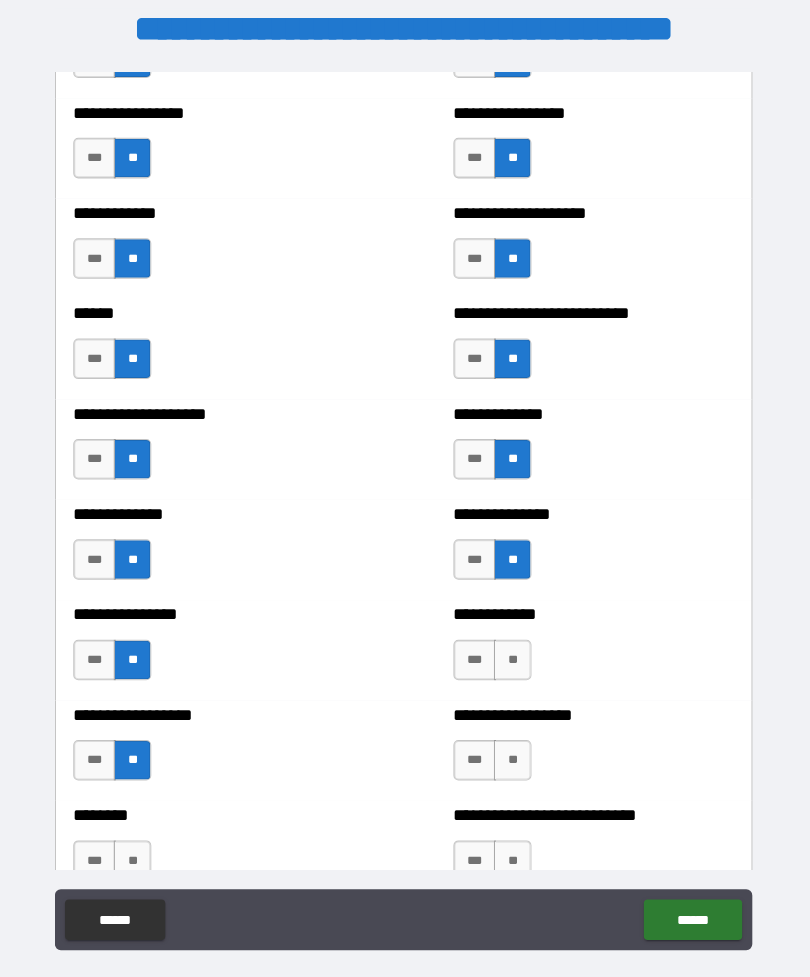 click on "**" at bounding box center [137, 862] 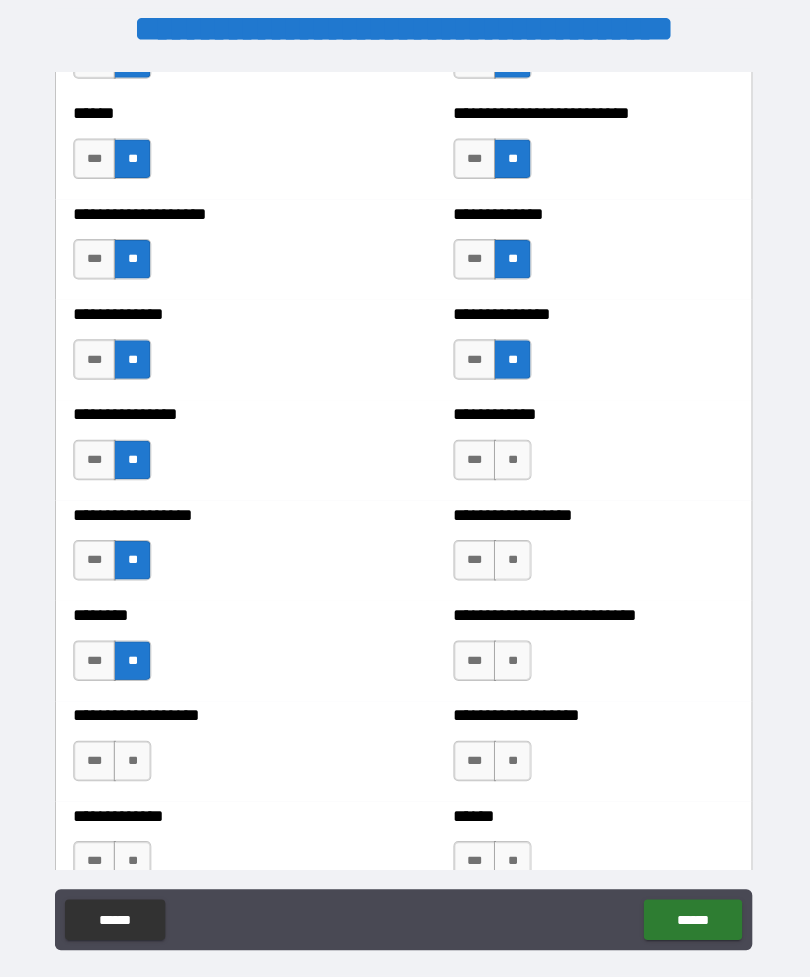scroll, scrollTop: 4085, scrollLeft: 0, axis: vertical 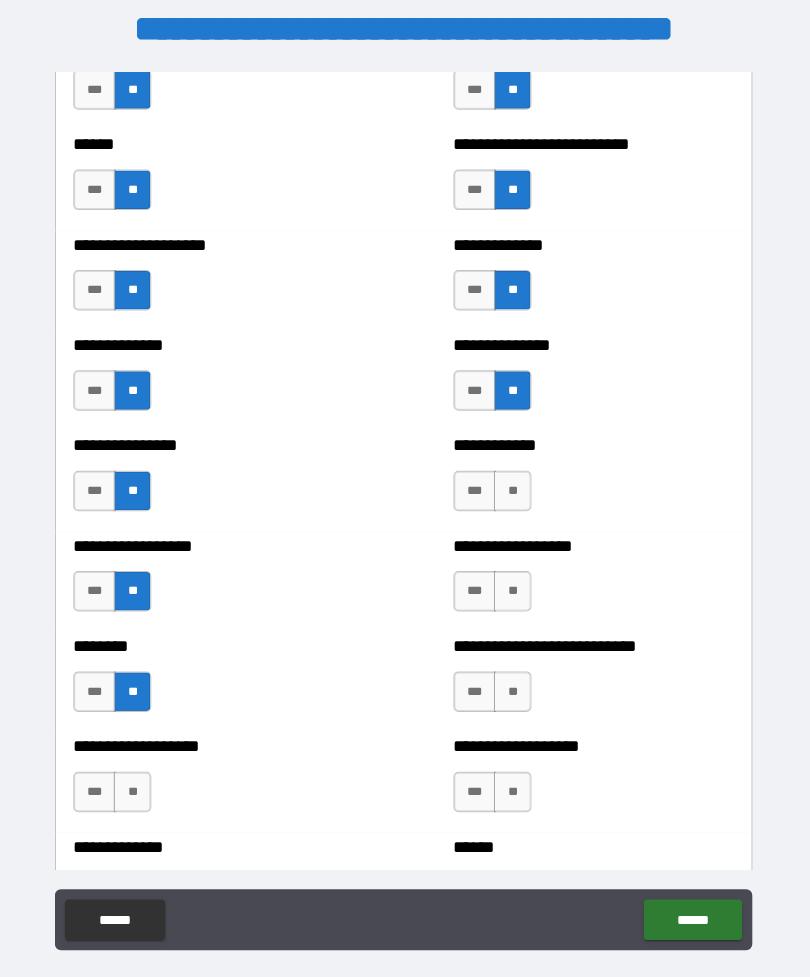 click on "**" at bounding box center [512, 497] 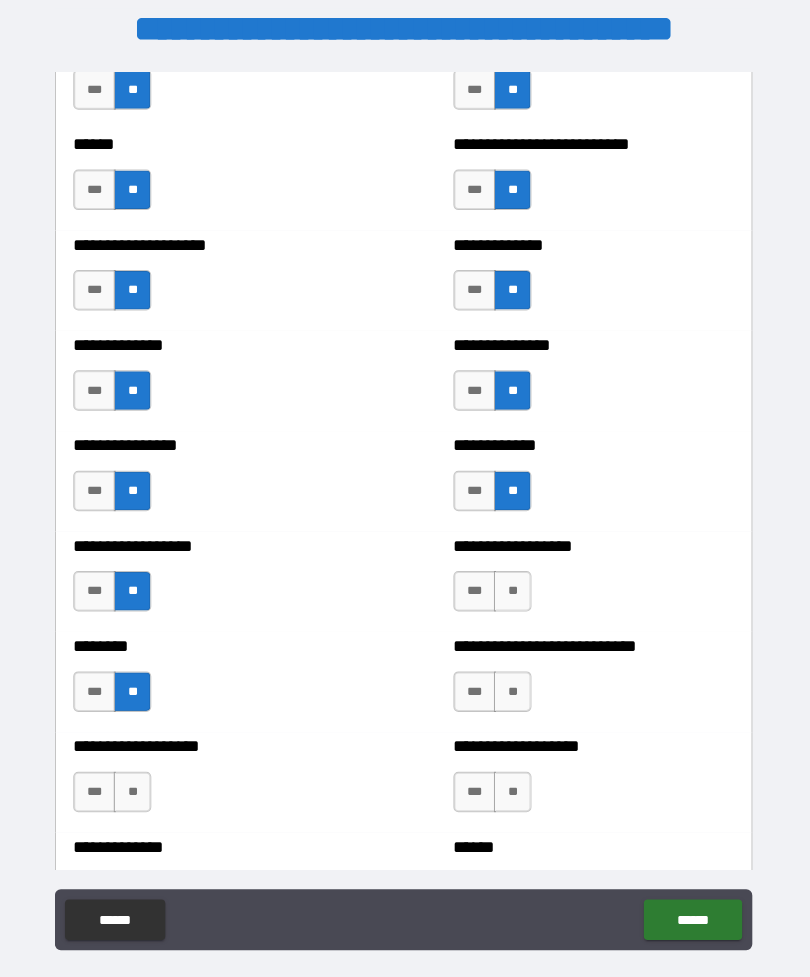 click on "**" at bounding box center (512, 596) 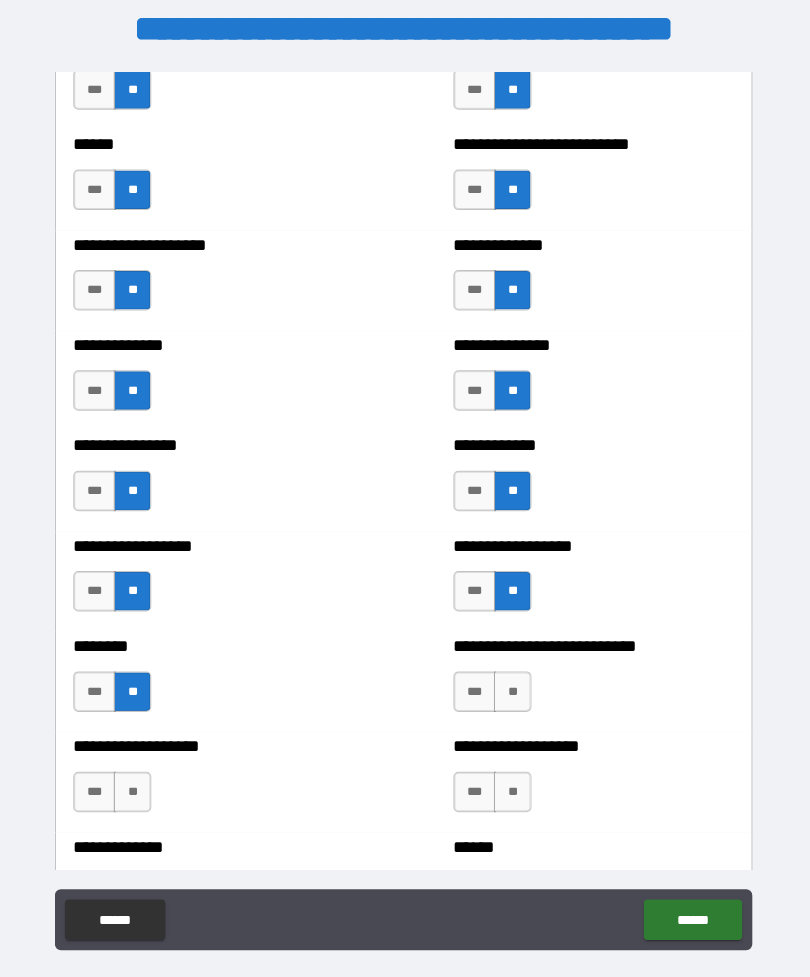 click on "**" at bounding box center [512, 695] 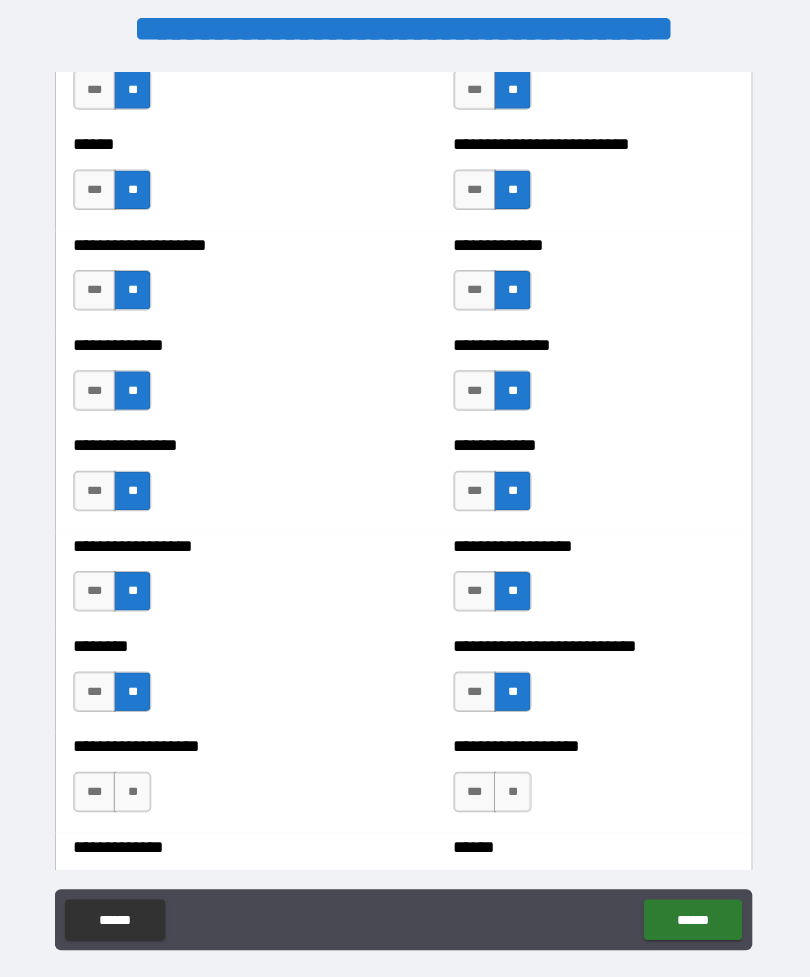 click on "**" at bounding box center (512, 794) 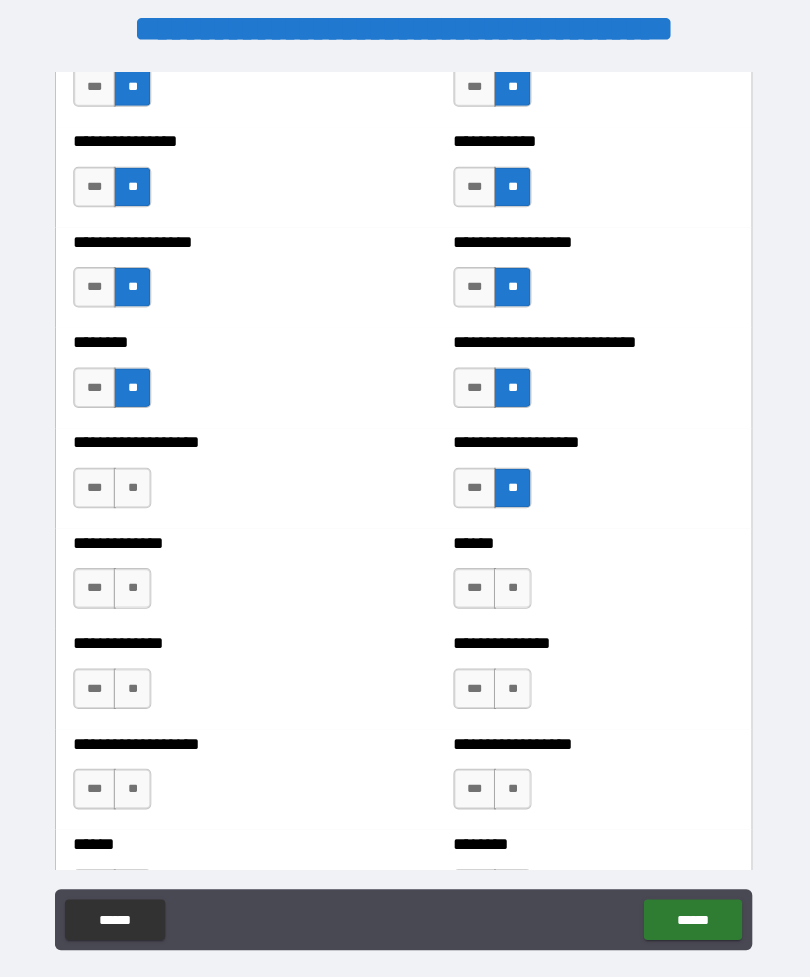 scroll, scrollTop: 4389, scrollLeft: 0, axis: vertical 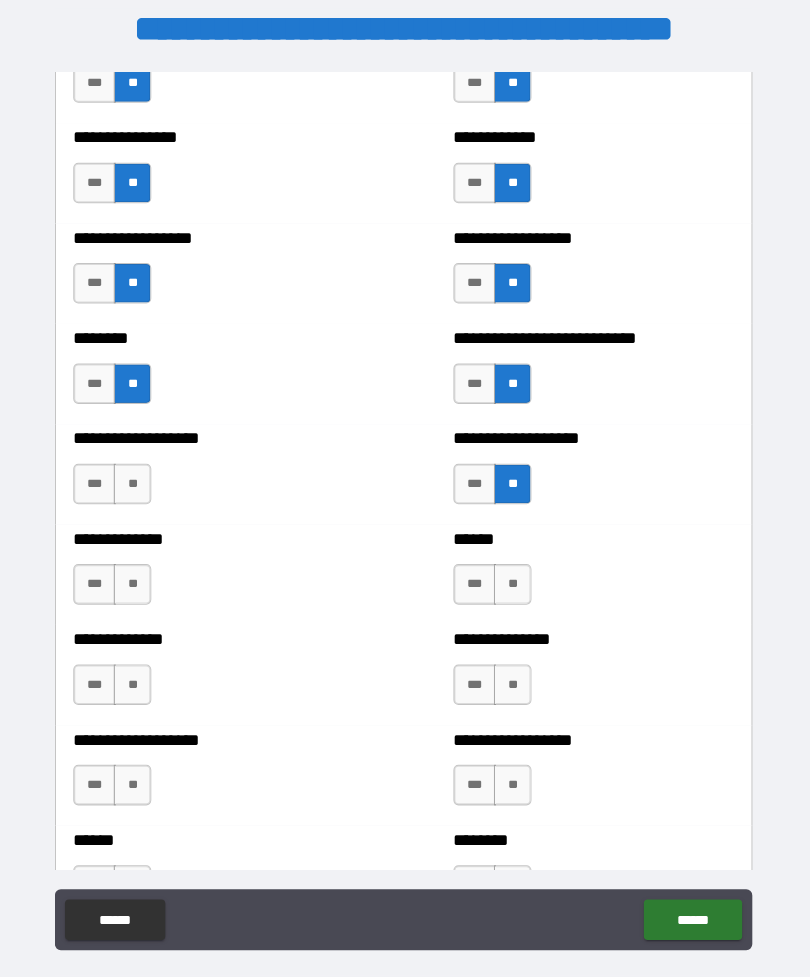 click on "**" at bounding box center (137, 490) 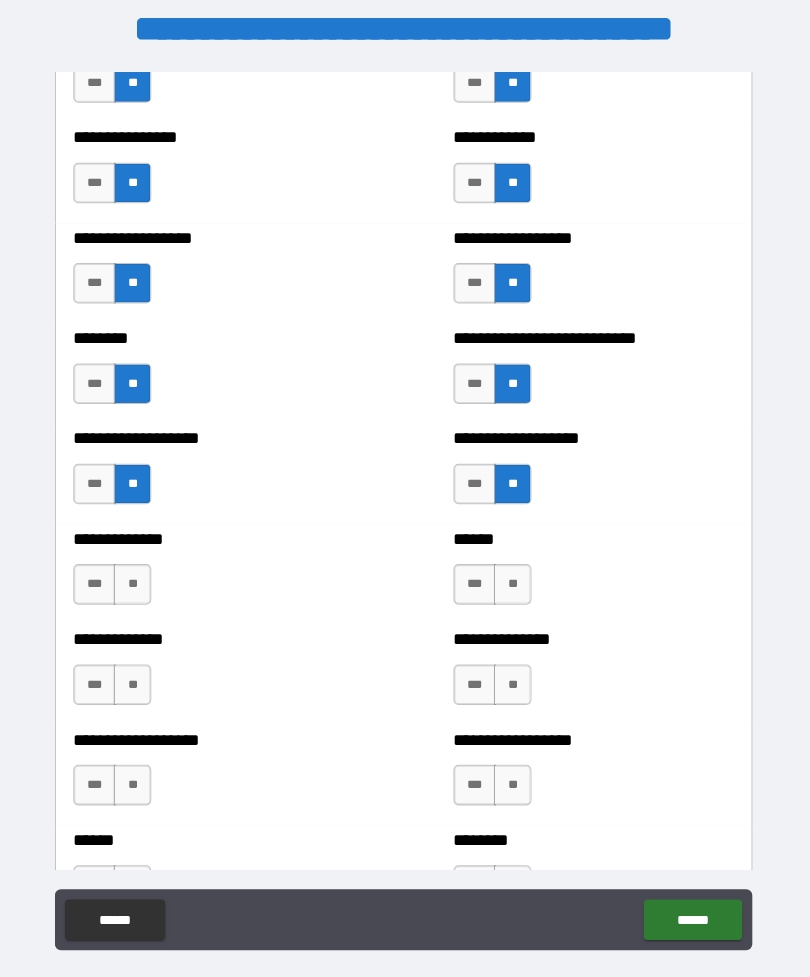 click on "**" at bounding box center [137, 589] 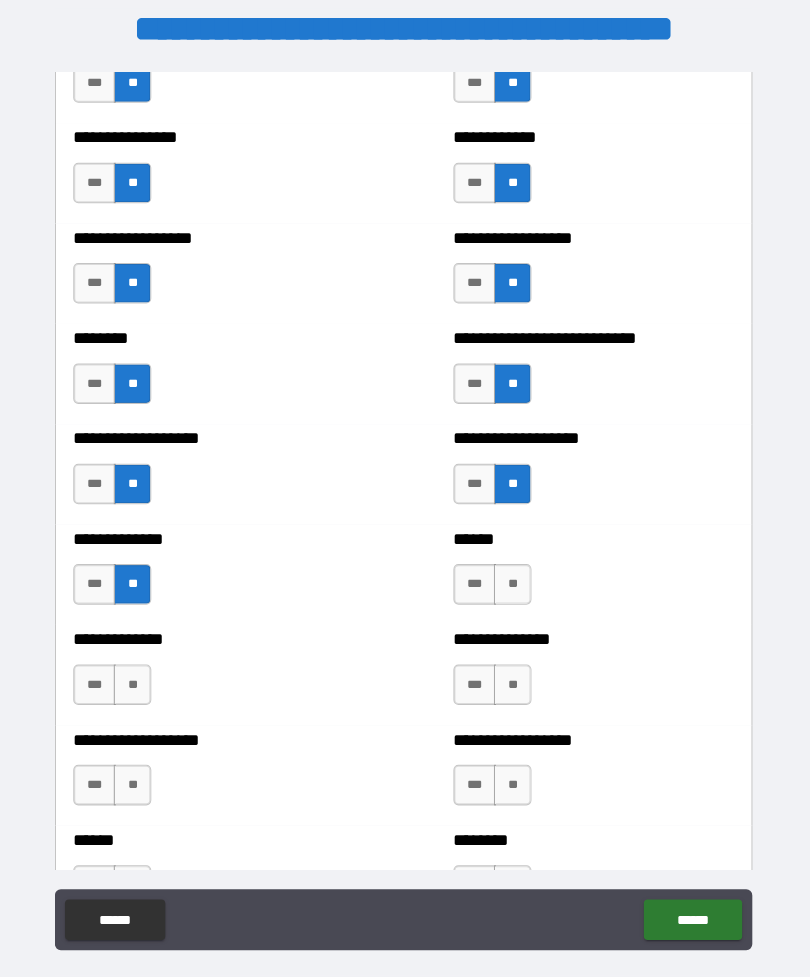 click on "**" at bounding box center (137, 688) 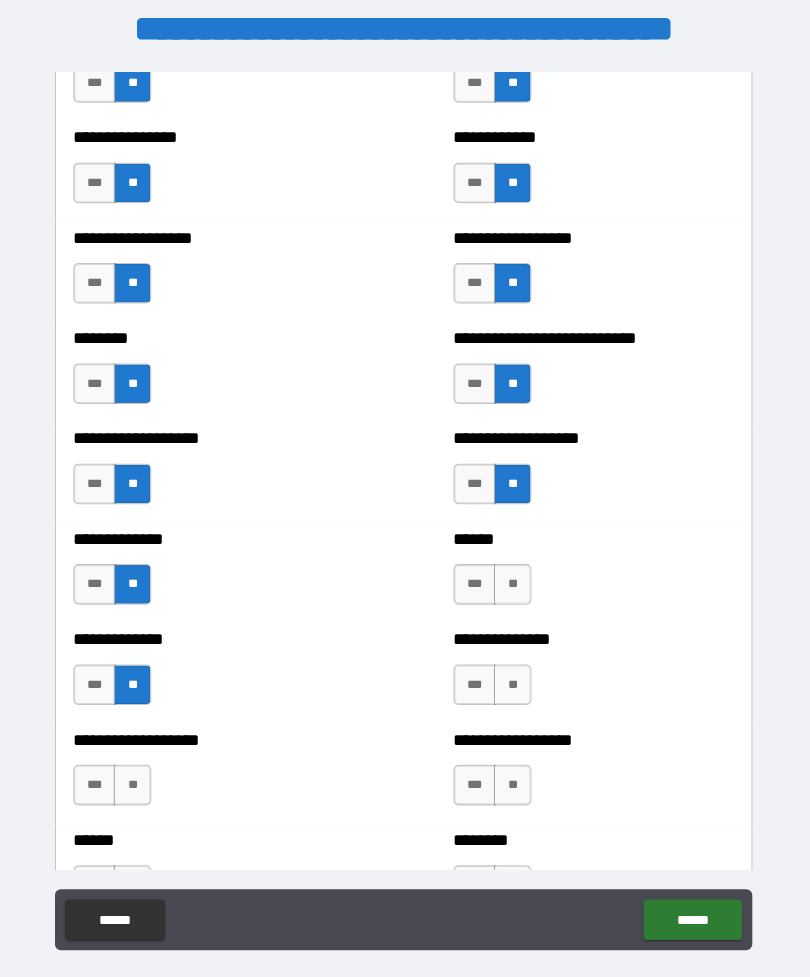 click on "**" at bounding box center [137, 787] 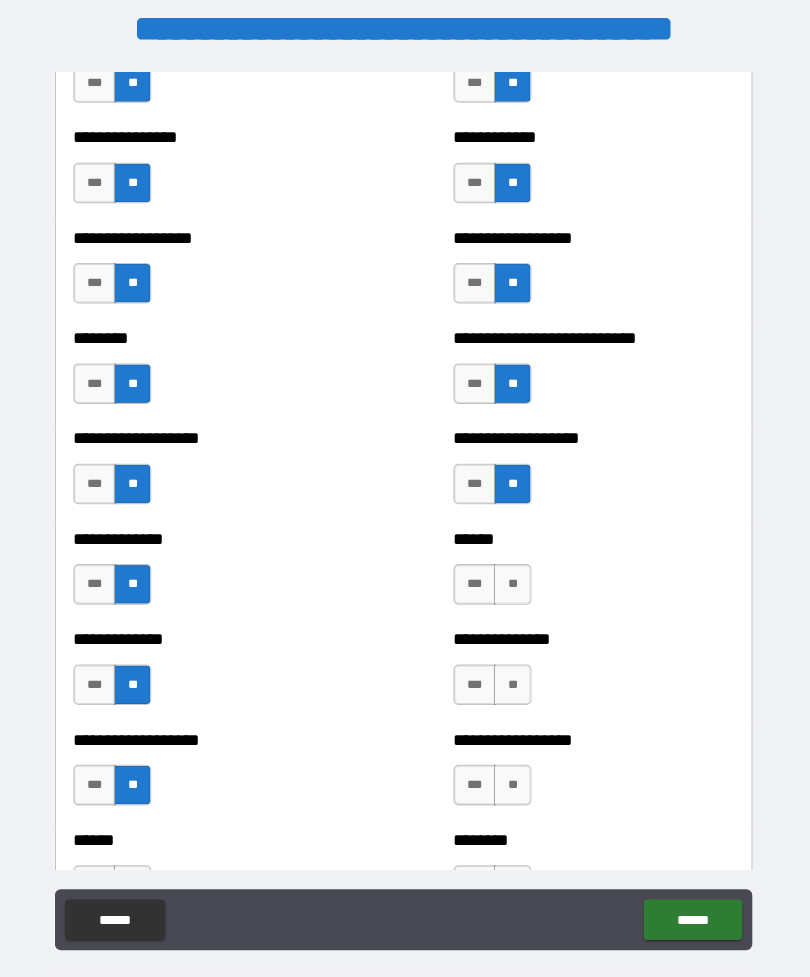 click on "**" at bounding box center [512, 589] 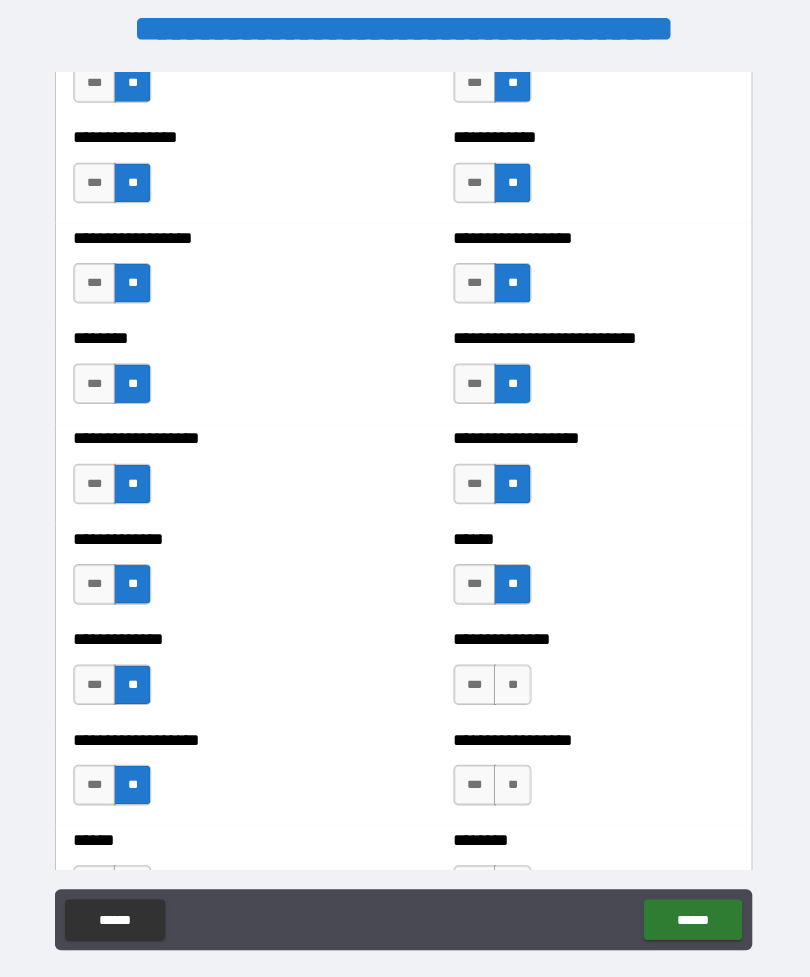 click on "**" at bounding box center [512, 688] 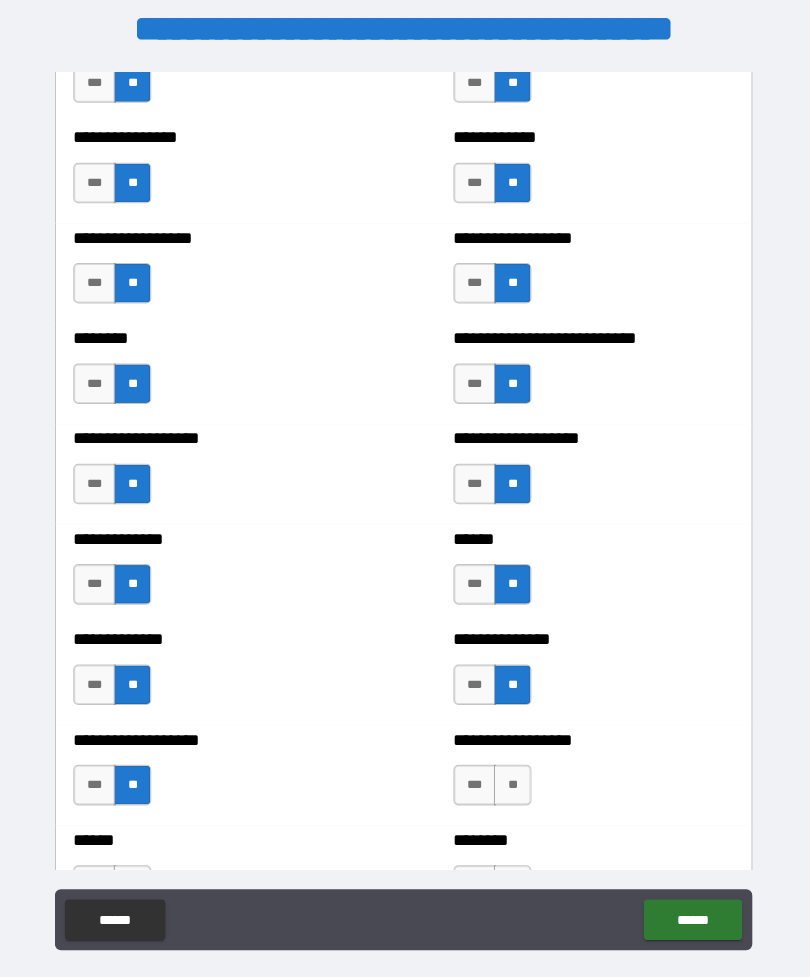 click on "**" at bounding box center (512, 787) 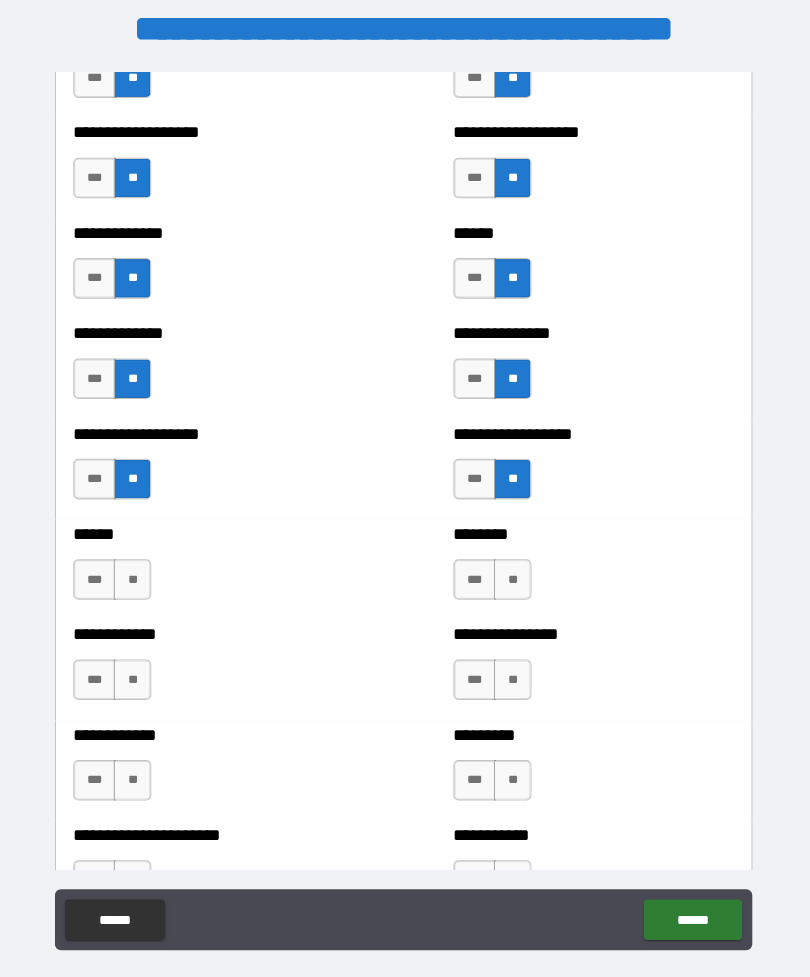 scroll, scrollTop: 4735, scrollLeft: 0, axis: vertical 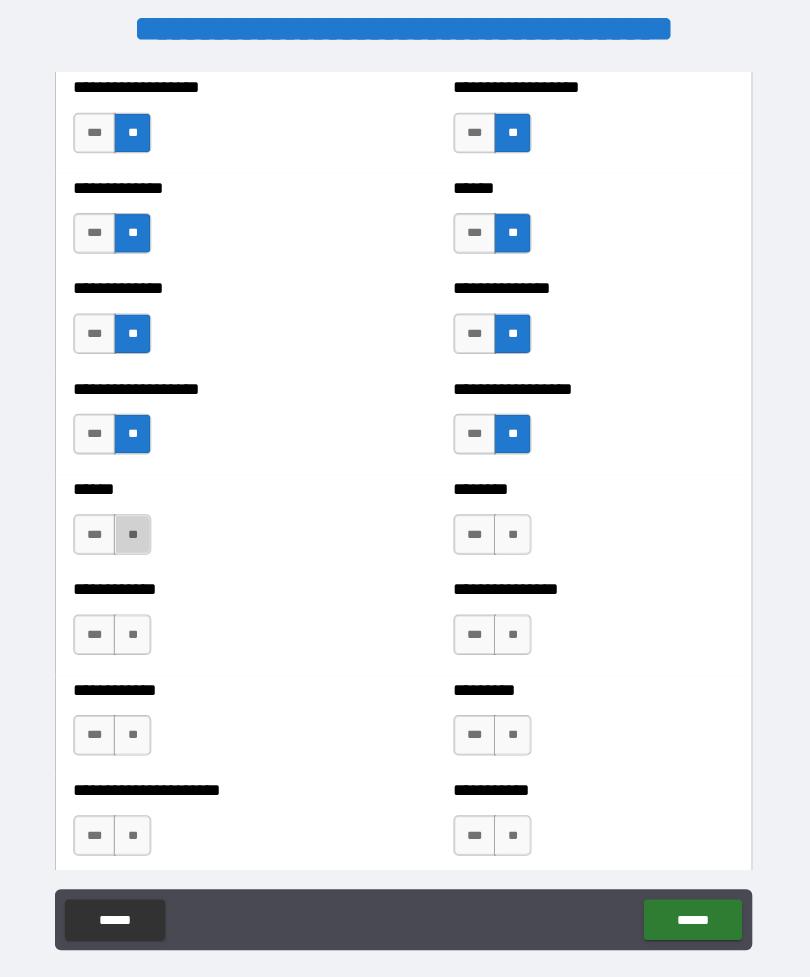 click on "**" at bounding box center (137, 540) 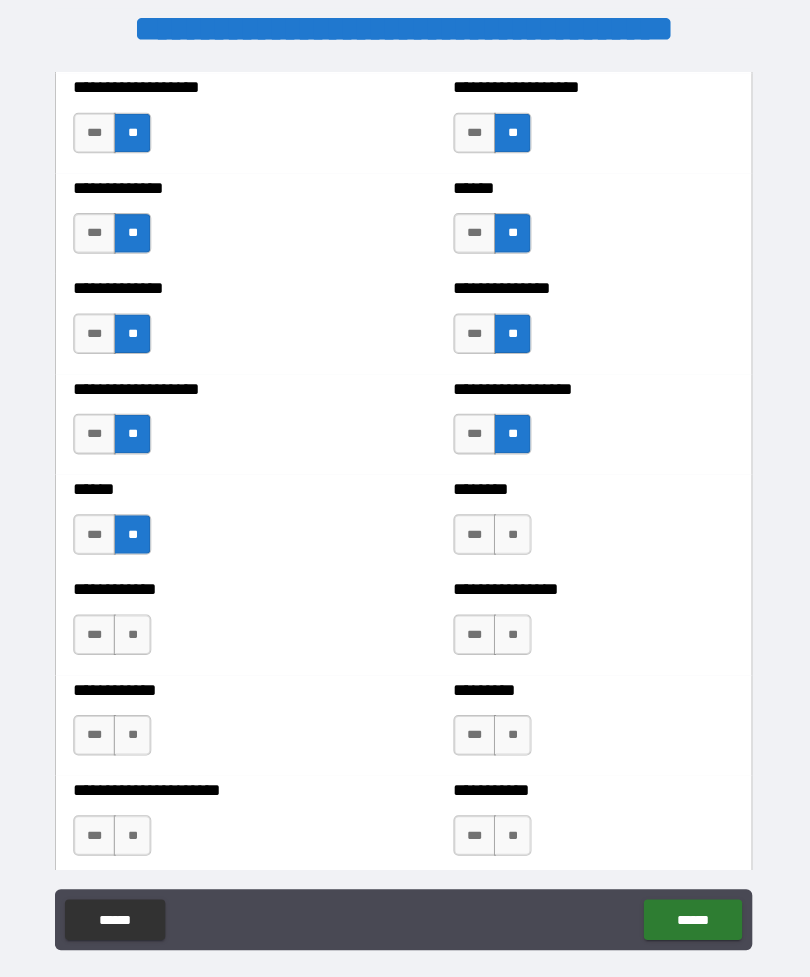 click on "**" at bounding box center [137, 639] 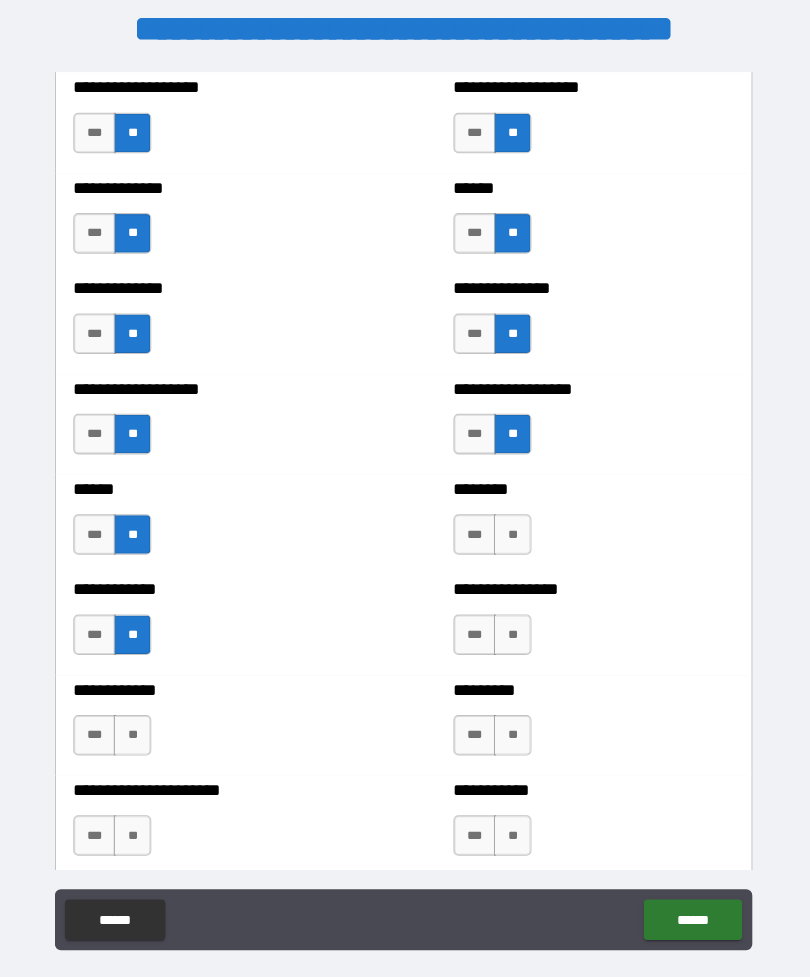 click on "**" at bounding box center (137, 738) 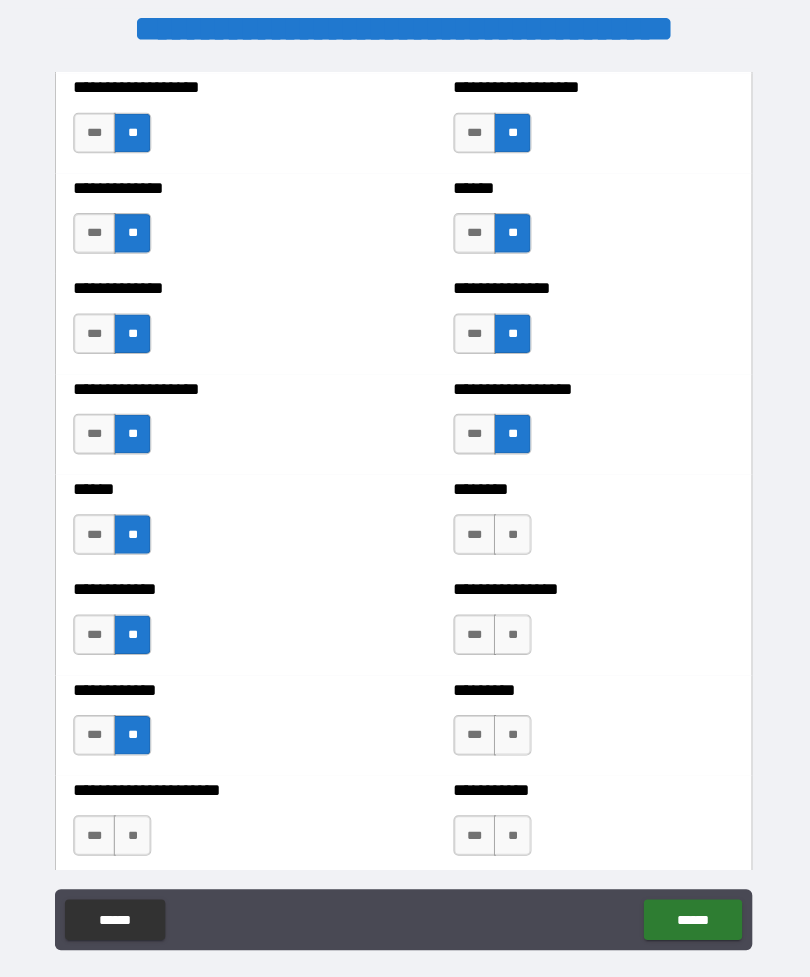 click on "**" at bounding box center (137, 837) 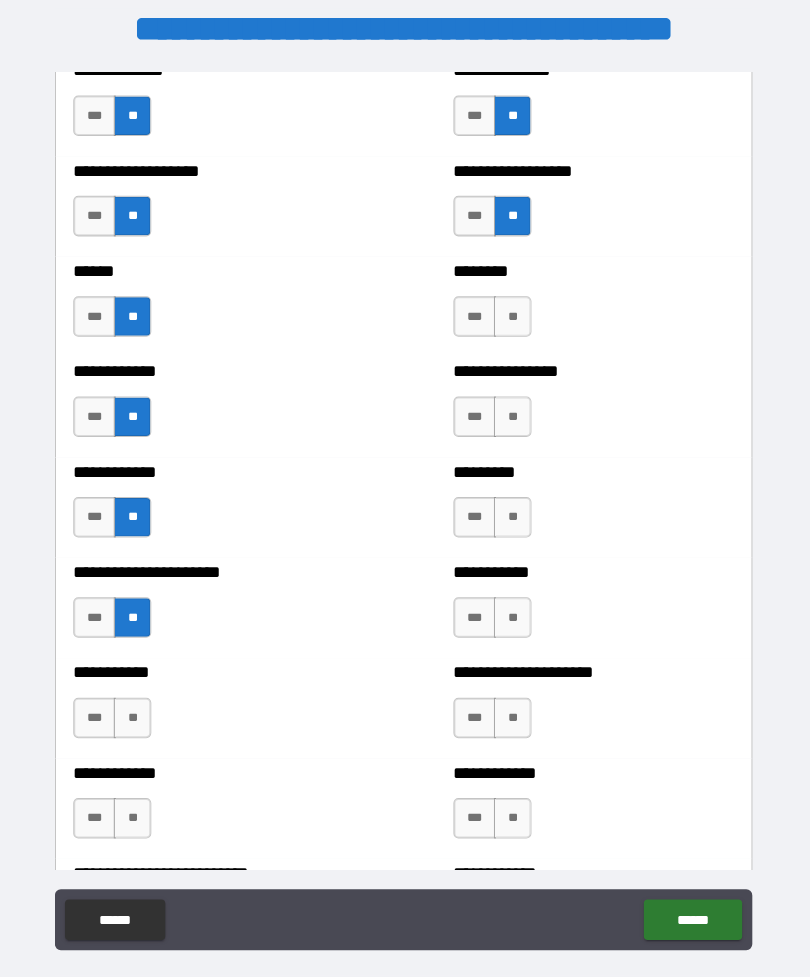 scroll, scrollTop: 4960, scrollLeft: 0, axis: vertical 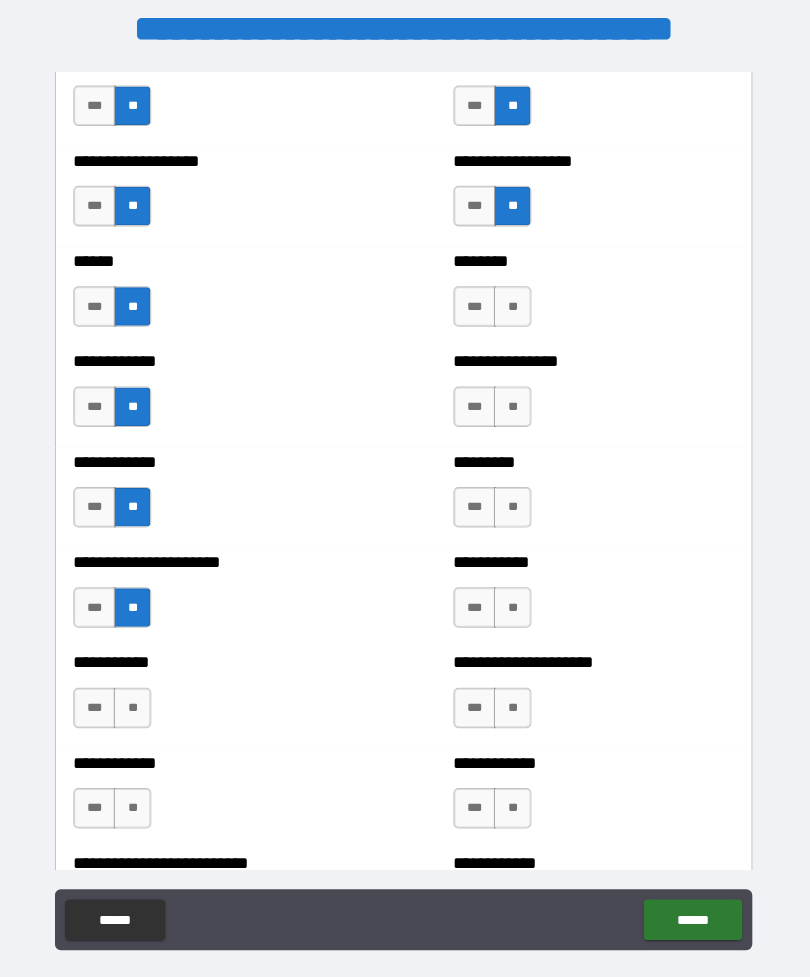 click on "**" at bounding box center (512, 315) 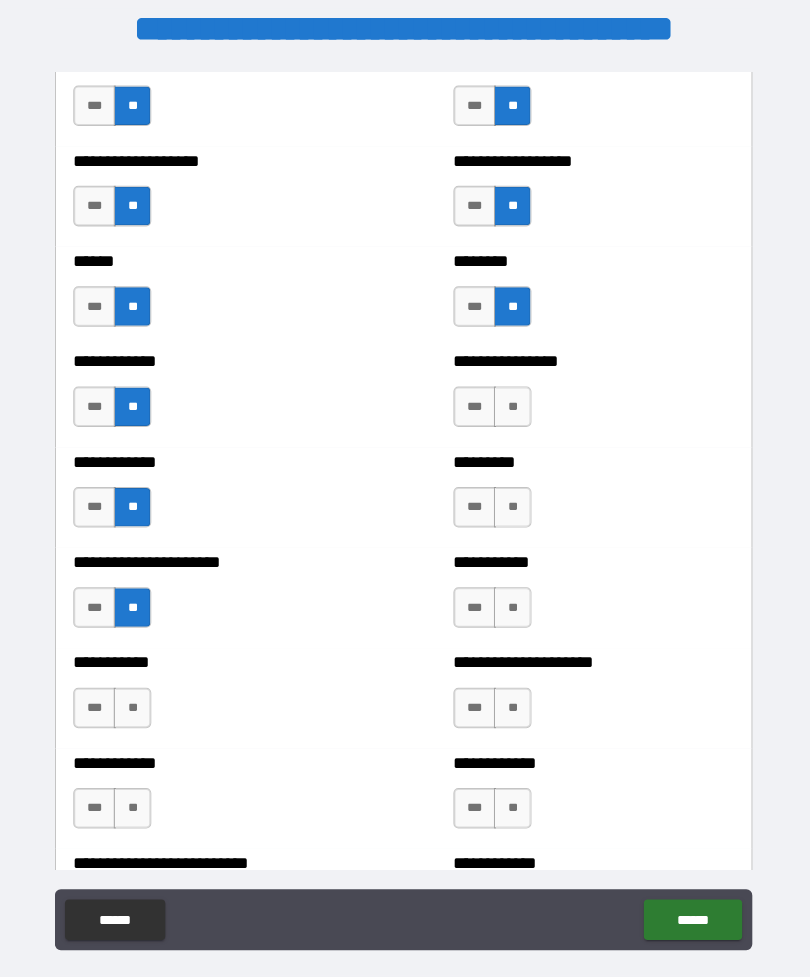 click on "**" at bounding box center [512, 414] 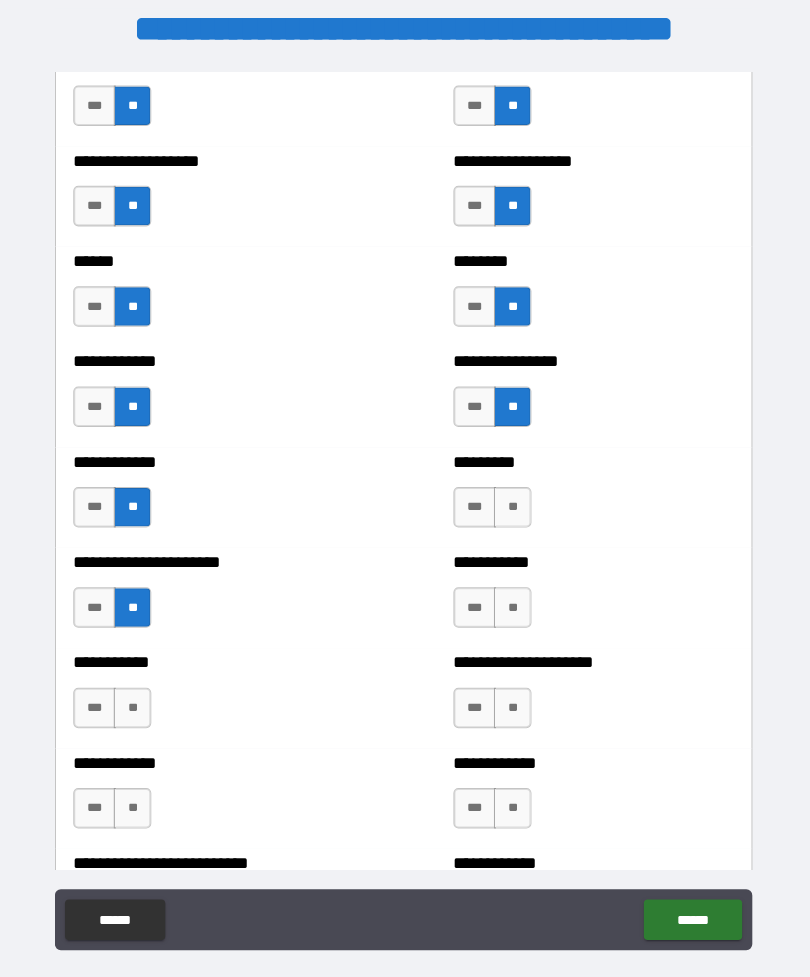click on "**" at bounding box center [512, 513] 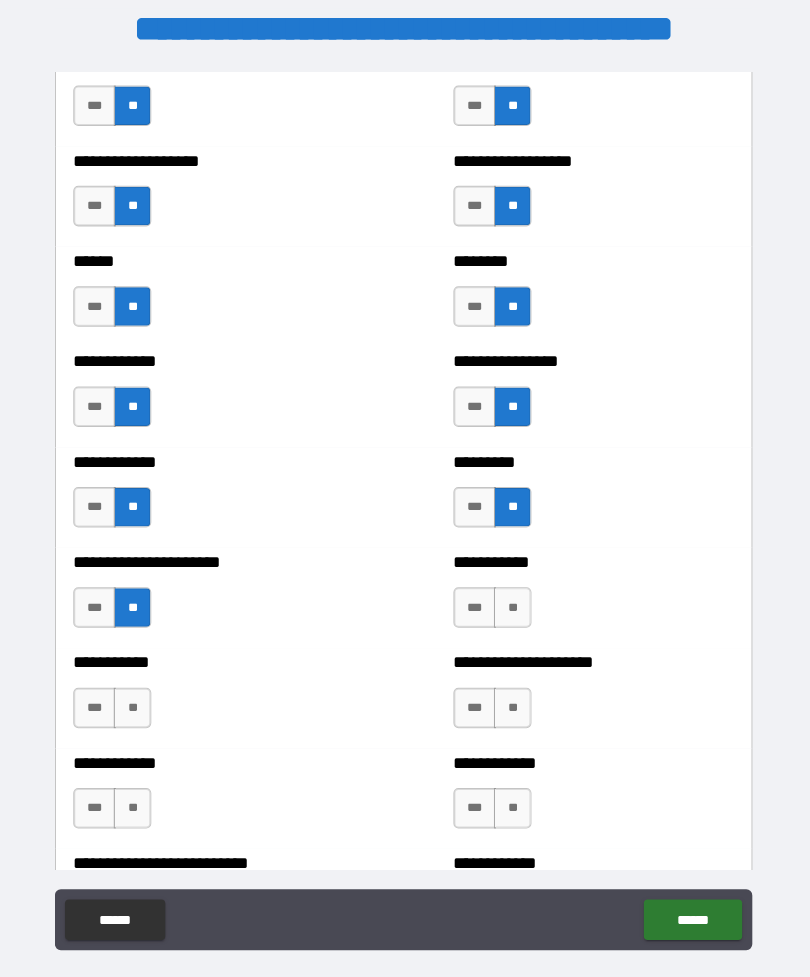 click on "**" at bounding box center [512, 612] 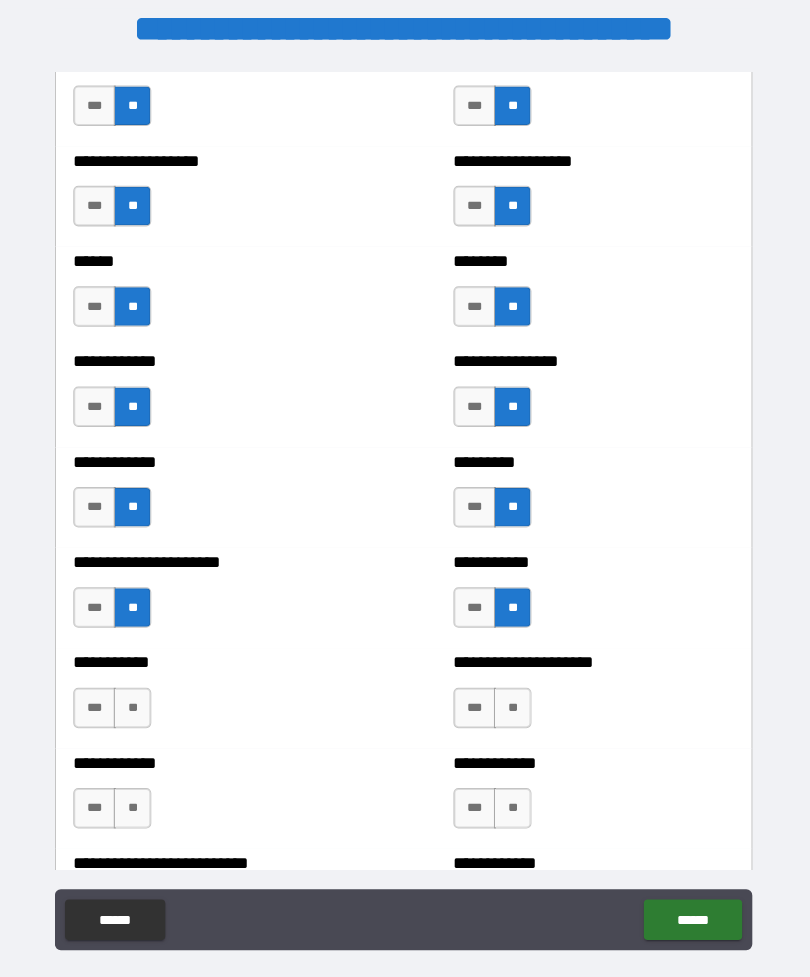 click on "**" at bounding box center [512, 711] 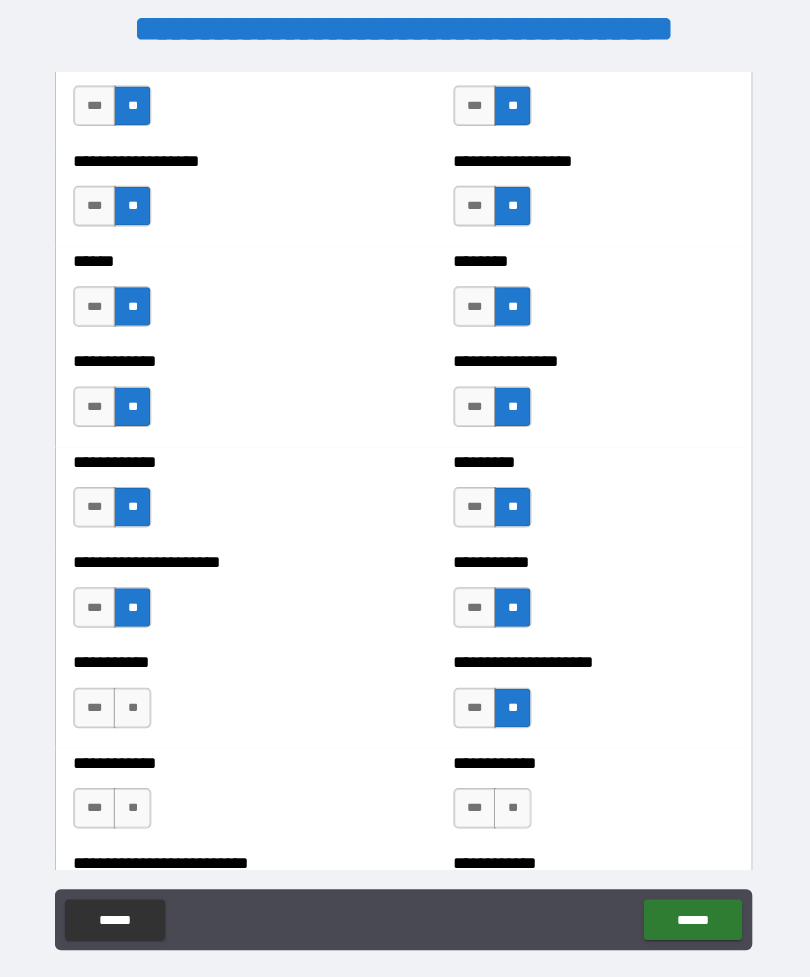 click on "**" at bounding box center [512, 810] 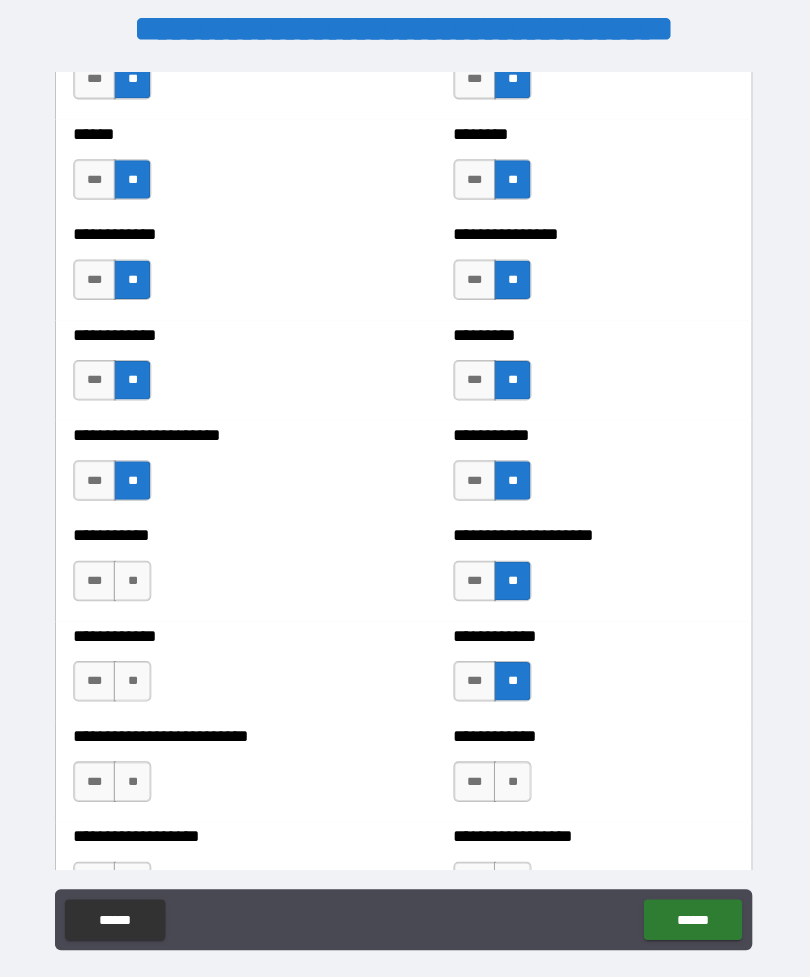 scroll, scrollTop: 5096, scrollLeft: 0, axis: vertical 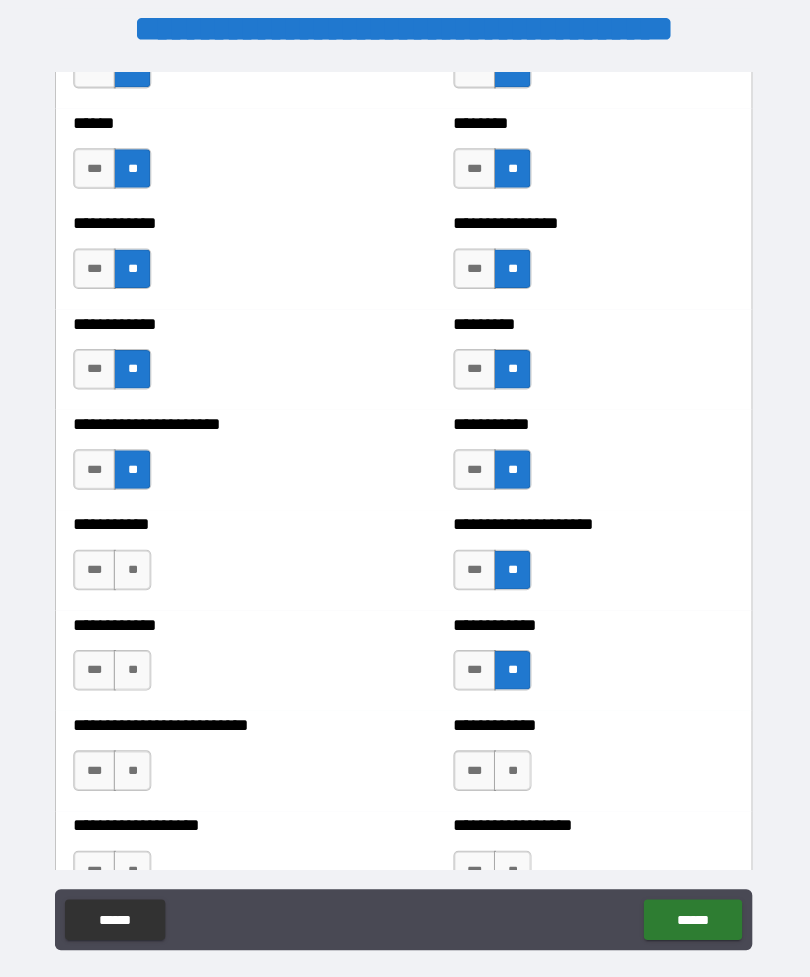 click on "**" at bounding box center (137, 575) 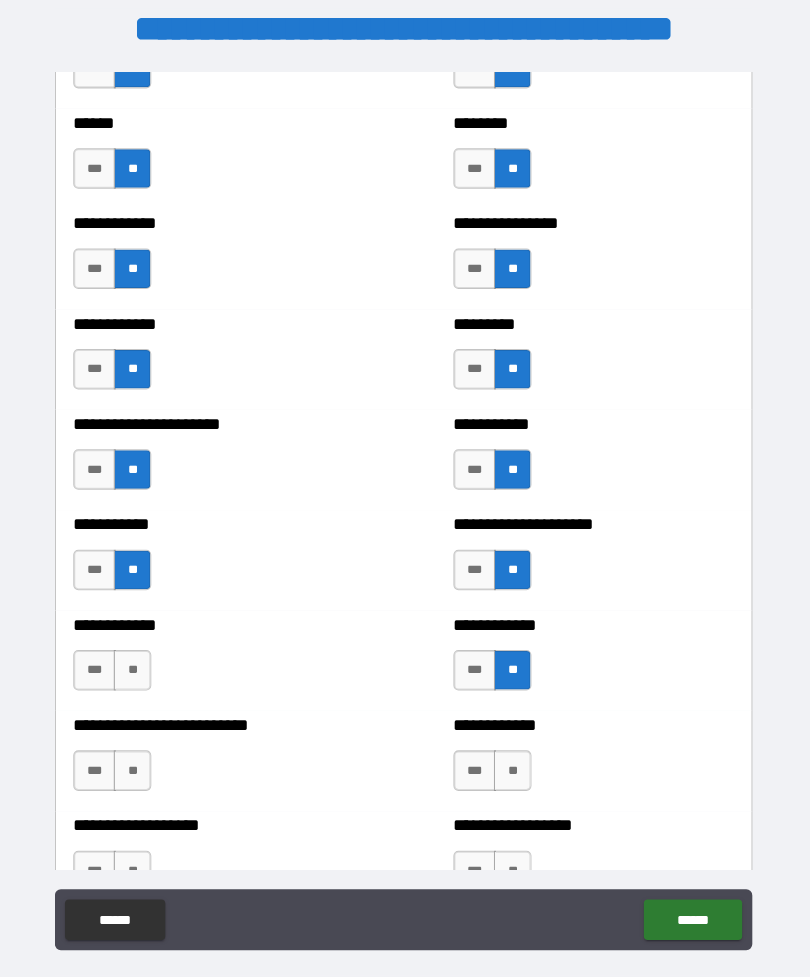 click on "**" at bounding box center (137, 674) 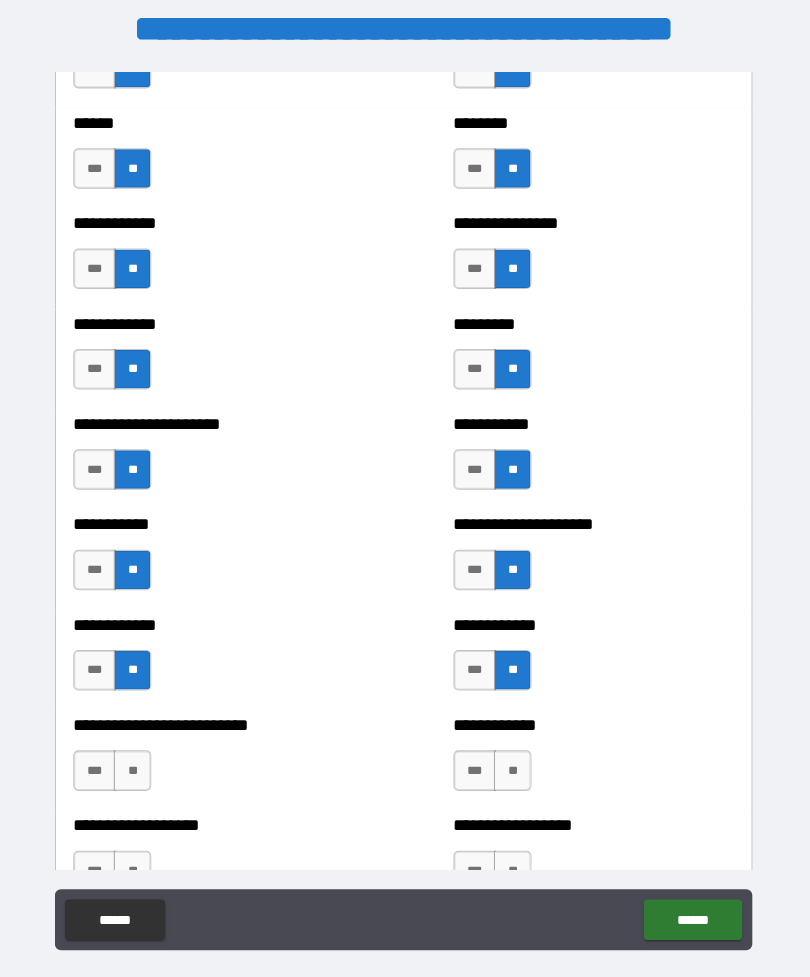 click on "**" at bounding box center [137, 773] 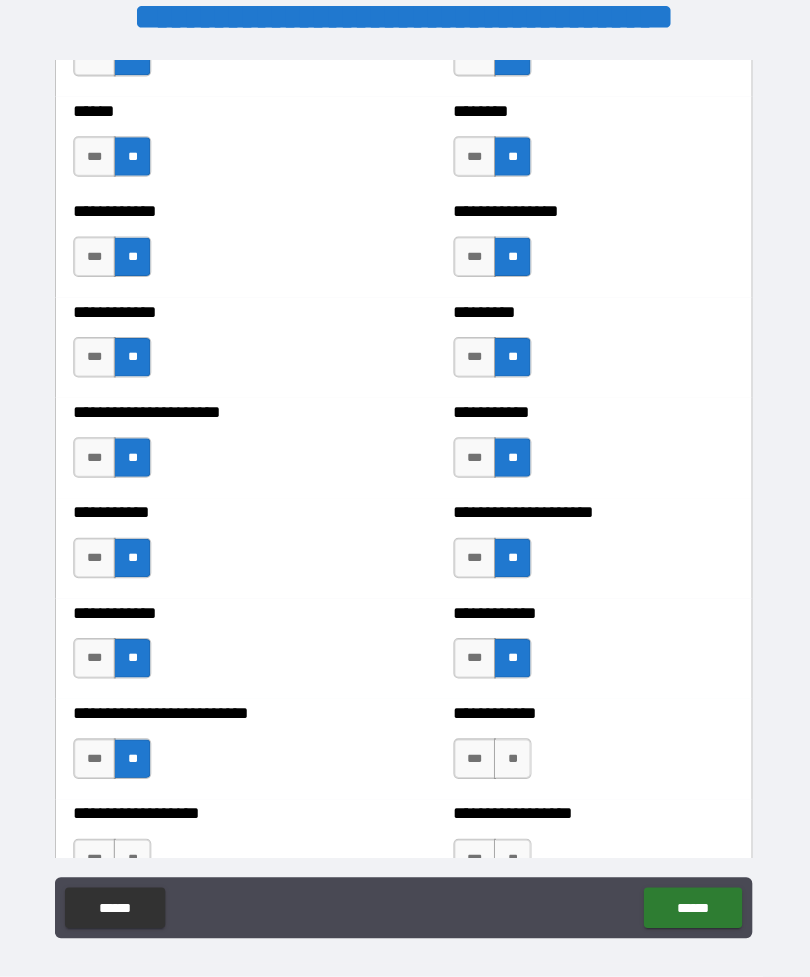 scroll, scrollTop: 64, scrollLeft: 0, axis: vertical 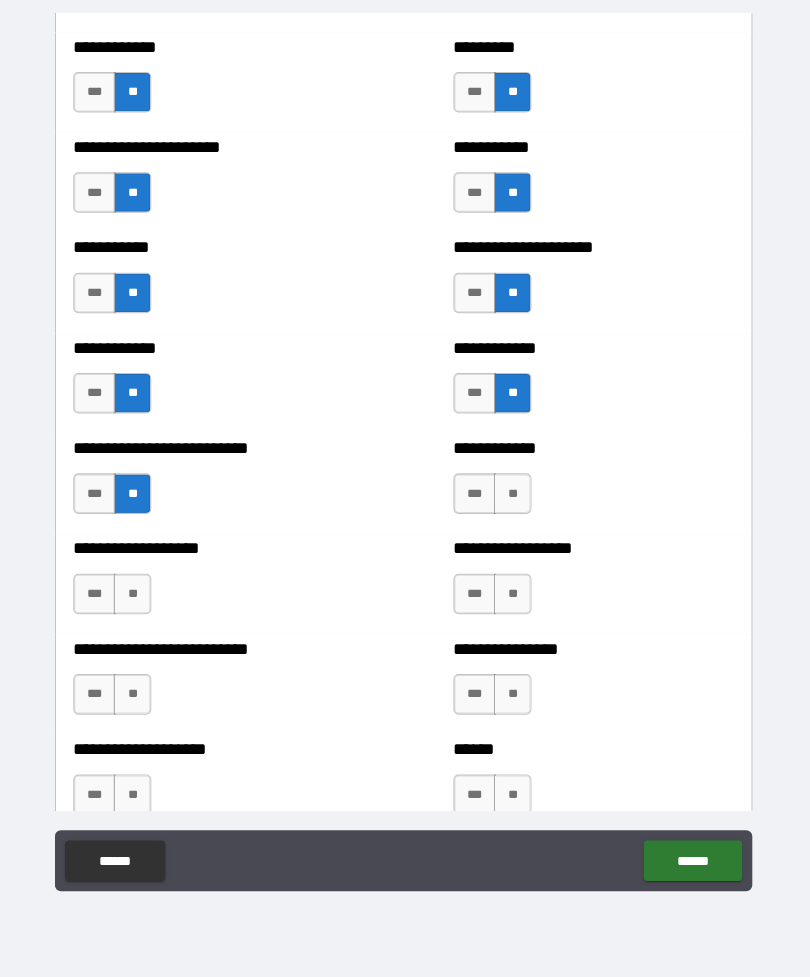 click on "**" at bounding box center [137, 599] 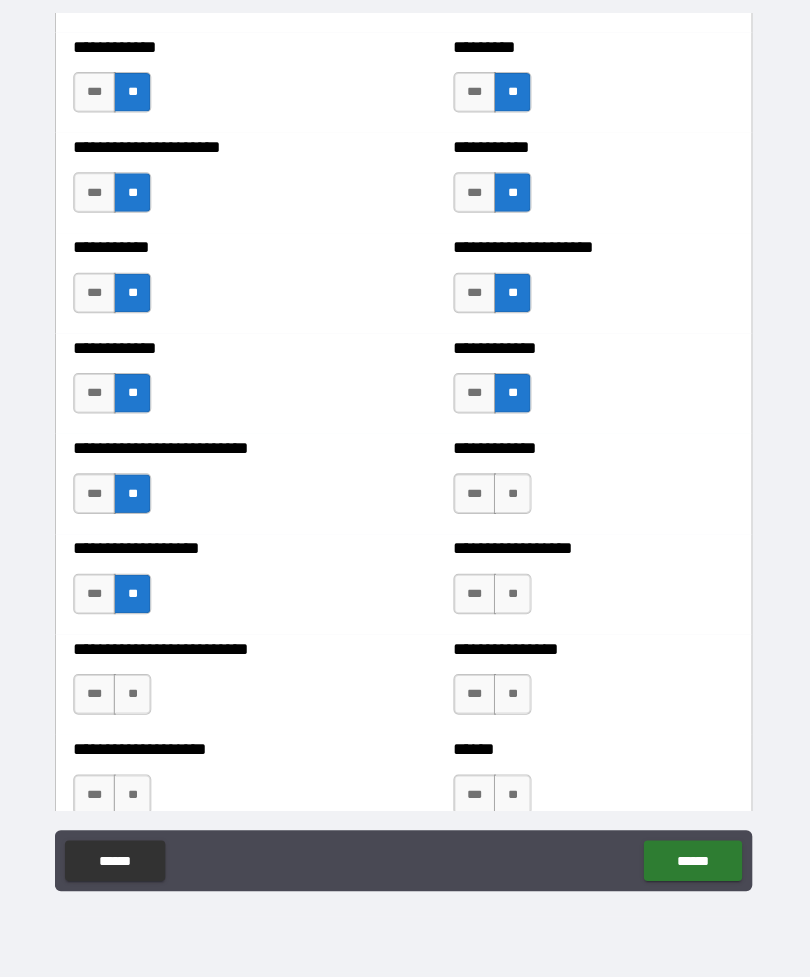 click on "**" at bounding box center (137, 698) 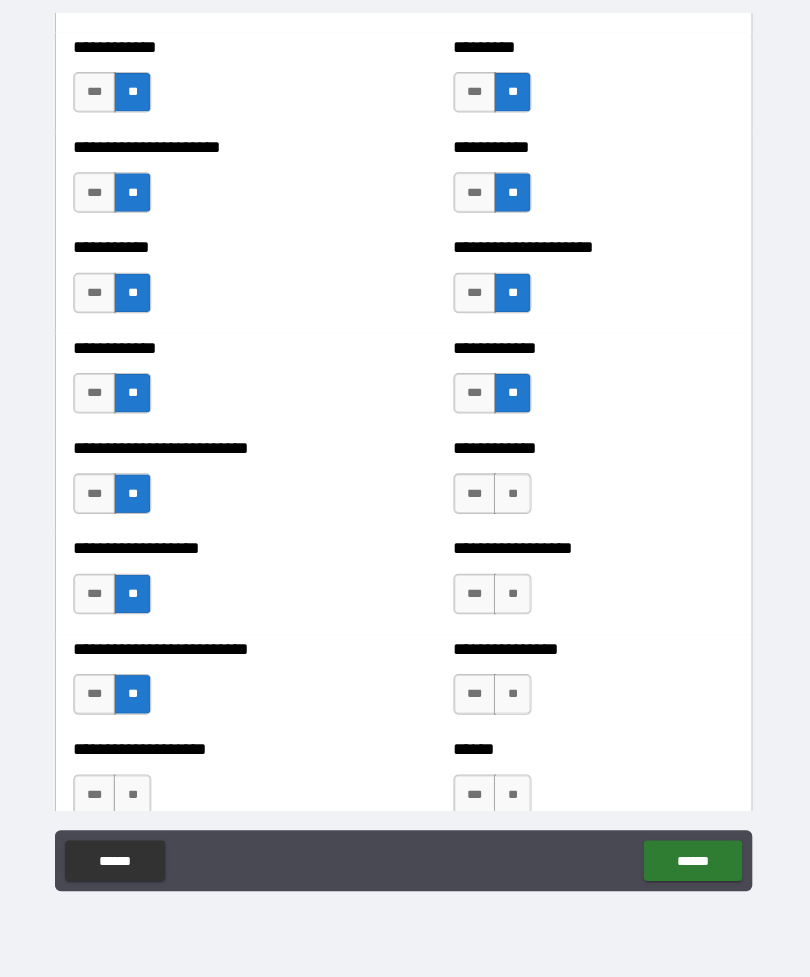 click on "**" at bounding box center (137, 797) 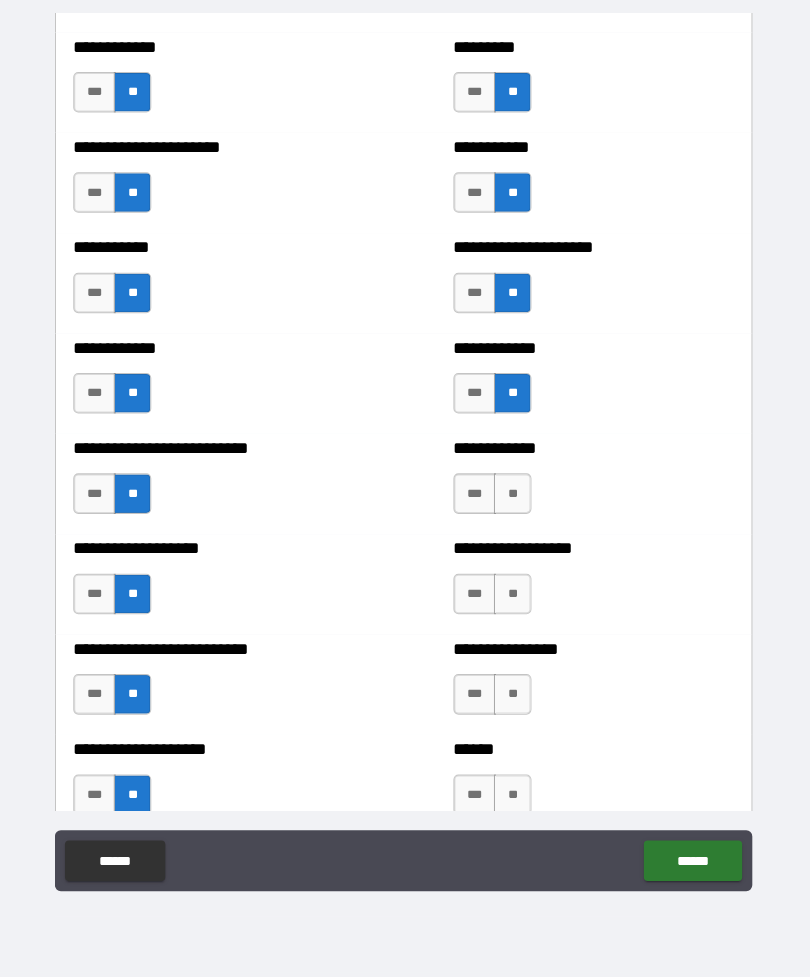 click on "**" at bounding box center (512, 500) 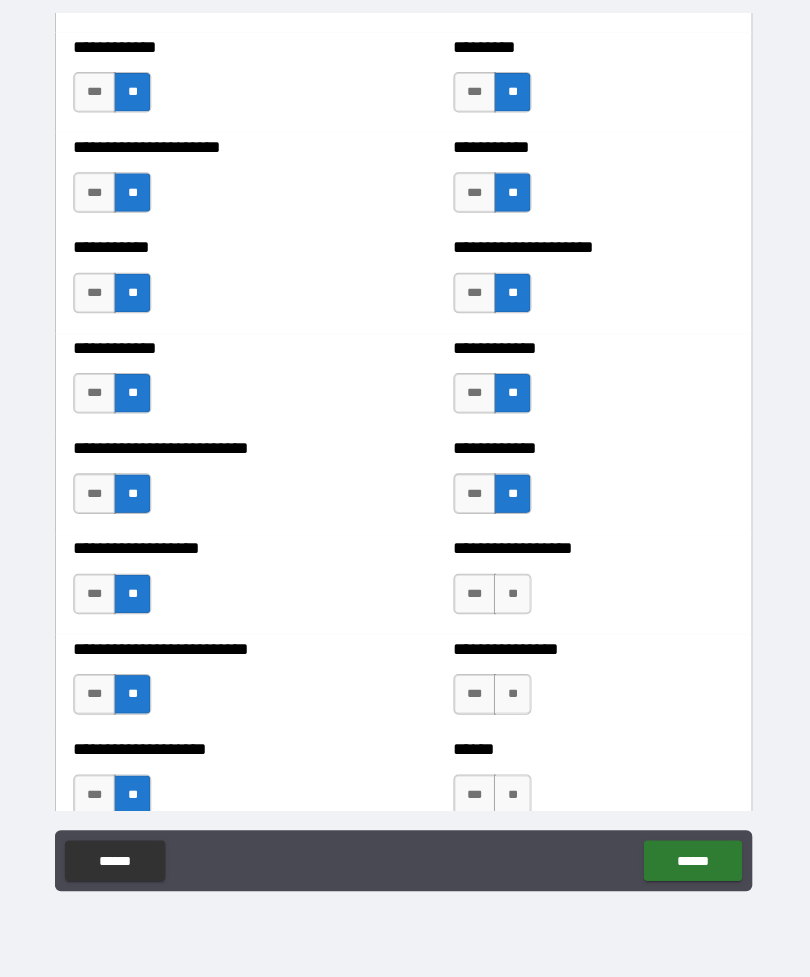 click on "**" at bounding box center (512, 599) 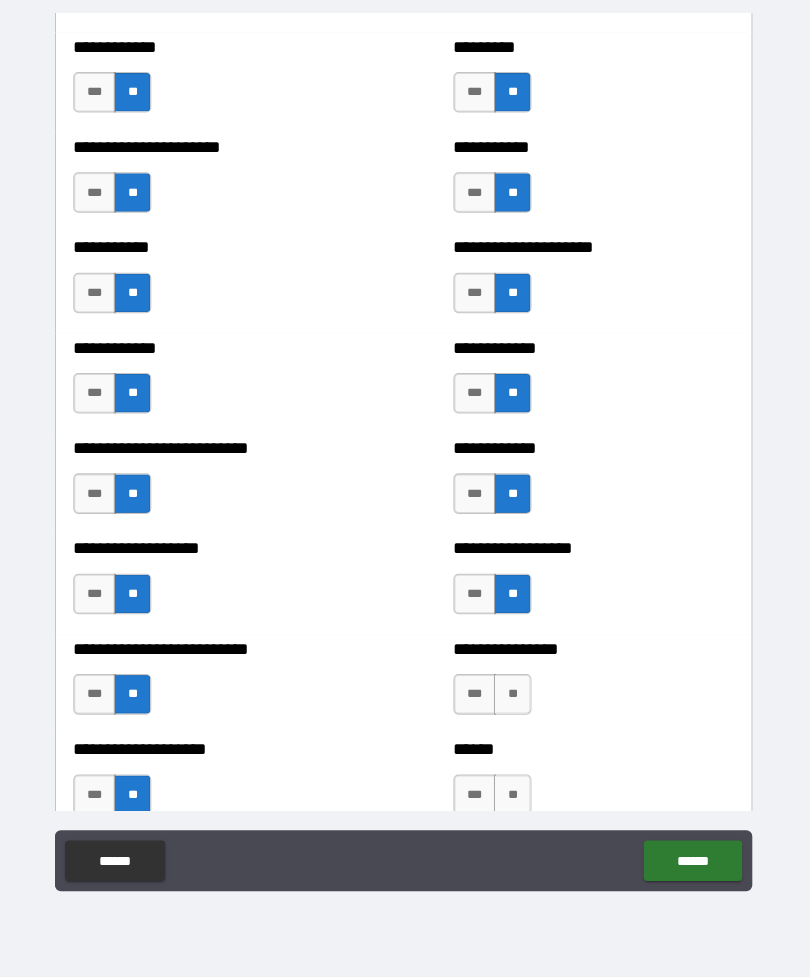 click on "**" at bounding box center (512, 698) 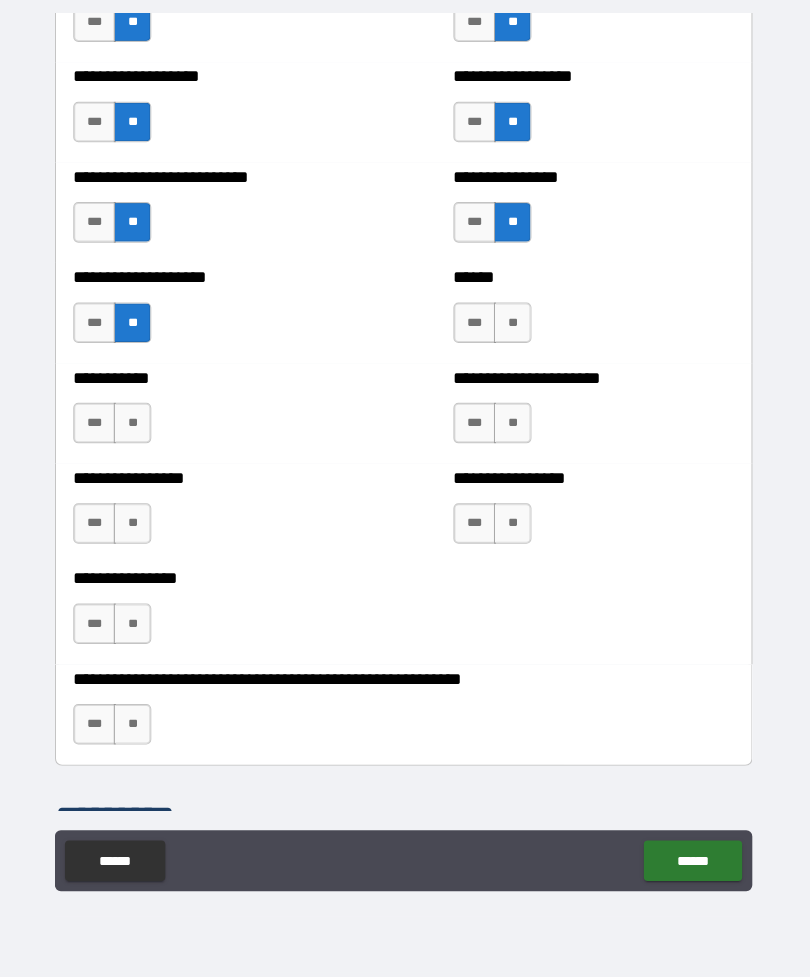 scroll, scrollTop: 5799, scrollLeft: 0, axis: vertical 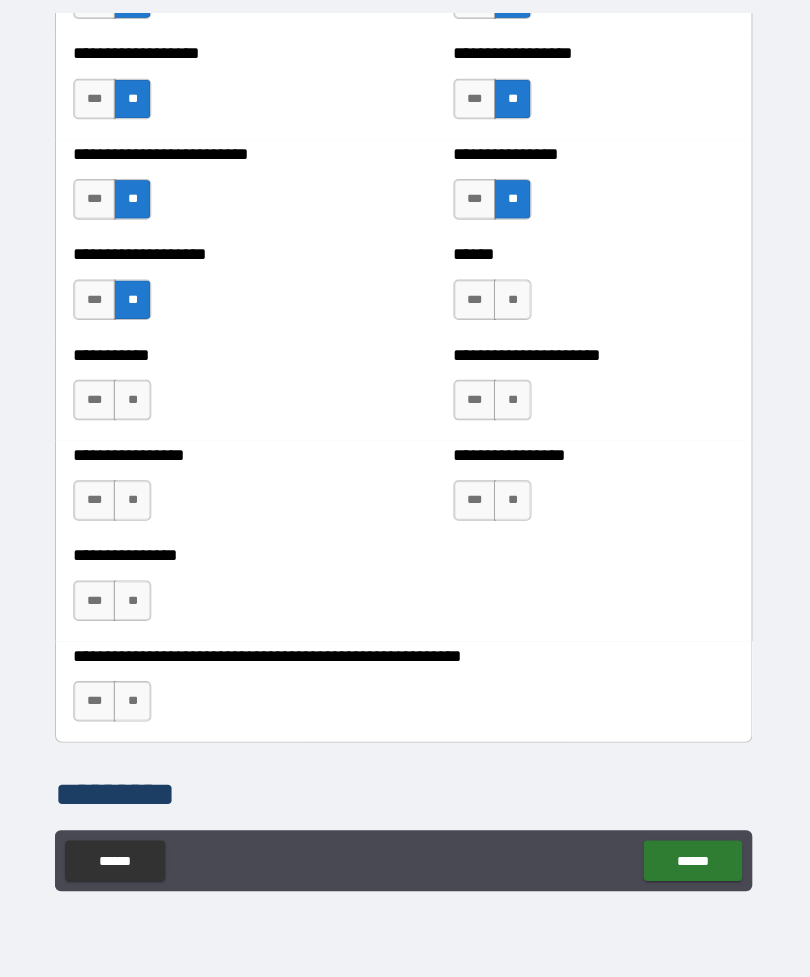 click on "**" at bounding box center [512, 309] 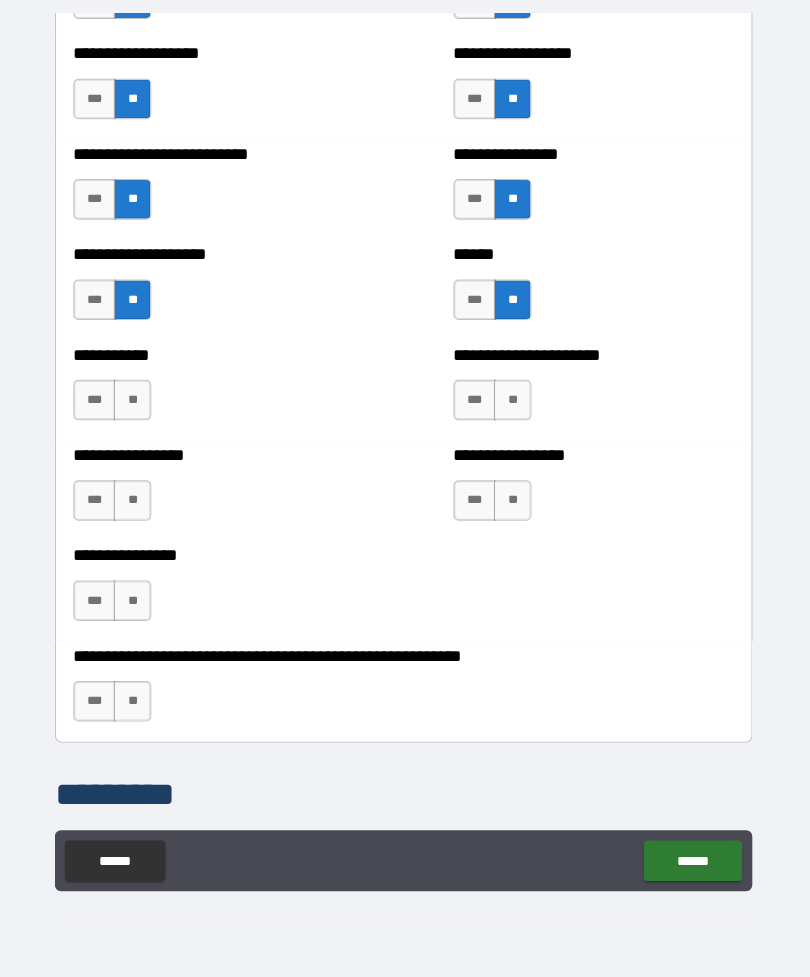 click on "**" at bounding box center (512, 408) 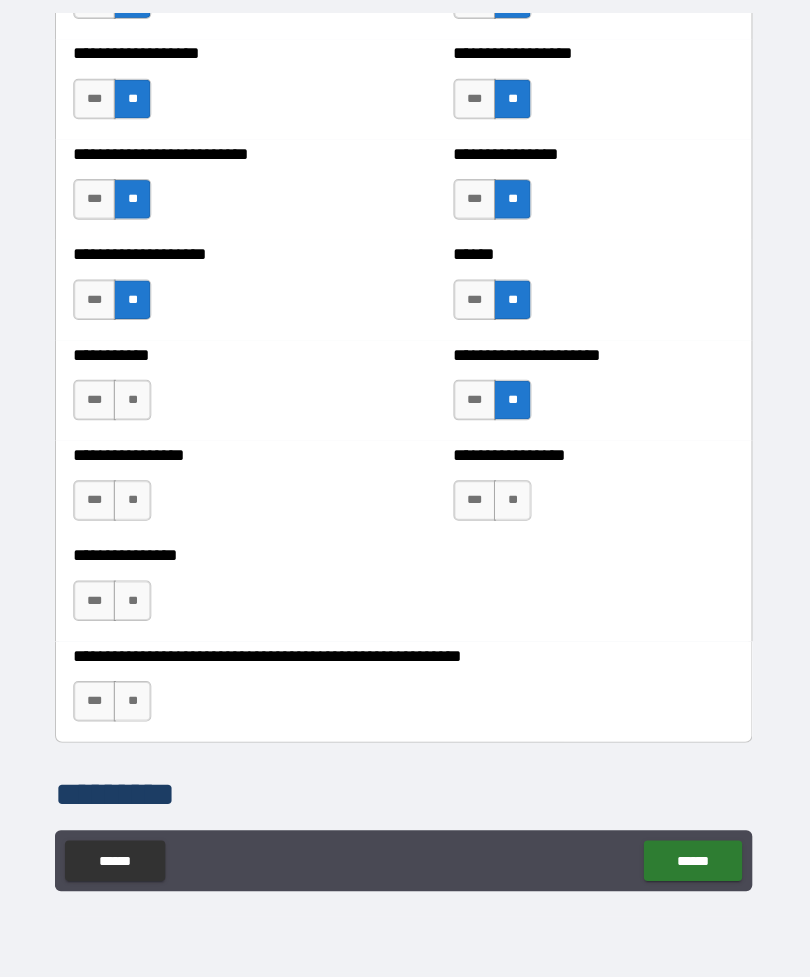 click on "**" at bounding box center (512, 507) 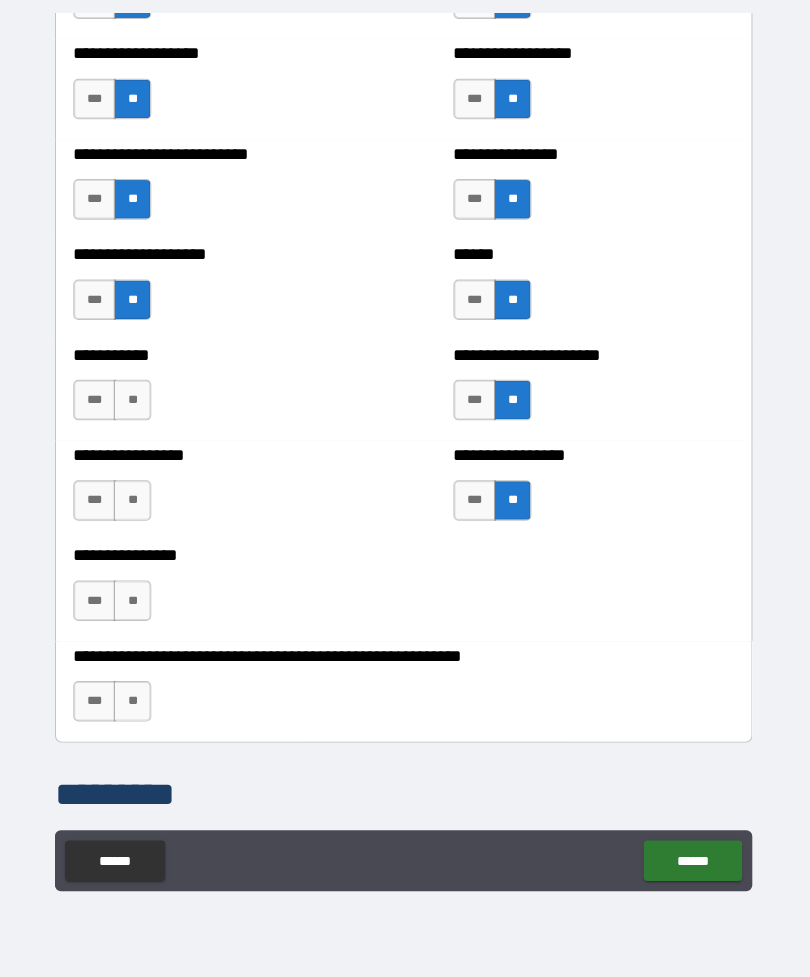 click on "**" at bounding box center (137, 408) 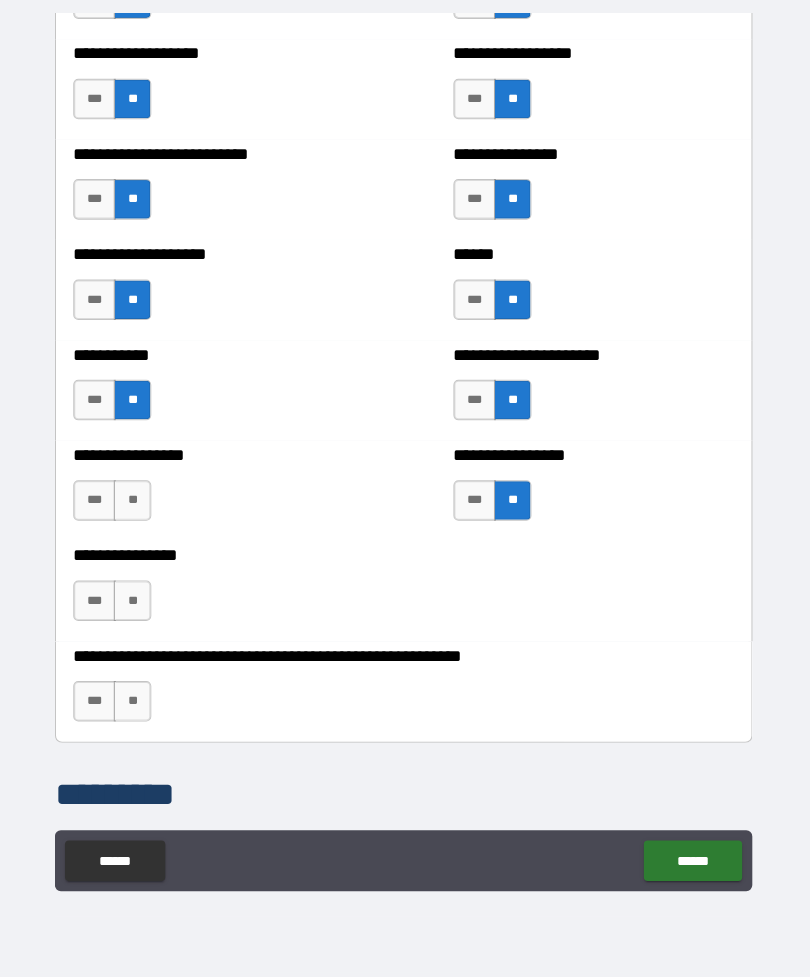click on "**" at bounding box center [137, 507] 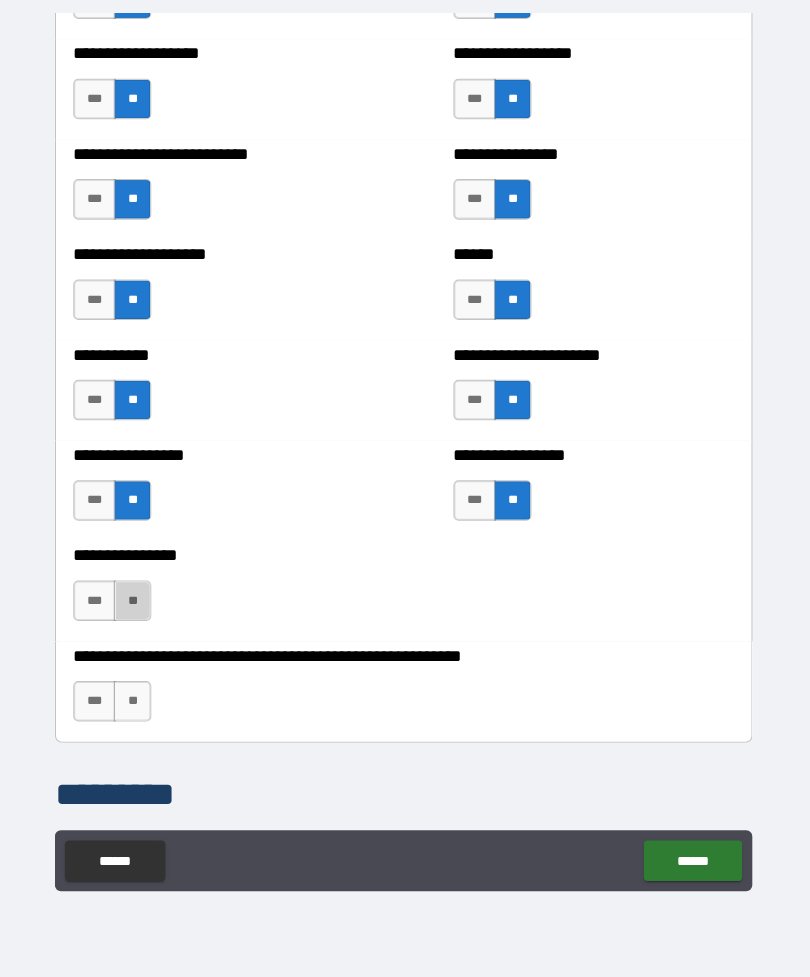 click on "**" at bounding box center [137, 606] 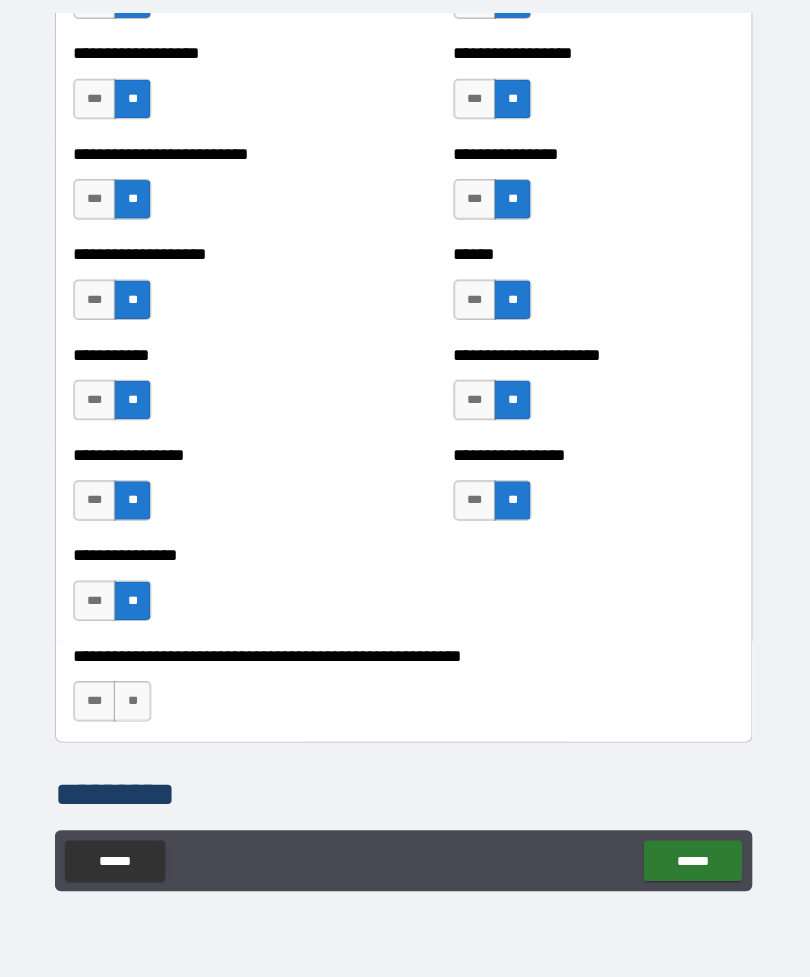 click on "**" at bounding box center (137, 705) 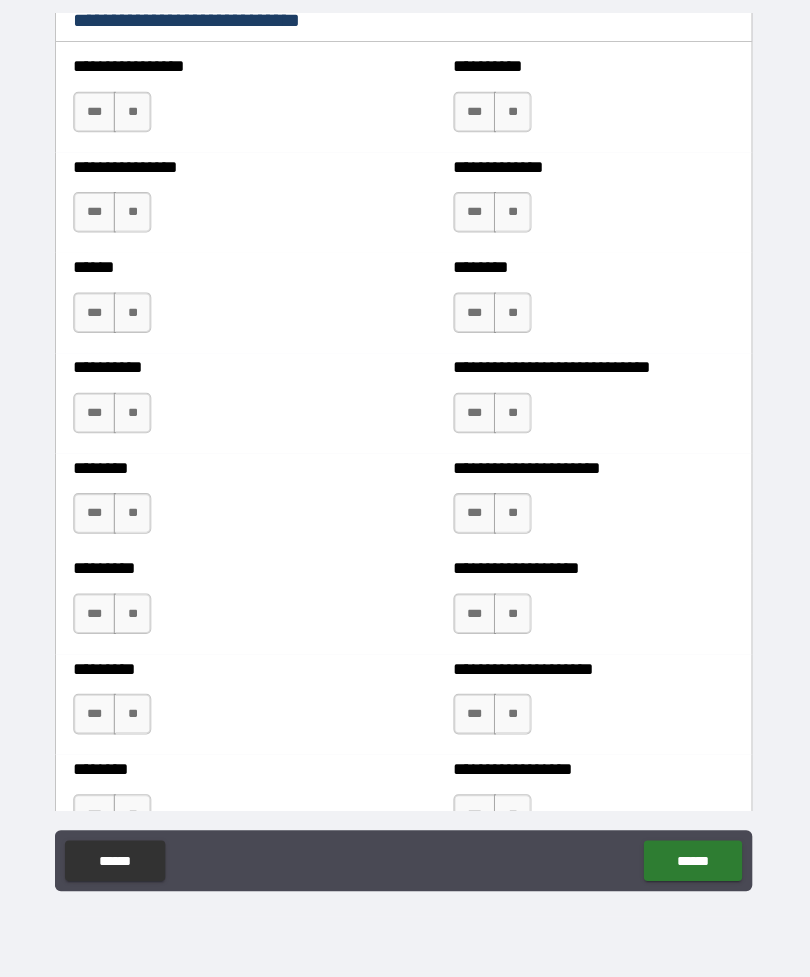 scroll, scrollTop: 6796, scrollLeft: 0, axis: vertical 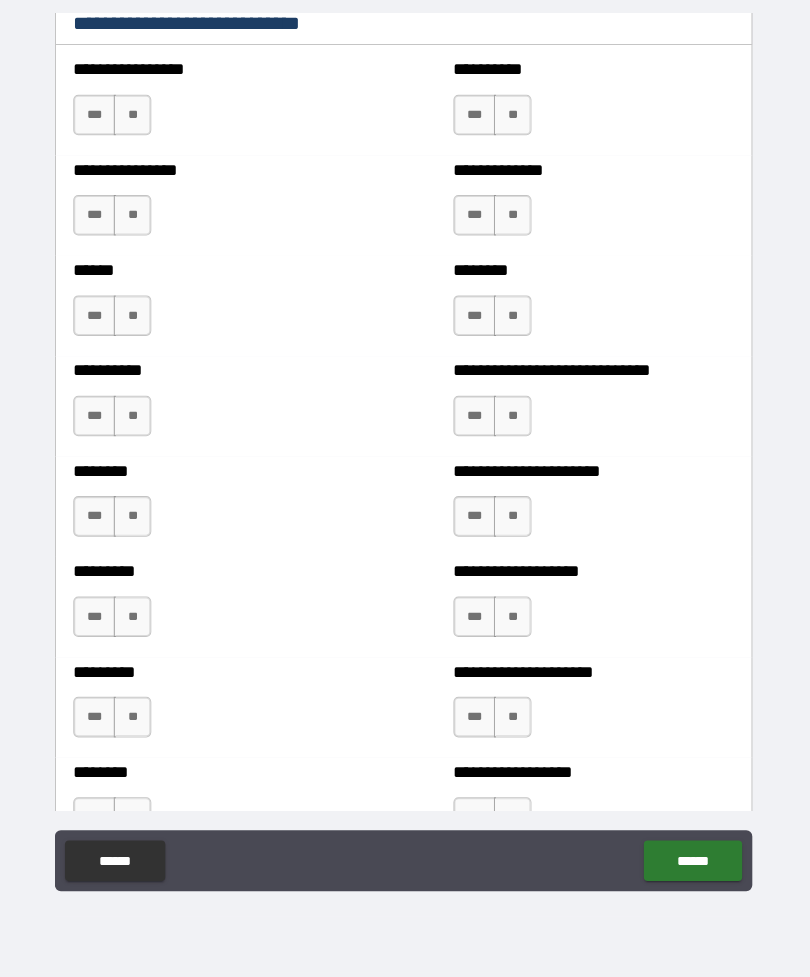 click on "**" at bounding box center (137, 126) 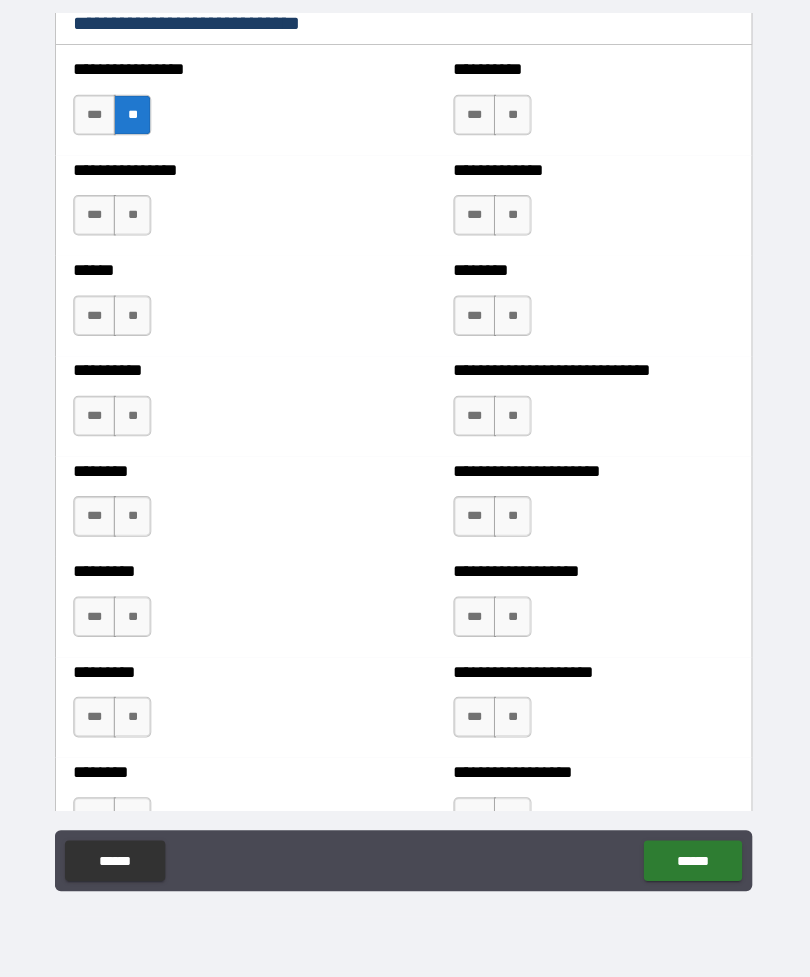 click on "**" at bounding box center [137, 225] 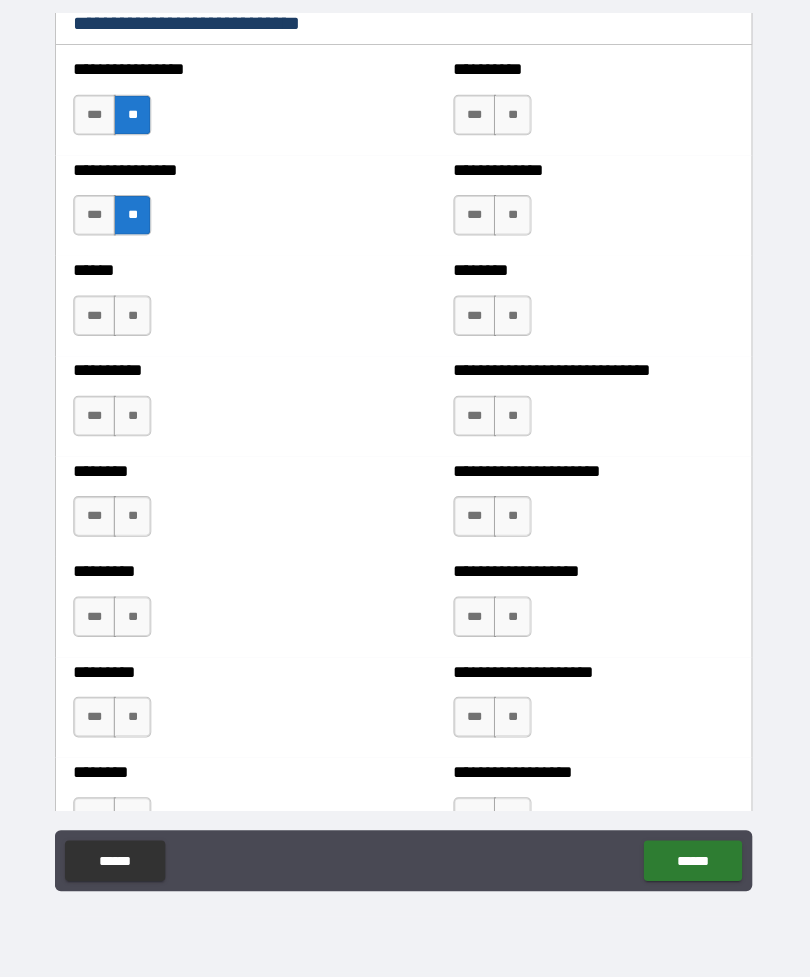 click on "**" at bounding box center [137, 324] 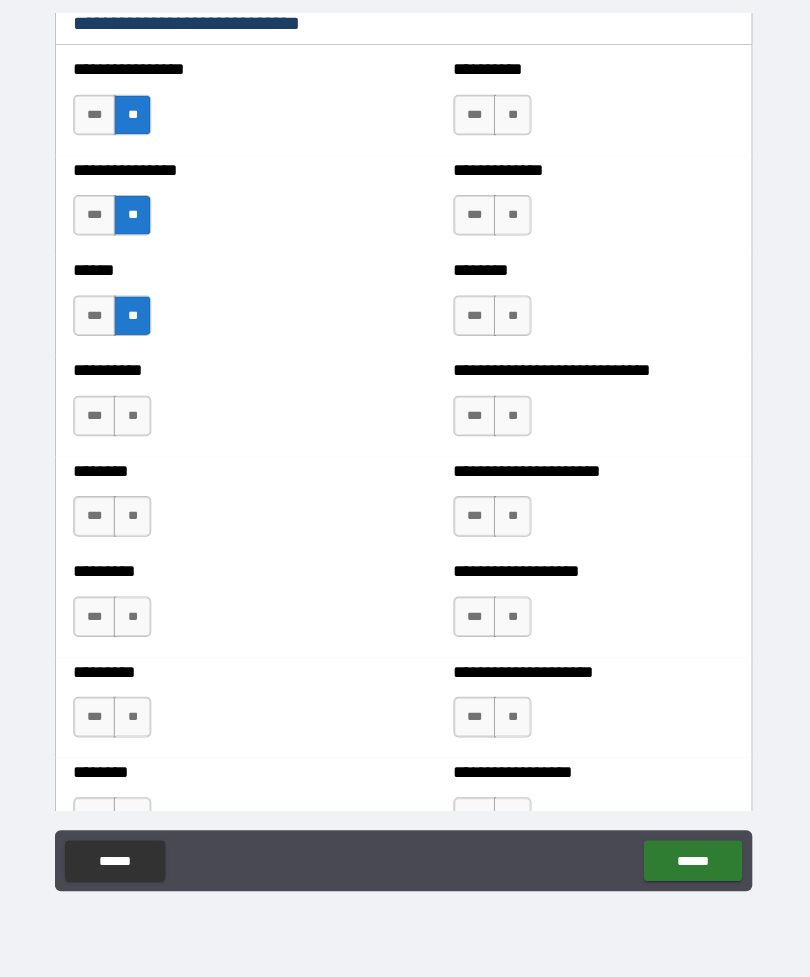 click on "**" at bounding box center [137, 423] 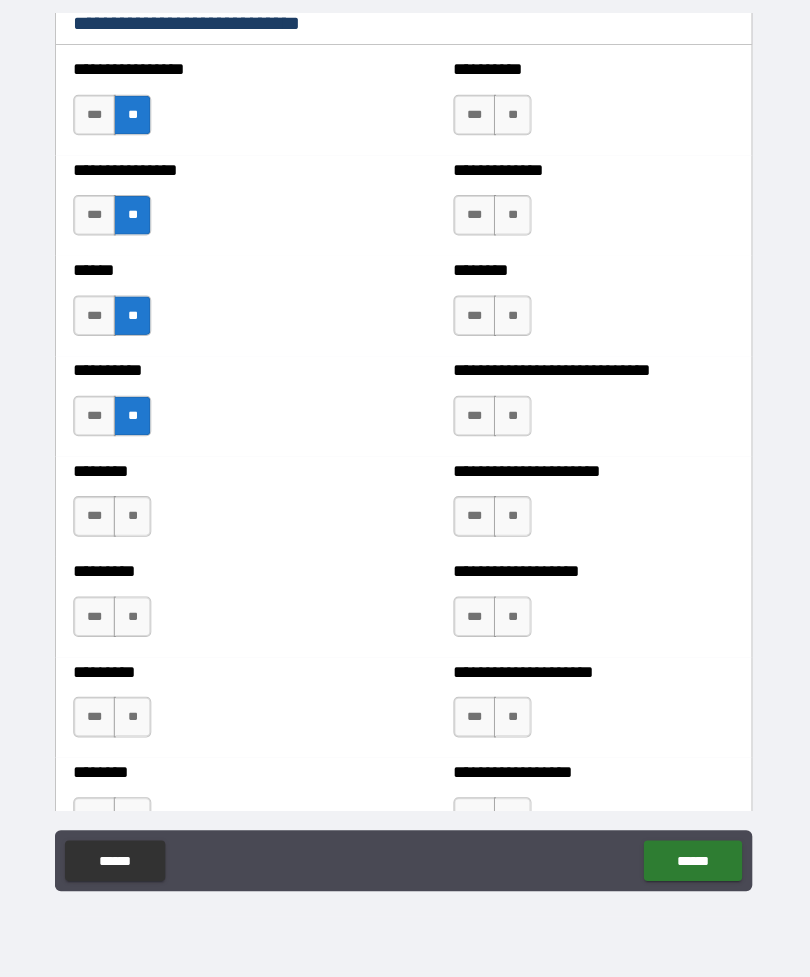click on "**" at bounding box center (137, 522) 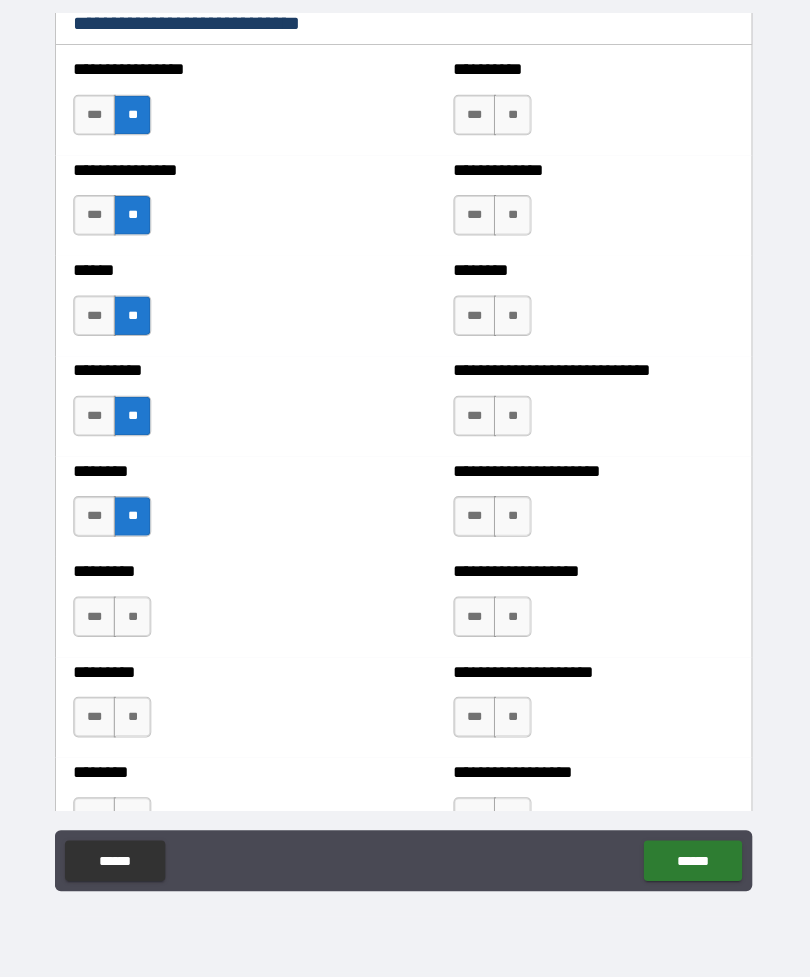 click on "**" at bounding box center (137, 621) 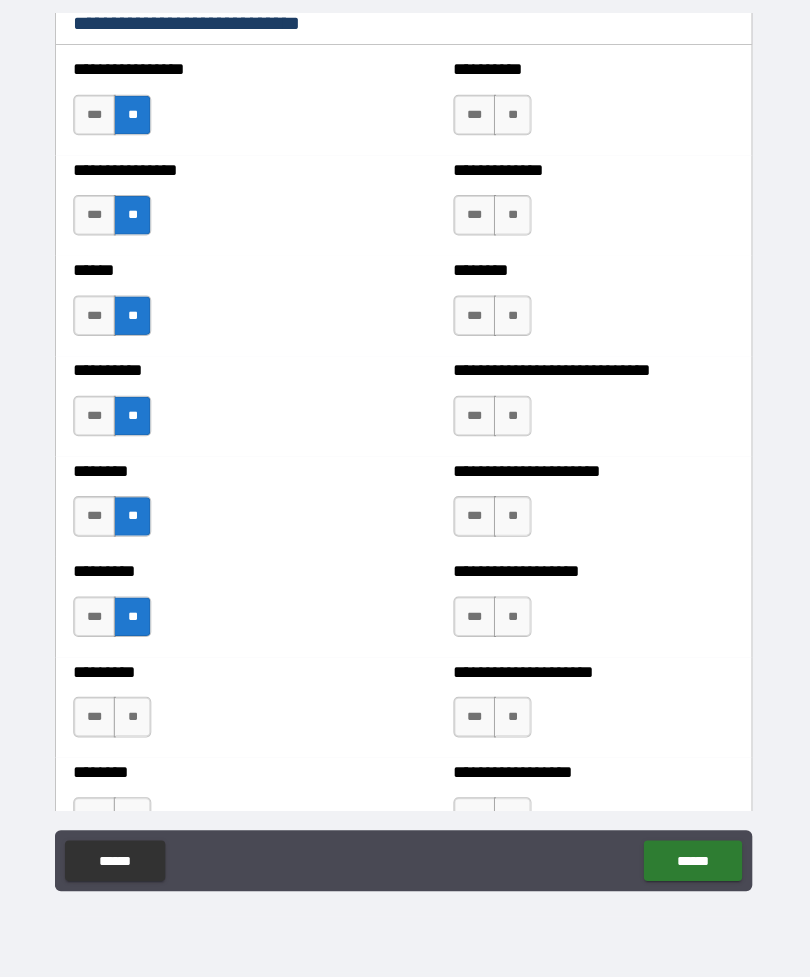 click on "**" at bounding box center [137, 720] 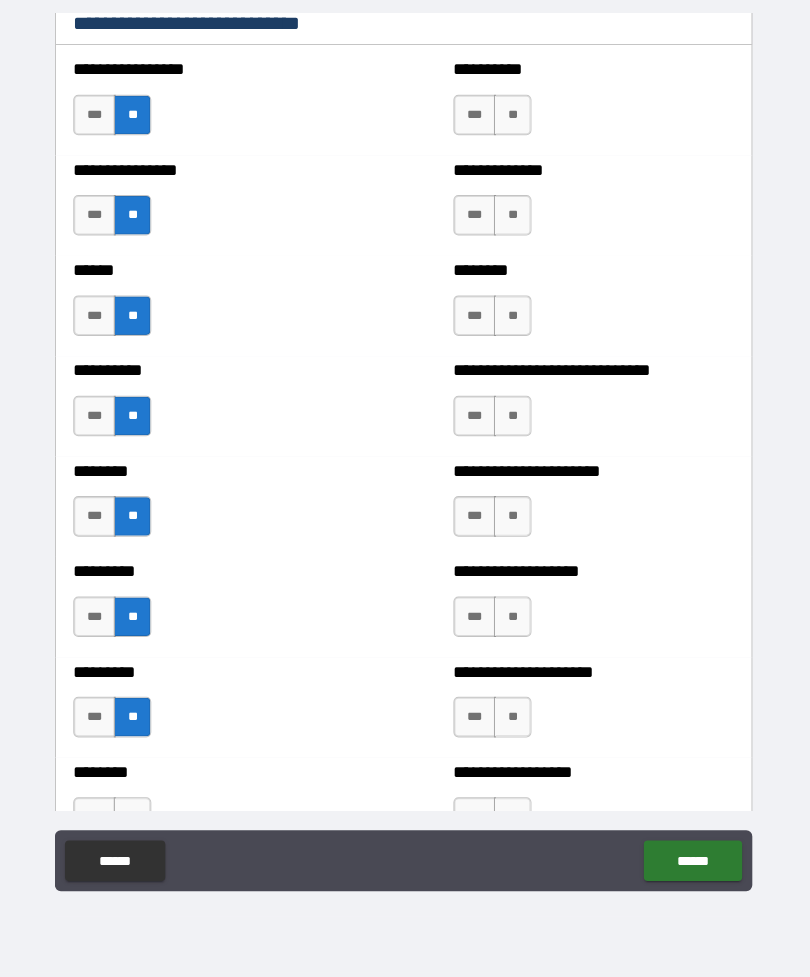 click on "**" at bounding box center [512, 126] 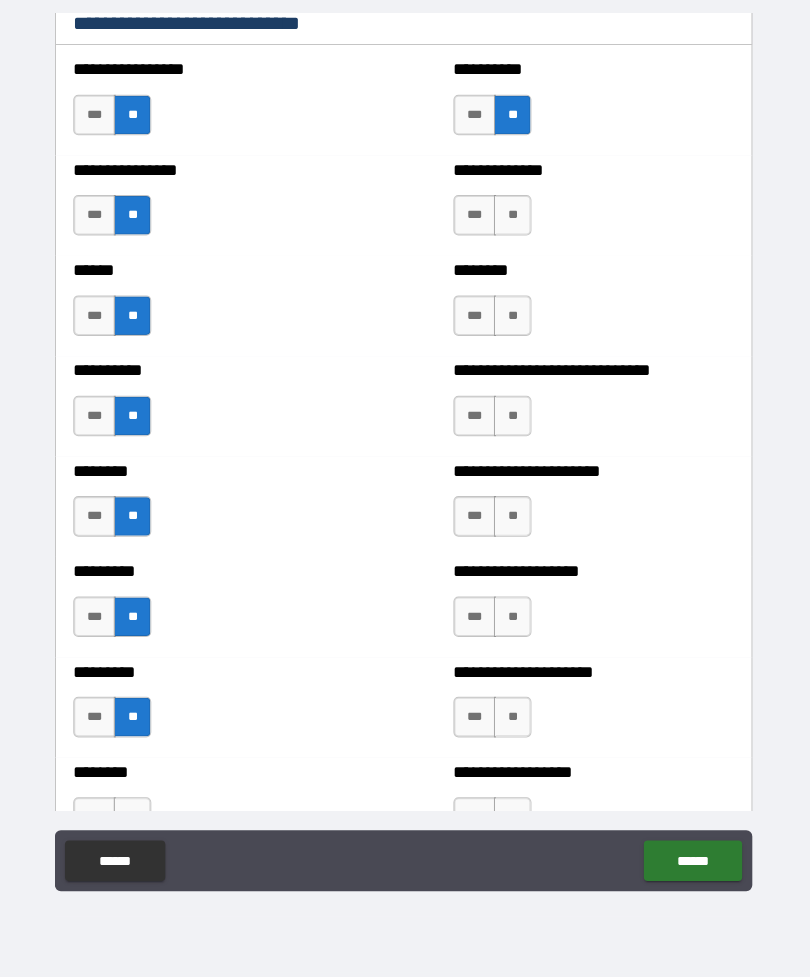 click on "**" at bounding box center [512, 225] 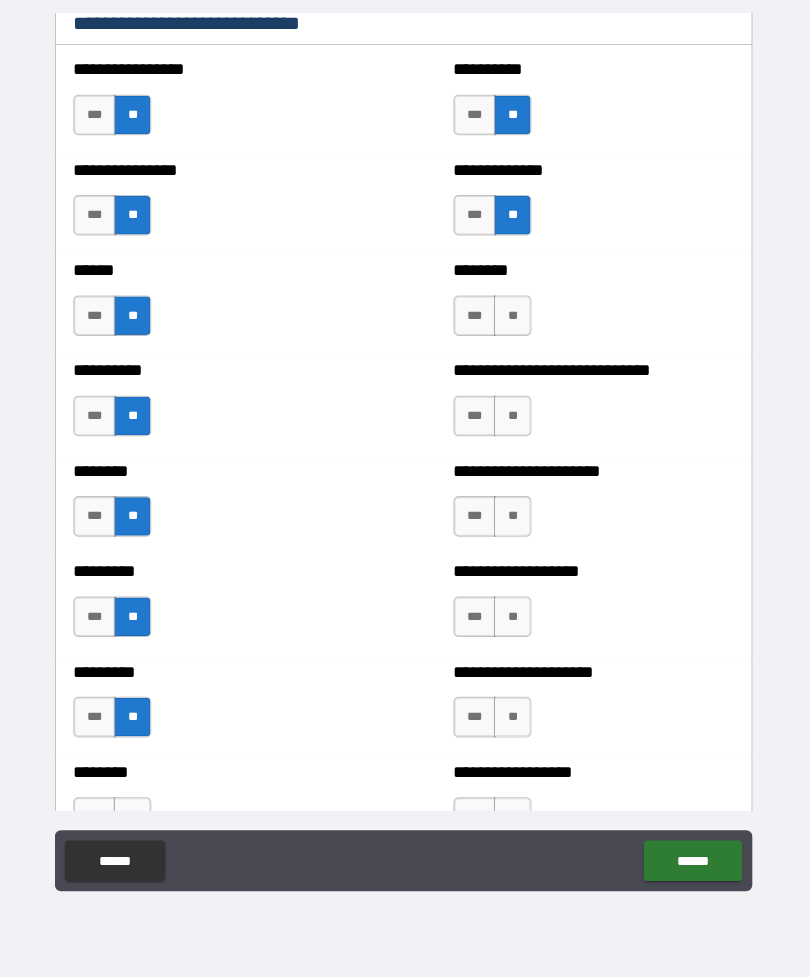 click on "**" at bounding box center [512, 324] 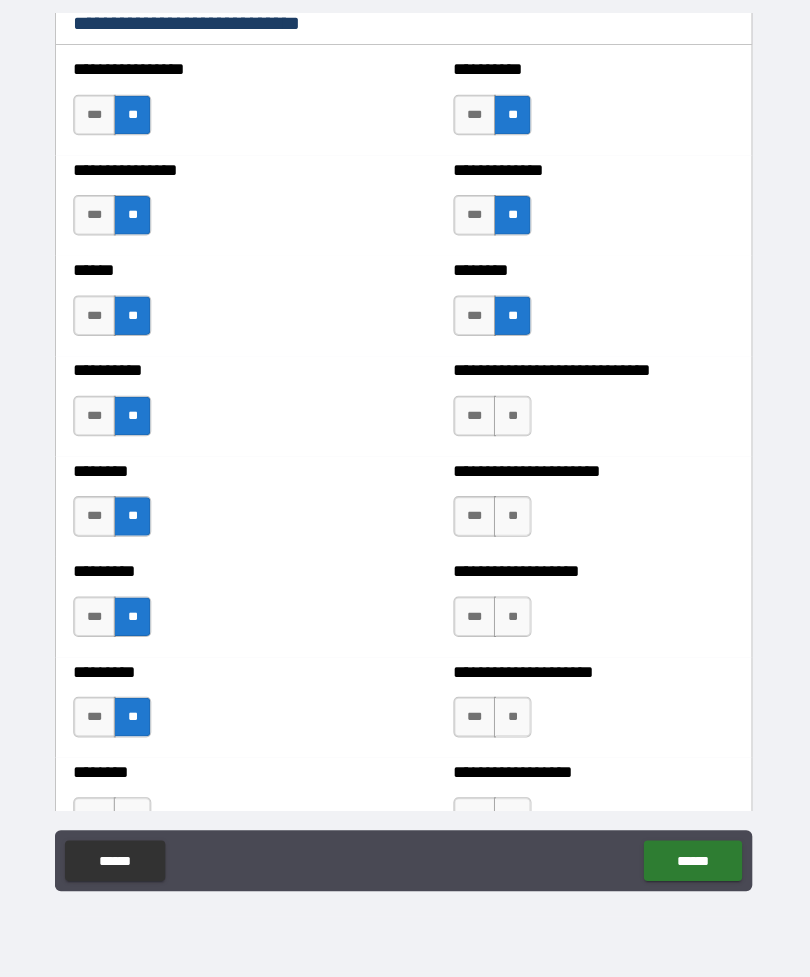 click on "**" at bounding box center (512, 423) 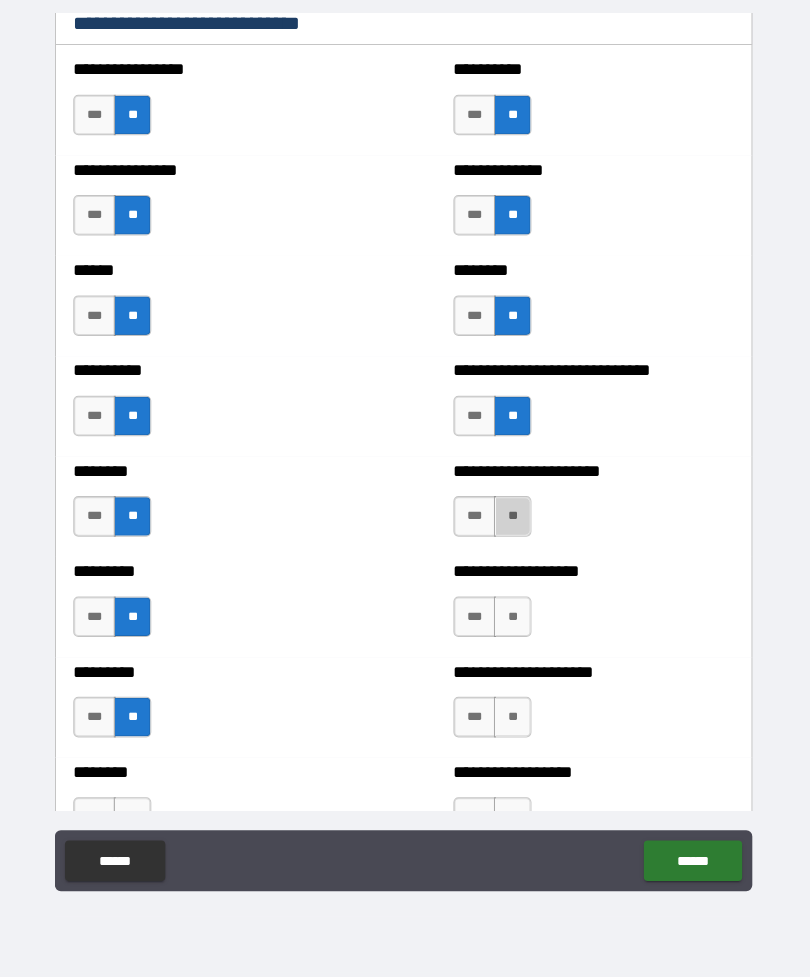 click on "**" at bounding box center [512, 522] 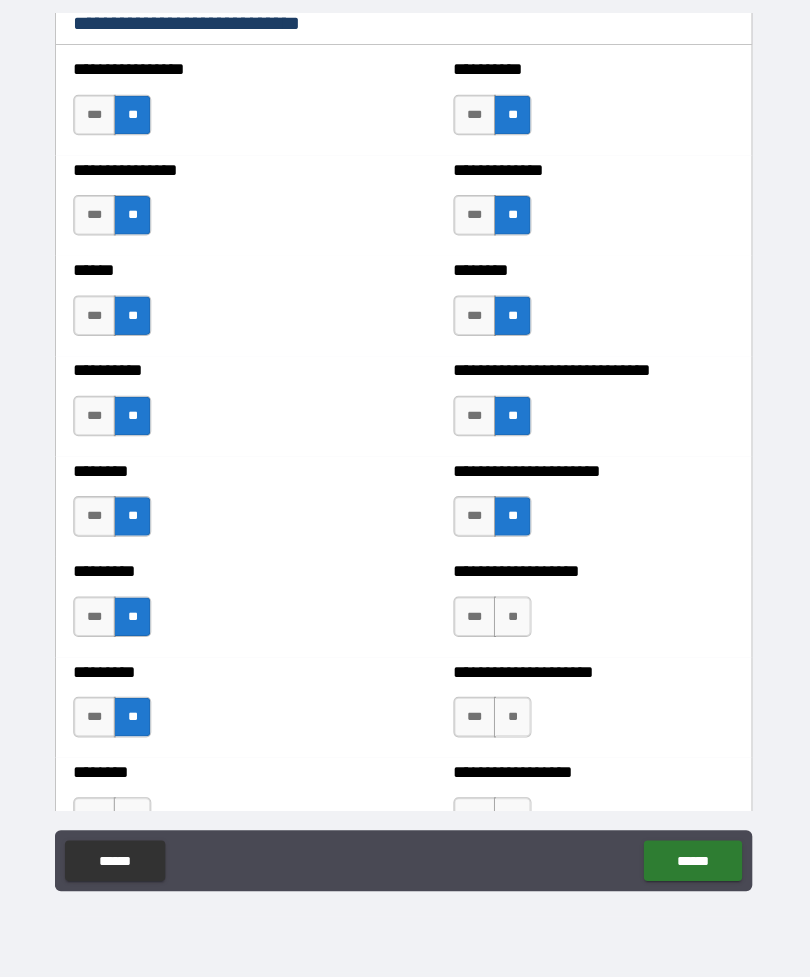 click on "**" at bounding box center [512, 621] 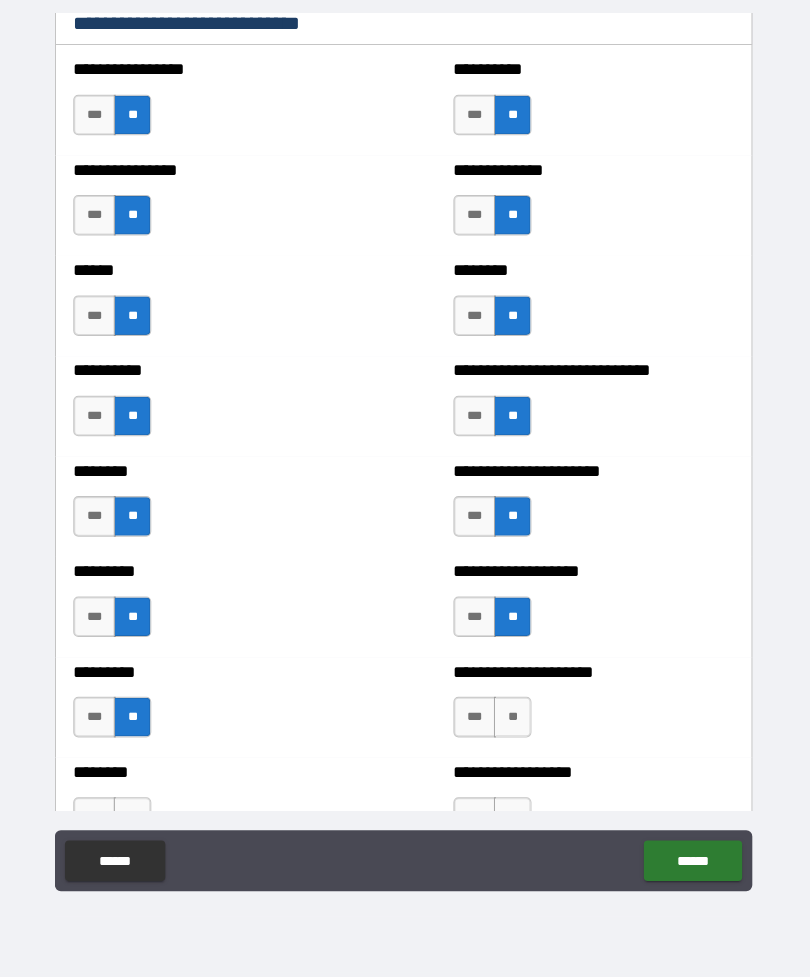click on "**" at bounding box center [512, 720] 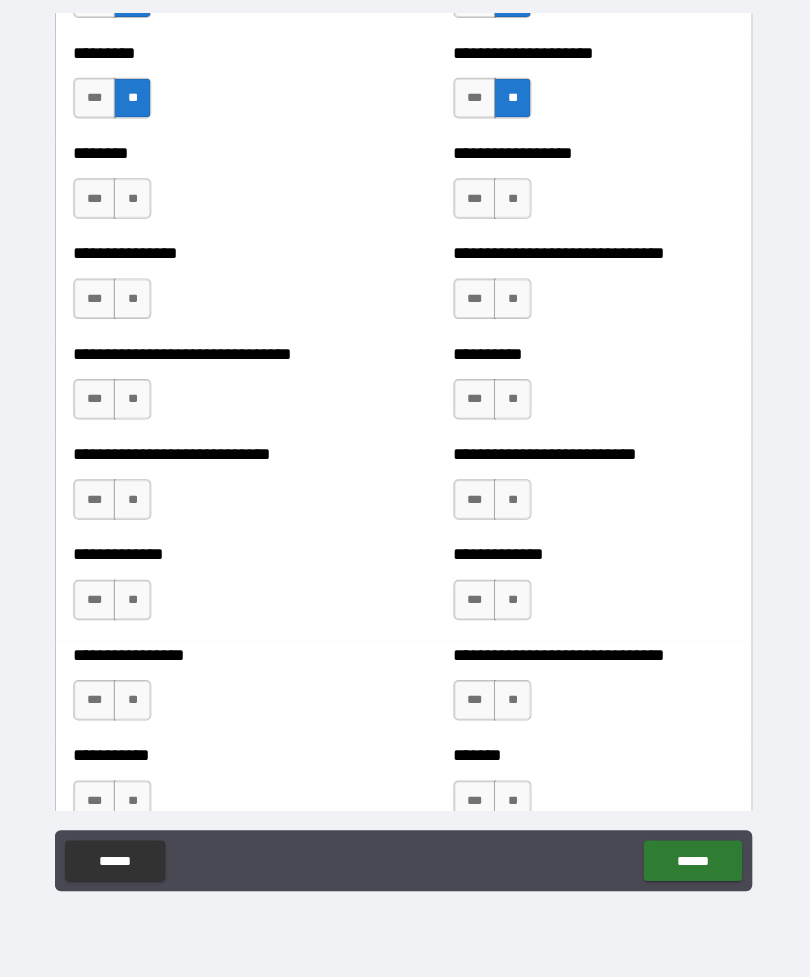 scroll, scrollTop: 7405, scrollLeft: 0, axis: vertical 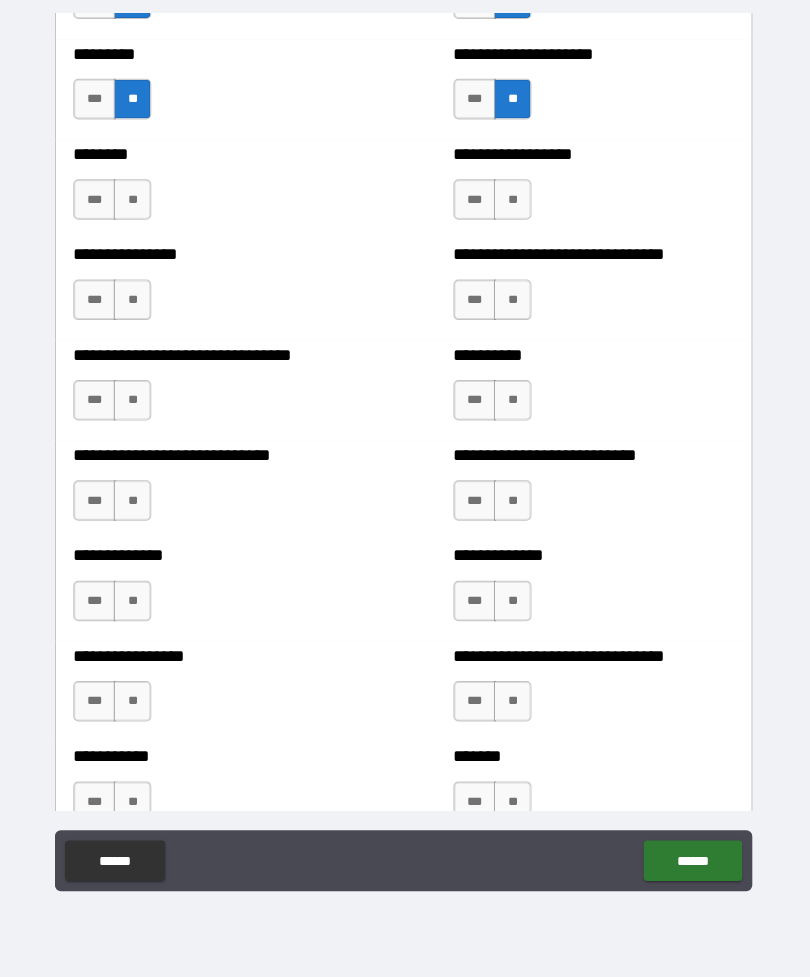 click on "**" at bounding box center (137, 210) 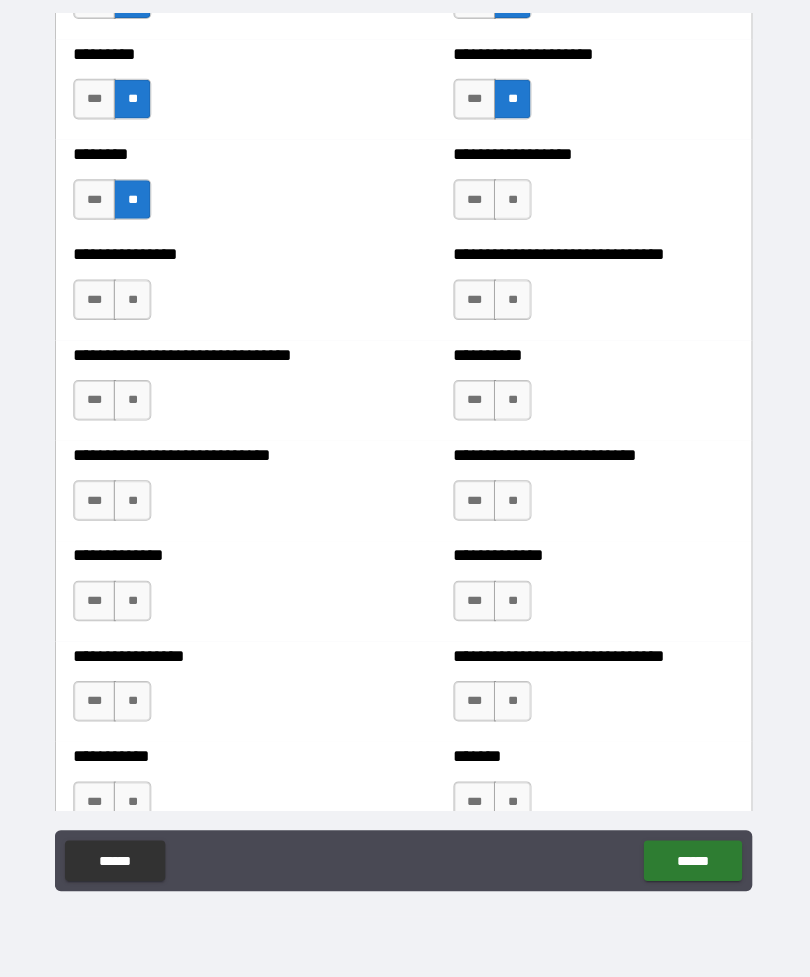 click on "**" at bounding box center [137, 309] 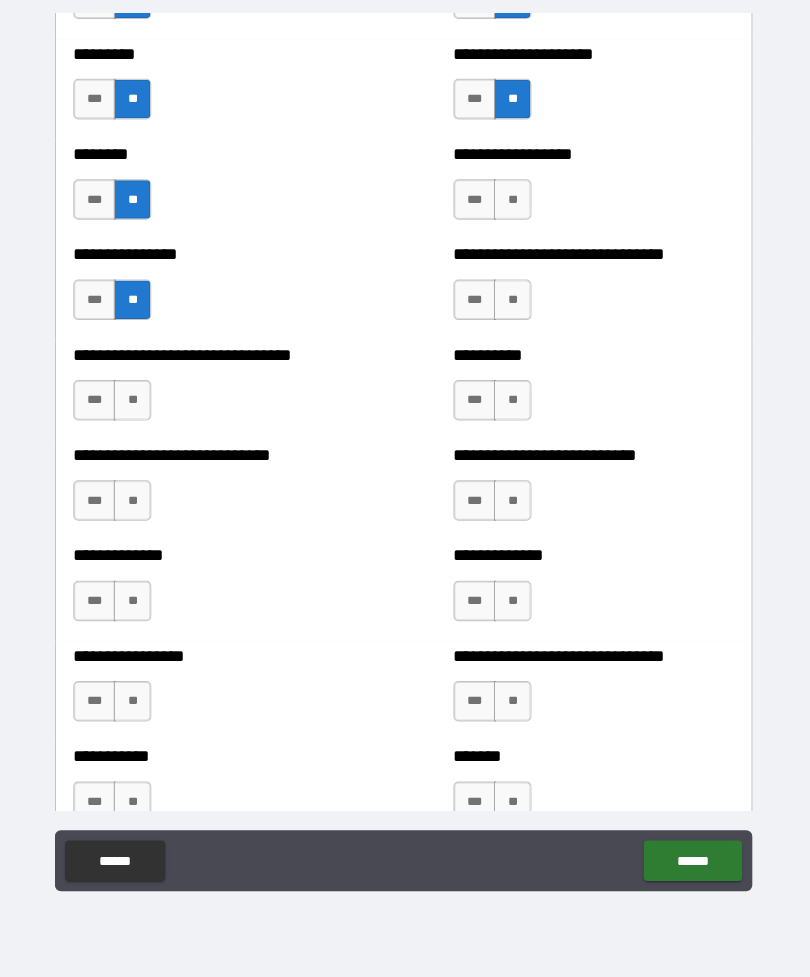 click on "**" at bounding box center (137, 408) 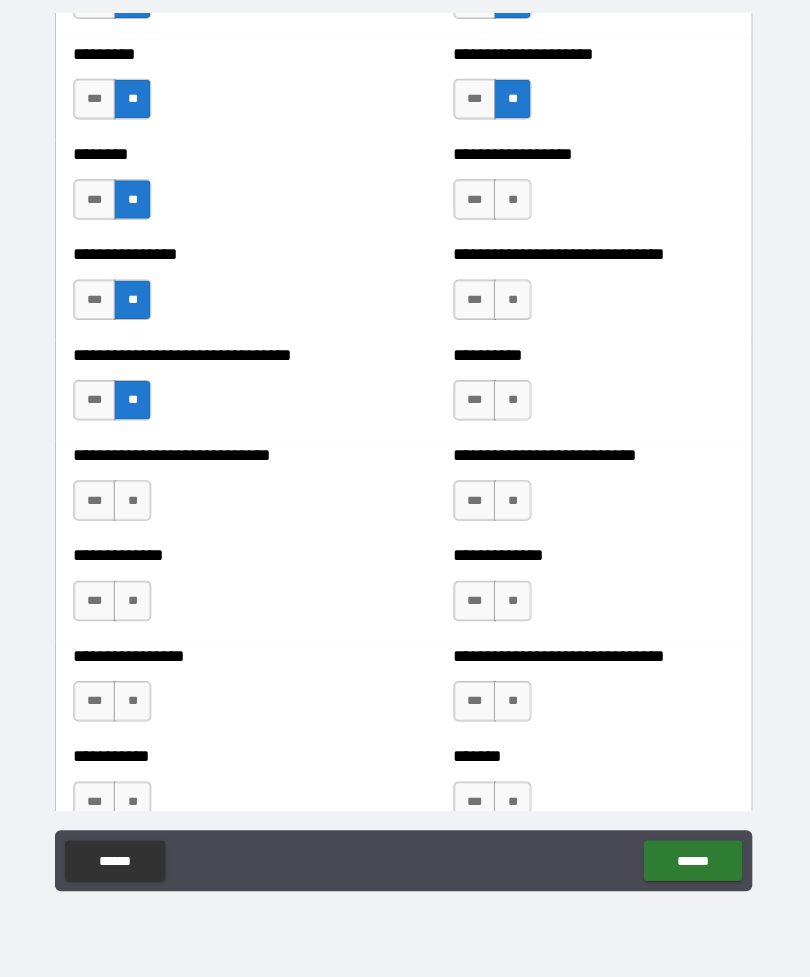 click on "**" at bounding box center [137, 507] 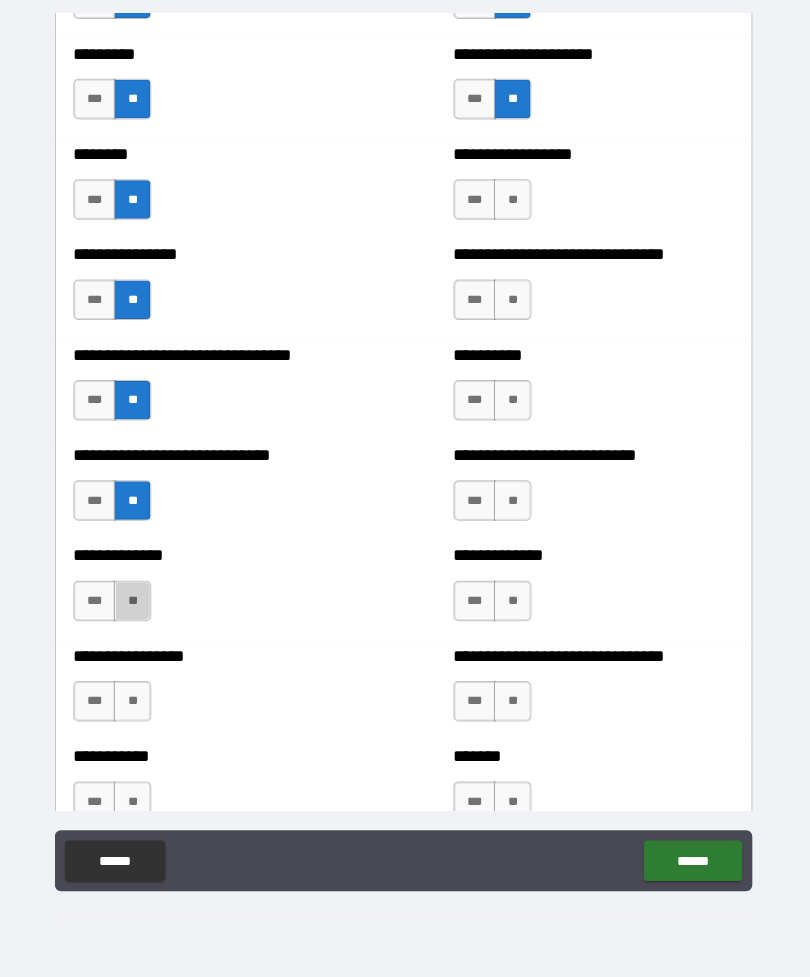 click on "**" at bounding box center (137, 606) 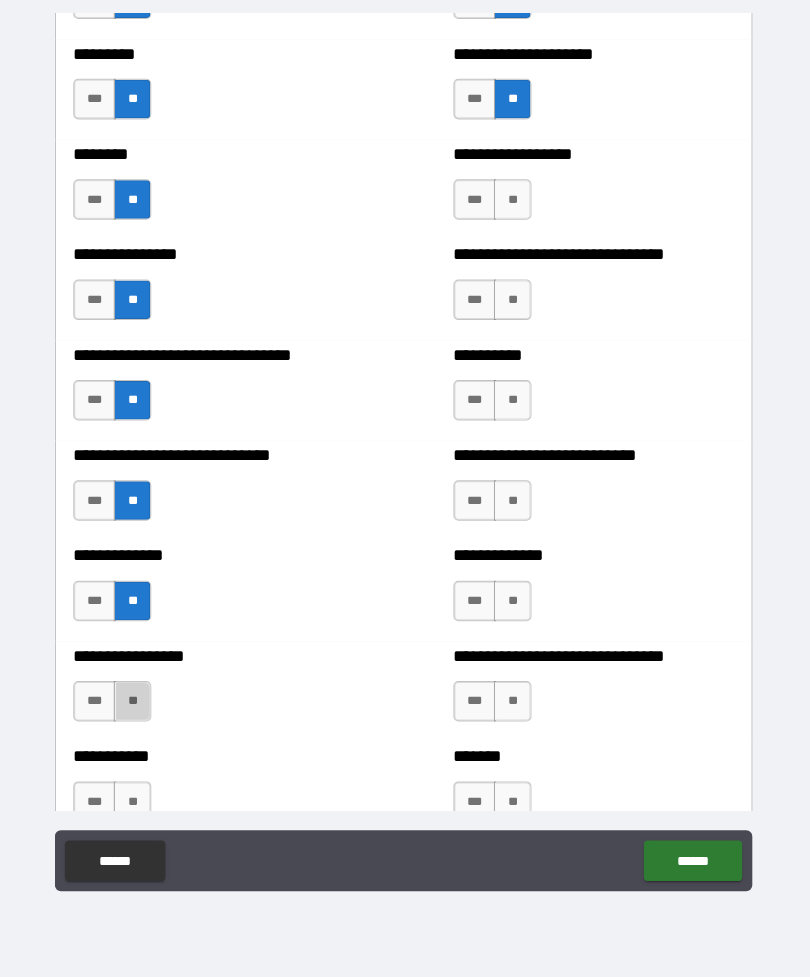 click on "**" at bounding box center (137, 705) 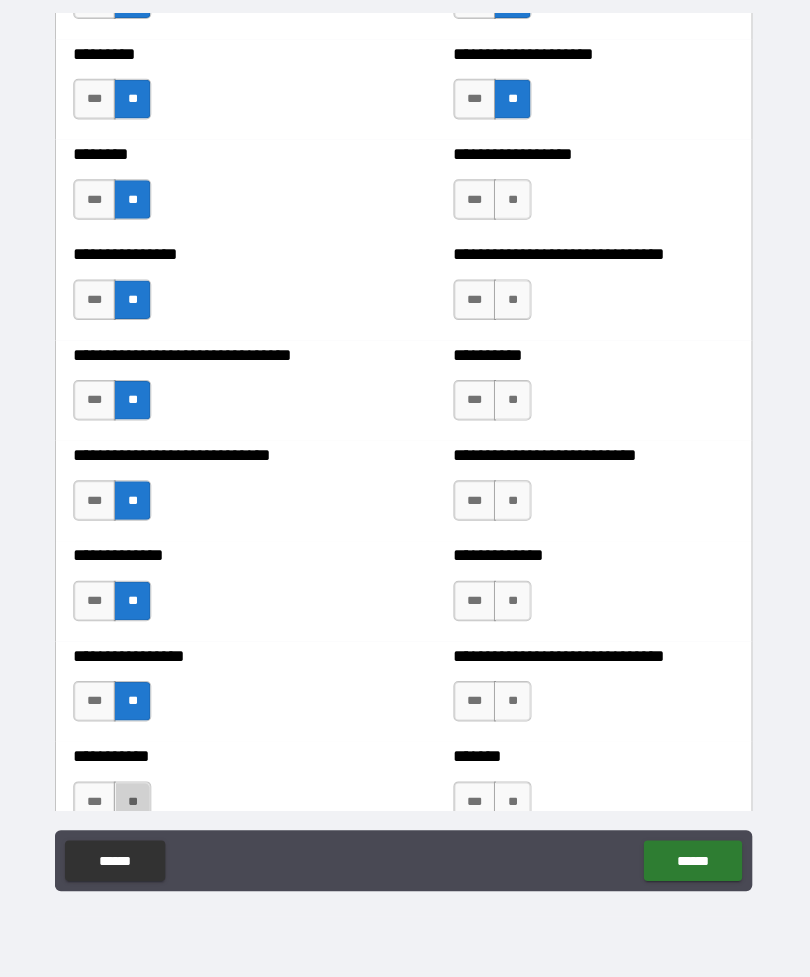 click on "**" at bounding box center (137, 804) 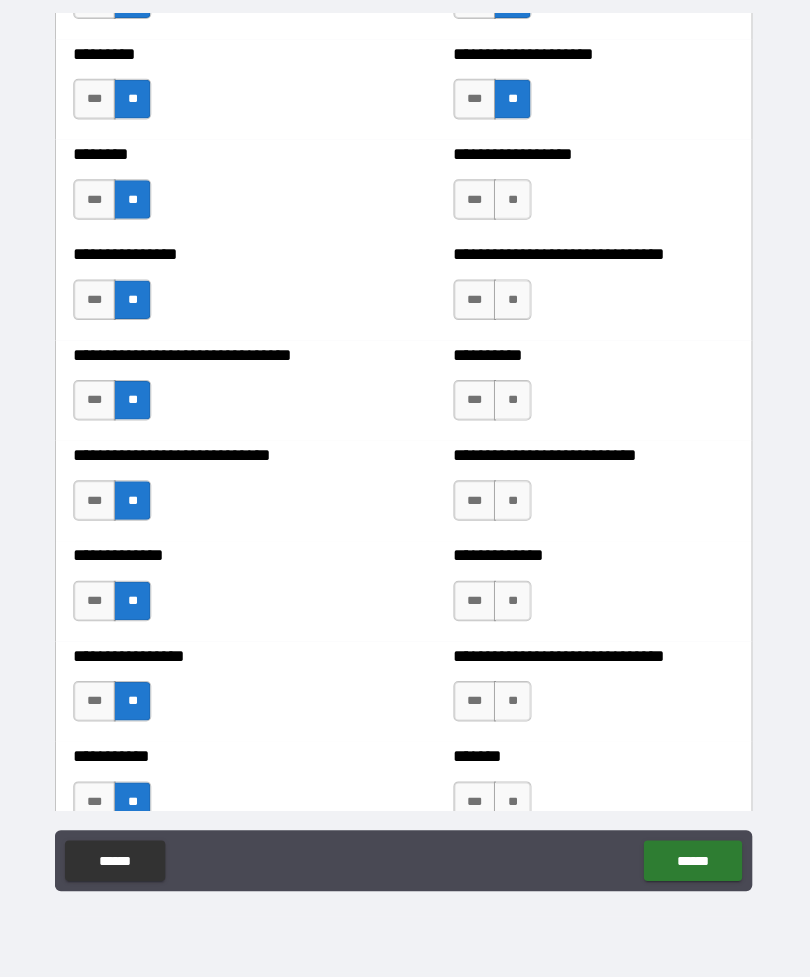click on "**" at bounding box center (512, 210) 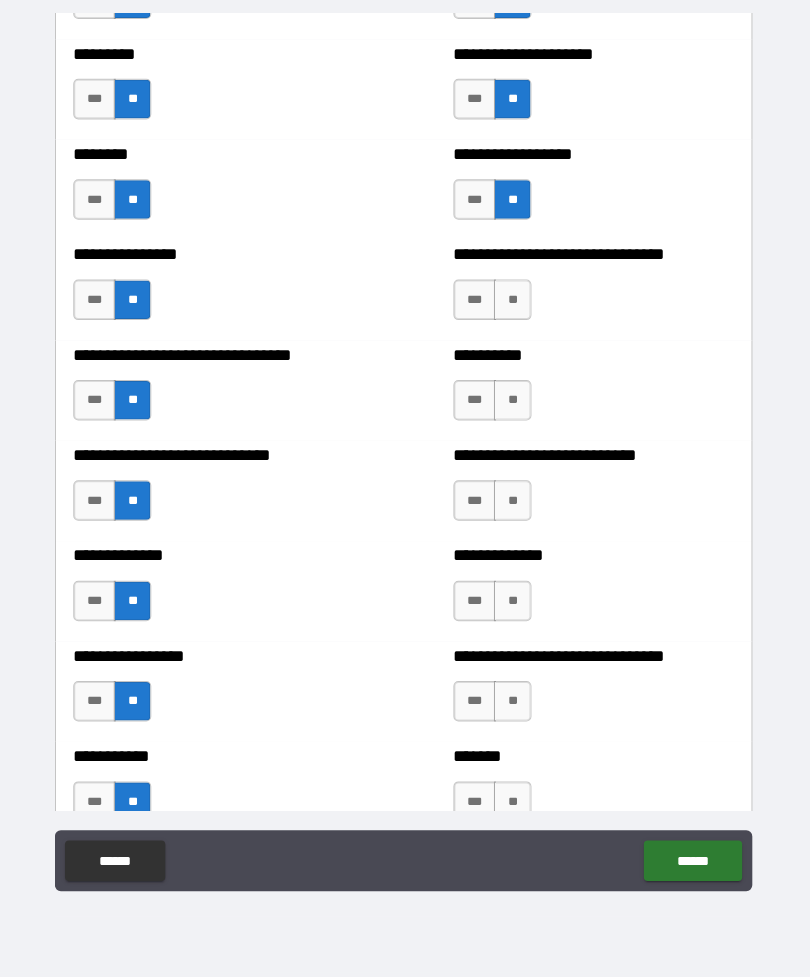 click on "**" at bounding box center [512, 309] 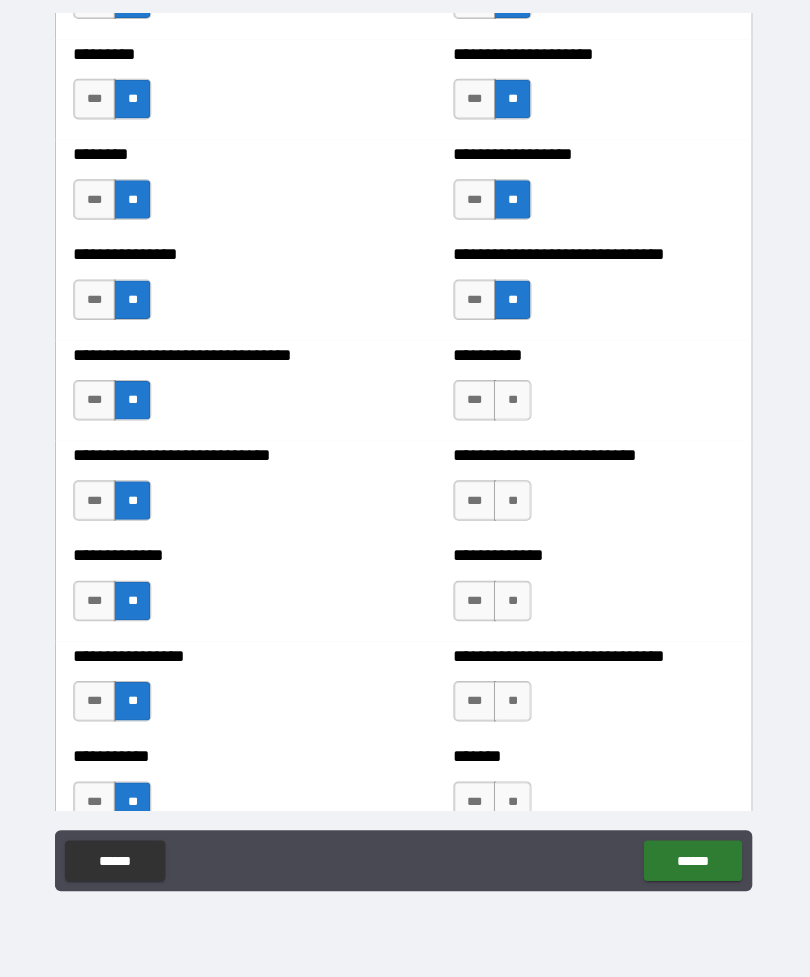click on "**" at bounding box center (512, 408) 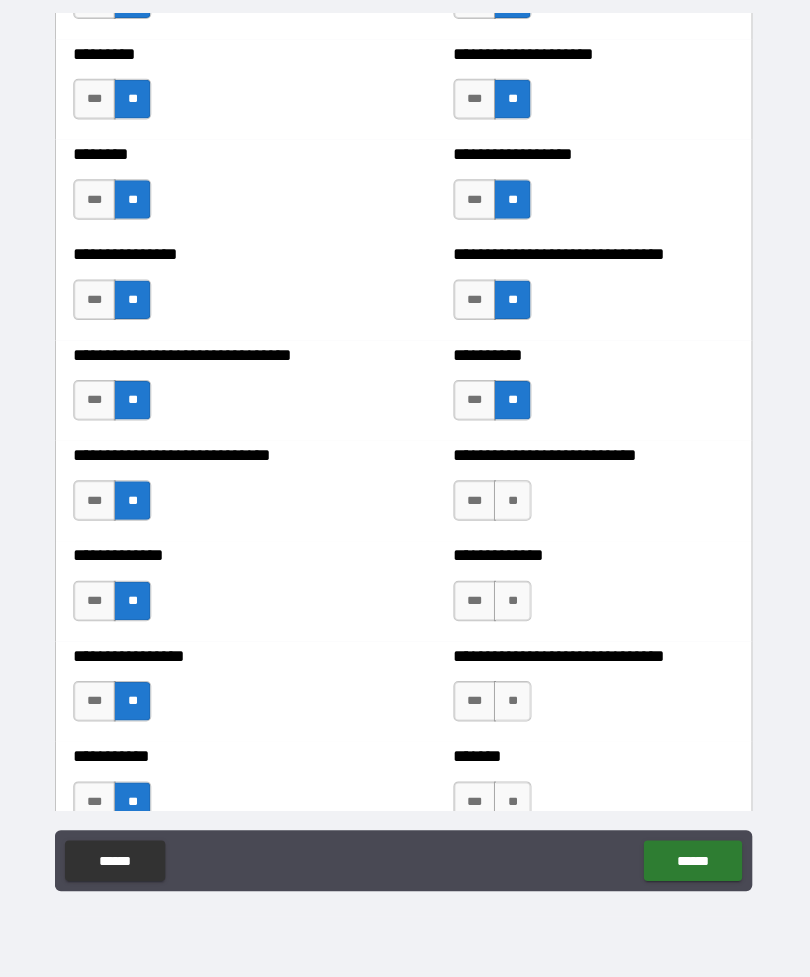 click on "**" at bounding box center (512, 507) 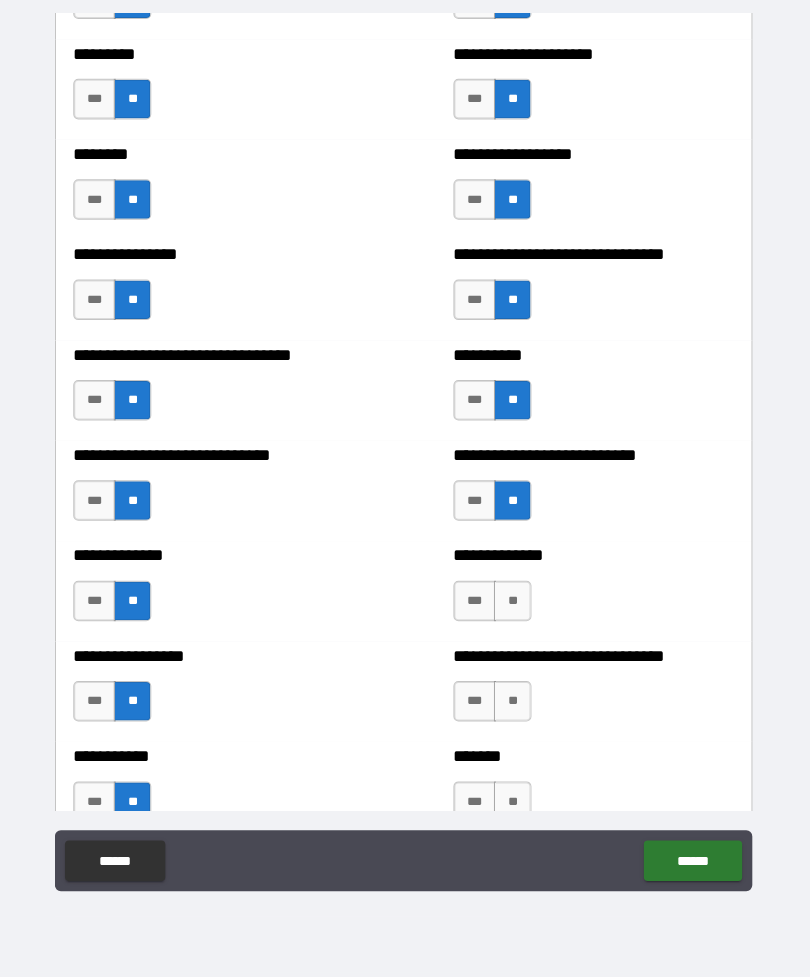 click on "**" at bounding box center [512, 606] 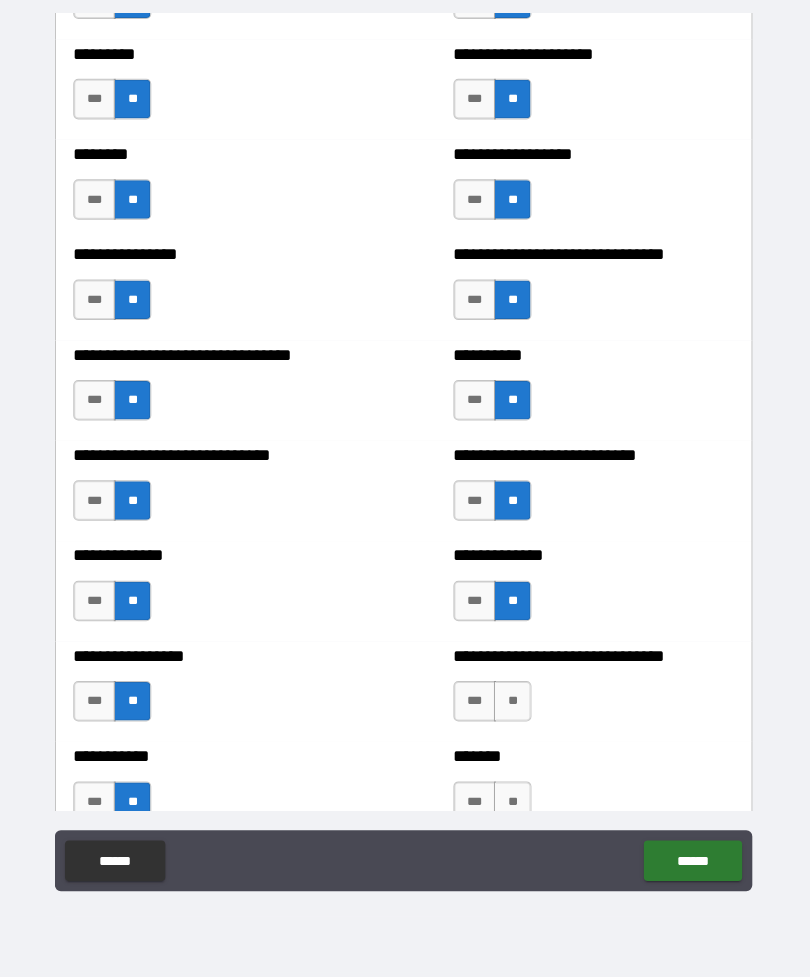 click on "**" at bounding box center [512, 705] 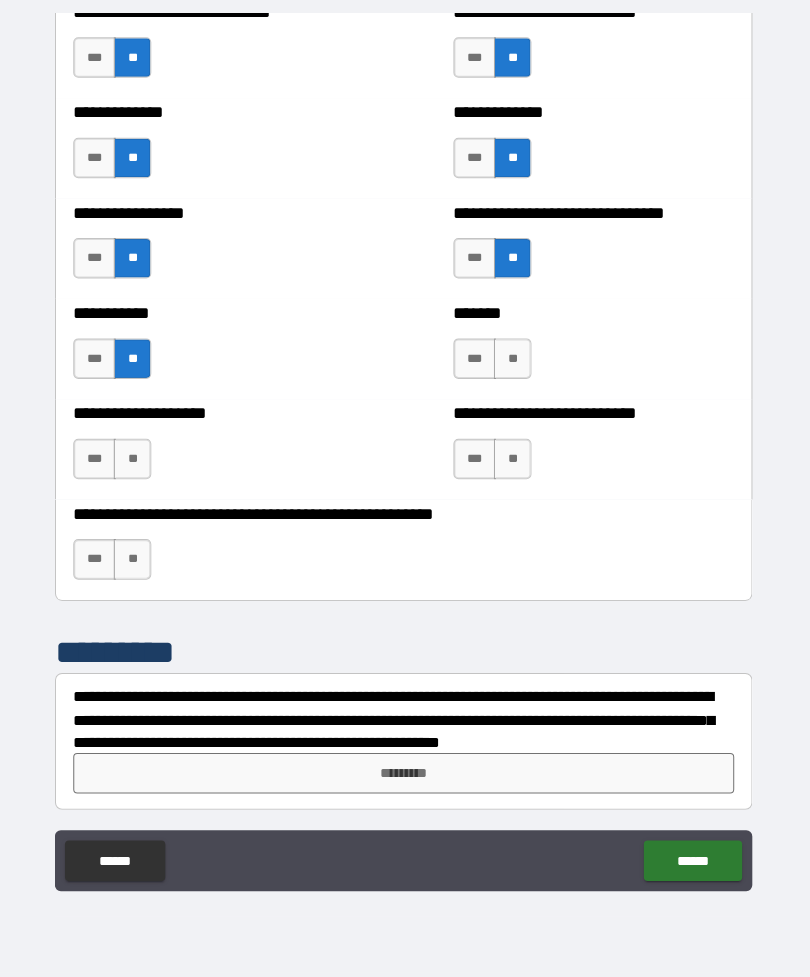 scroll, scrollTop: 7843, scrollLeft: 0, axis: vertical 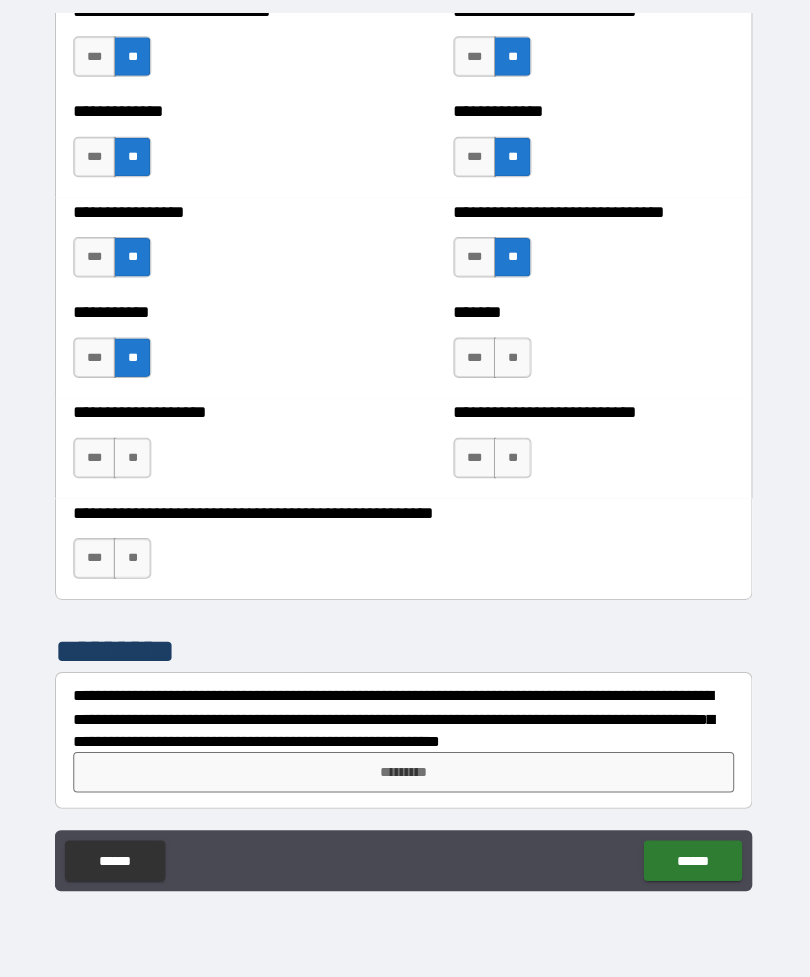 click on "**" at bounding box center [512, 366] 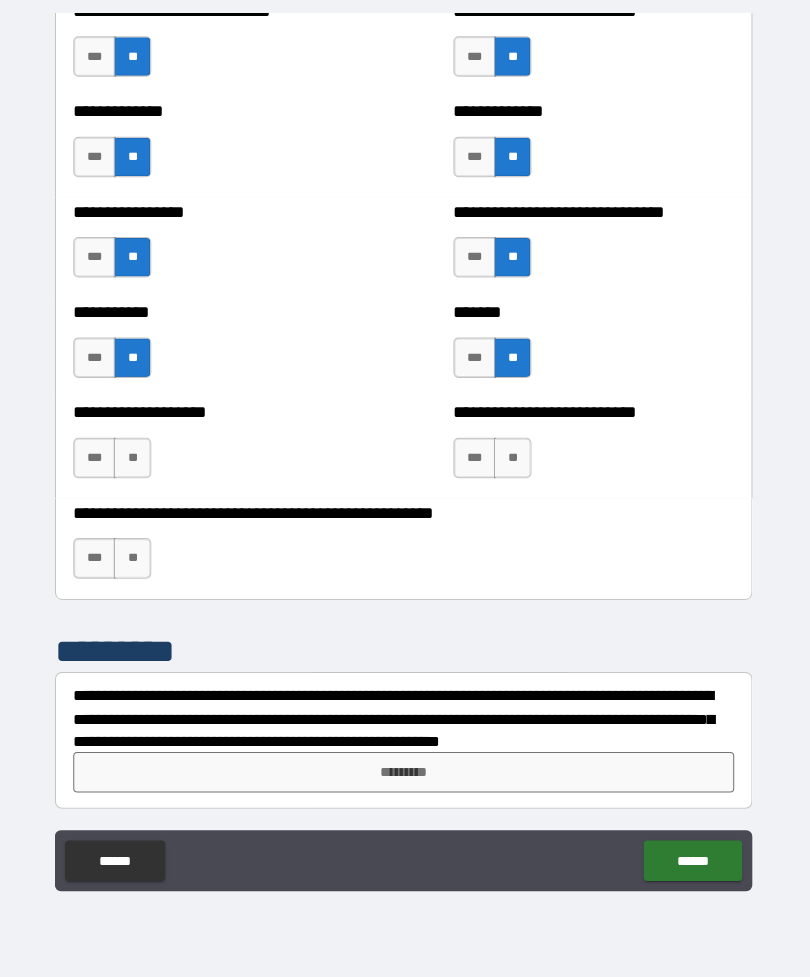 click on "**" at bounding box center [137, 465] 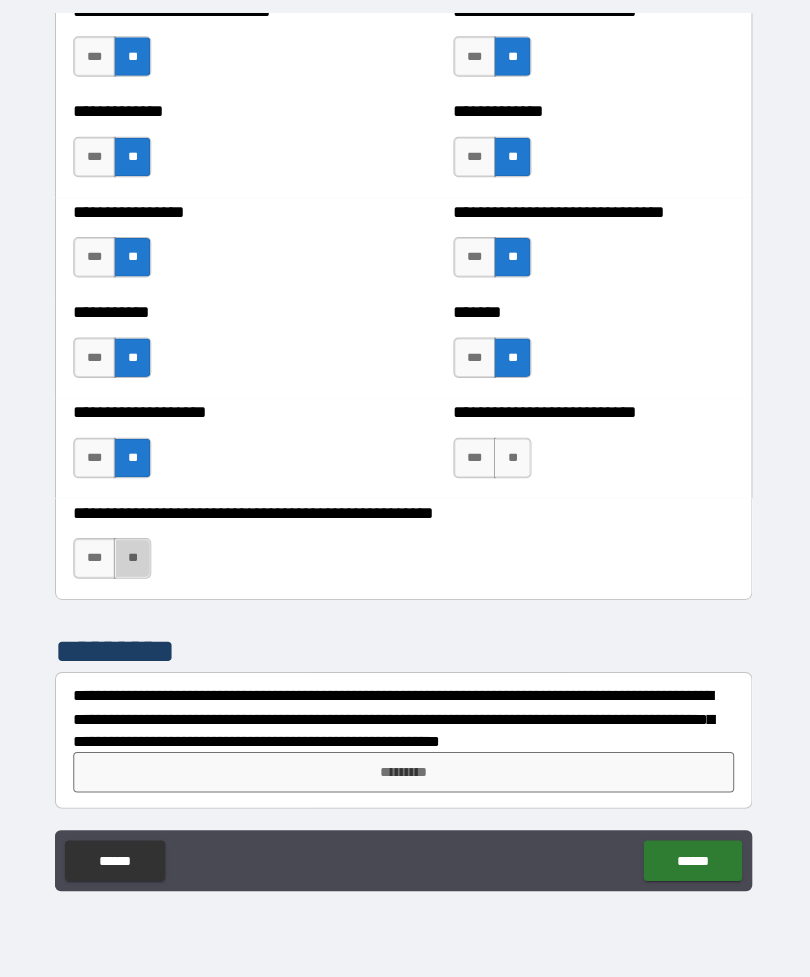 click on "**" at bounding box center [137, 564] 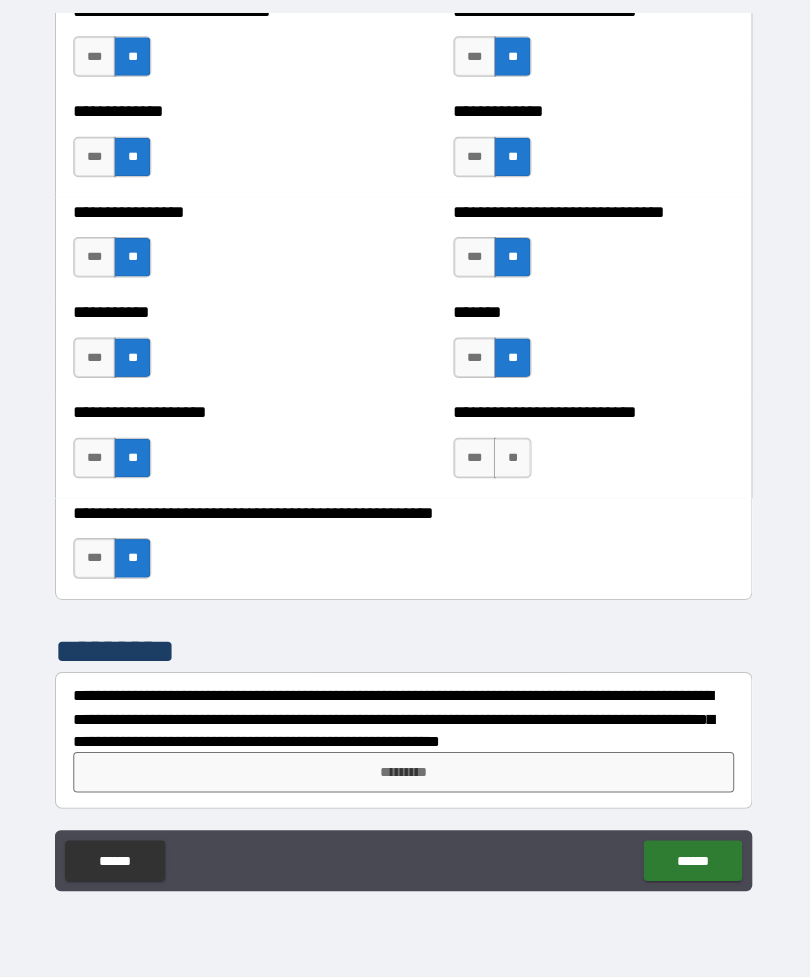click on "**" at bounding box center (512, 465) 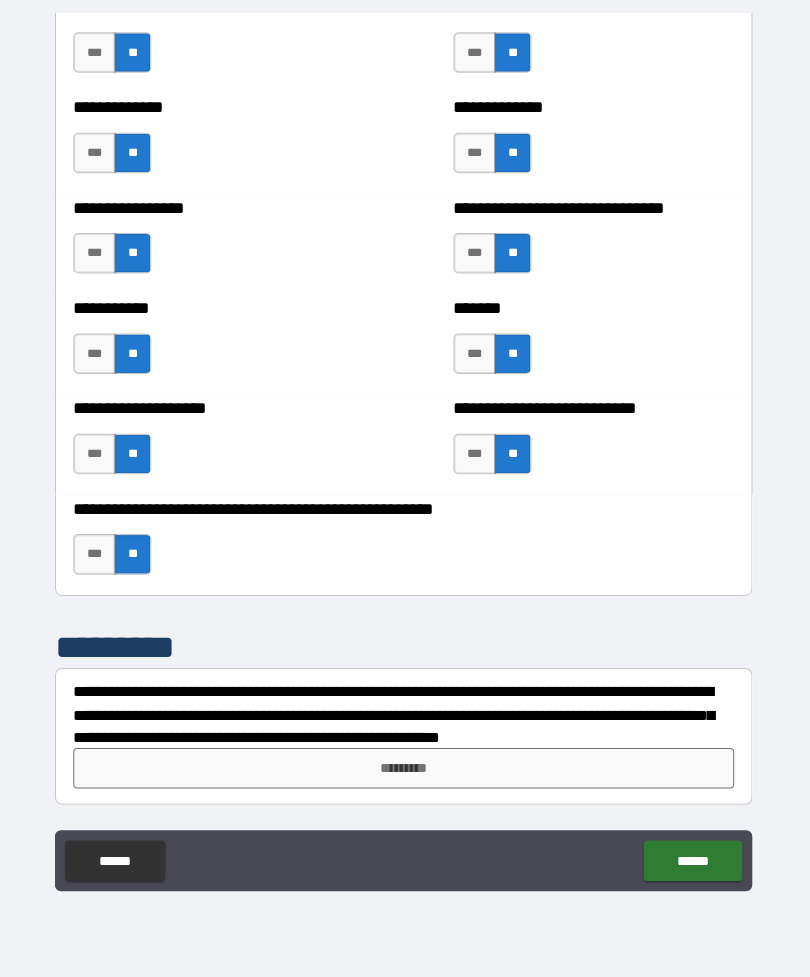 scroll, scrollTop: 7847, scrollLeft: 0, axis: vertical 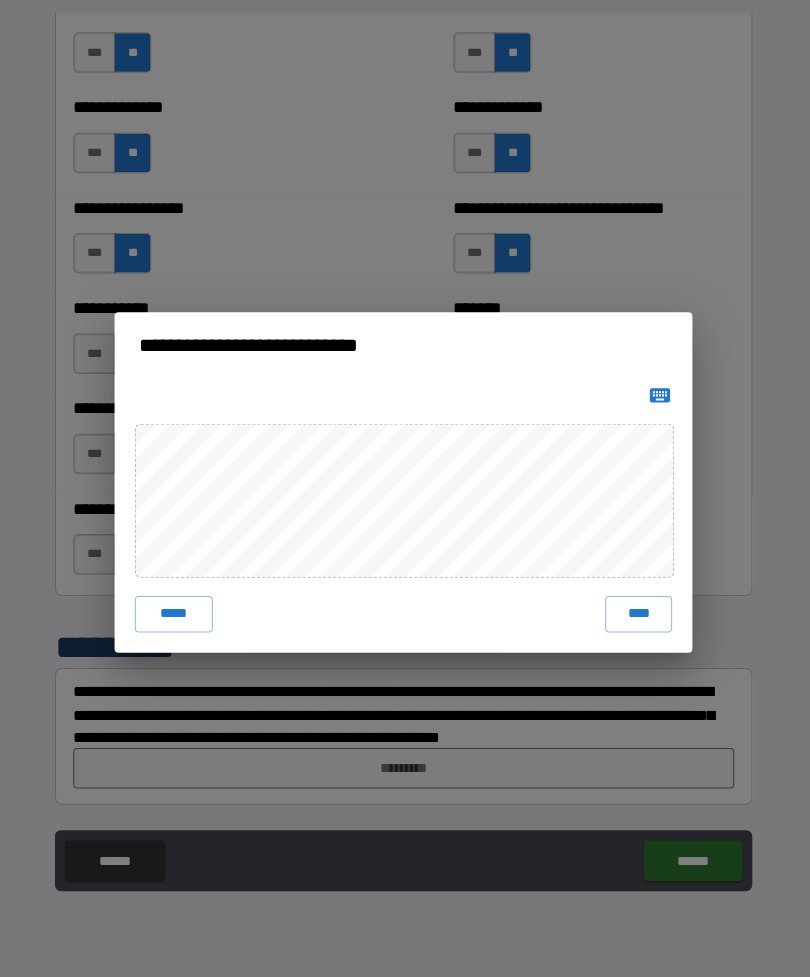 click on "****" at bounding box center (637, 619) 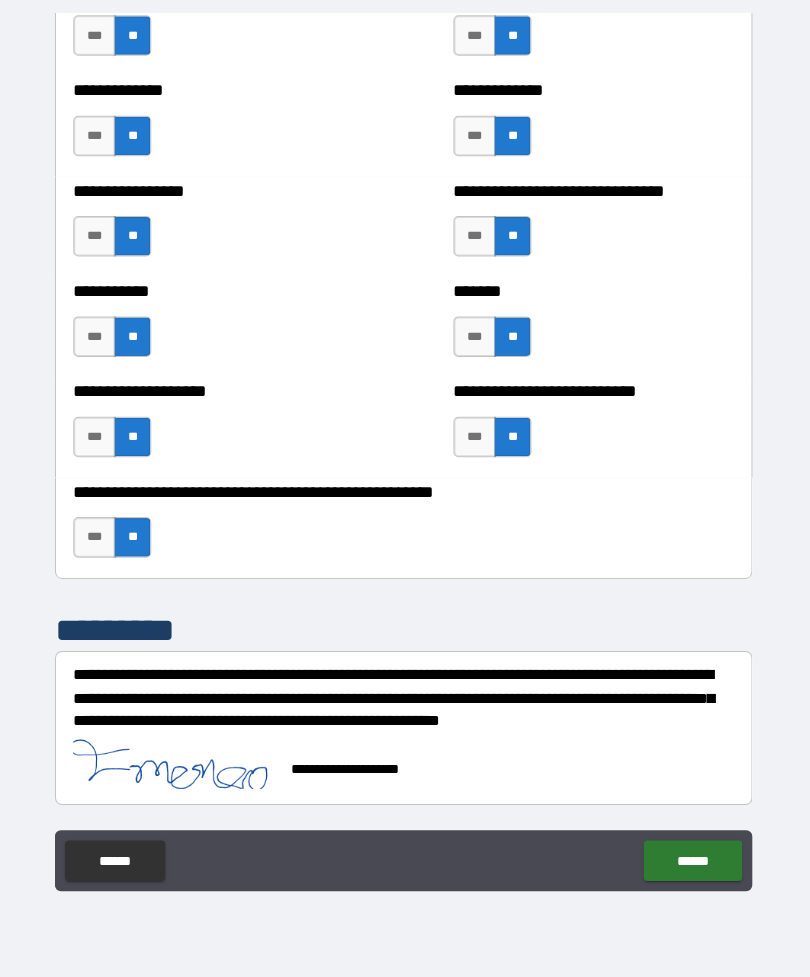 scroll, scrollTop: 7864, scrollLeft: 0, axis: vertical 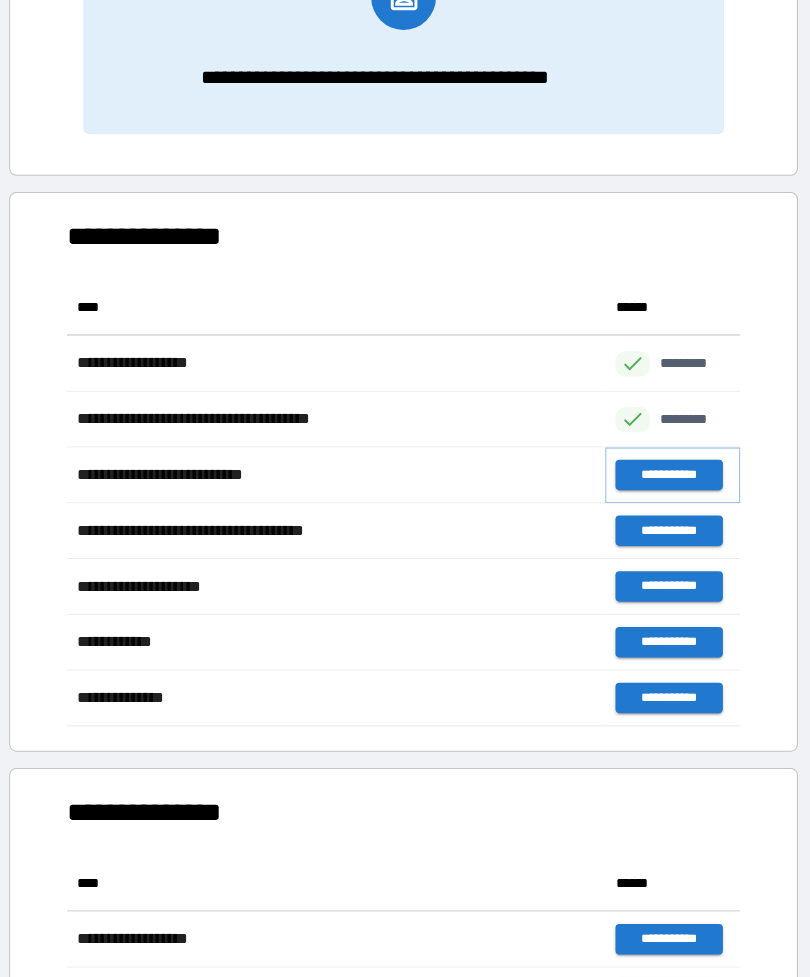 click on "**********" at bounding box center (666, 481) 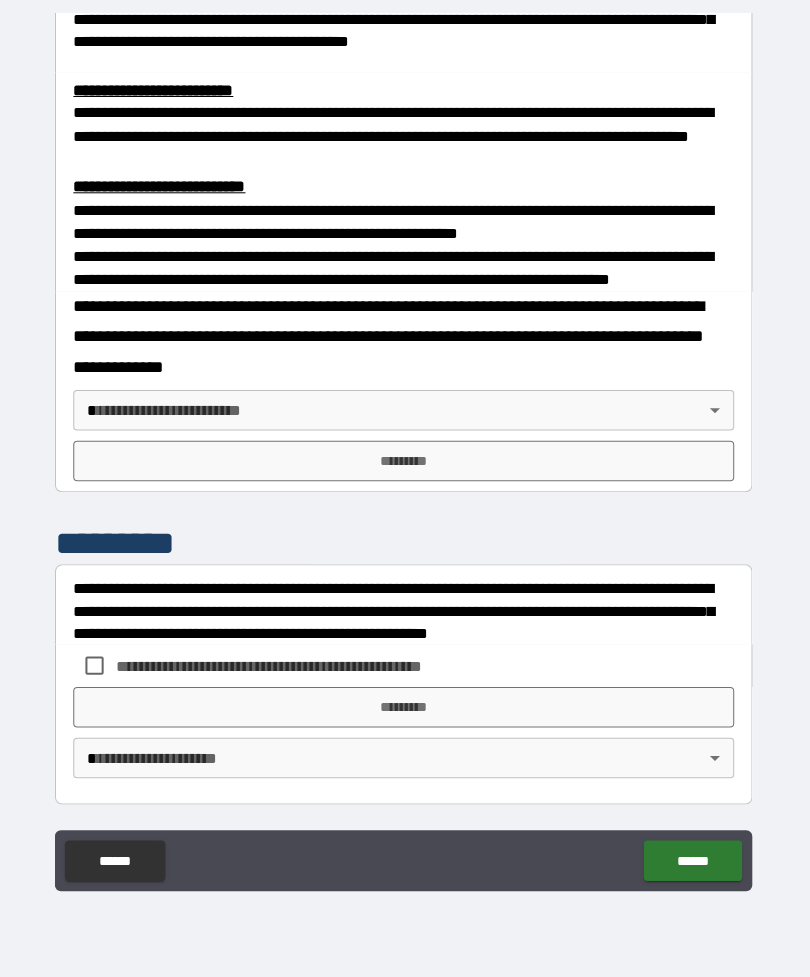 scroll, scrollTop: 660, scrollLeft: 0, axis: vertical 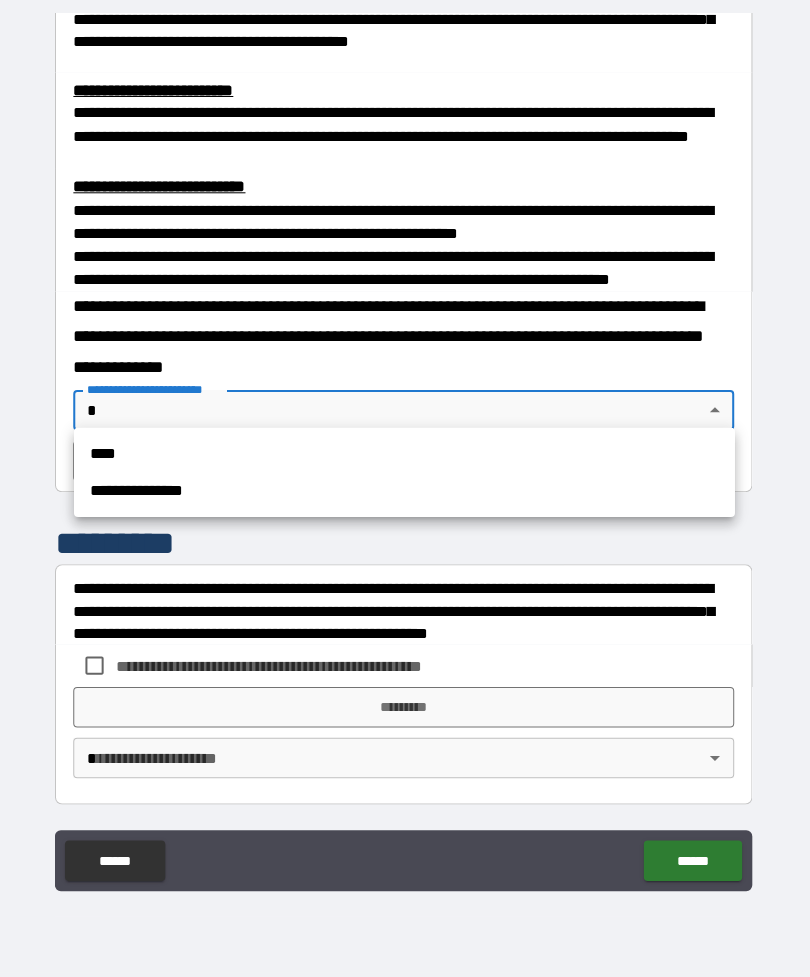 click on "**********" at bounding box center [406, 497] 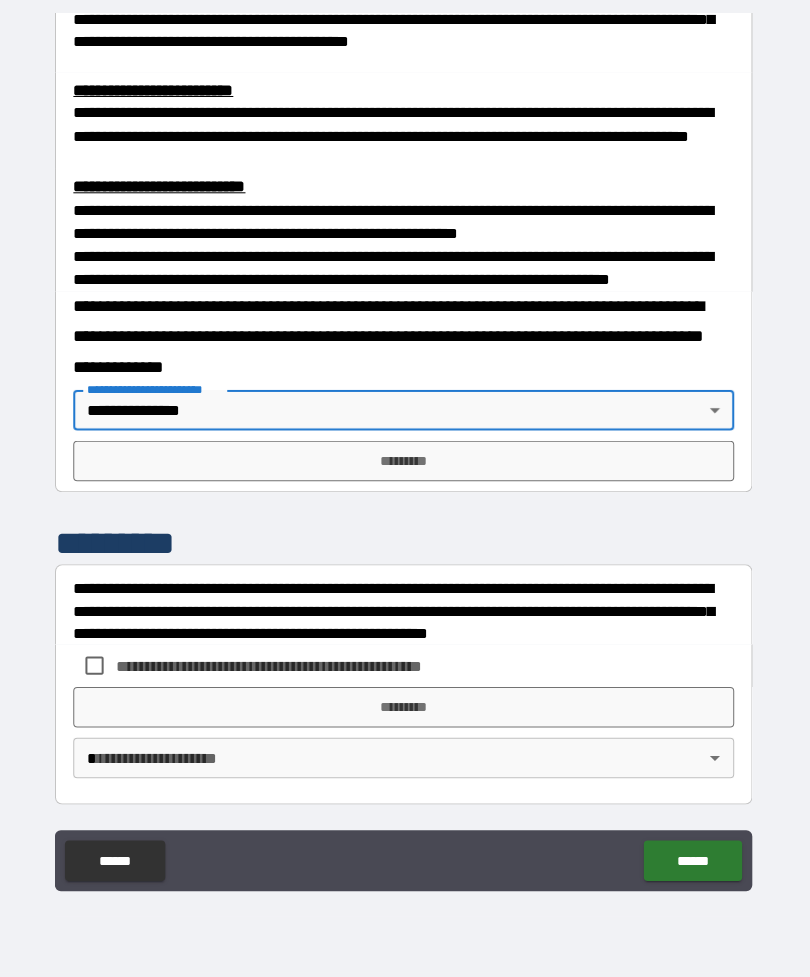 click on "*********" at bounding box center [405, 468] 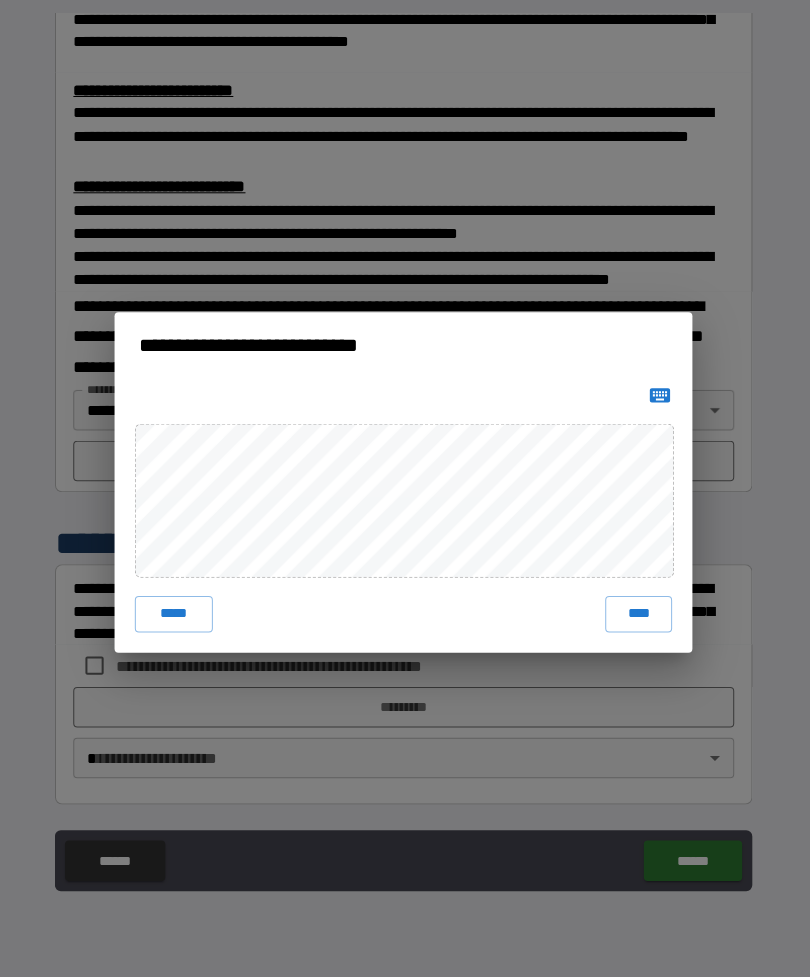 click on "****" at bounding box center (637, 619) 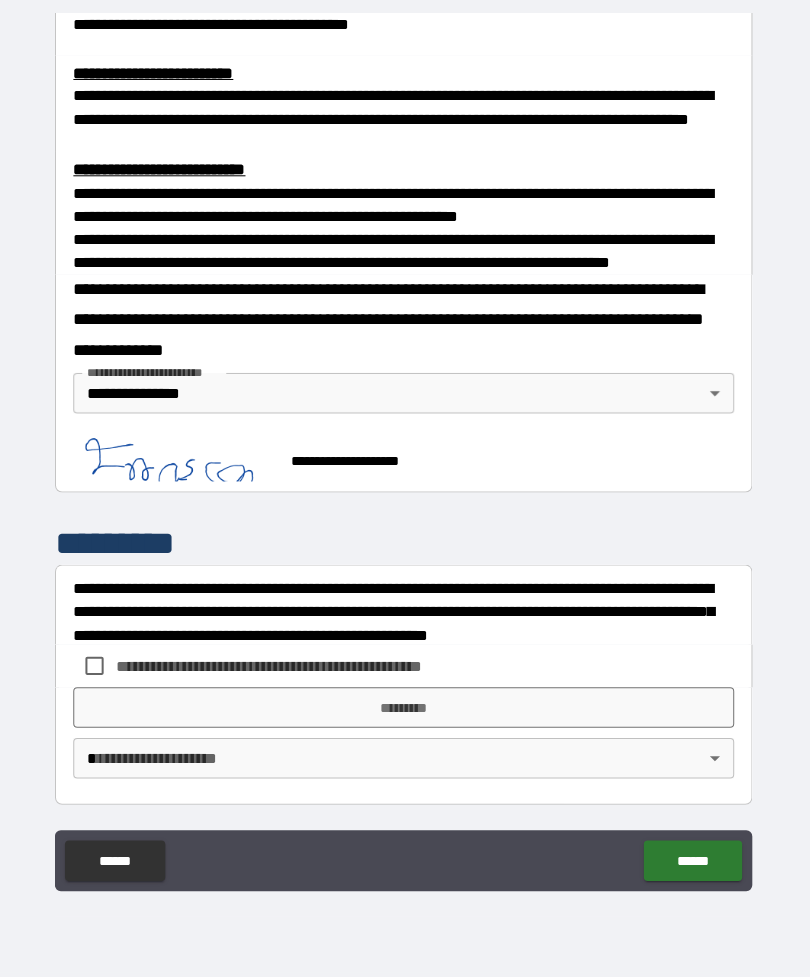 scroll, scrollTop: 677, scrollLeft: 0, axis: vertical 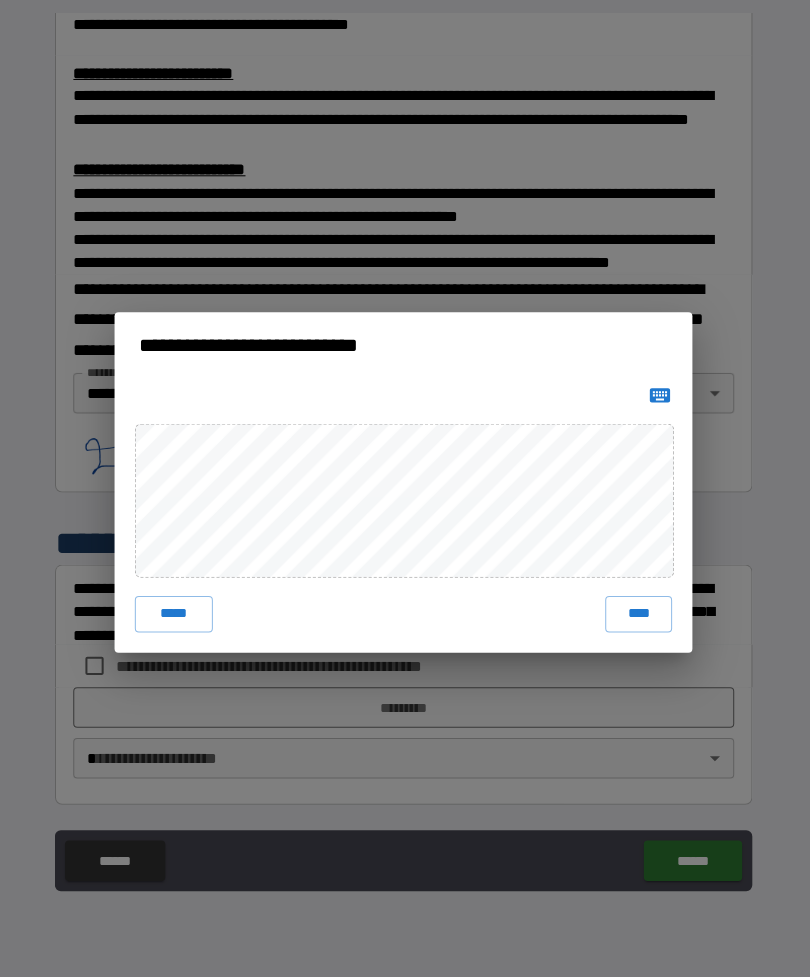 click on "****" at bounding box center (637, 619) 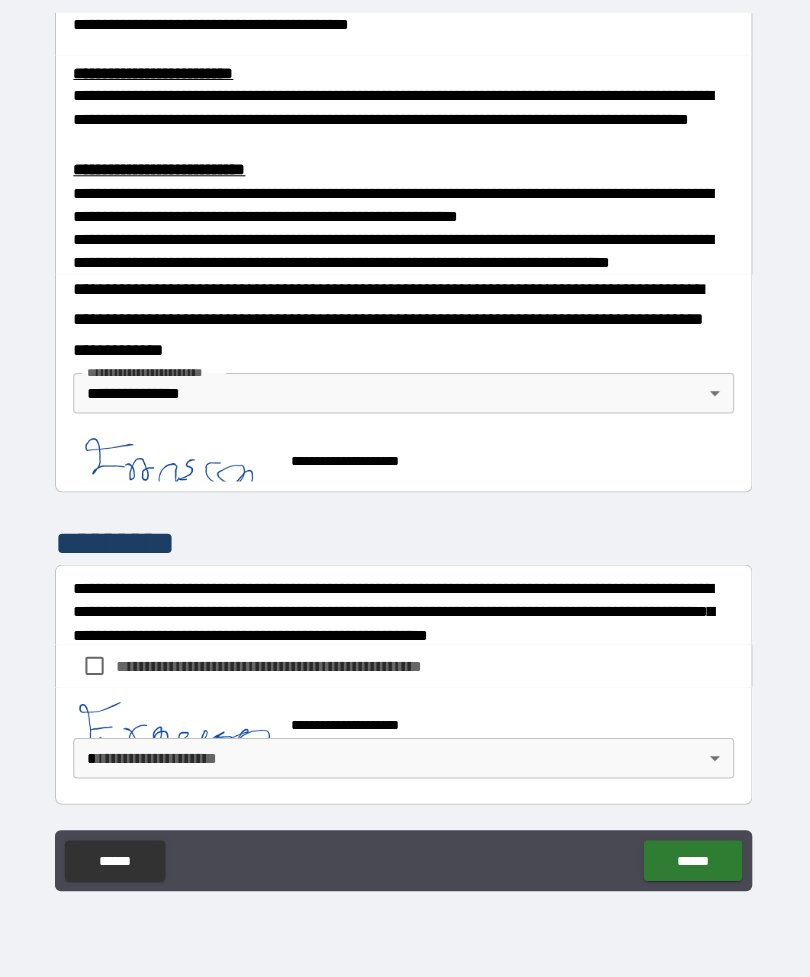scroll, scrollTop: 667, scrollLeft: 0, axis: vertical 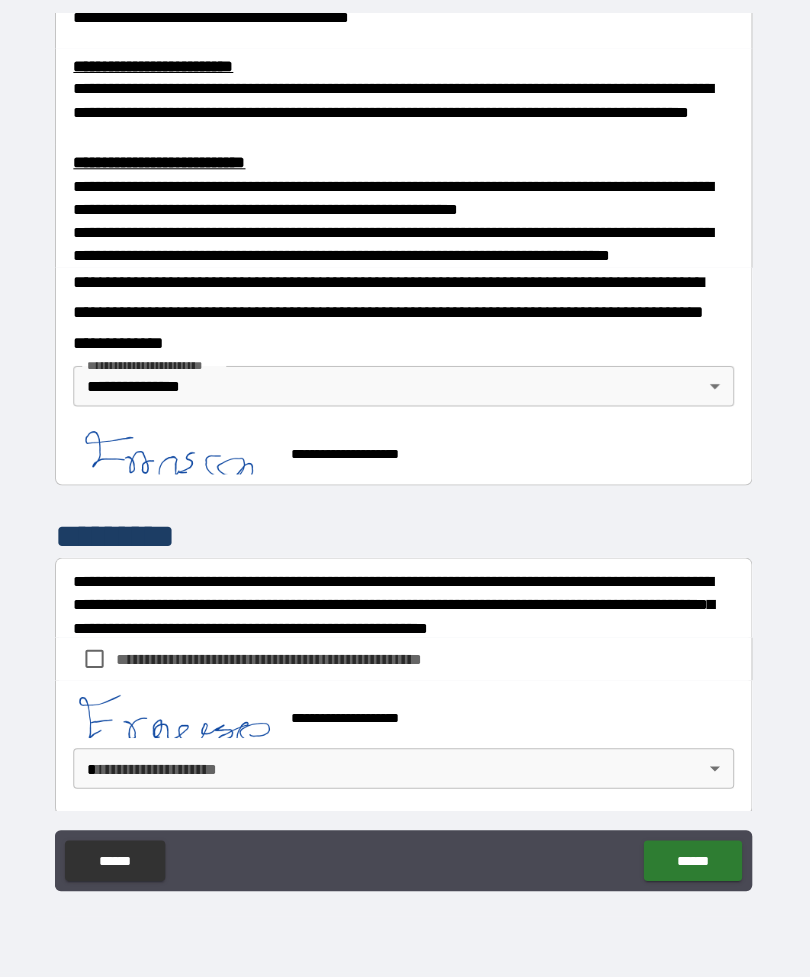click on "**********" at bounding box center (405, 456) 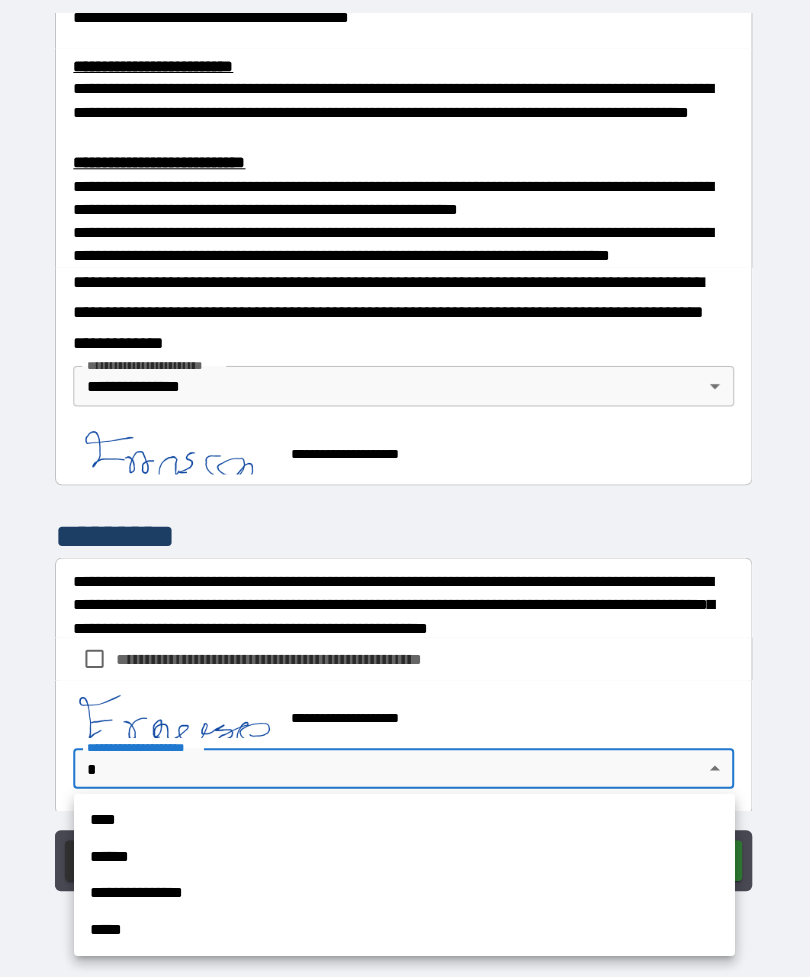 click on "**********" at bounding box center (406, 894) 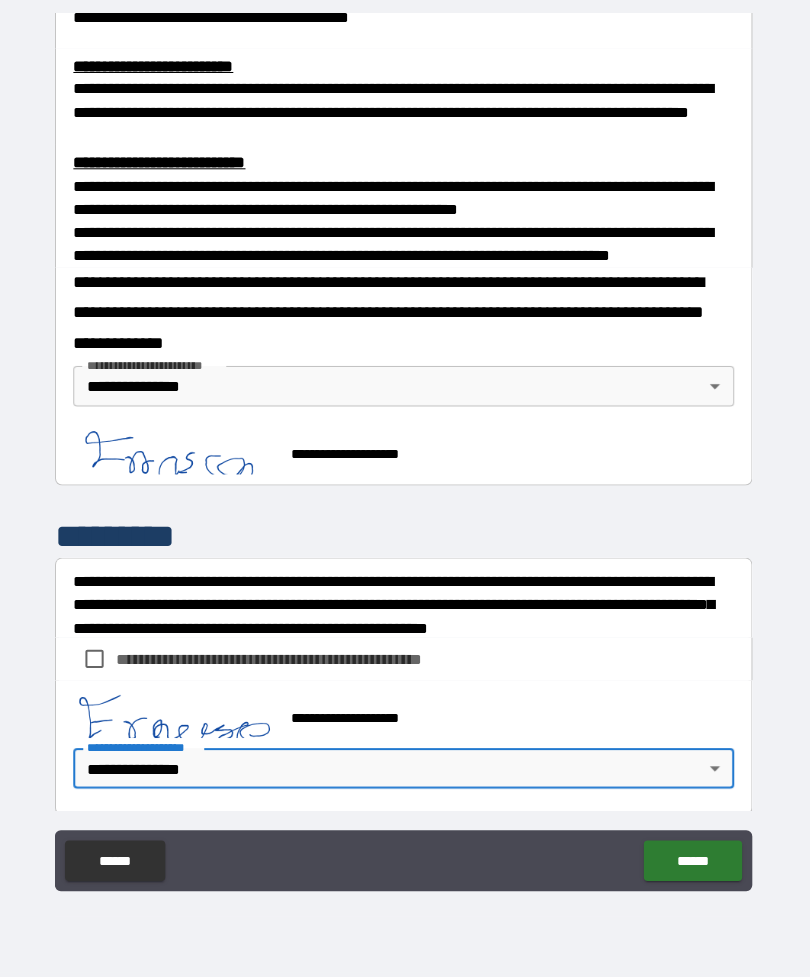 click on "******" at bounding box center [690, 862] 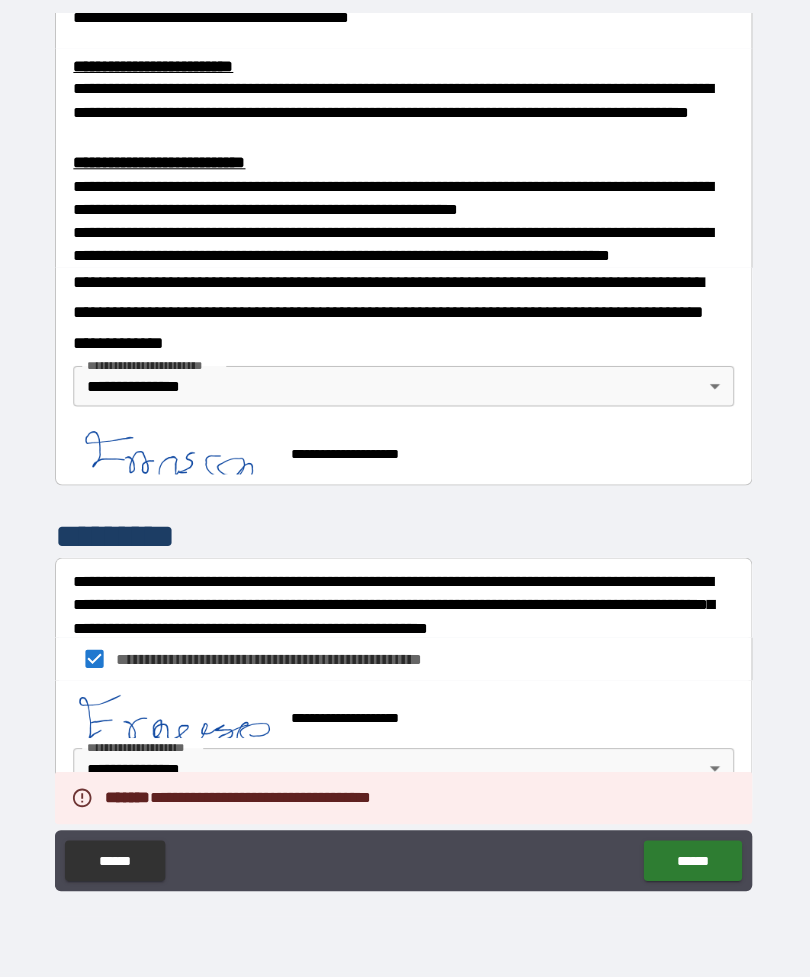 click on "******" at bounding box center (690, 862) 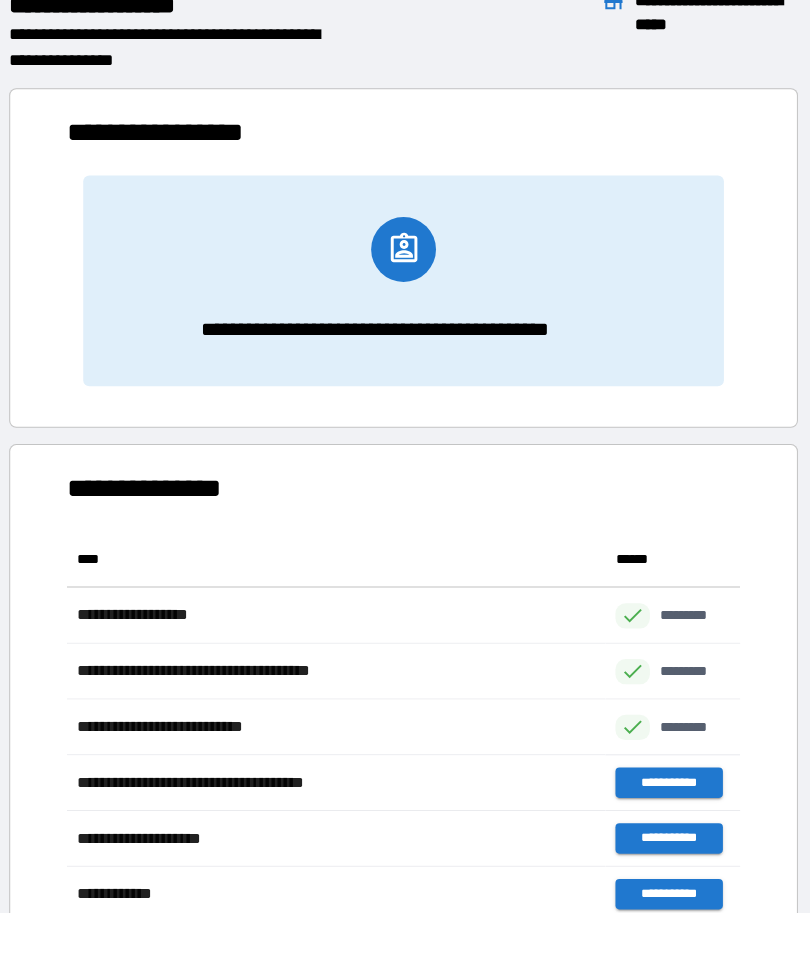 scroll, scrollTop: 1, scrollLeft: 1, axis: both 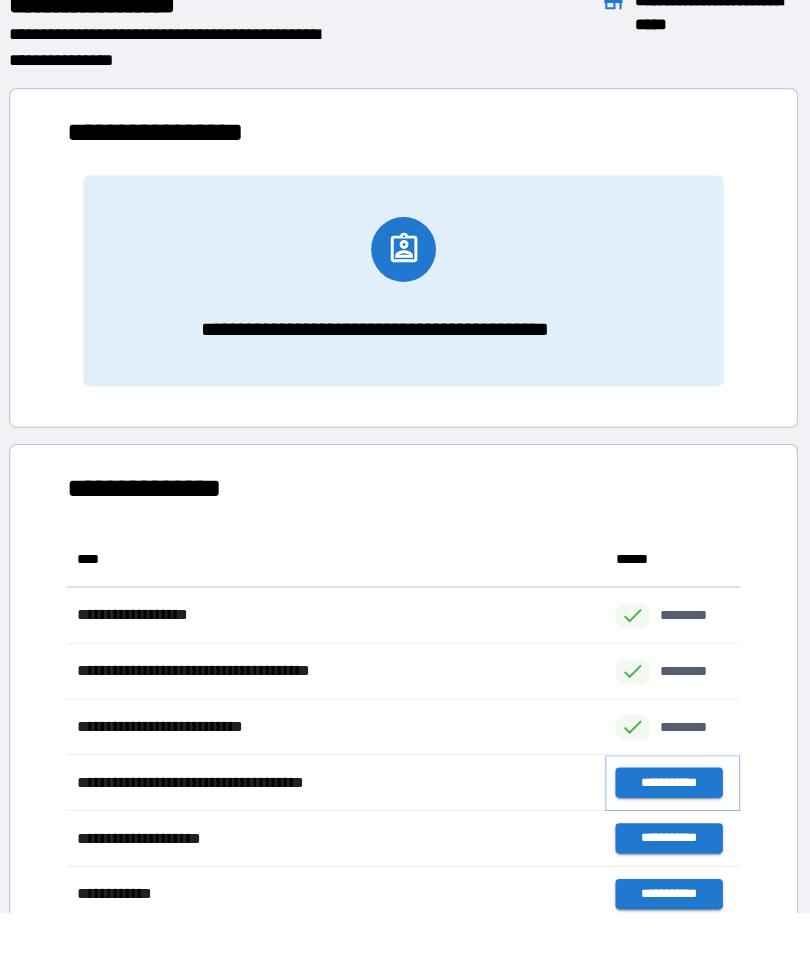 click on "**********" at bounding box center (666, 785) 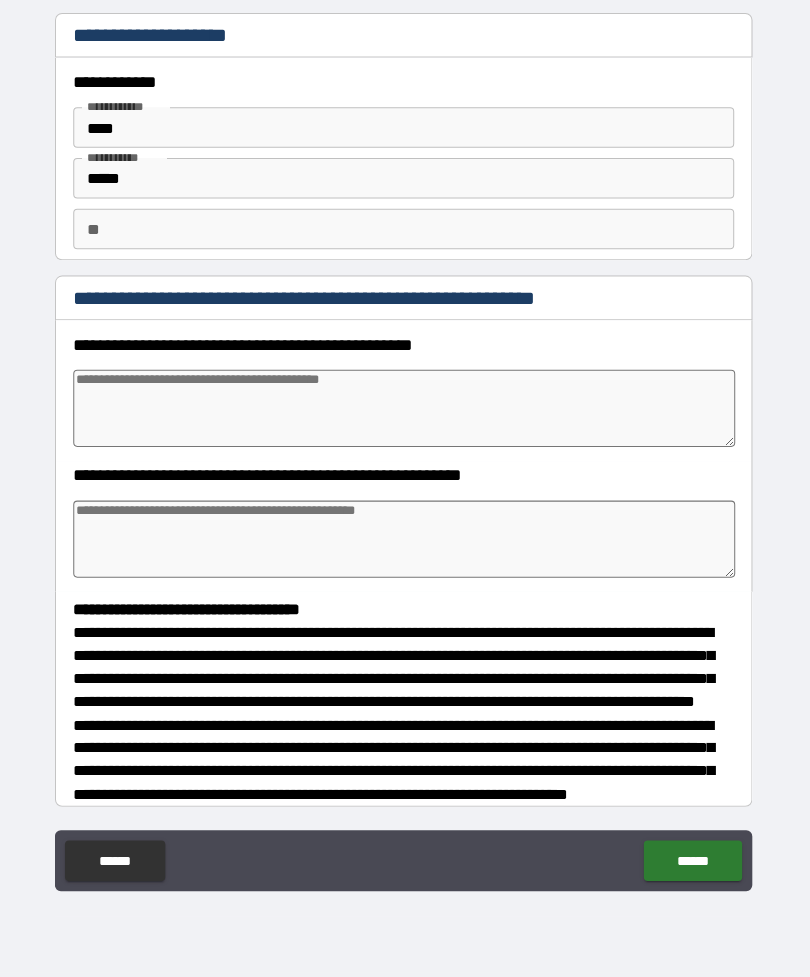 type on "*" 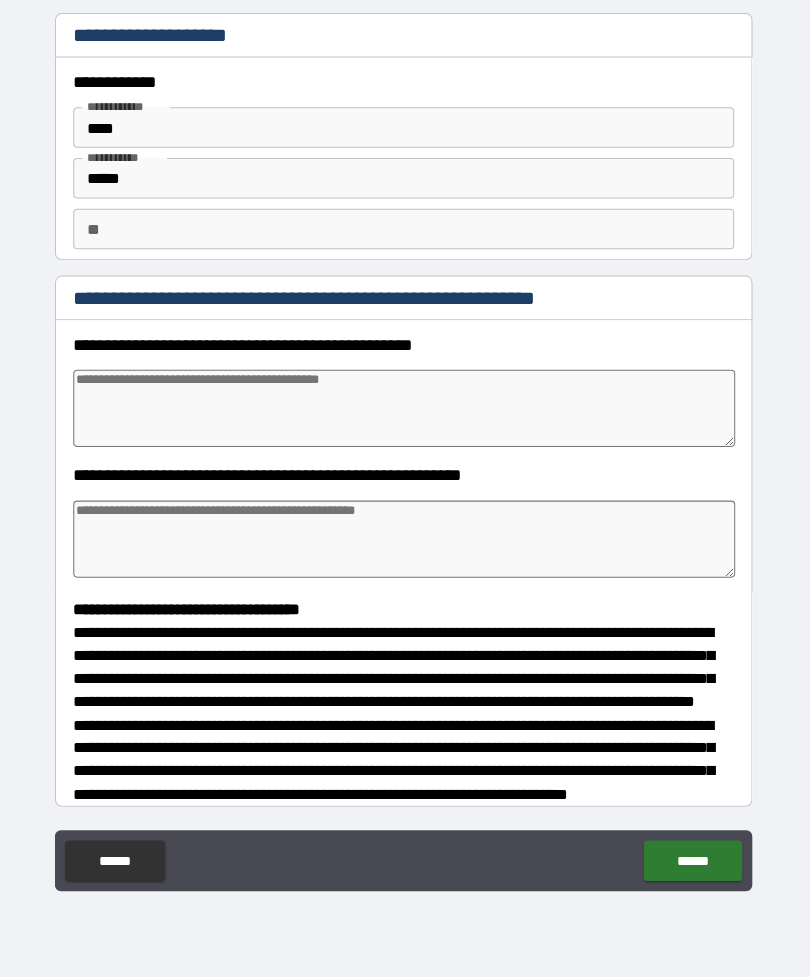 type on "*" 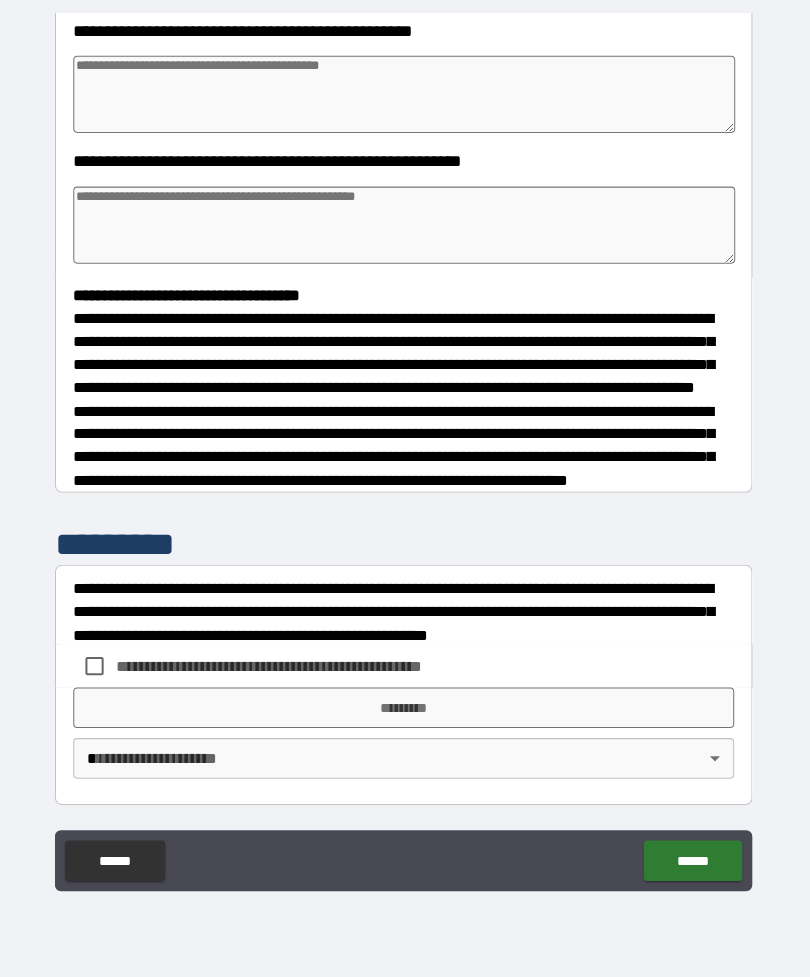 scroll, scrollTop: 341, scrollLeft: 0, axis: vertical 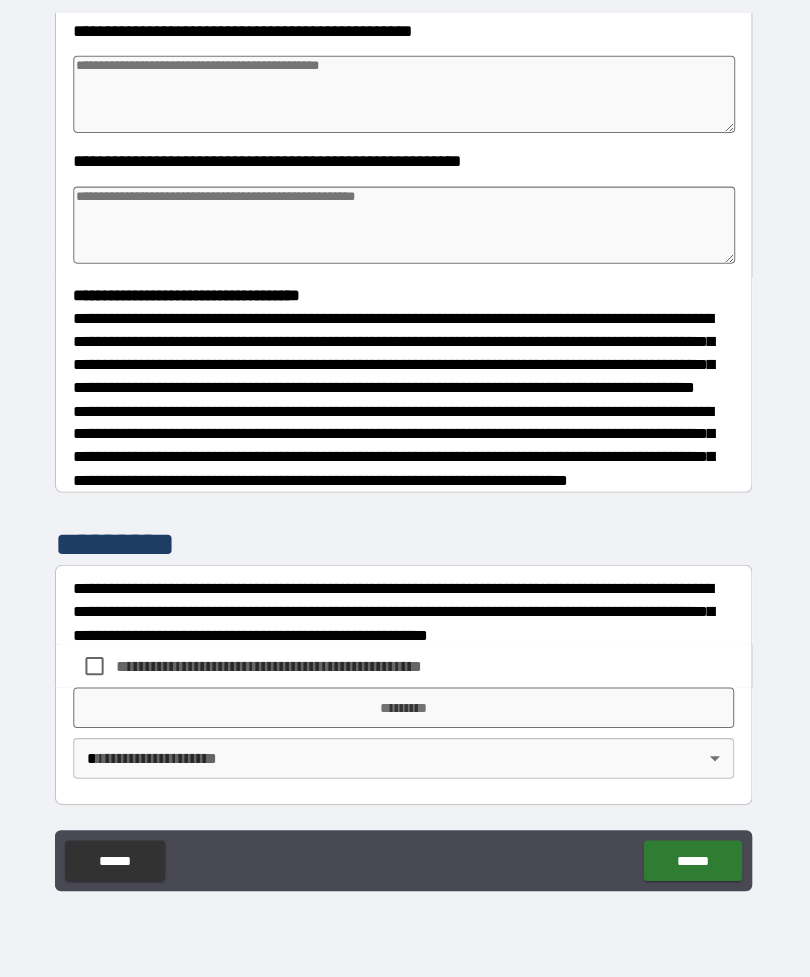 click on "*********" at bounding box center [405, 711] 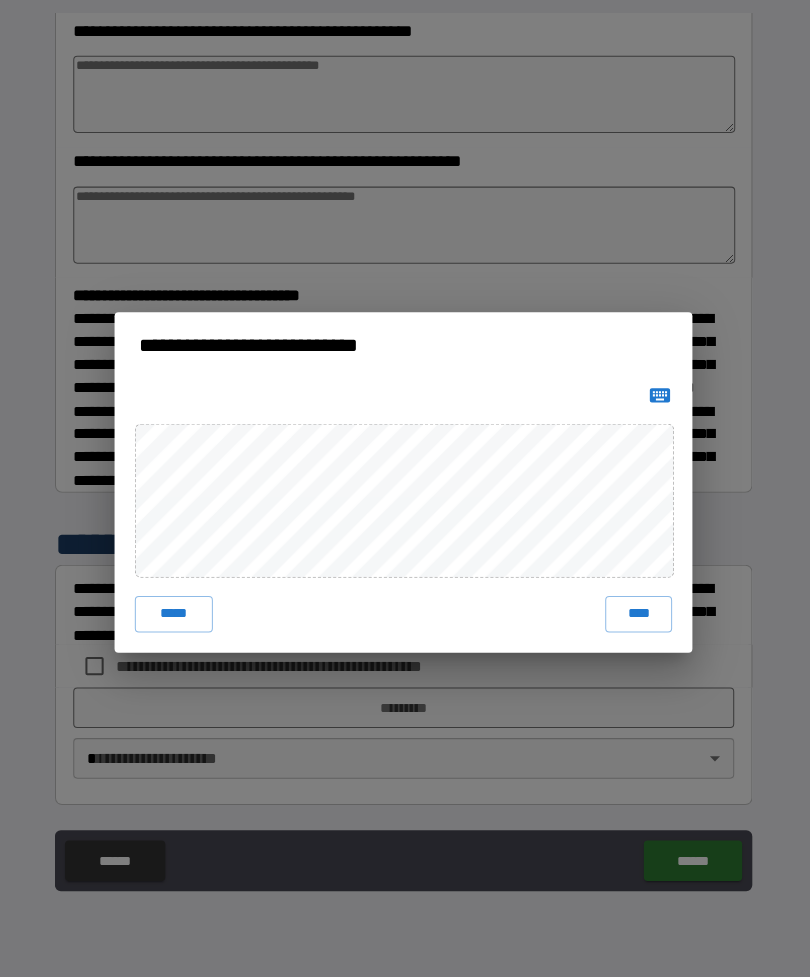 click on "****" at bounding box center [637, 619] 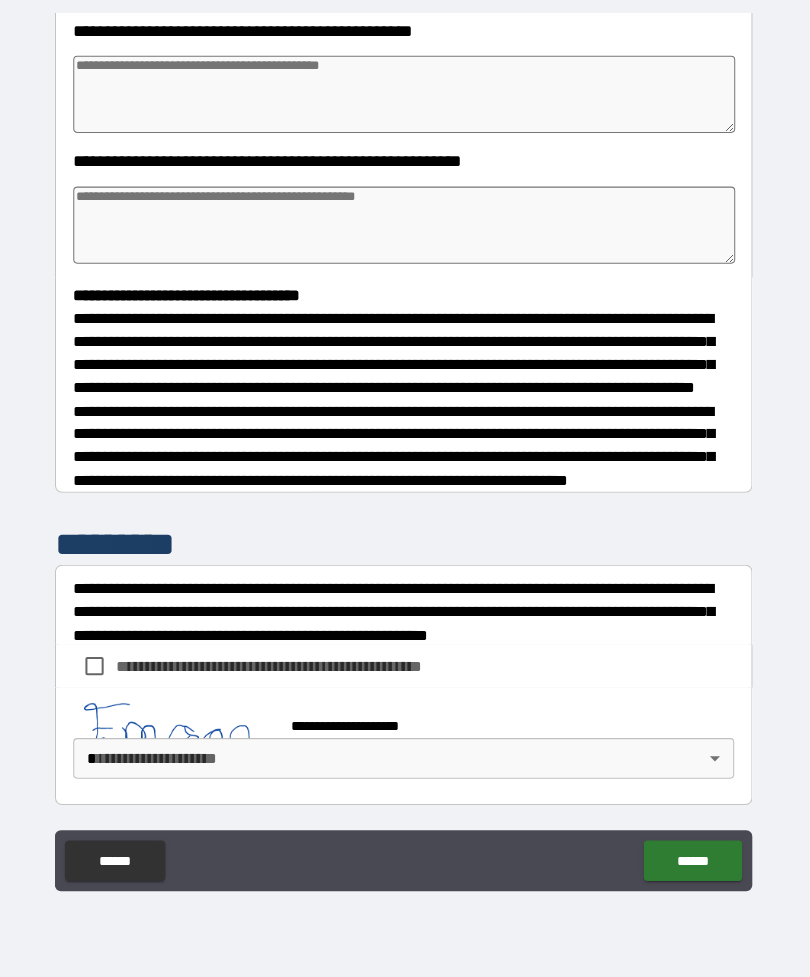 scroll, scrollTop: 338, scrollLeft: 0, axis: vertical 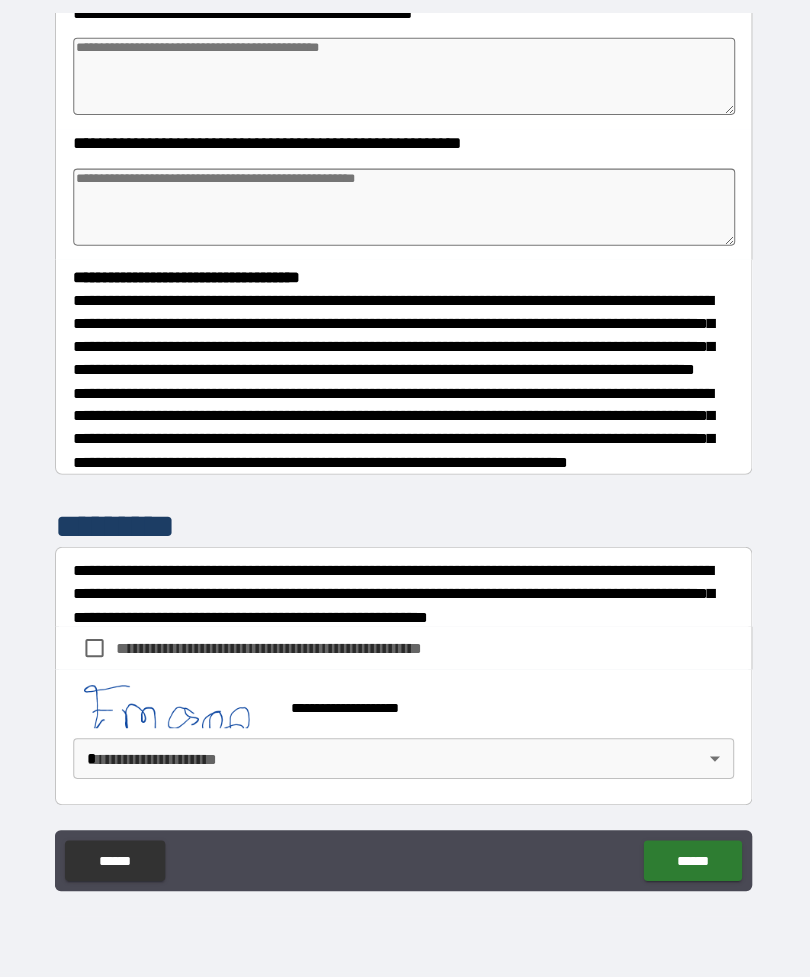 click on "**********" at bounding box center (405, 456) 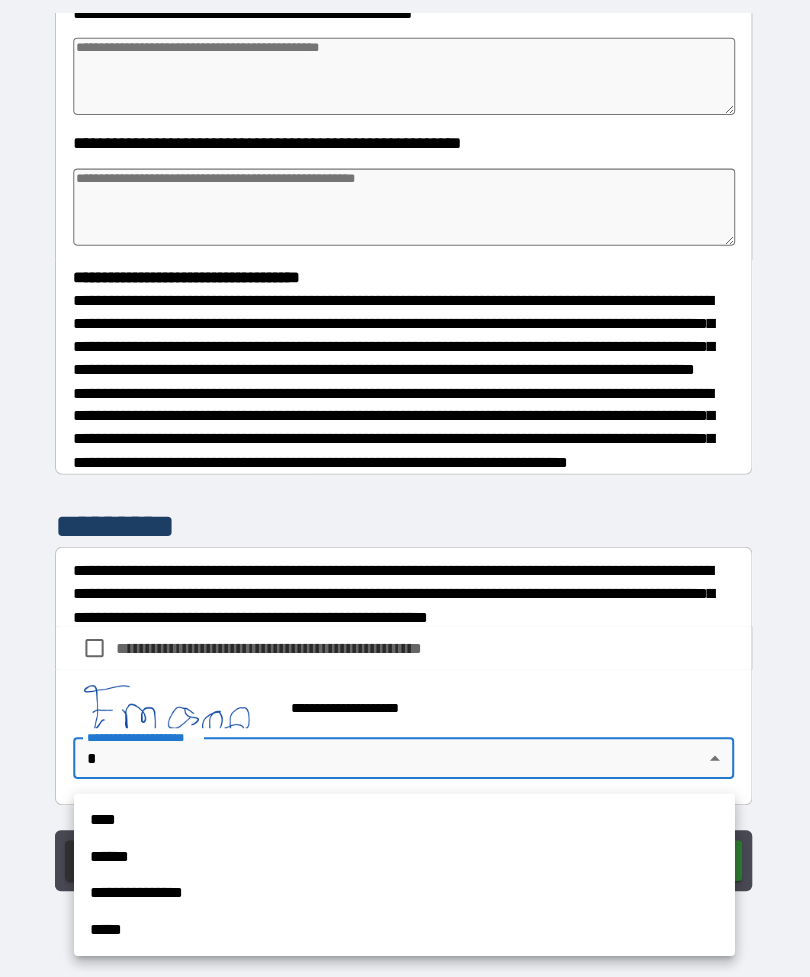 click on "**********" at bounding box center (406, 894) 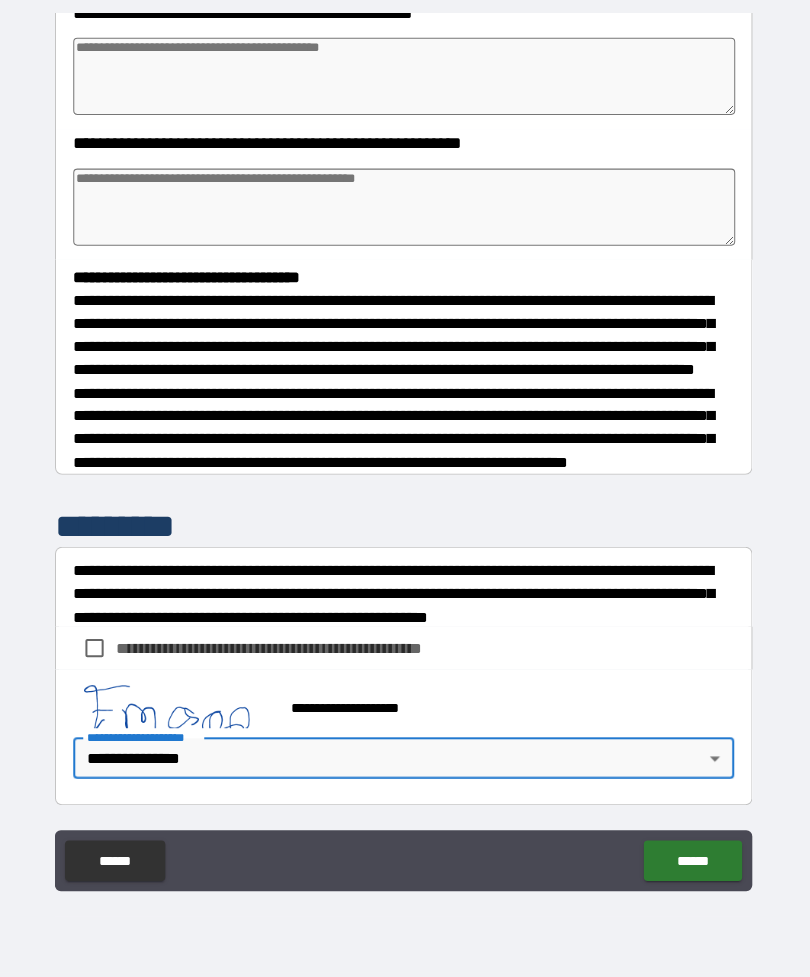 type on "*" 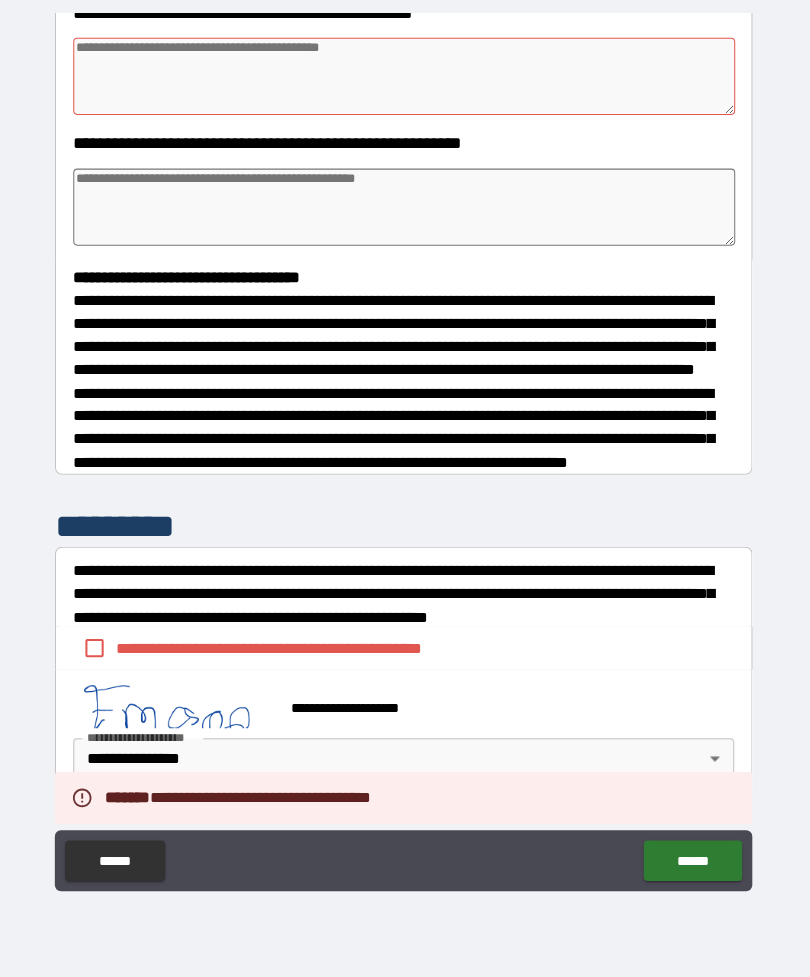type on "*" 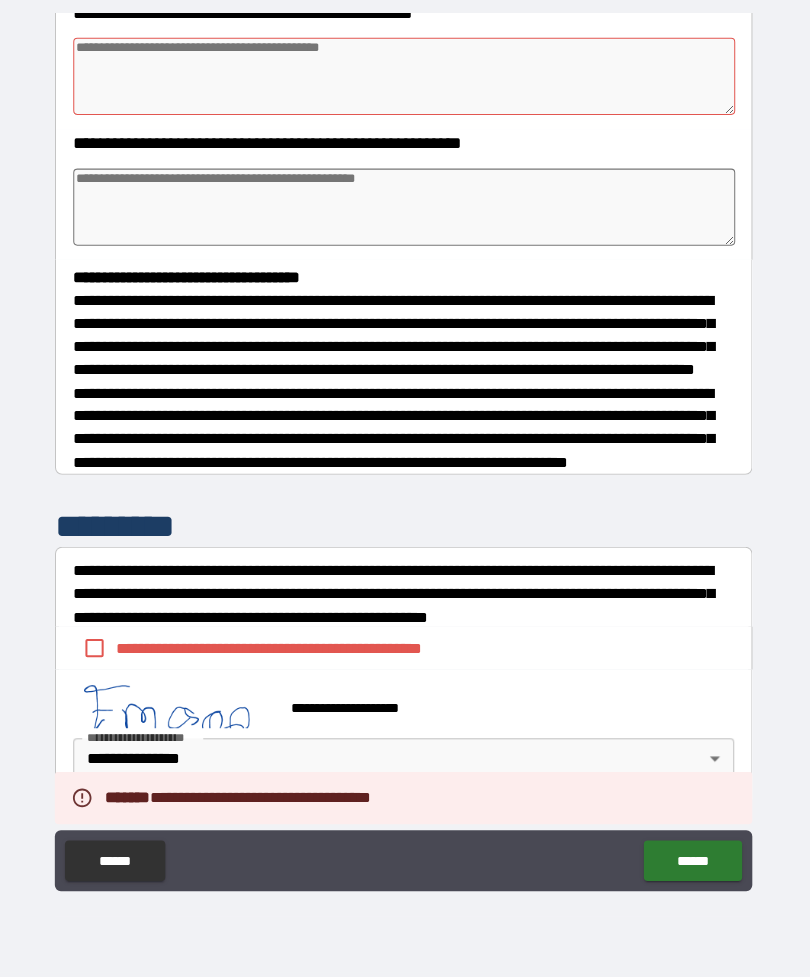 type on "*" 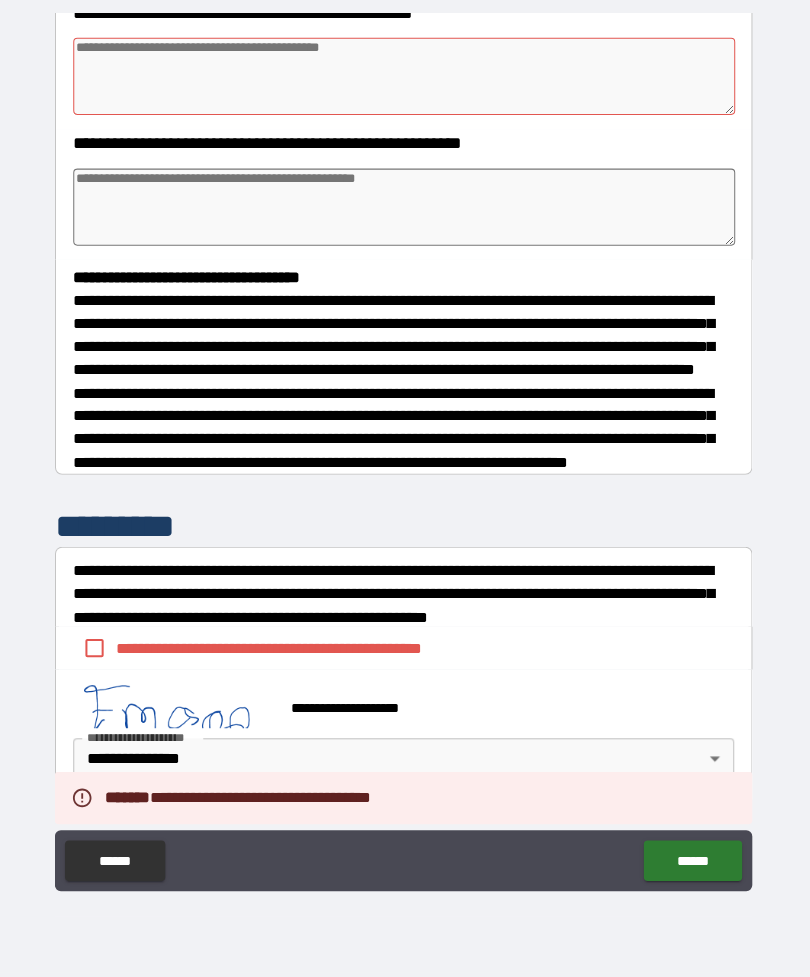 type on "*" 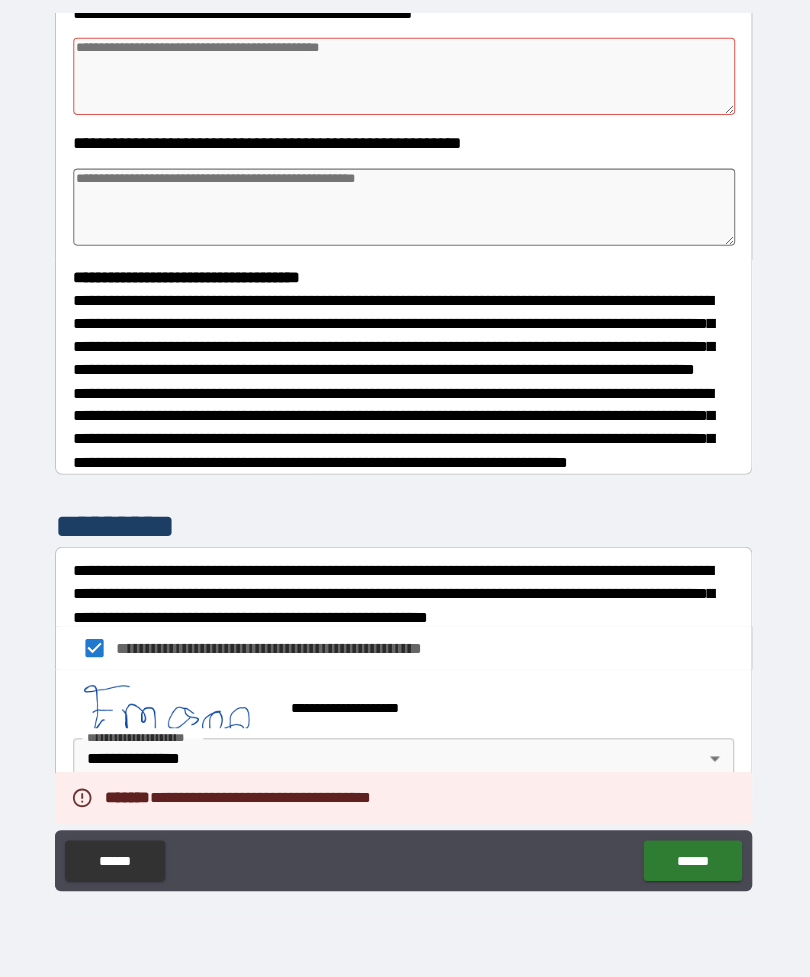 type on "*" 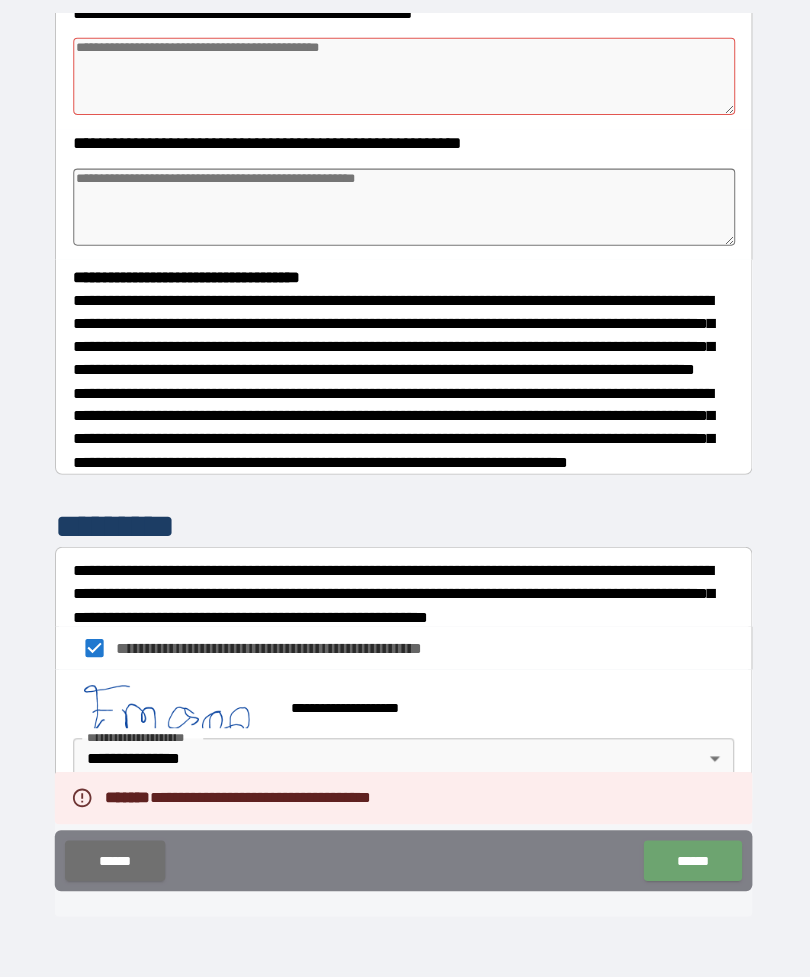 click on "******" at bounding box center (690, 862) 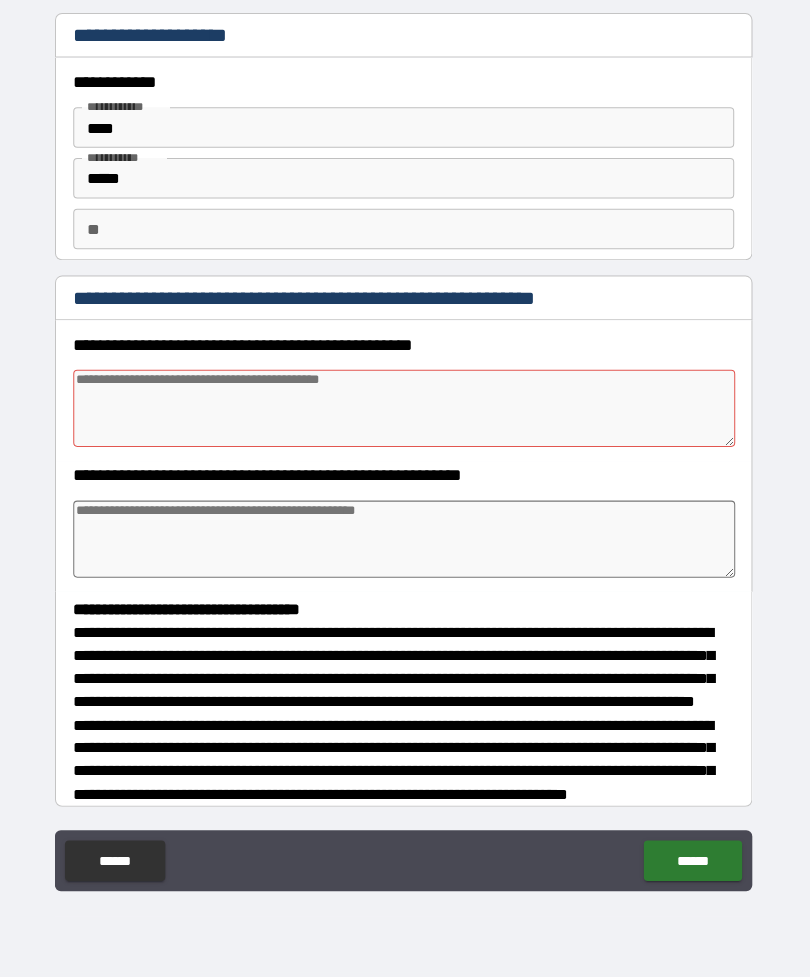 scroll, scrollTop: 0, scrollLeft: 0, axis: both 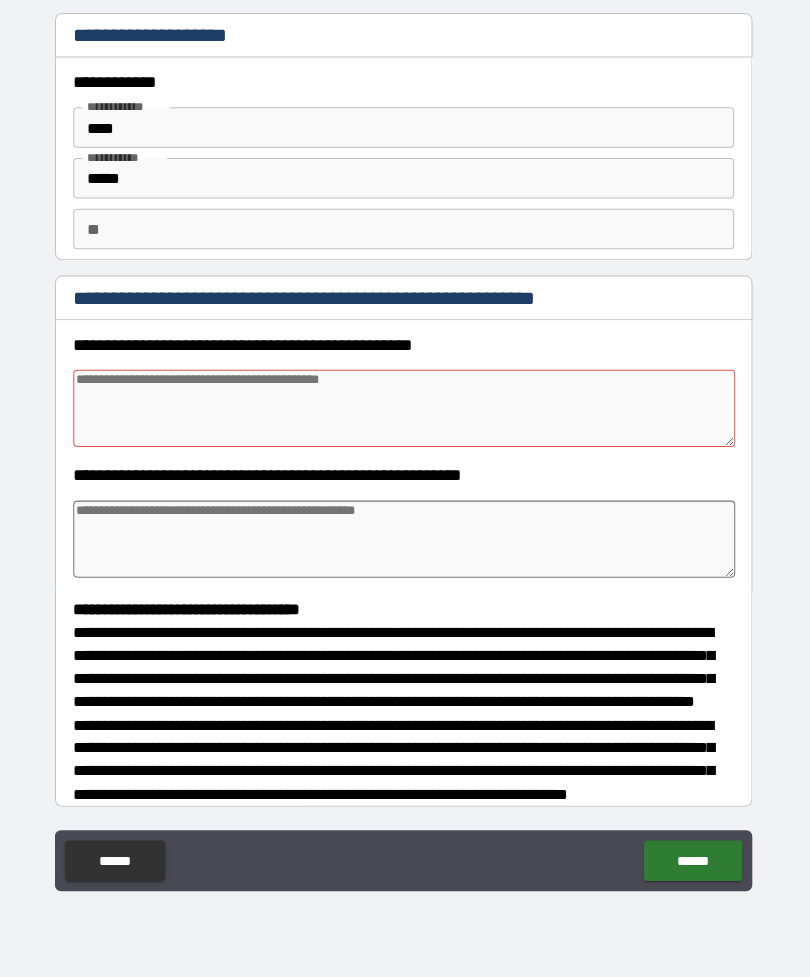 click at bounding box center (405, 416) 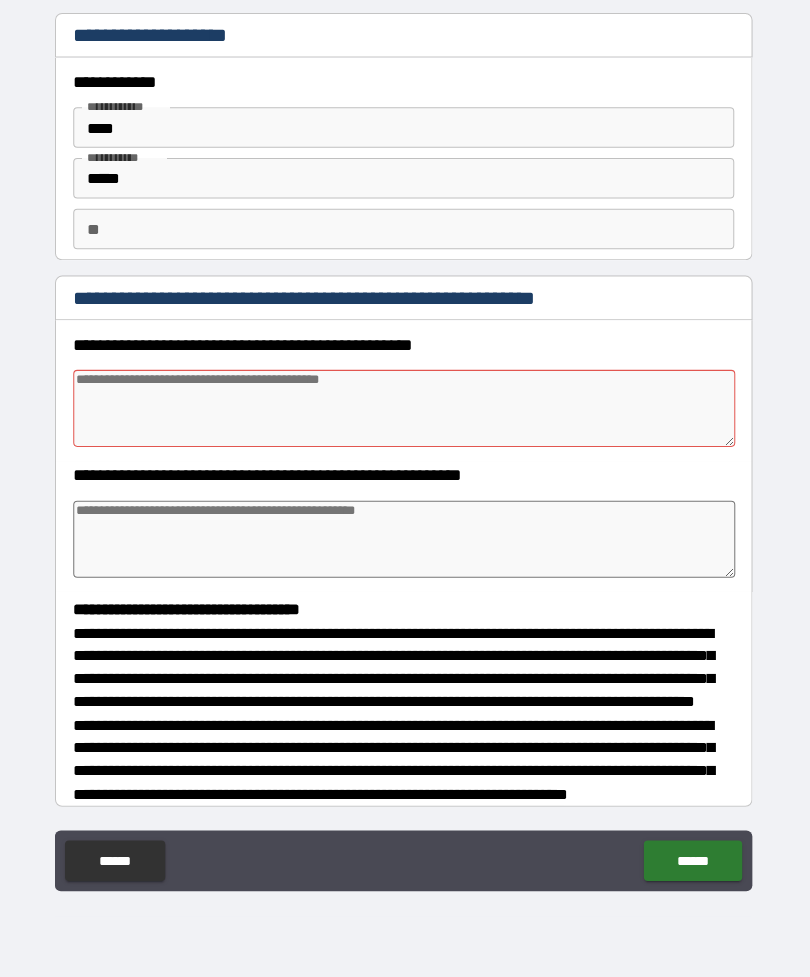 type on "*" 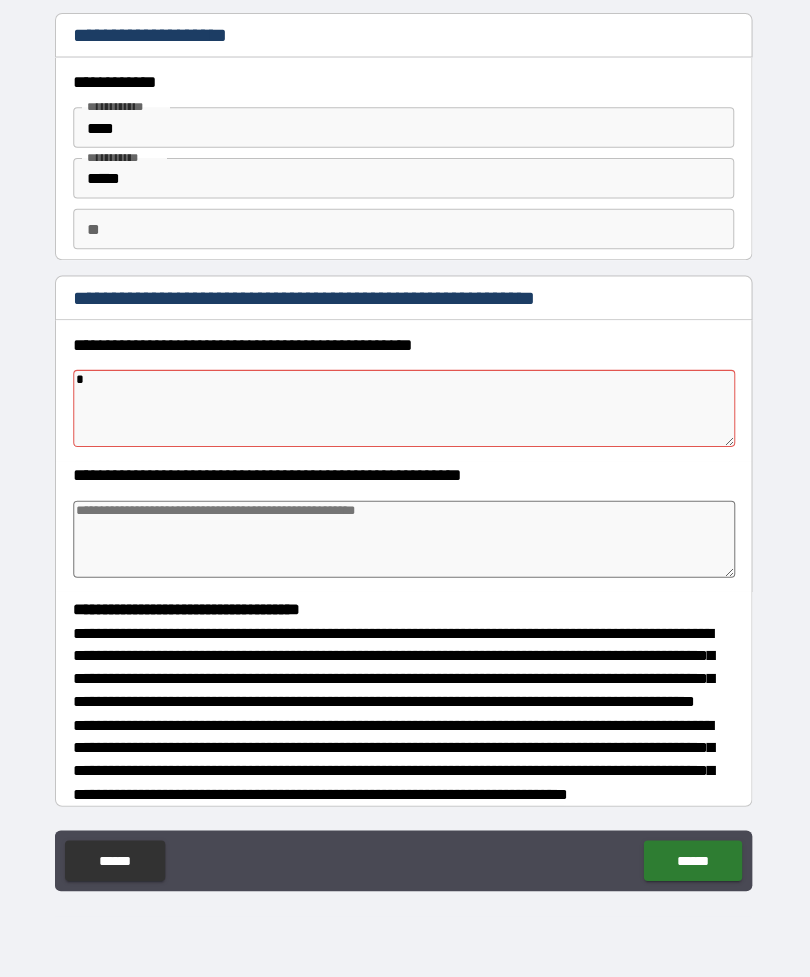 type on "*" 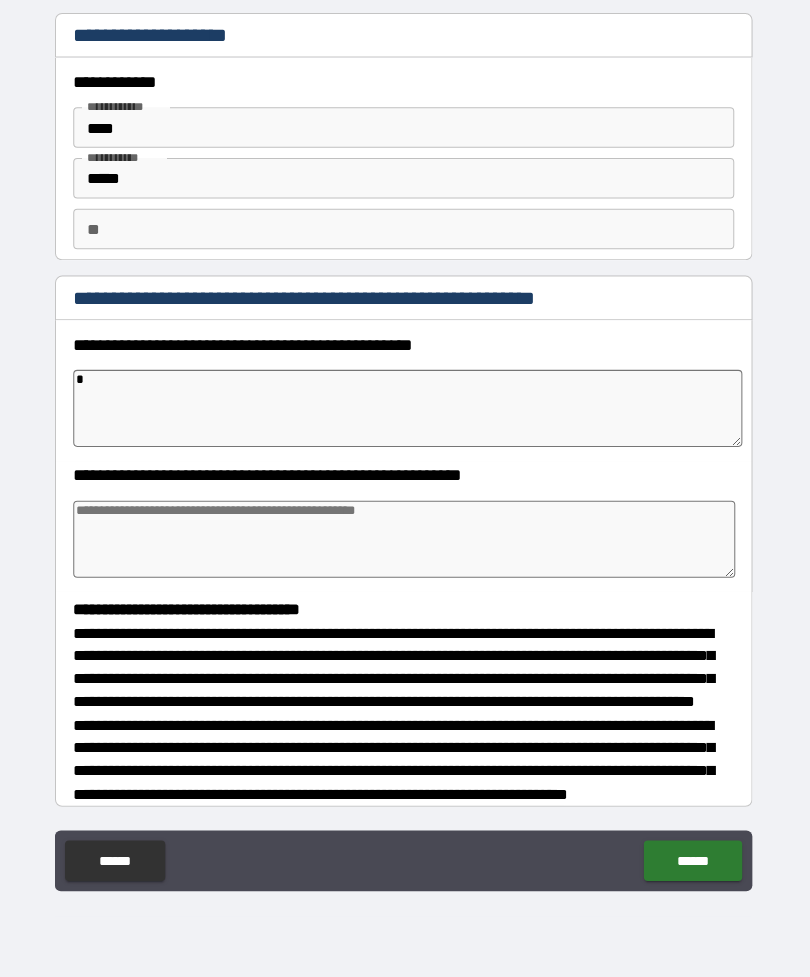 type on "*" 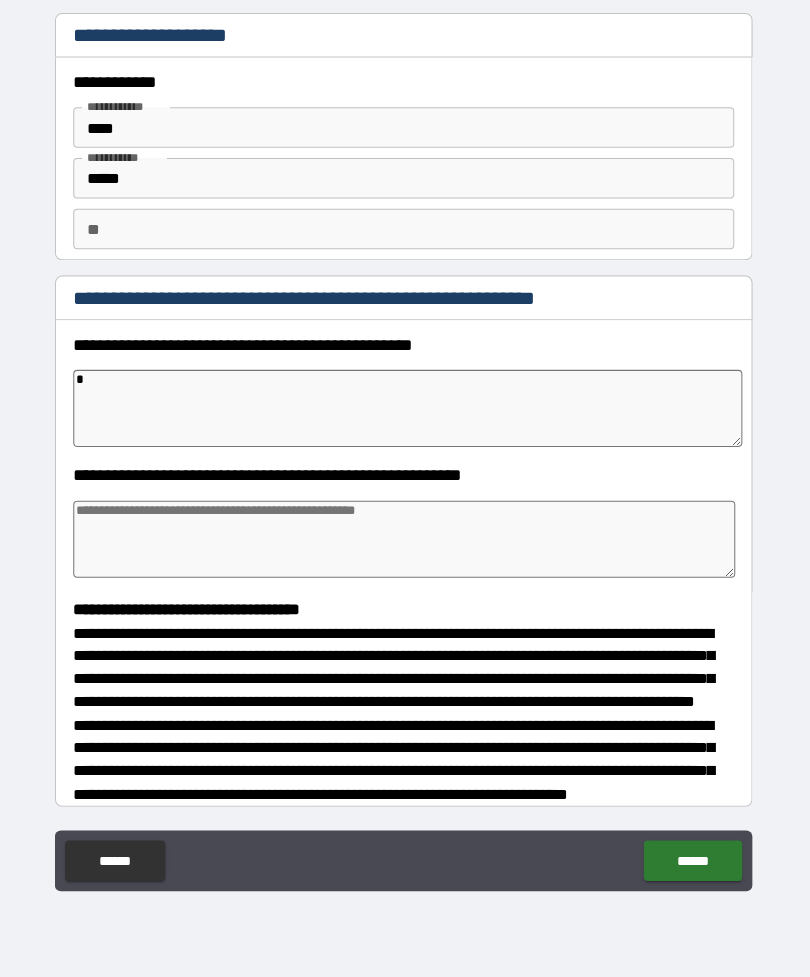 type on "*" 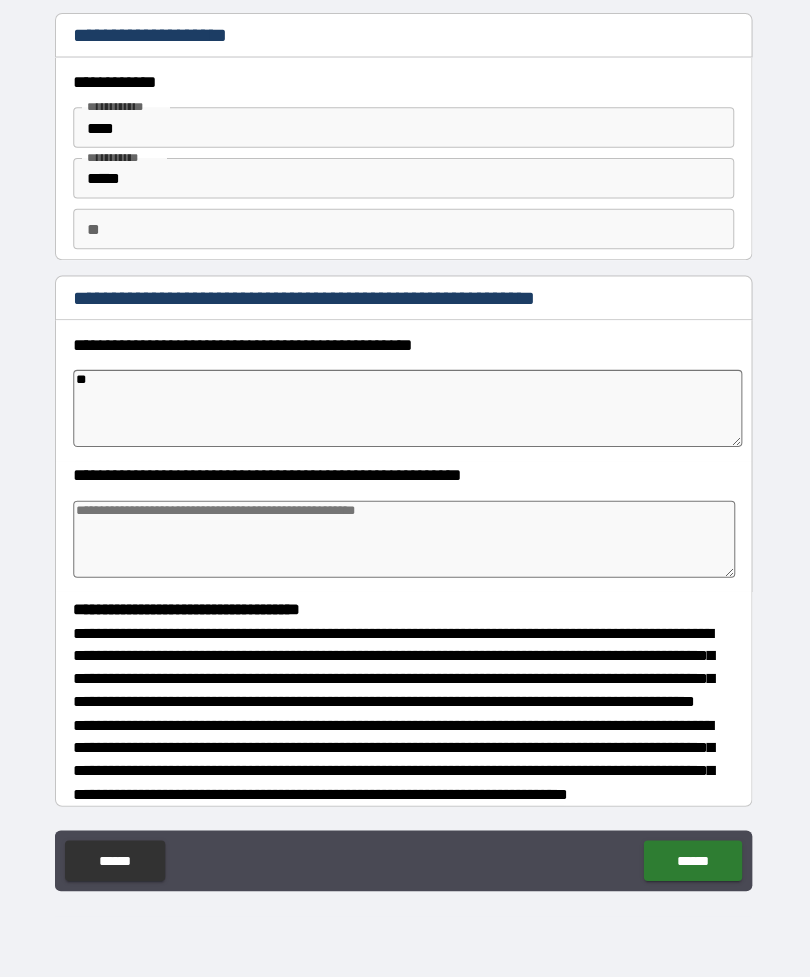 type on "*" 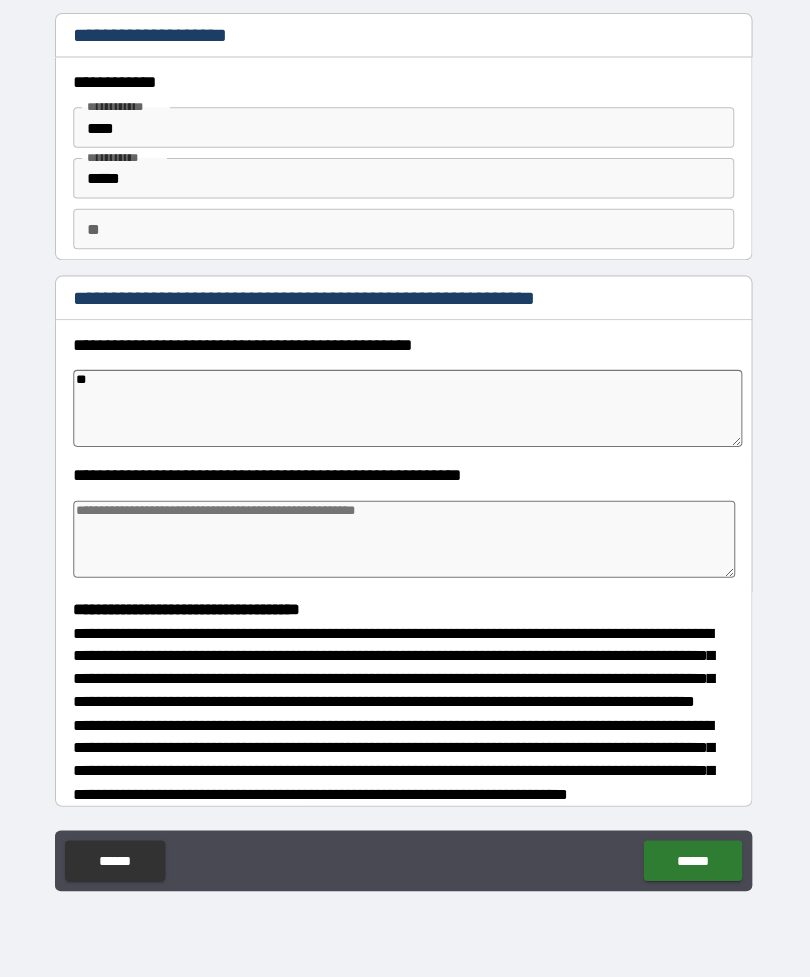 type on "***" 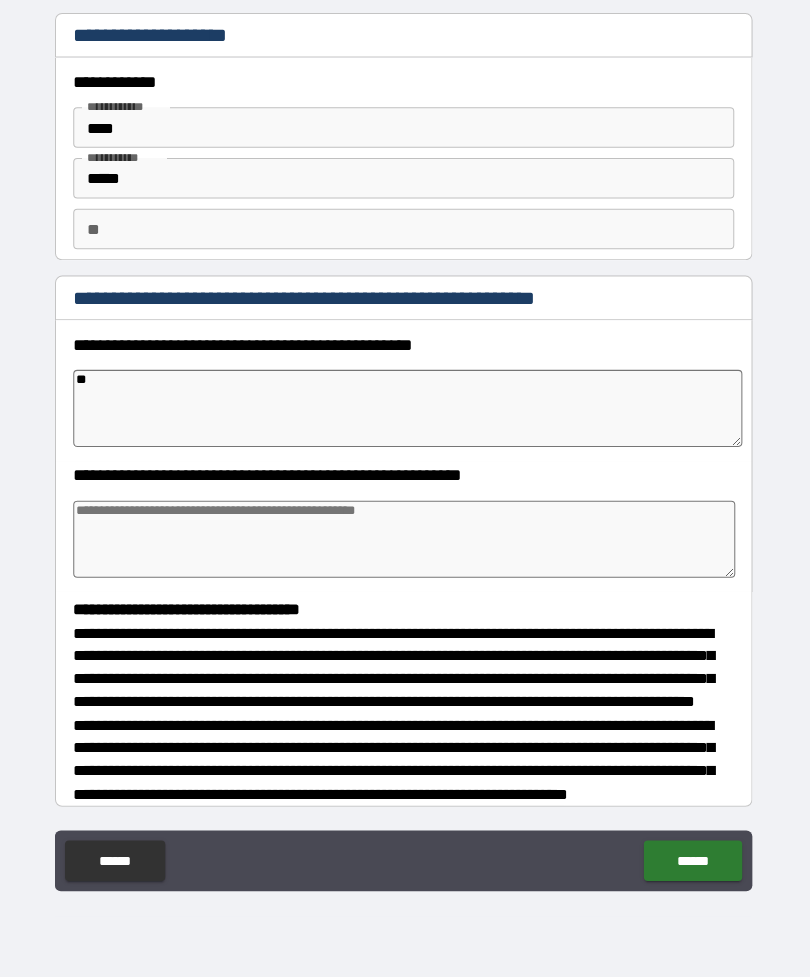 type on "*" 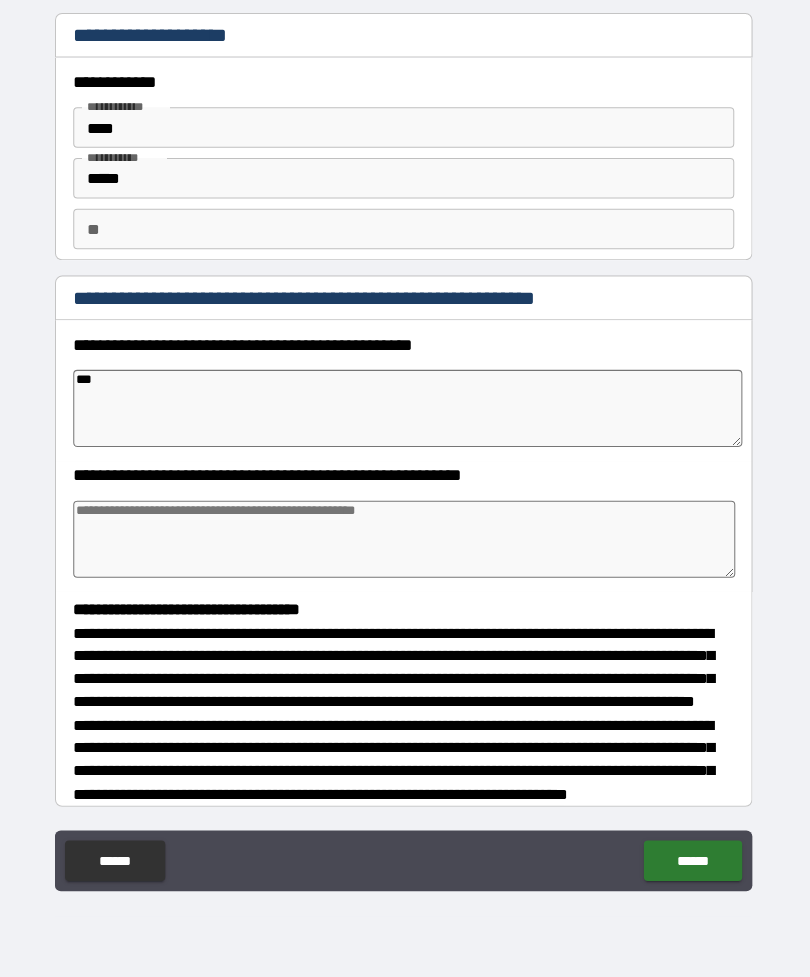 type on "*" 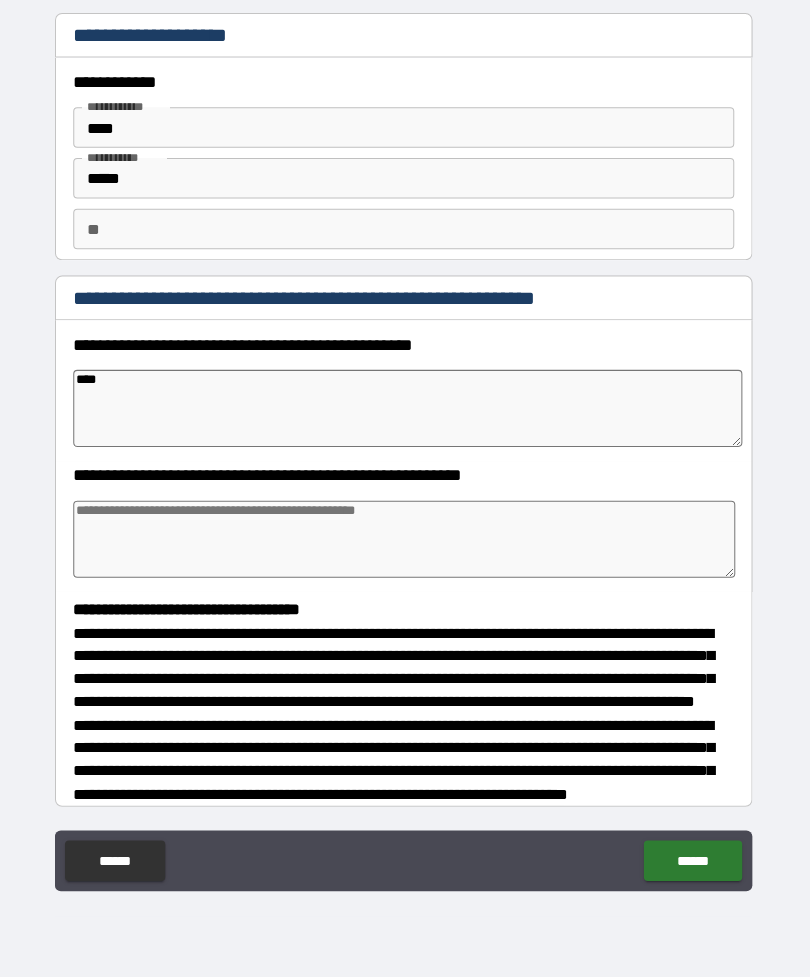 type on "*" 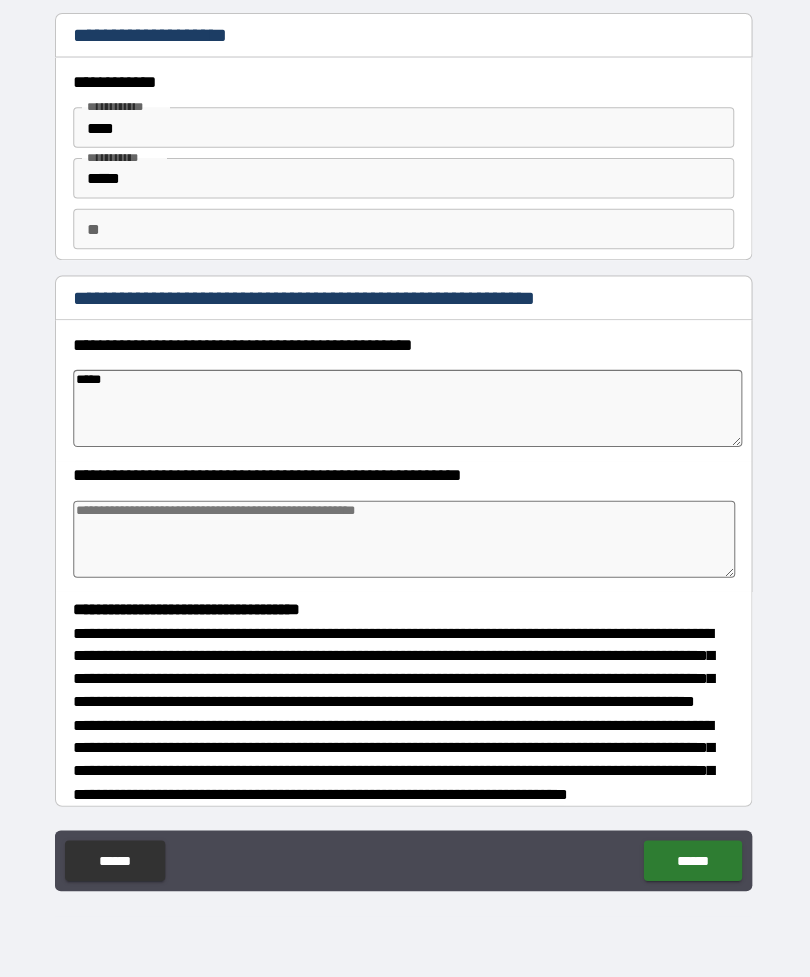 type on "*" 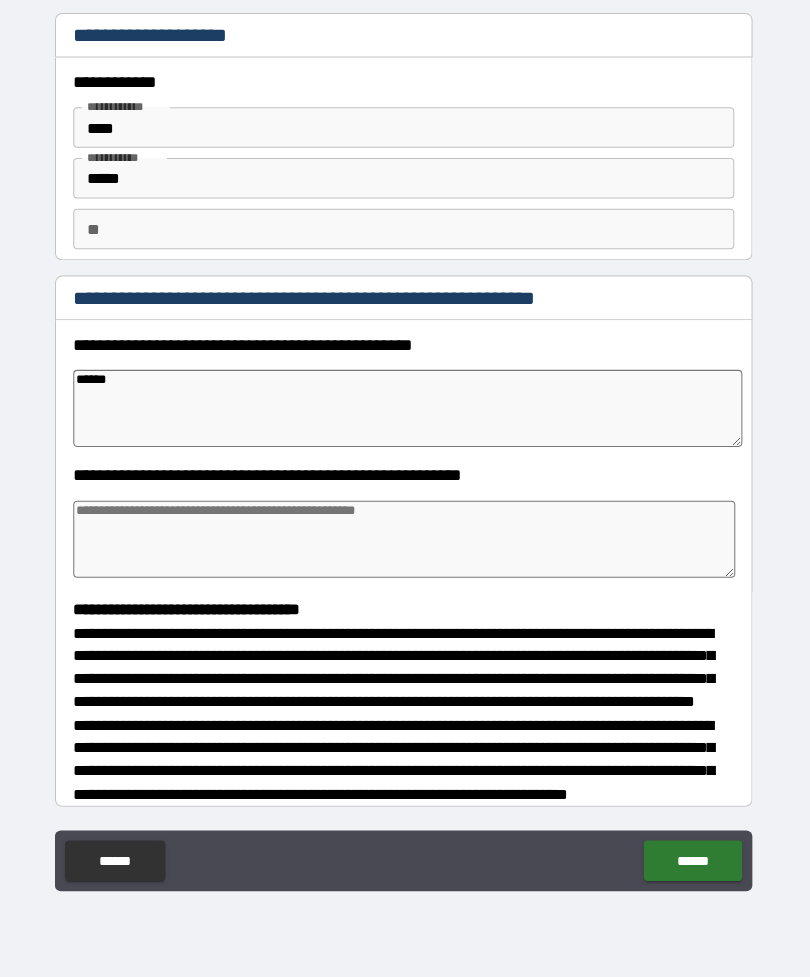 type on "*" 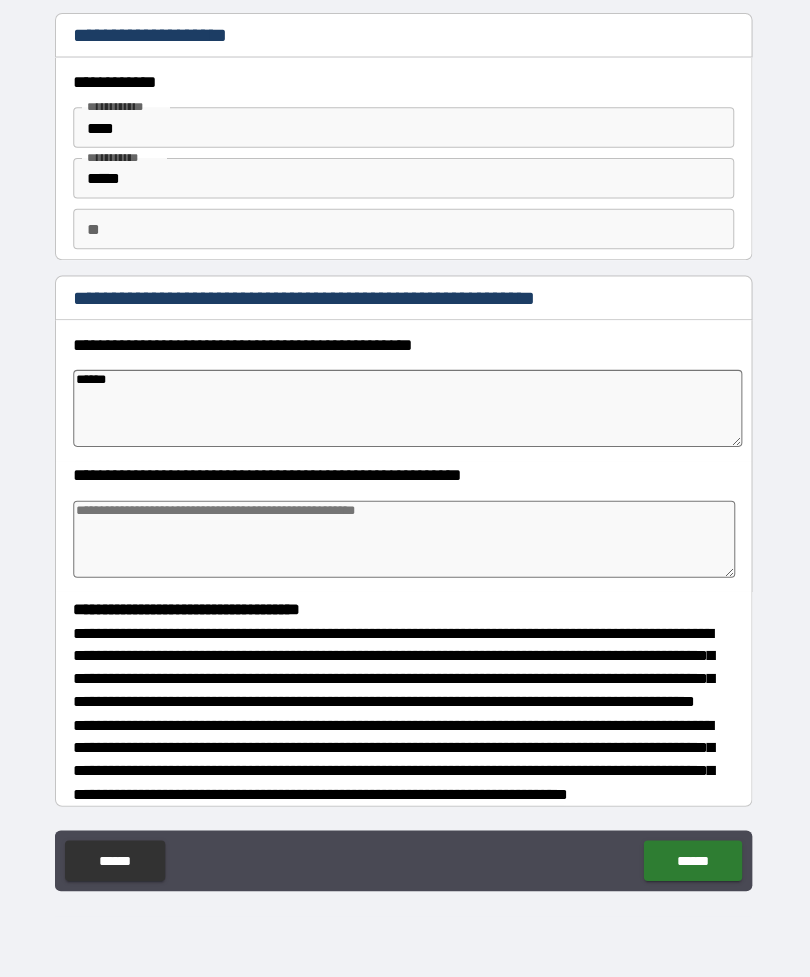 type on "*******" 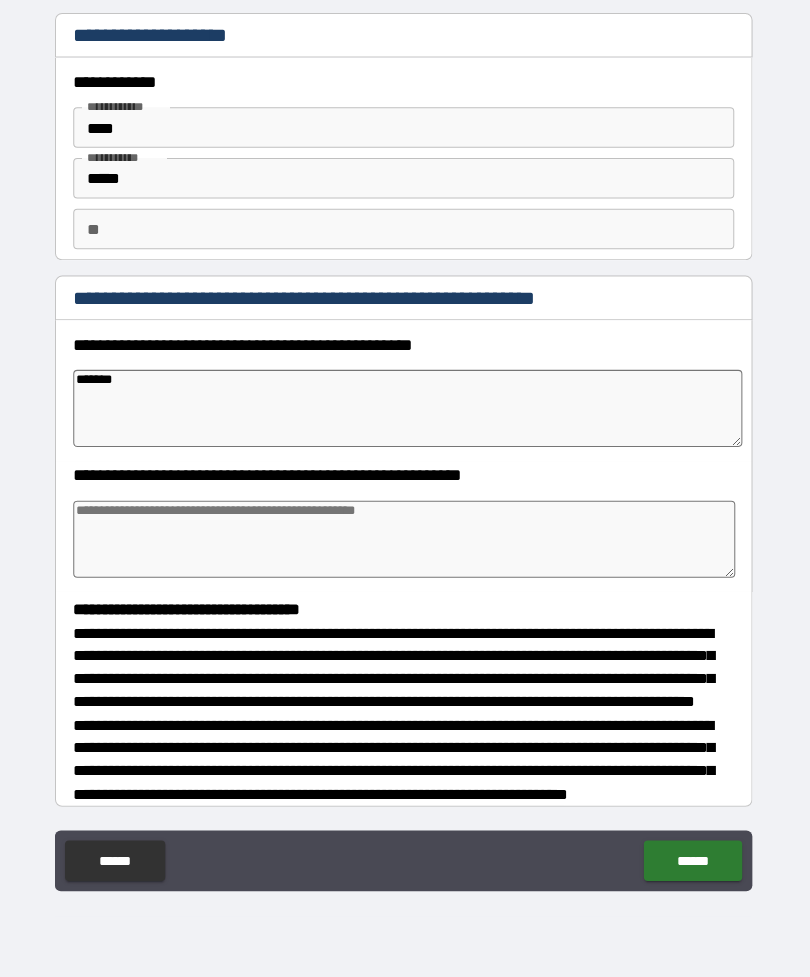 type on "*" 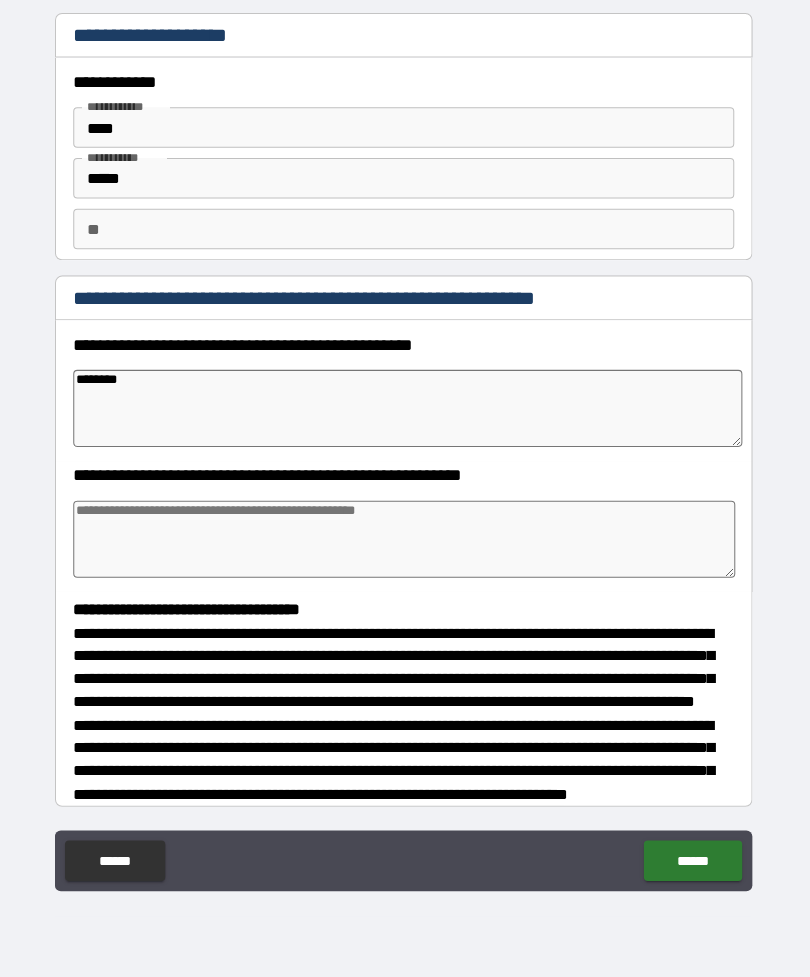 type on "*" 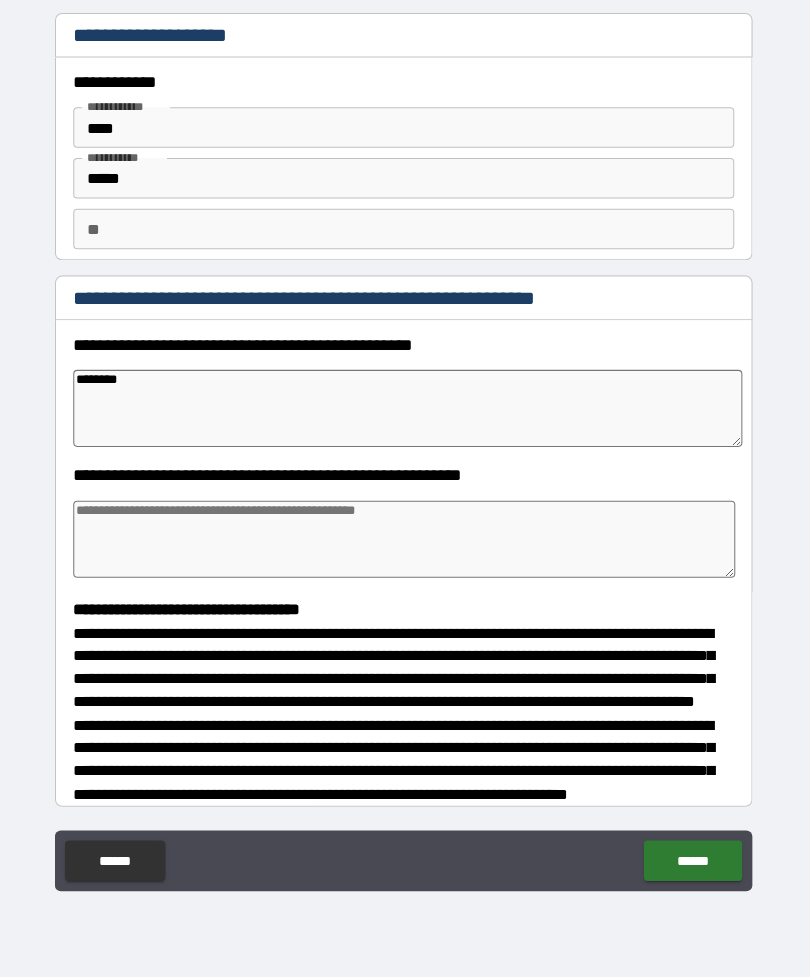 type on "*********" 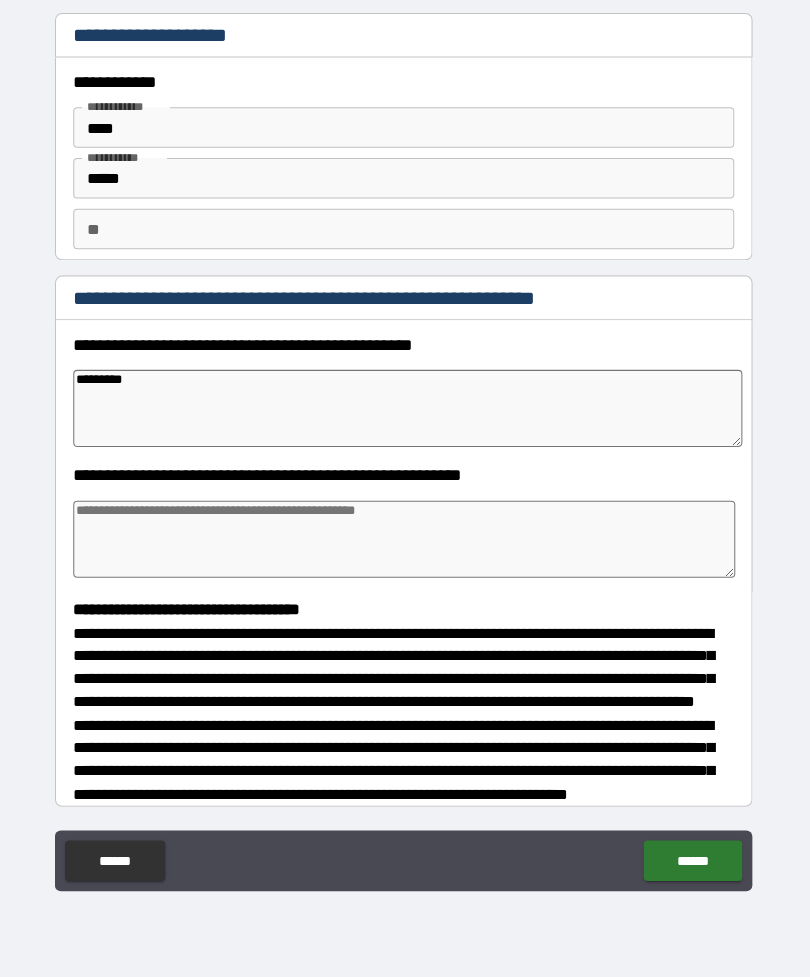 type on "*" 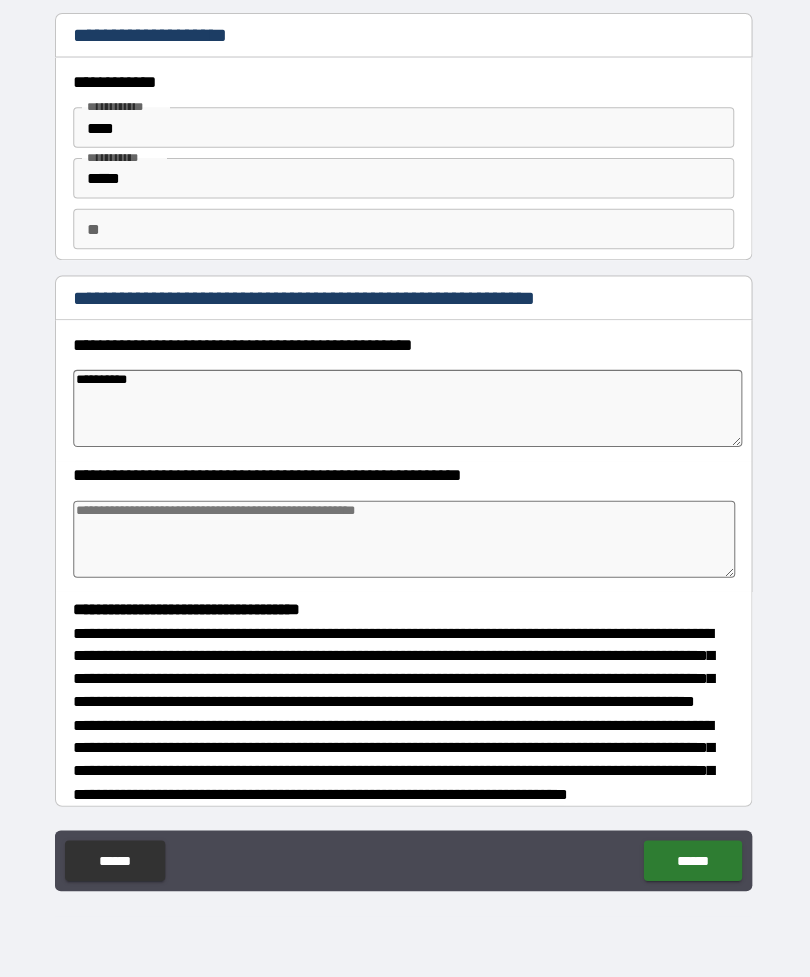 type on "*" 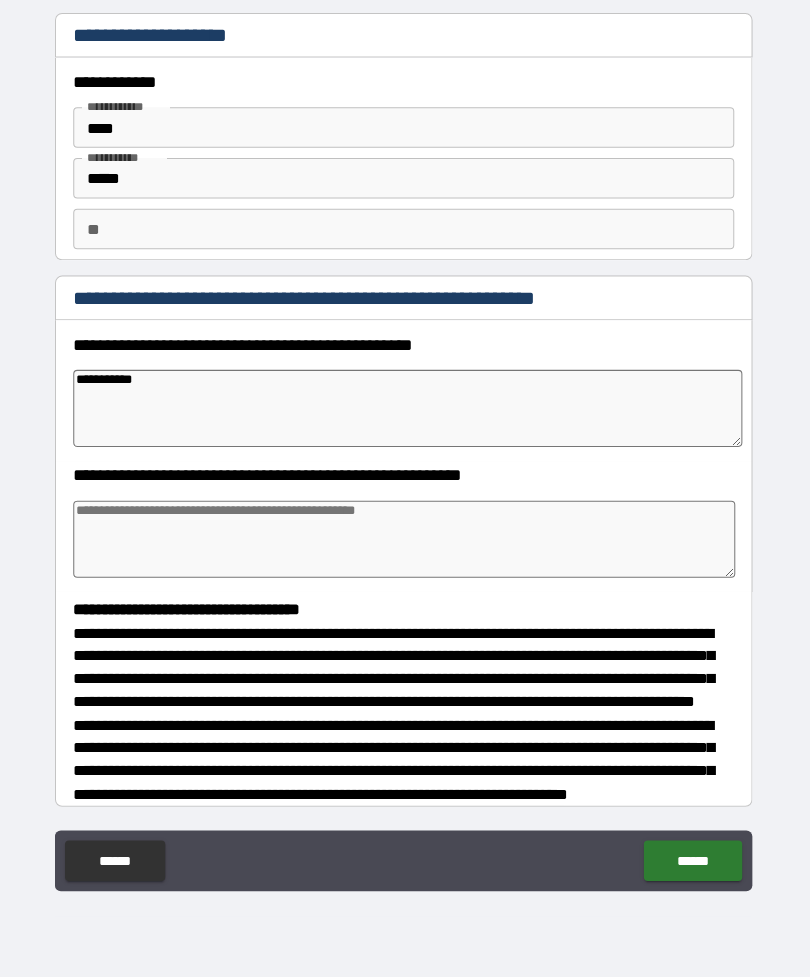 type on "*" 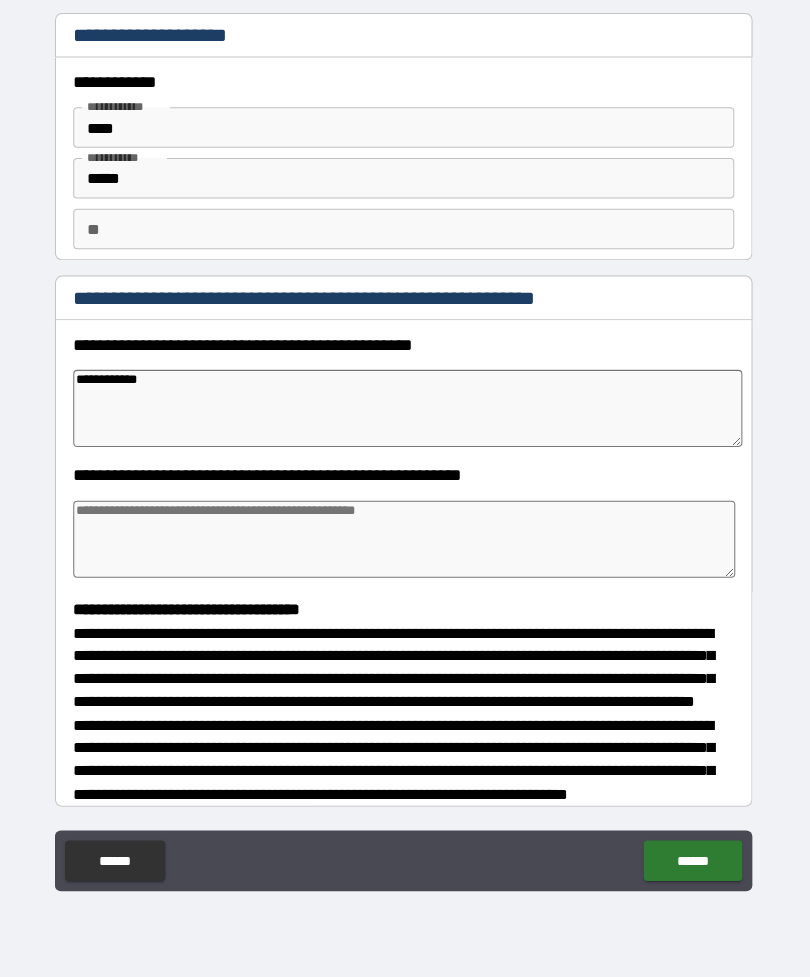 type on "*" 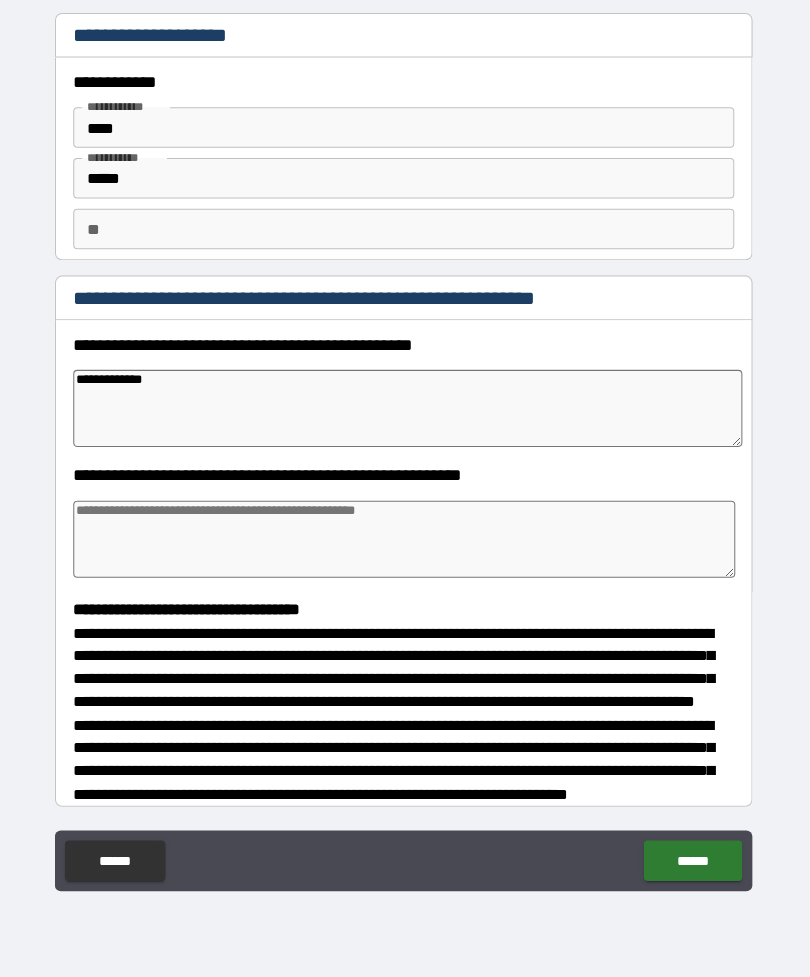 type on "*" 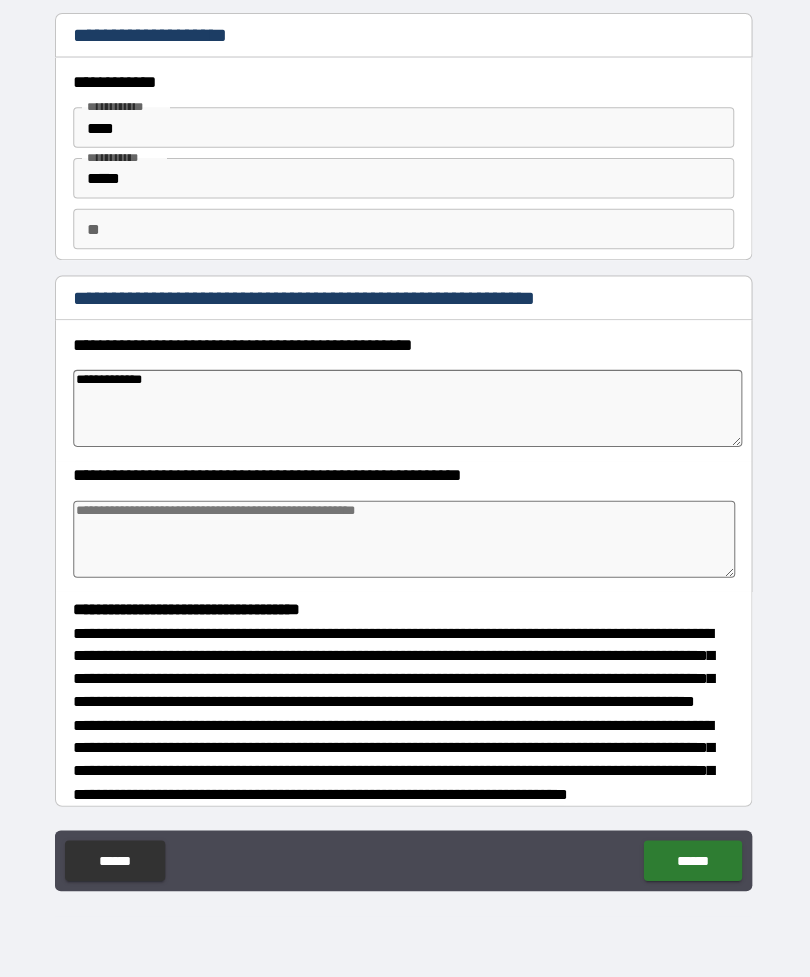 type on "**********" 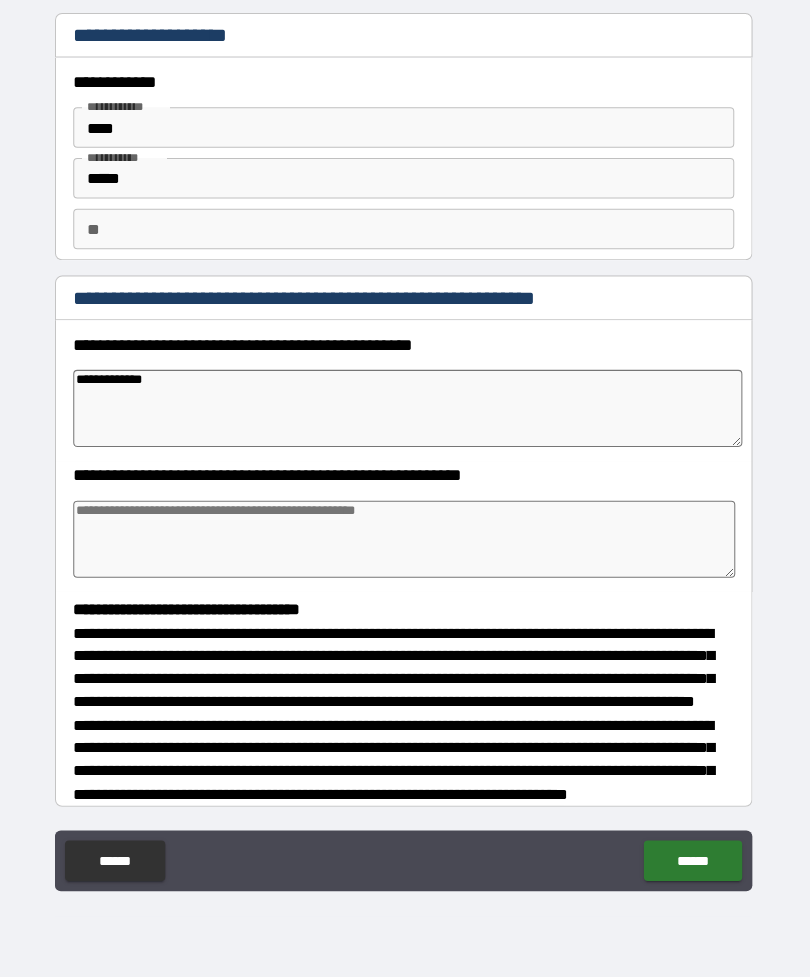 type on "*" 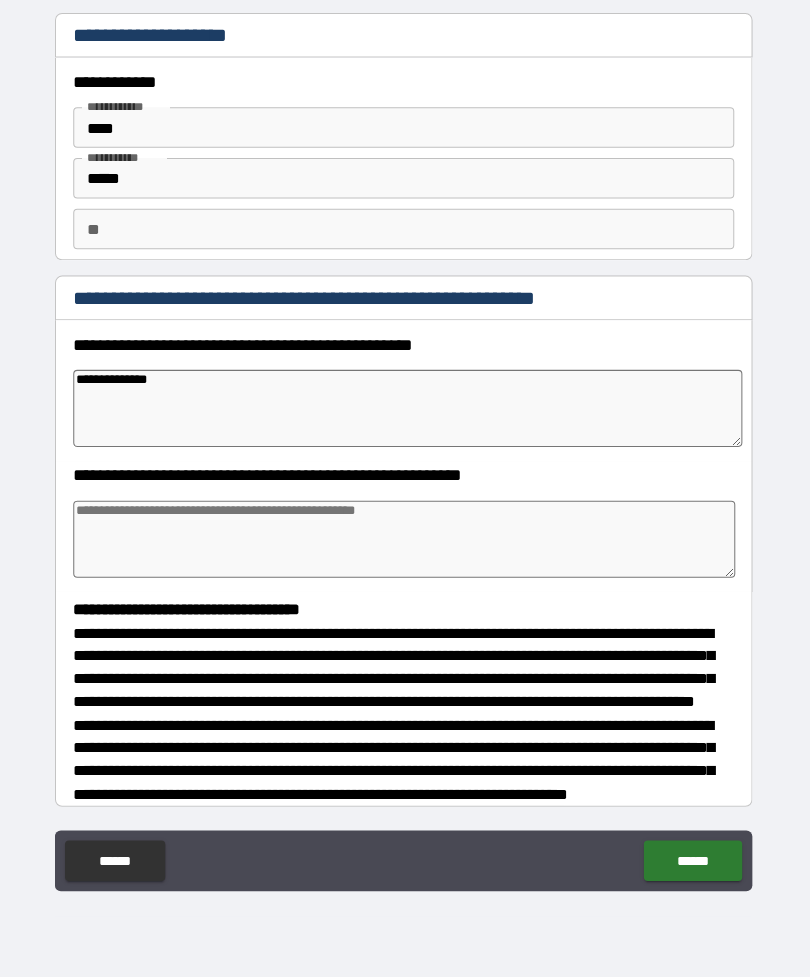 type on "*" 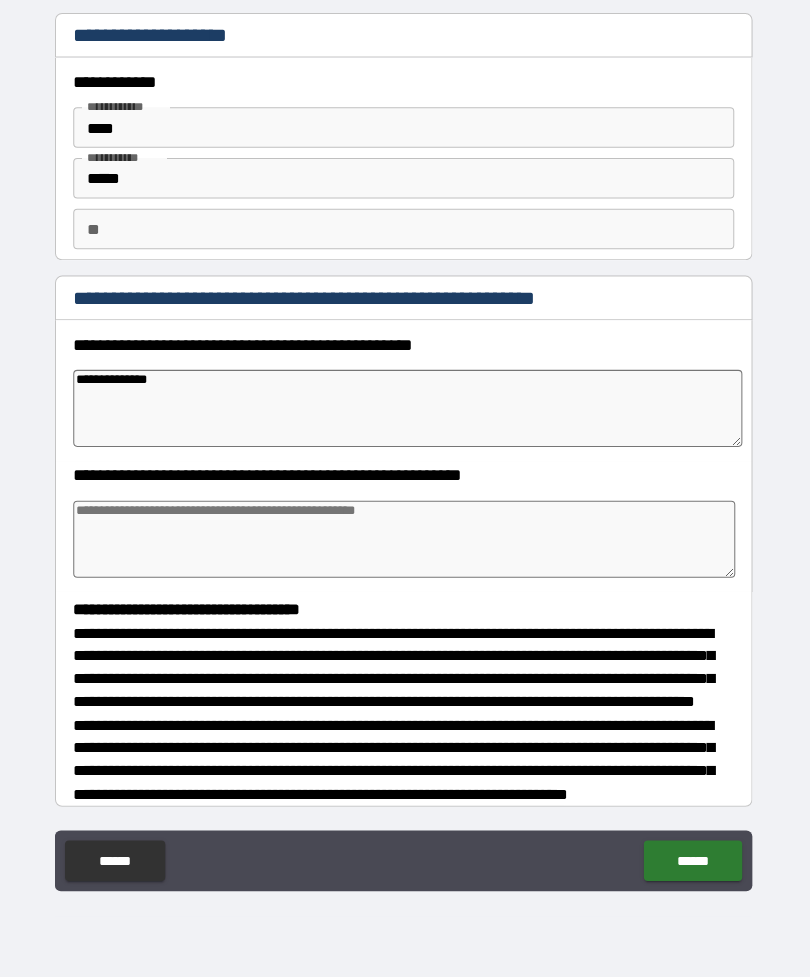 type on "**********" 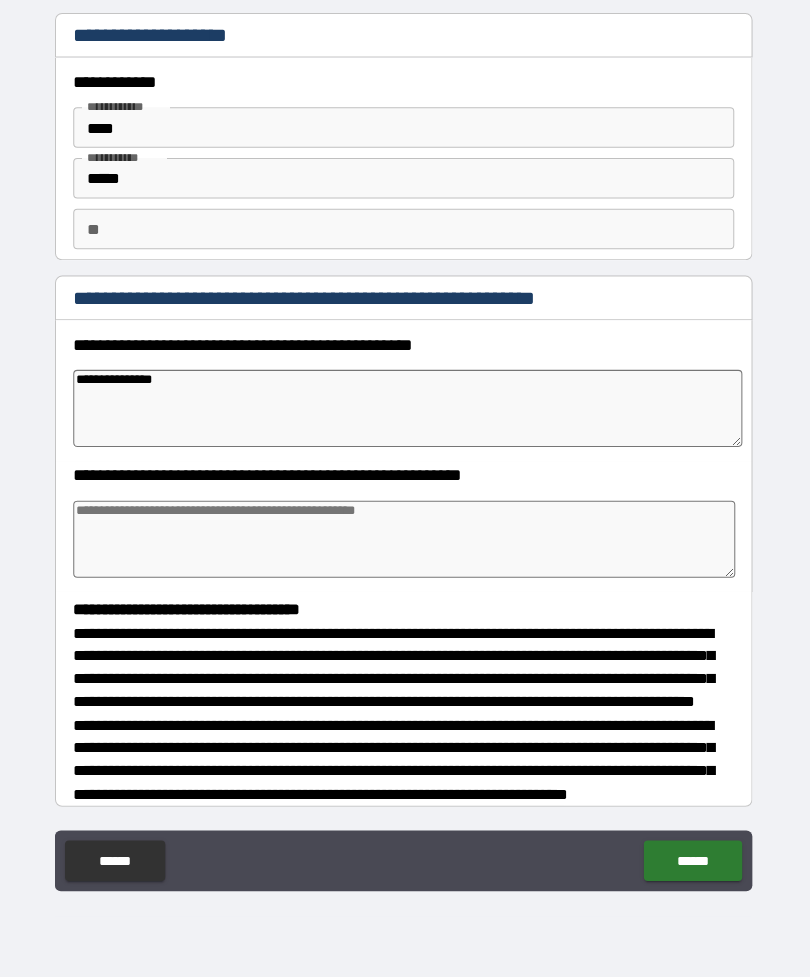 type on "*" 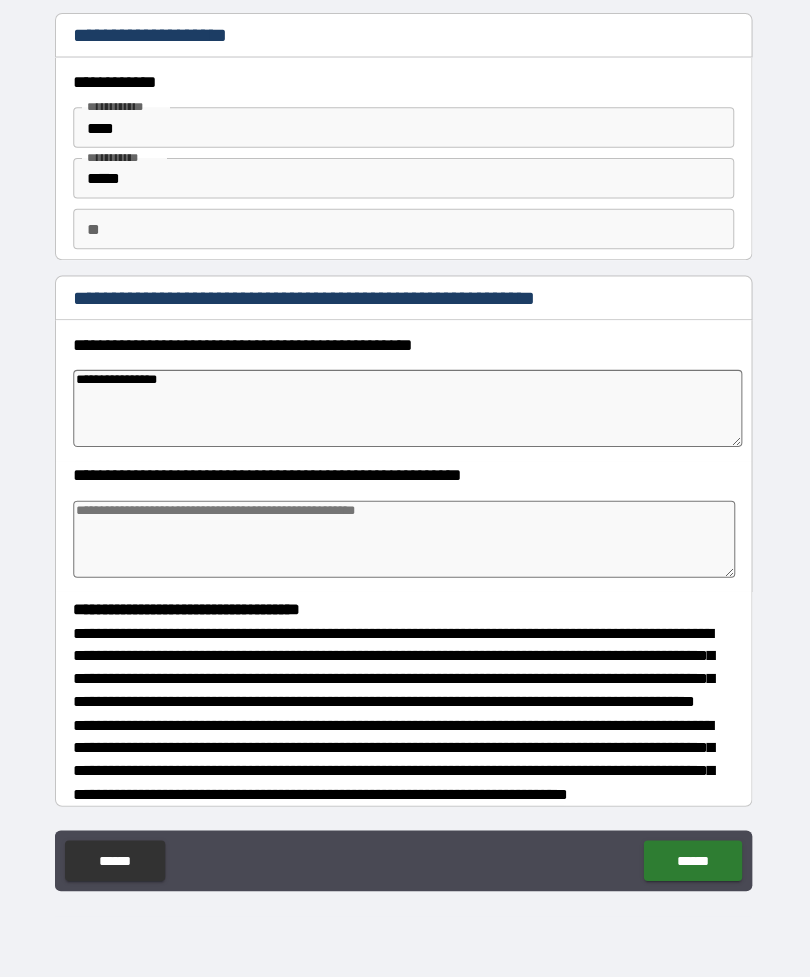 type on "*" 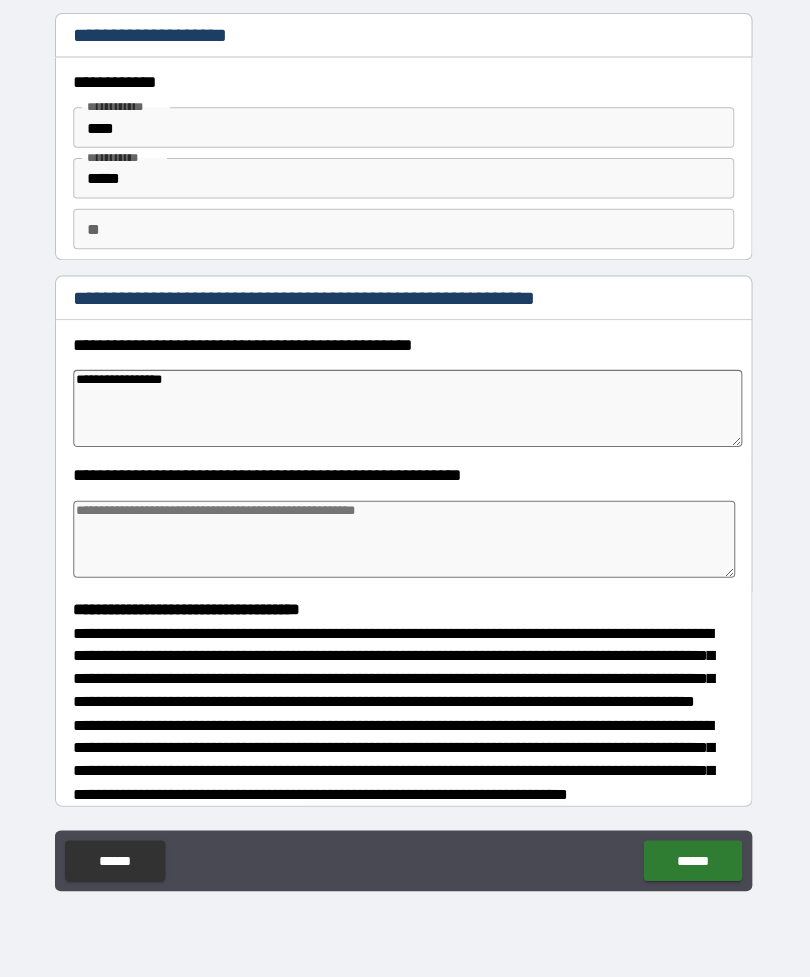 type on "*" 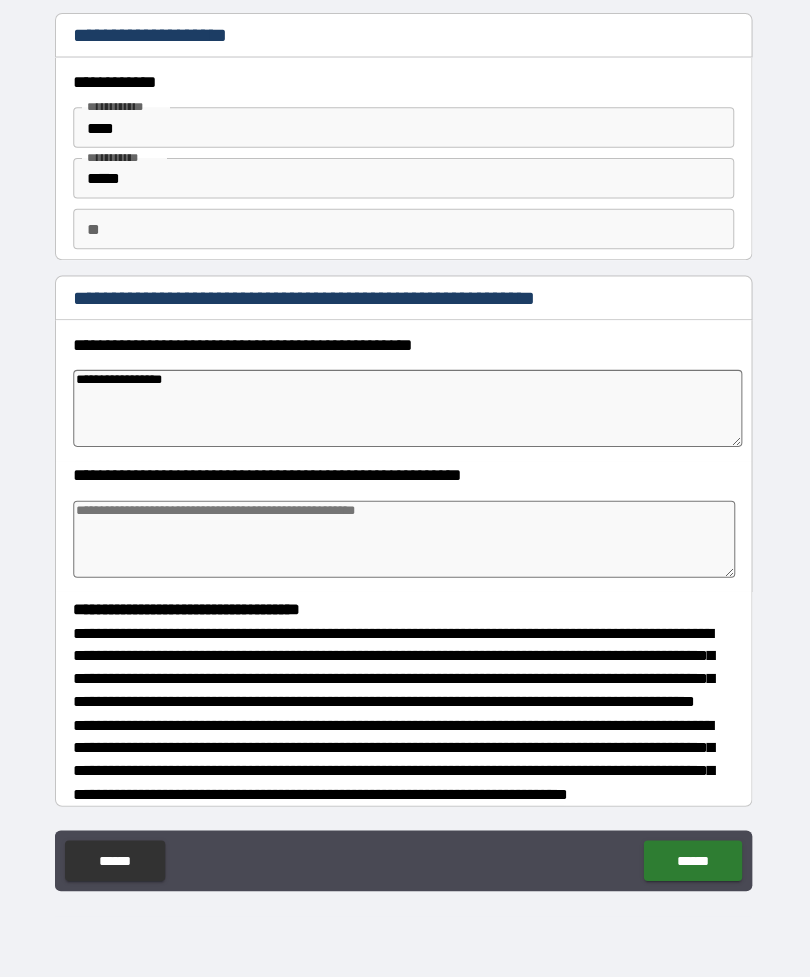 type on "**********" 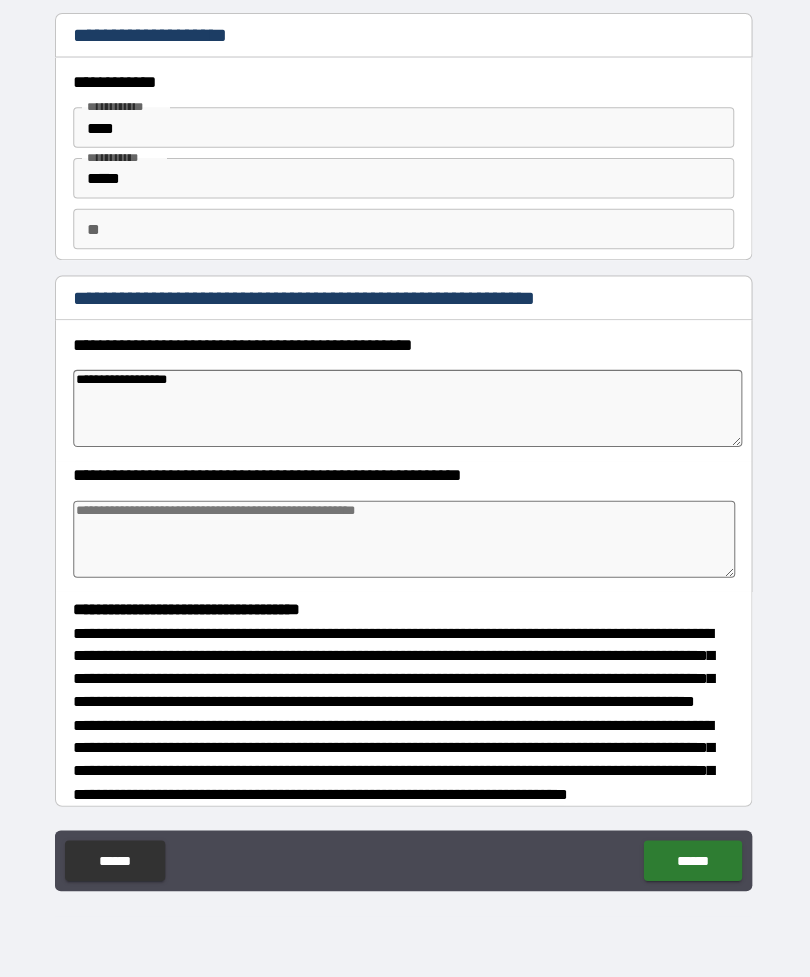 type on "*" 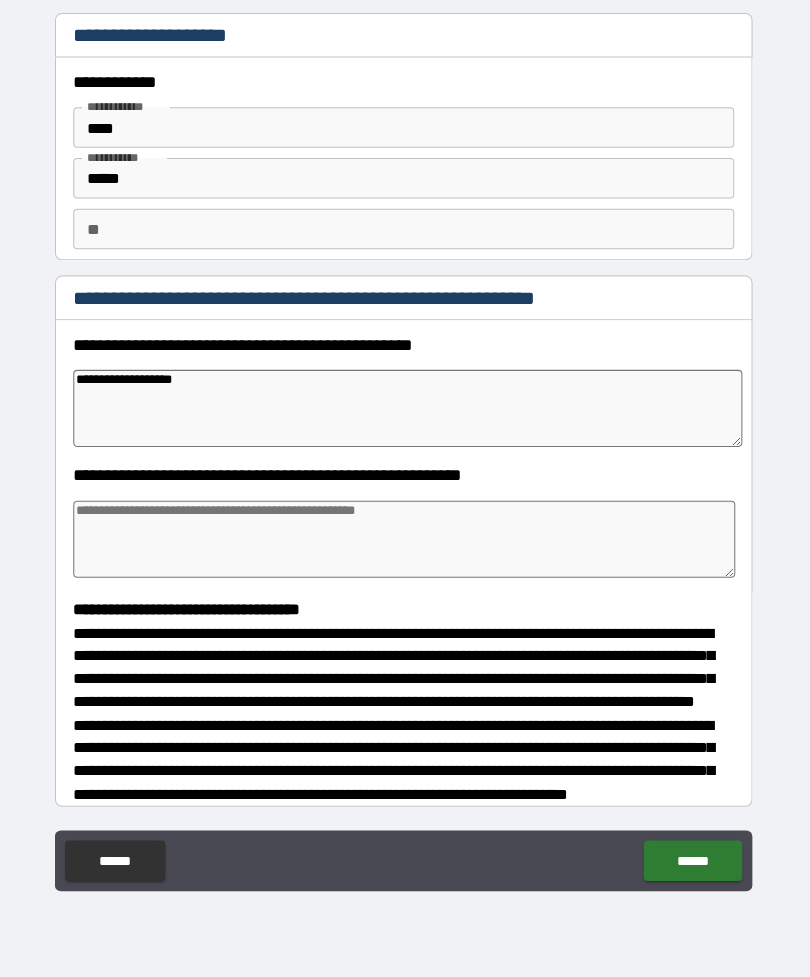 type on "*" 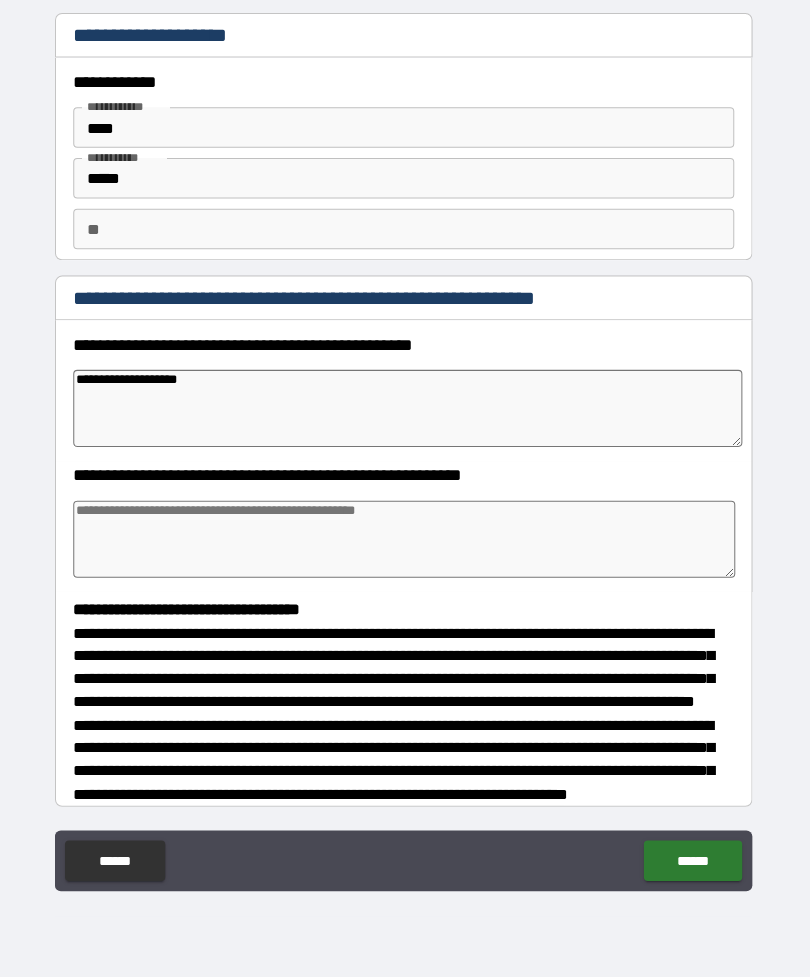 type on "*" 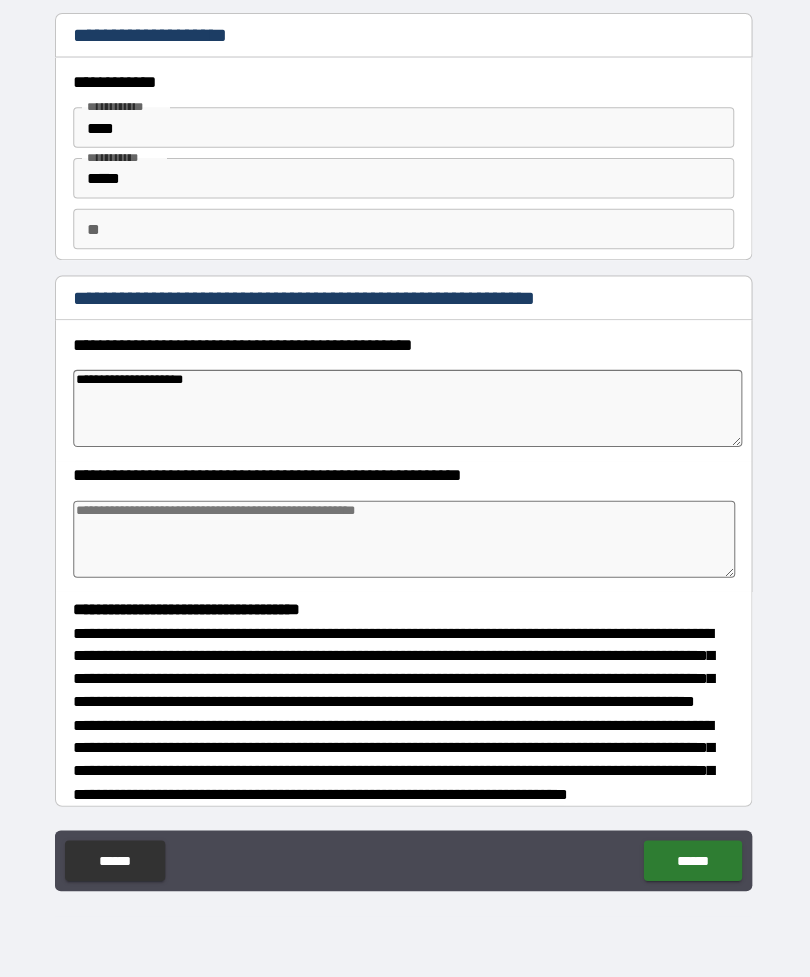 type on "*" 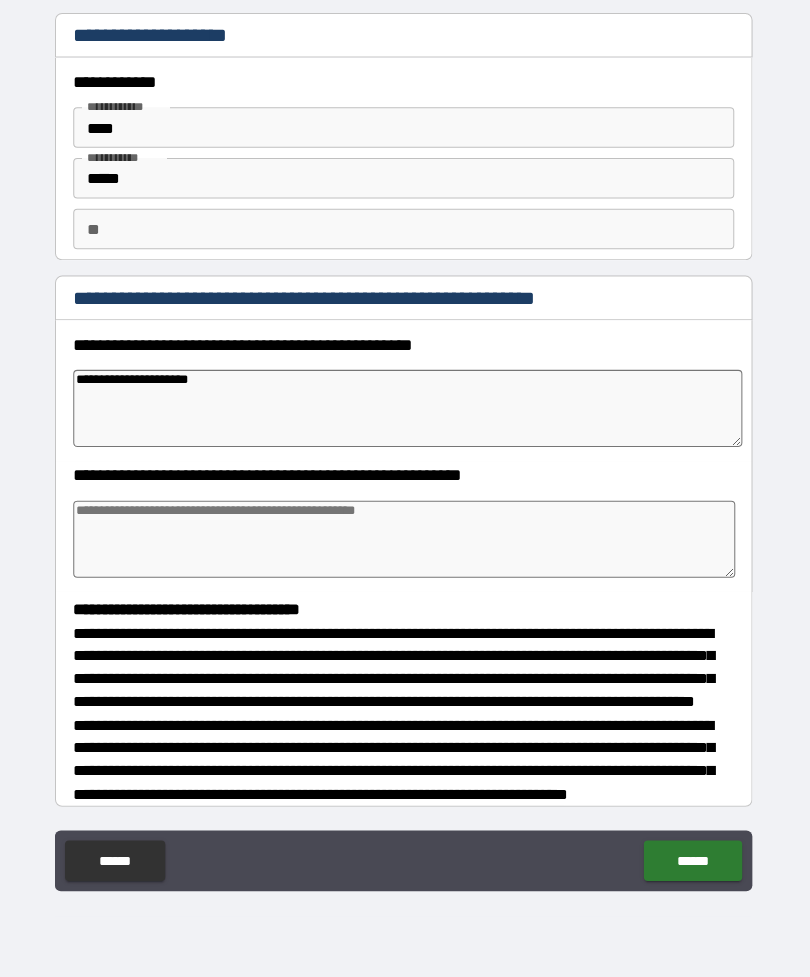 type on "*" 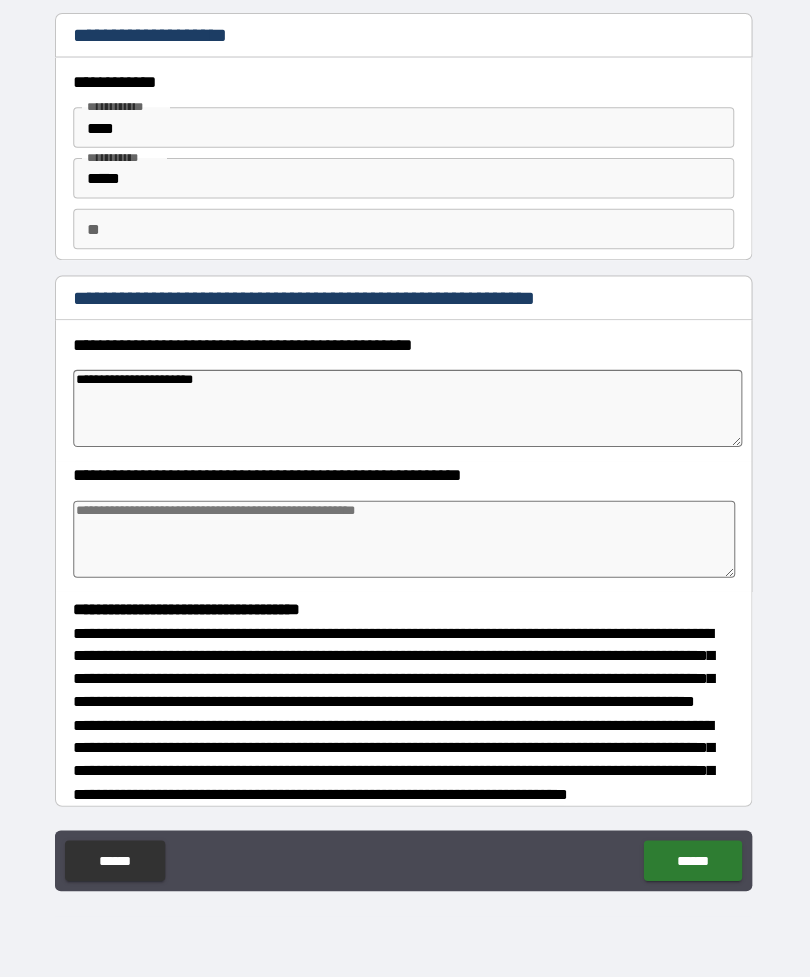 type on "*" 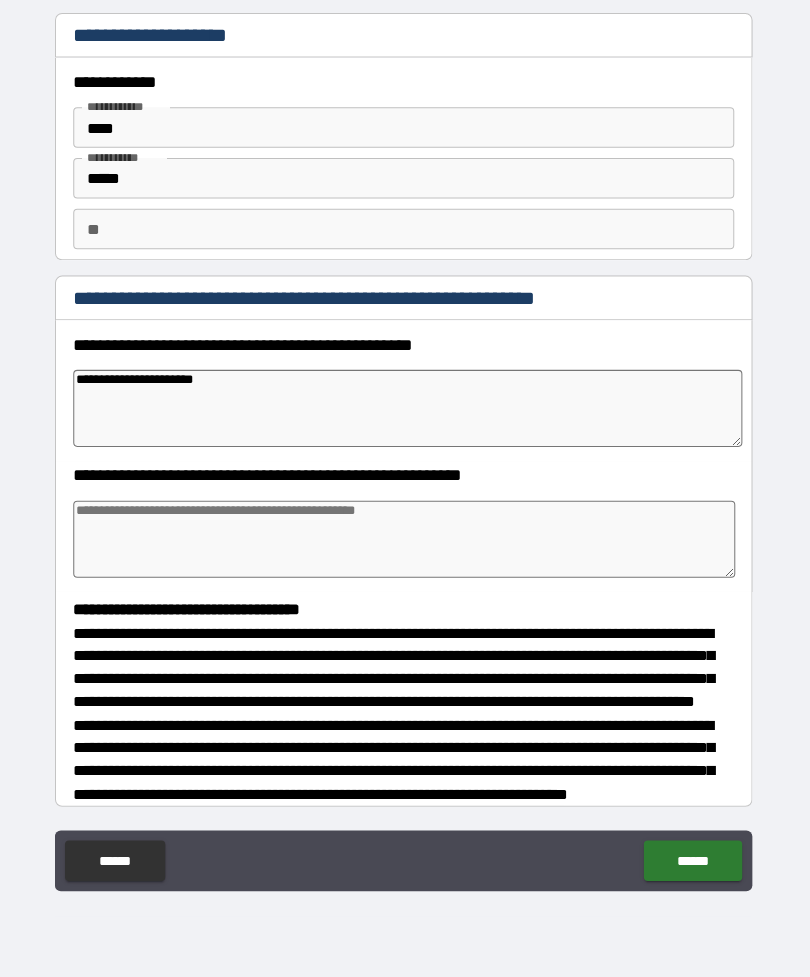 type on "**********" 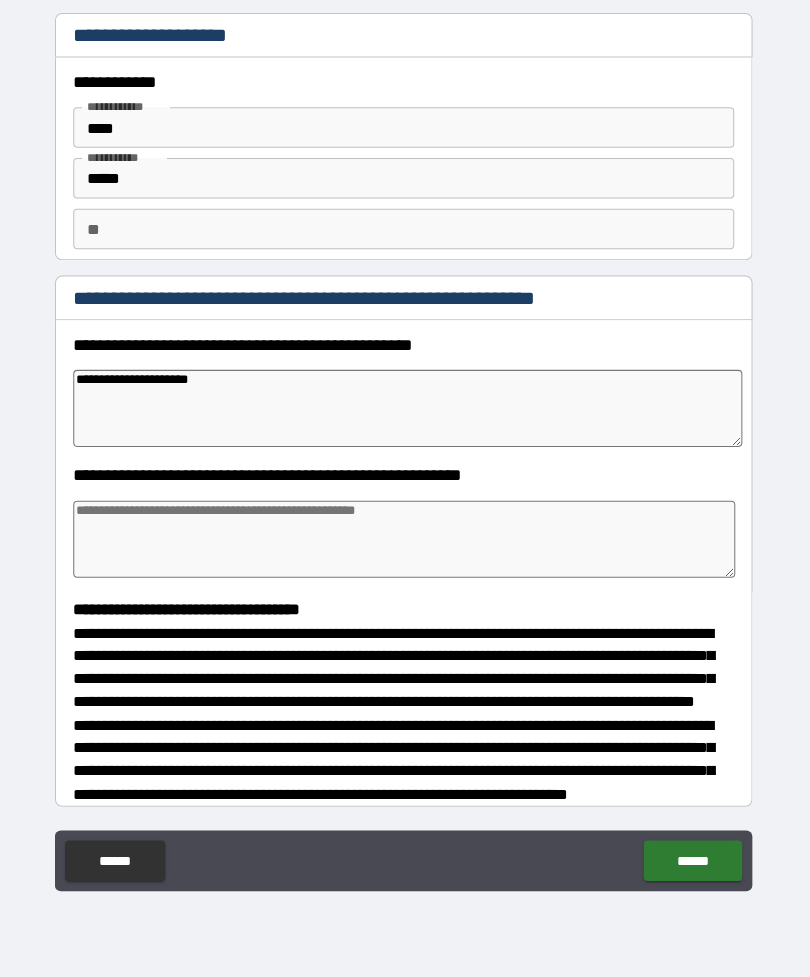 type on "*" 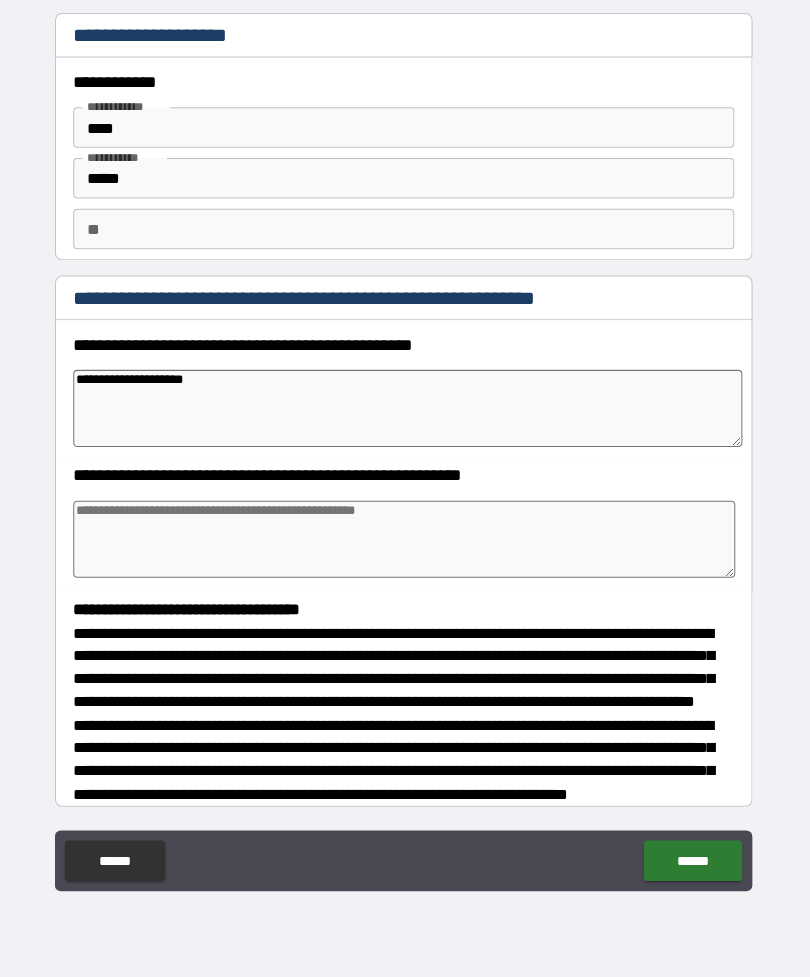 type on "*" 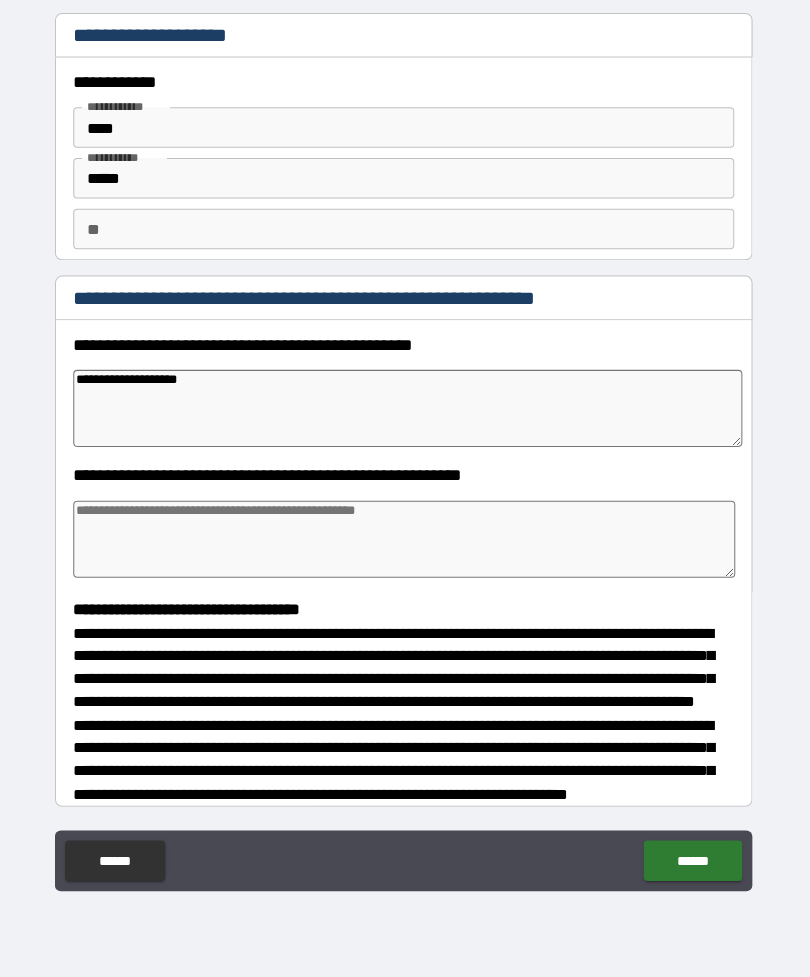 type on "**********" 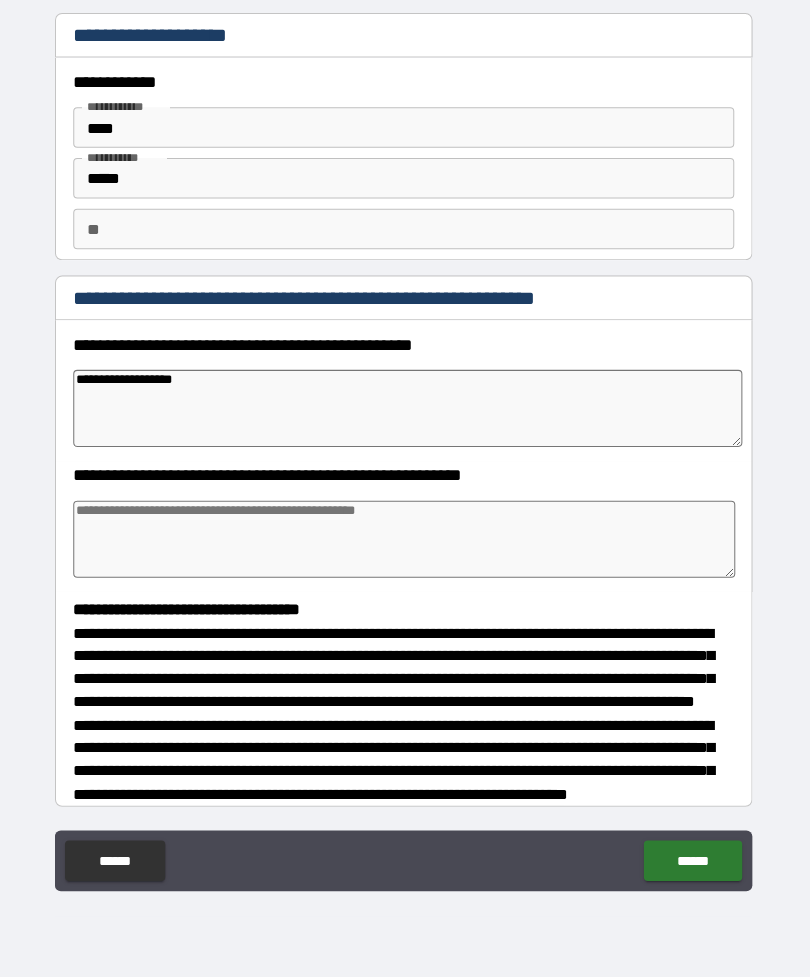 type on "*" 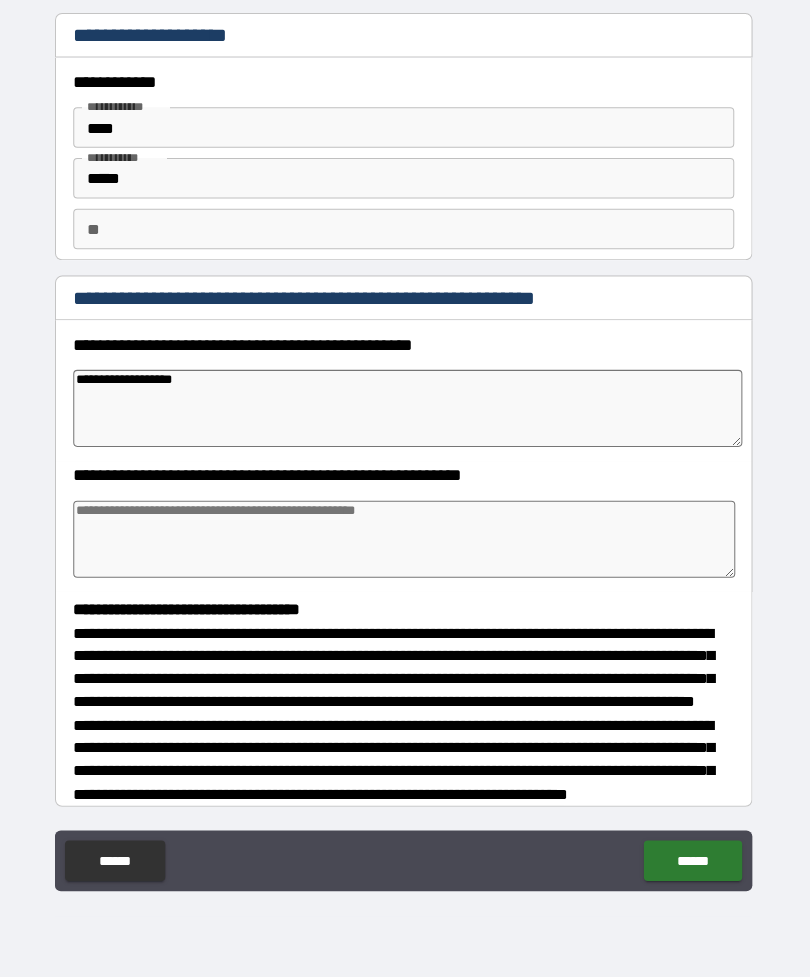 type on "**********" 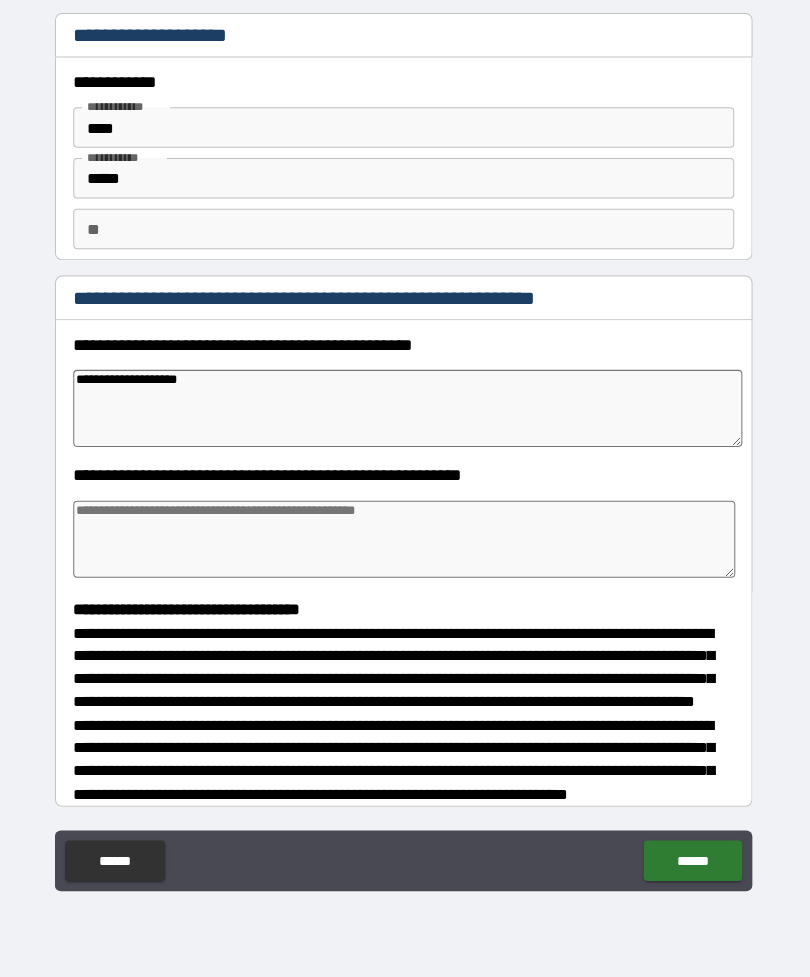 type on "*" 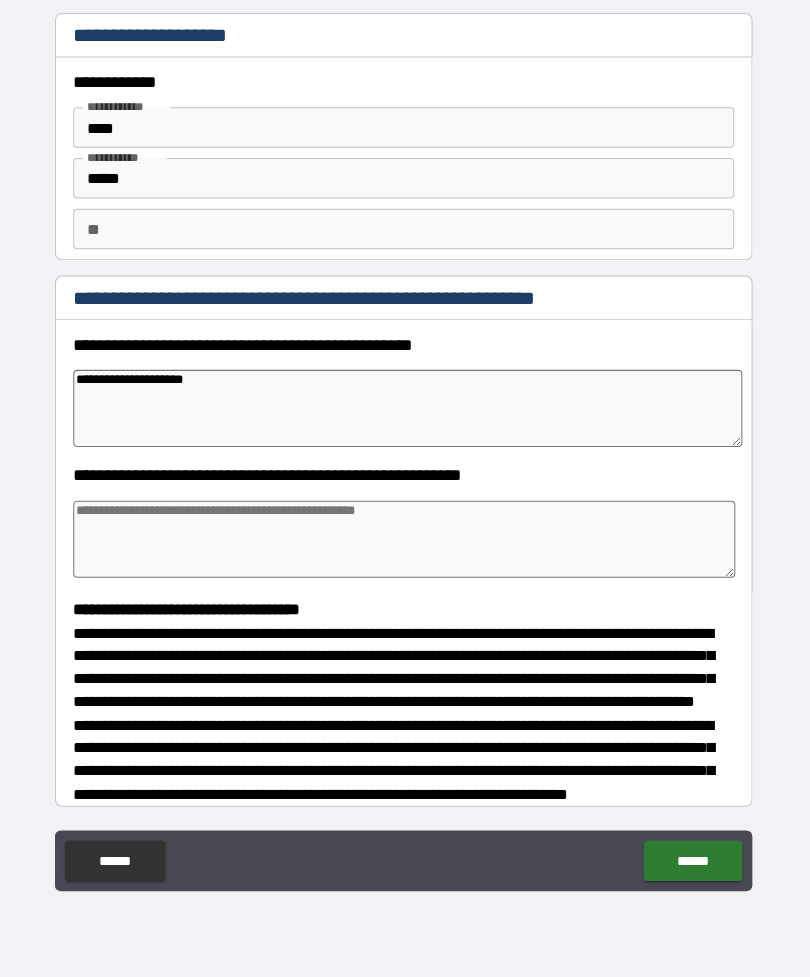 type on "**********" 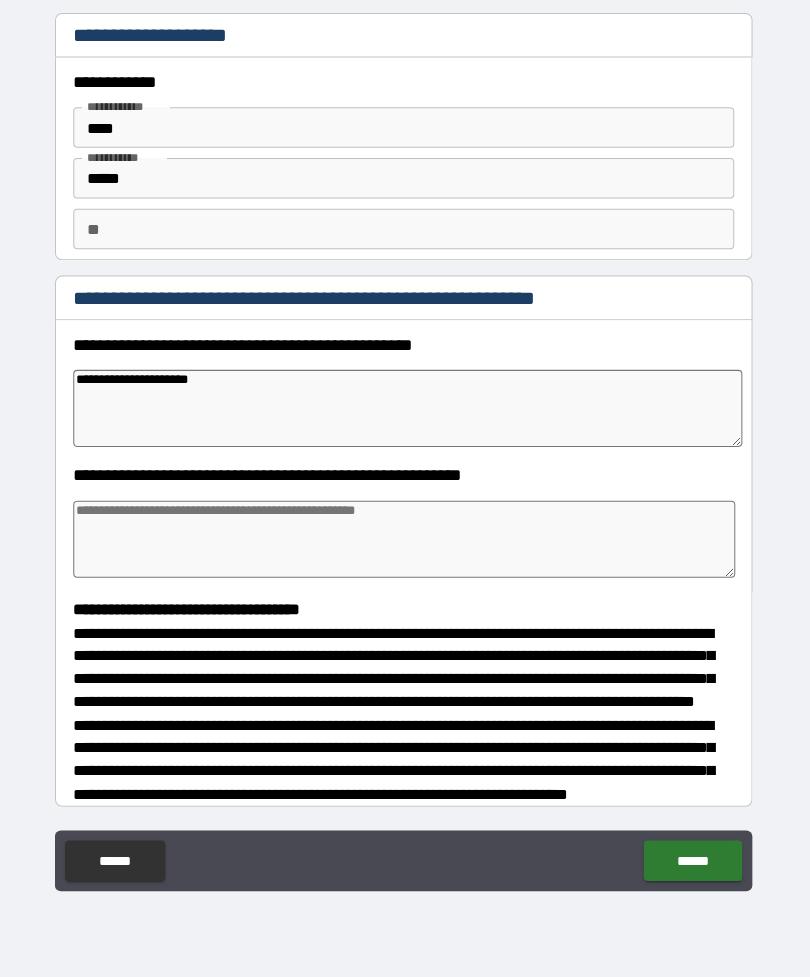type on "*" 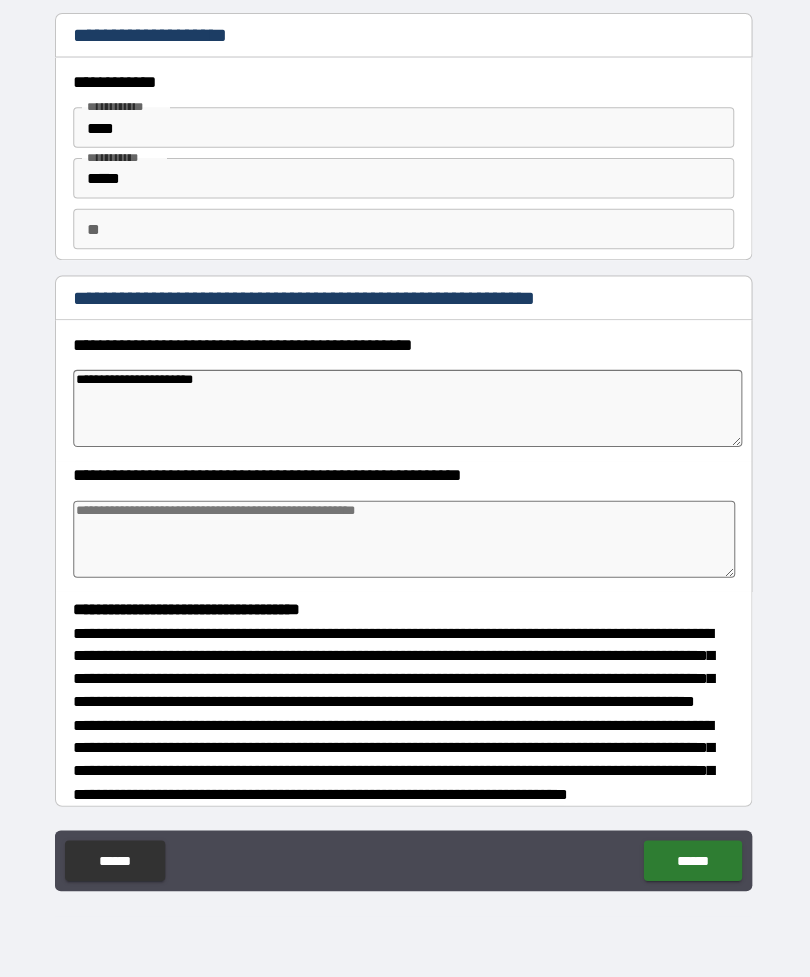 type on "*" 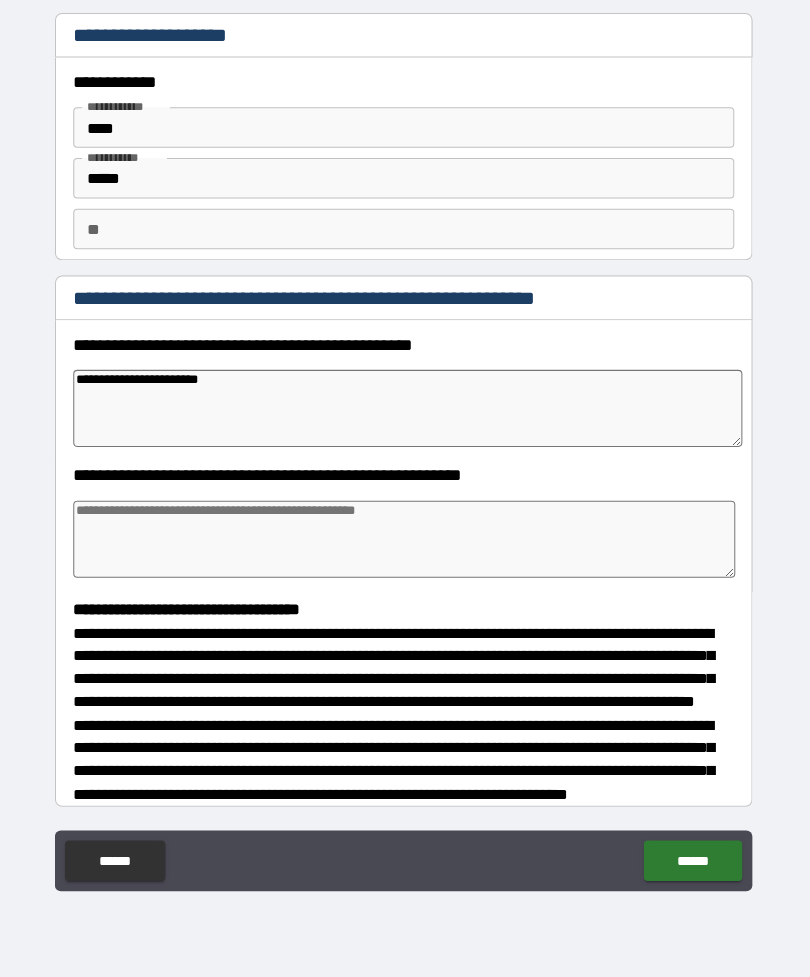 type on "*" 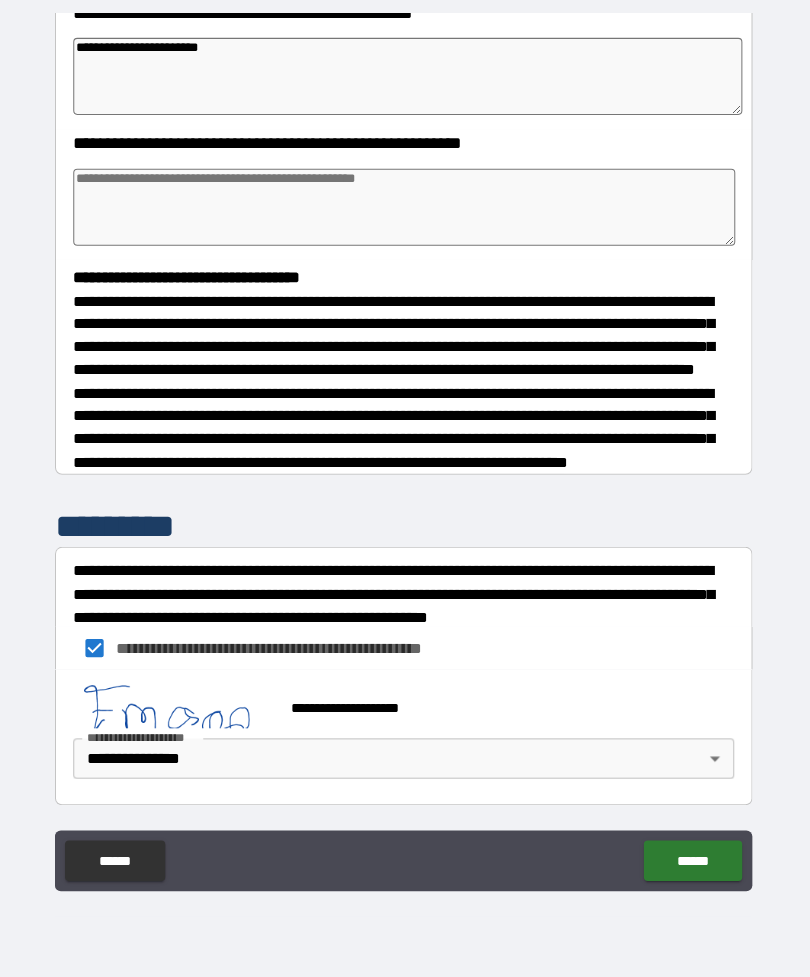 scroll, scrollTop: 365, scrollLeft: 0, axis: vertical 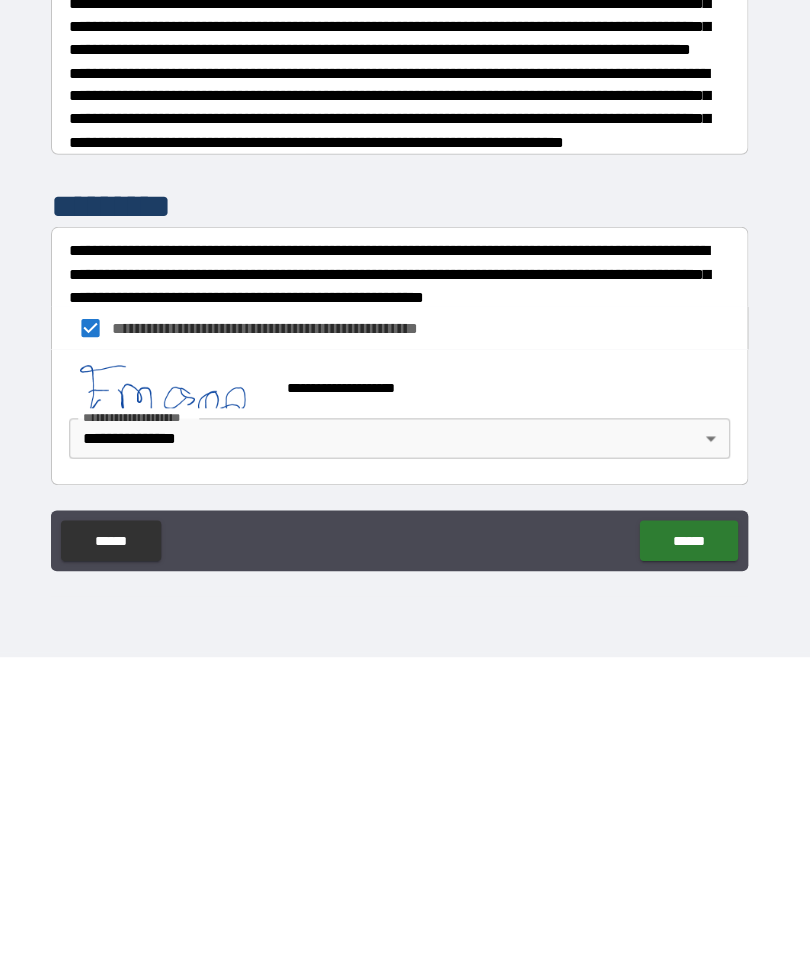click on "******" at bounding box center [690, 862] 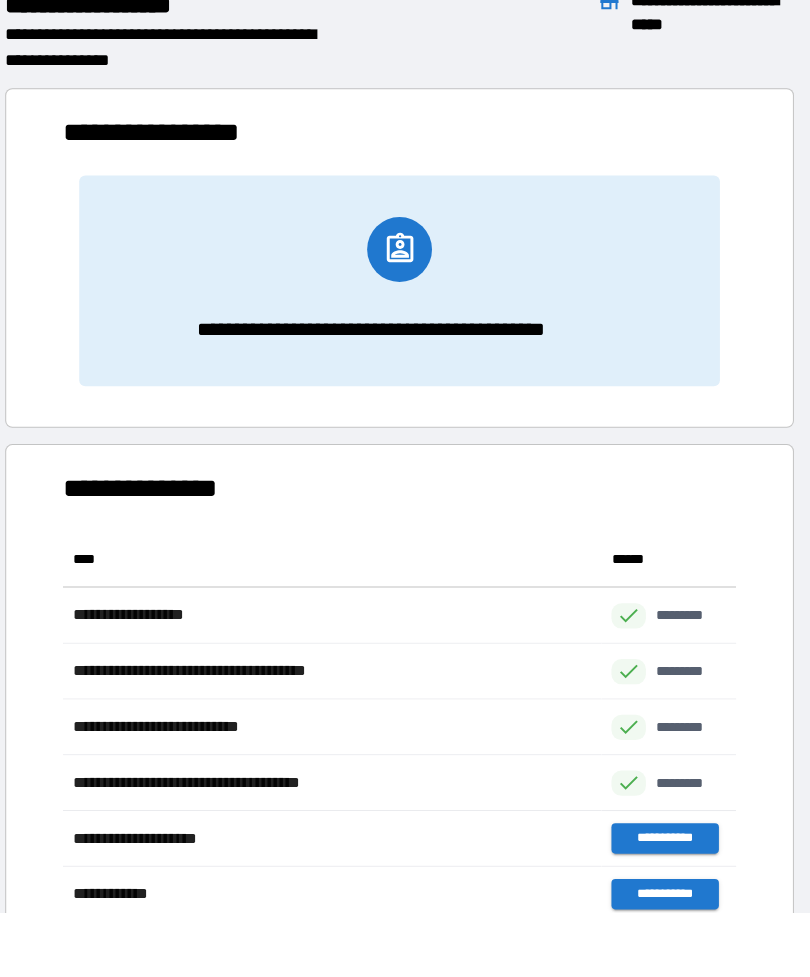 scroll, scrollTop: 441, scrollLeft: 664, axis: both 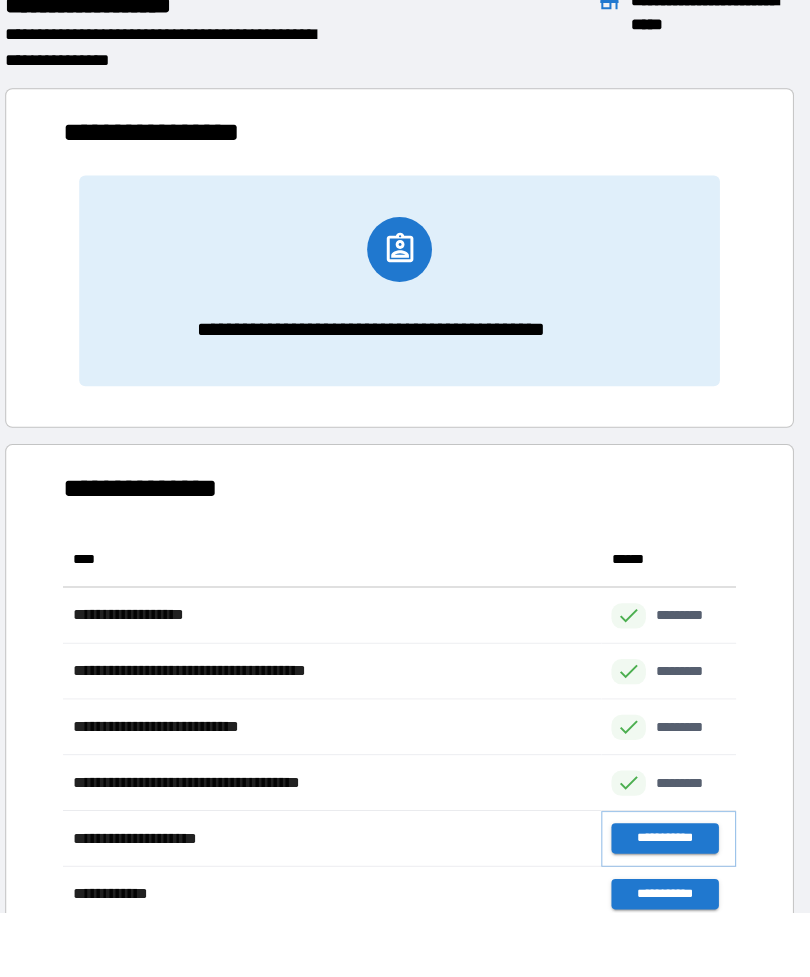 click on "**********" at bounding box center (666, 840) 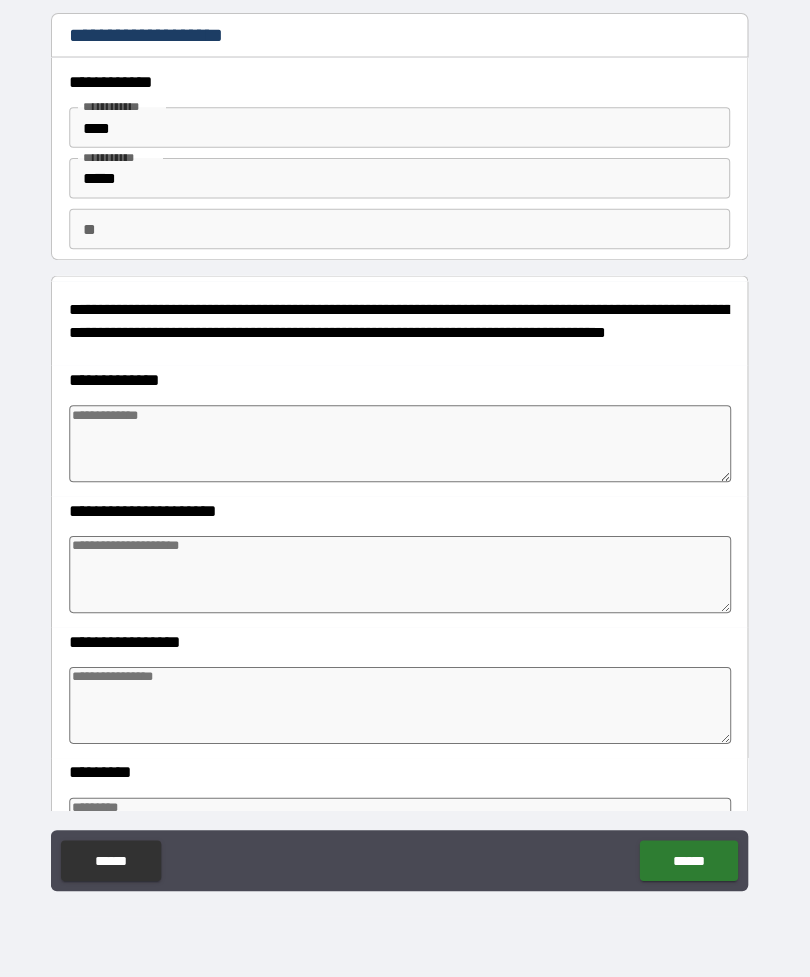 type on "*" 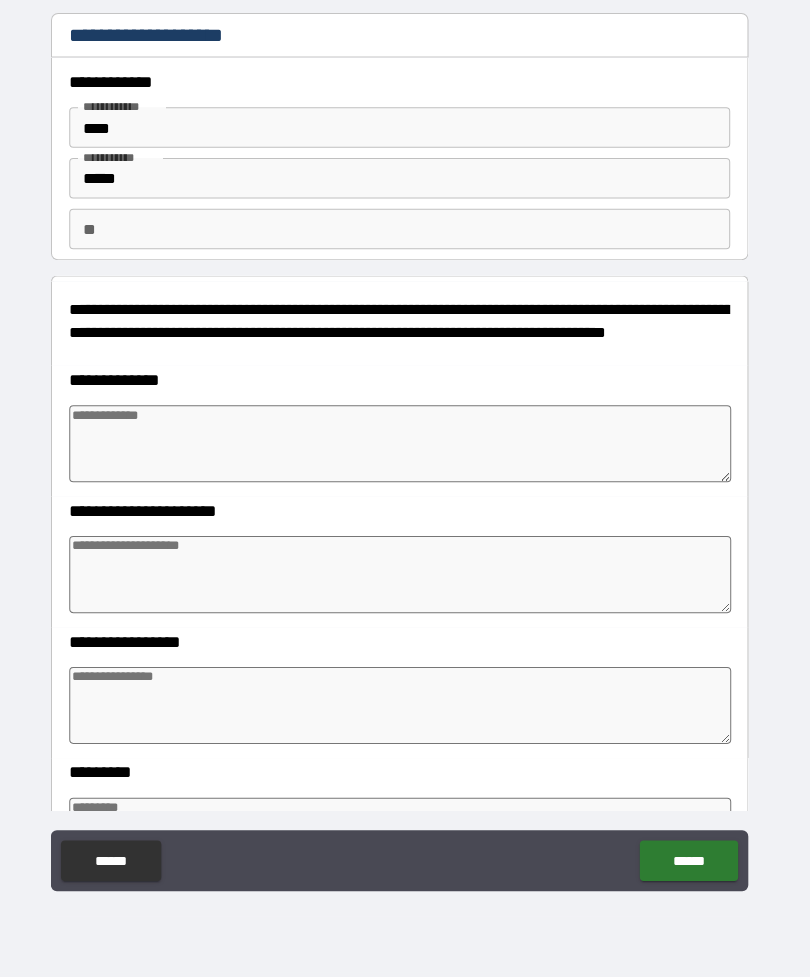 type on "*" 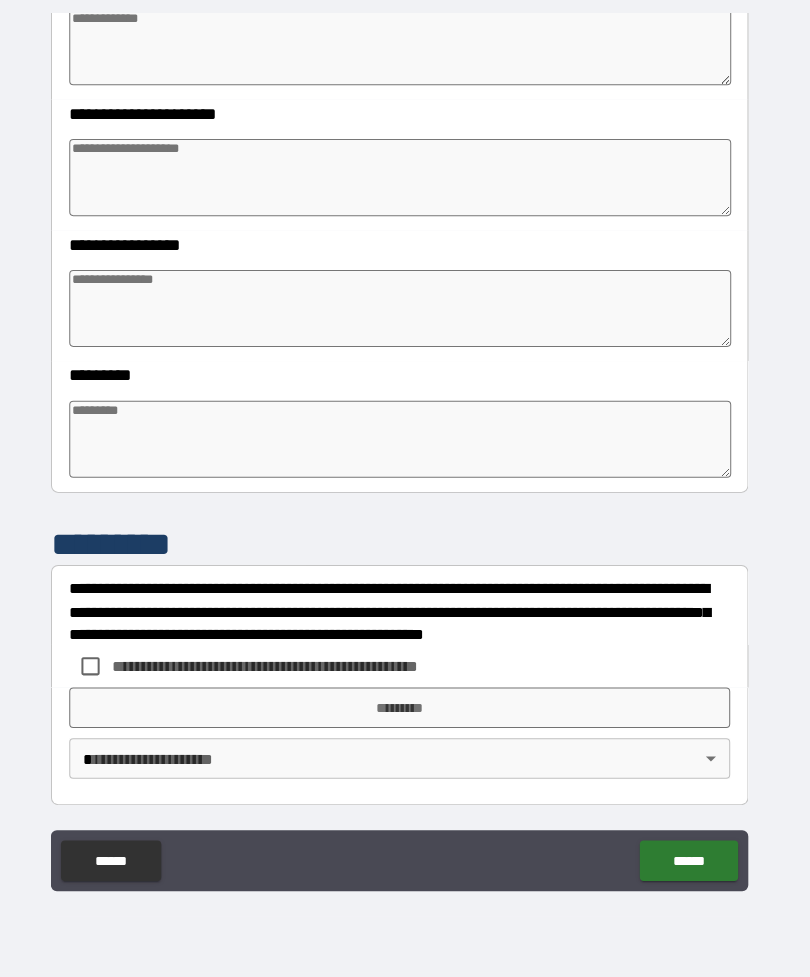 scroll, scrollTop: 388, scrollLeft: 0, axis: vertical 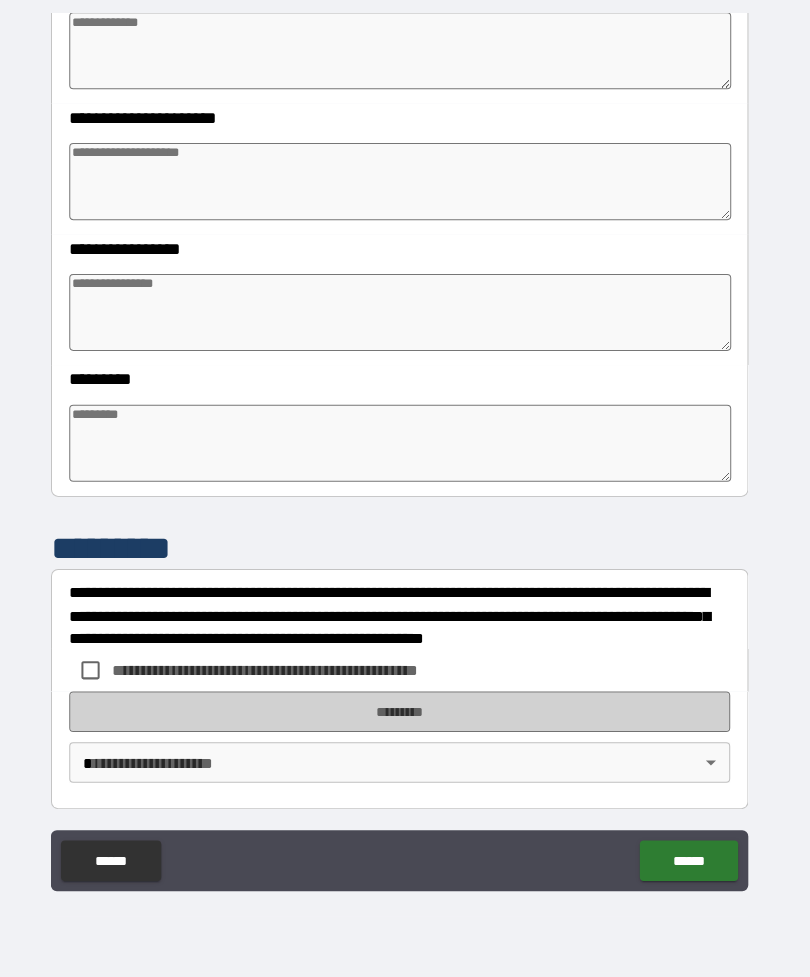 click on "*********" at bounding box center (405, 715) 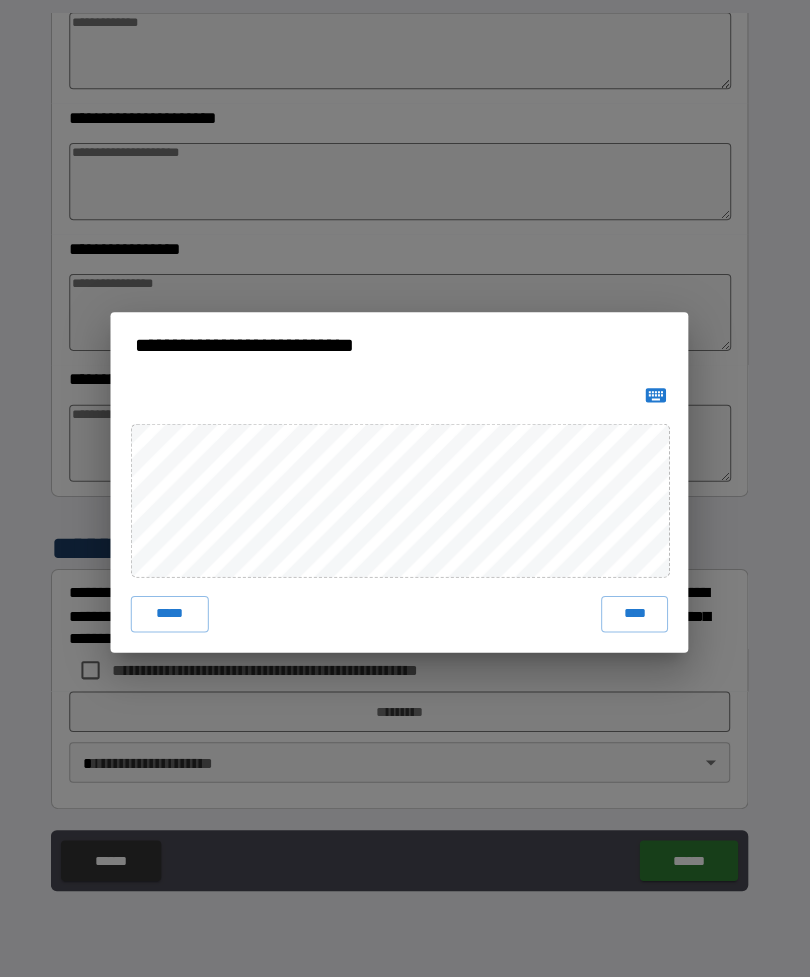 click on "****" at bounding box center [637, 619] 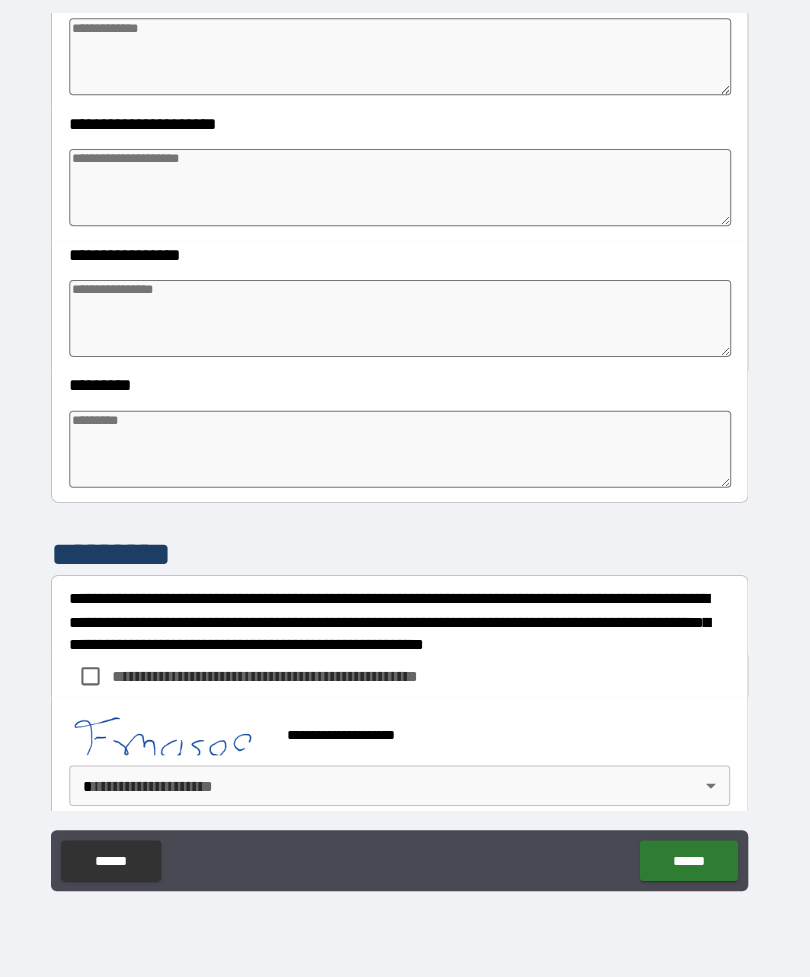 type on "*" 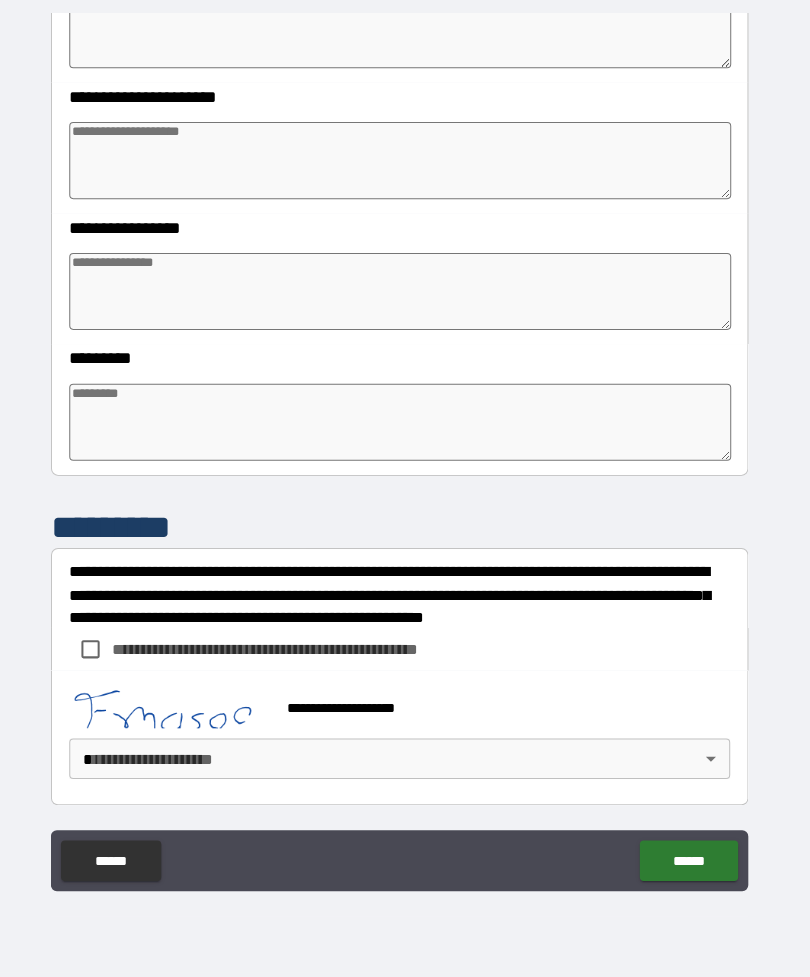scroll, scrollTop: 409, scrollLeft: 0, axis: vertical 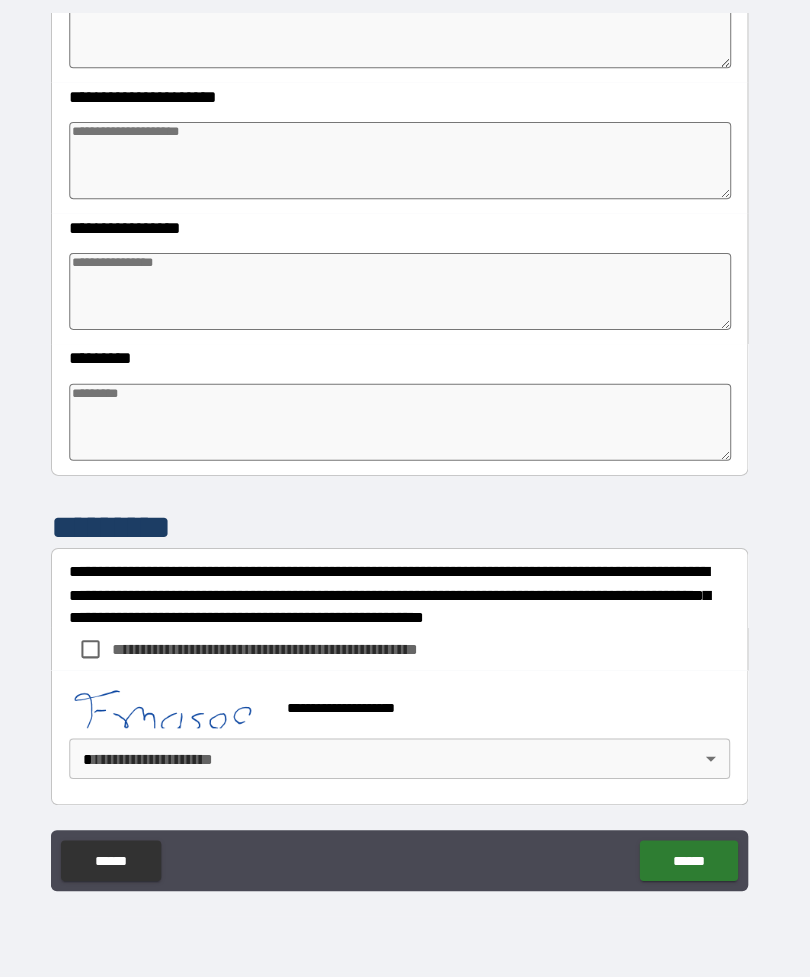click on "**********" at bounding box center [405, 456] 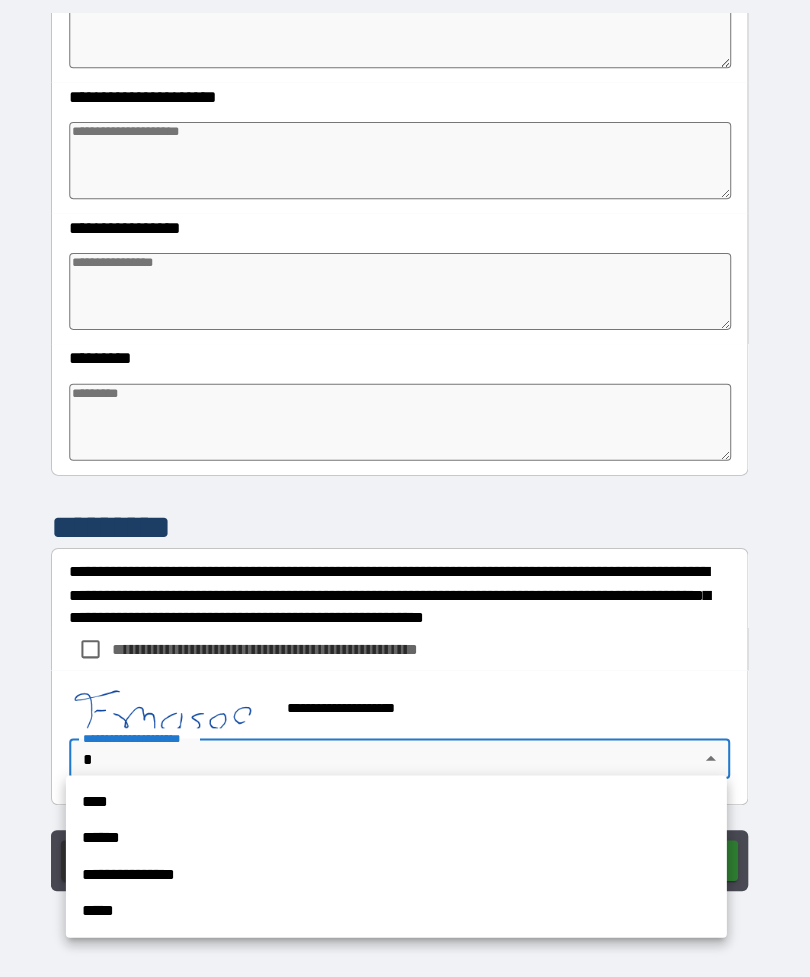 click on "**********" at bounding box center [402, 876] 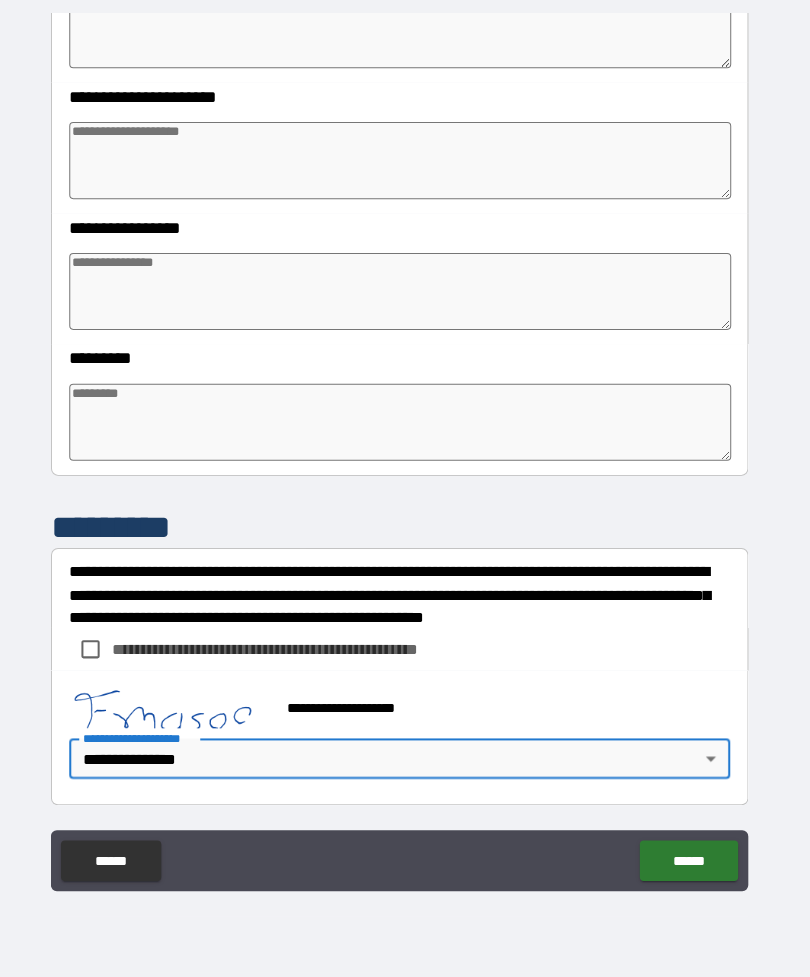 type 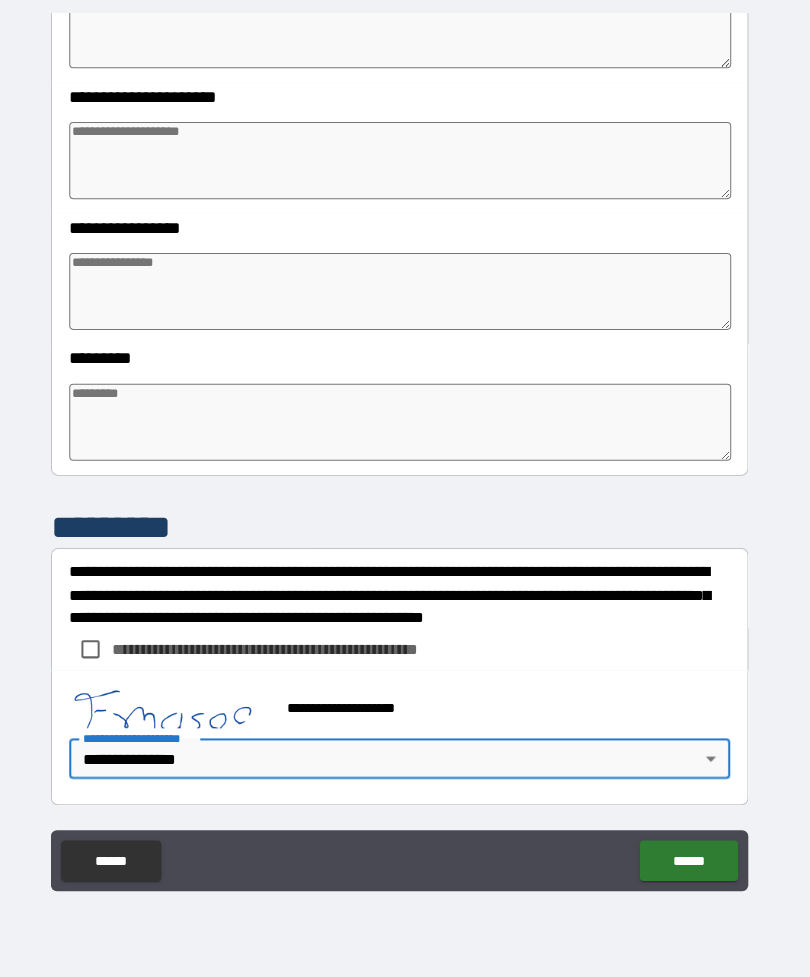click on "******" at bounding box center (690, 862) 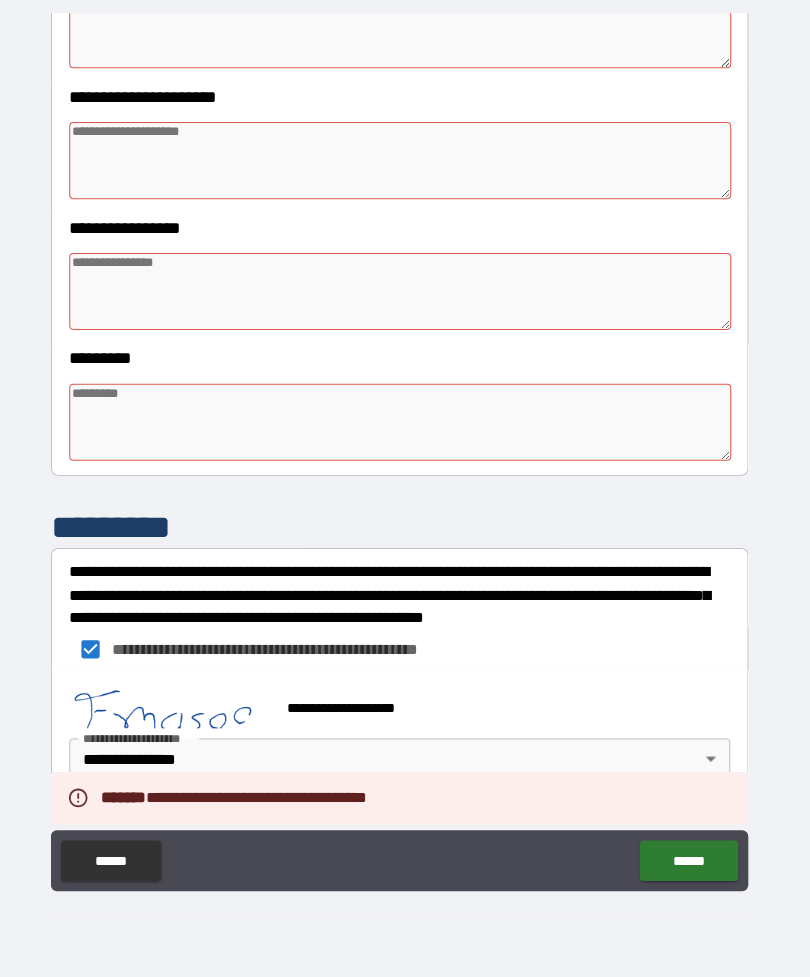 click on "******" at bounding box center (690, 862) 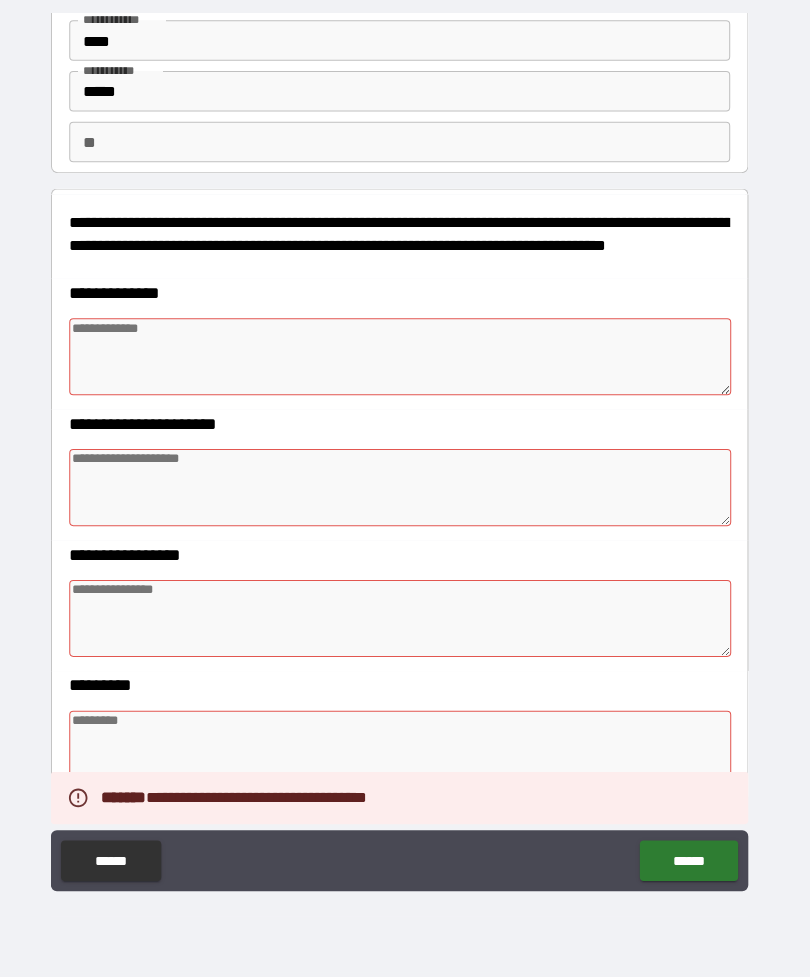 scroll, scrollTop: 85, scrollLeft: 0, axis: vertical 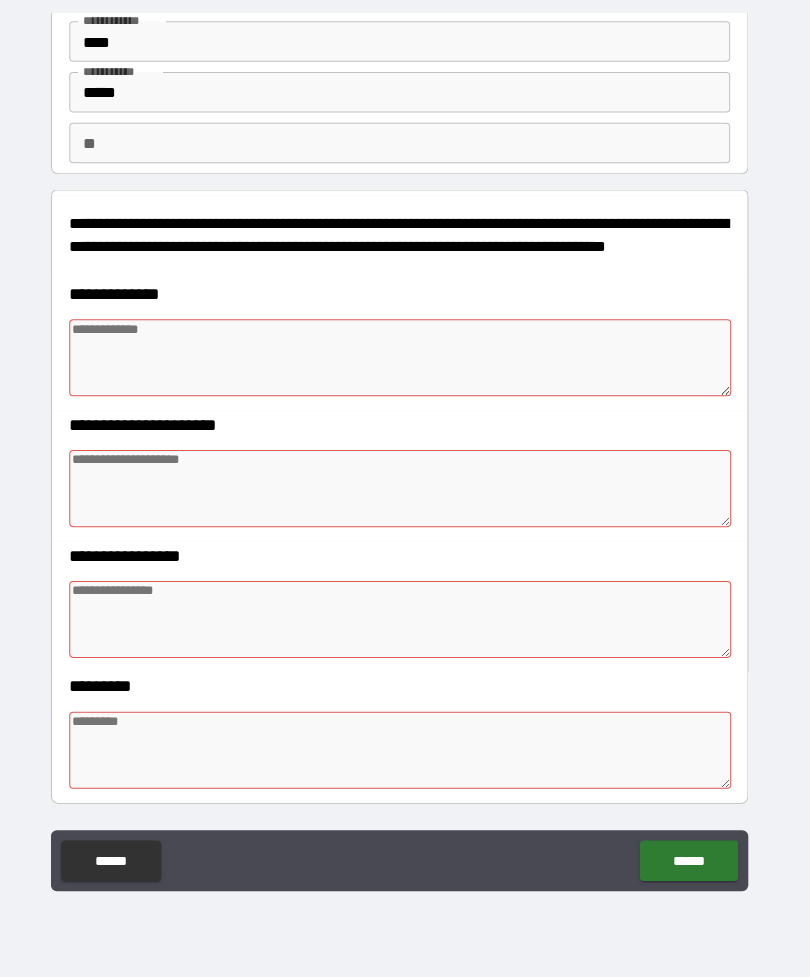 click at bounding box center (405, 366) 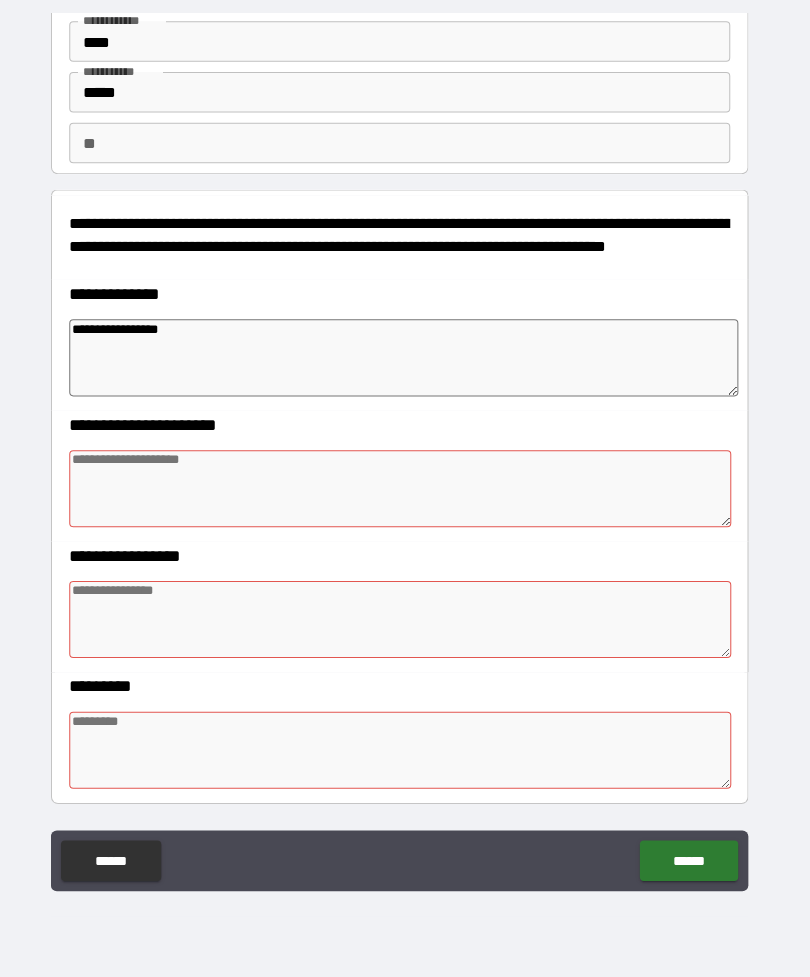 click at bounding box center [405, 495] 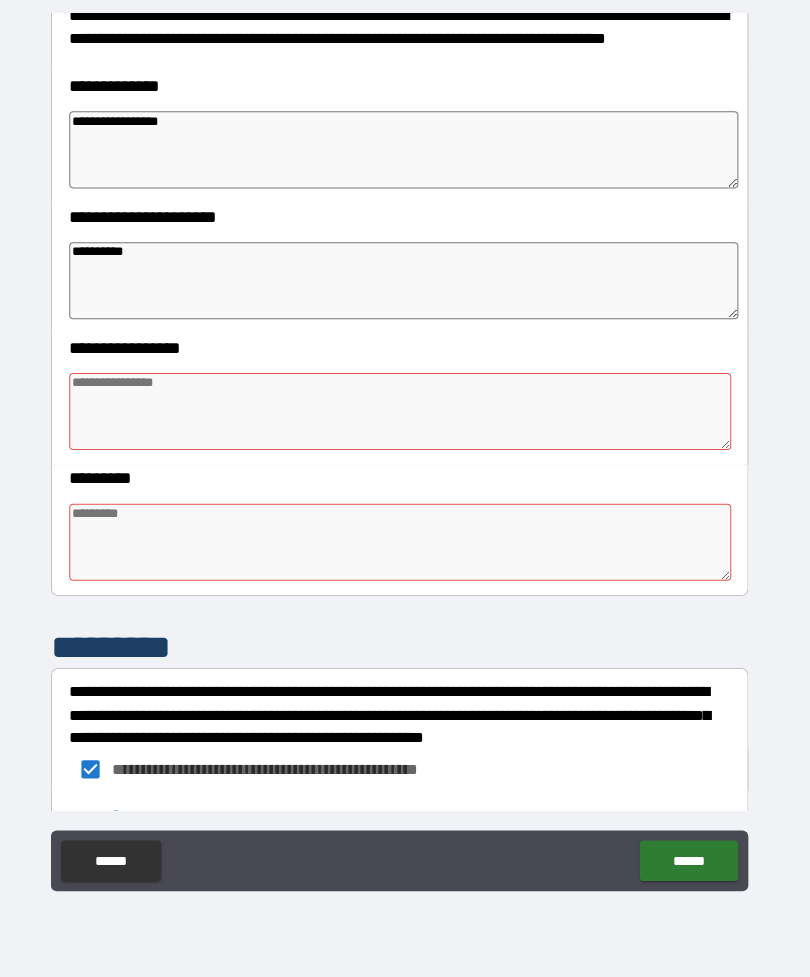 scroll, scrollTop: 301, scrollLeft: 0, axis: vertical 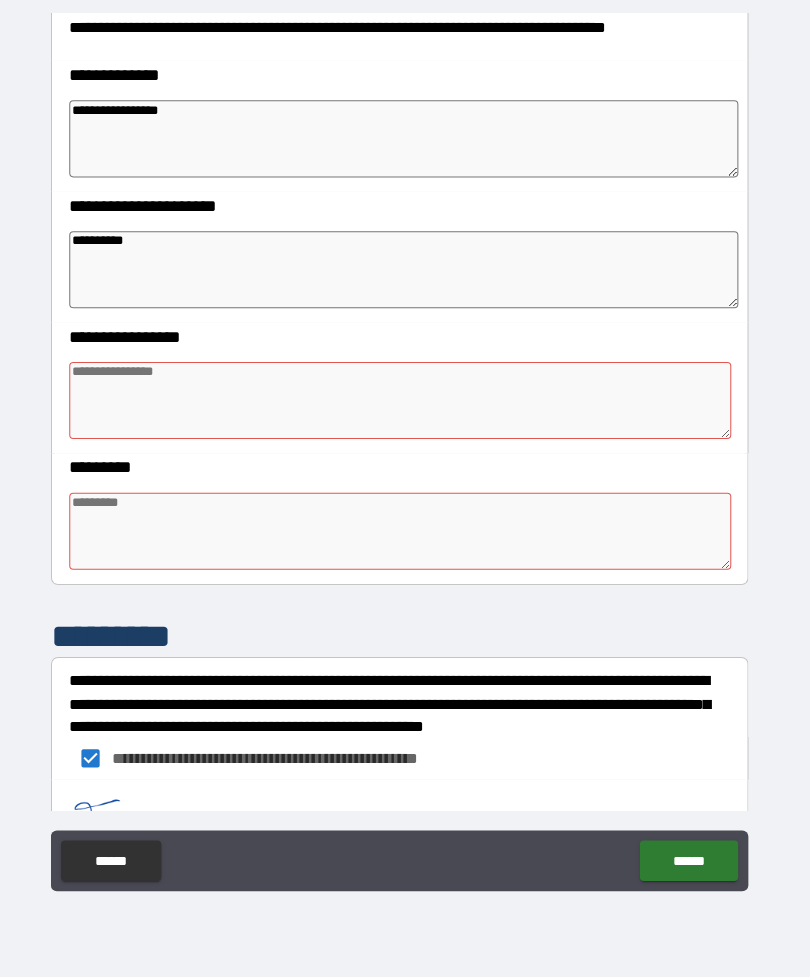 click at bounding box center (405, 408) 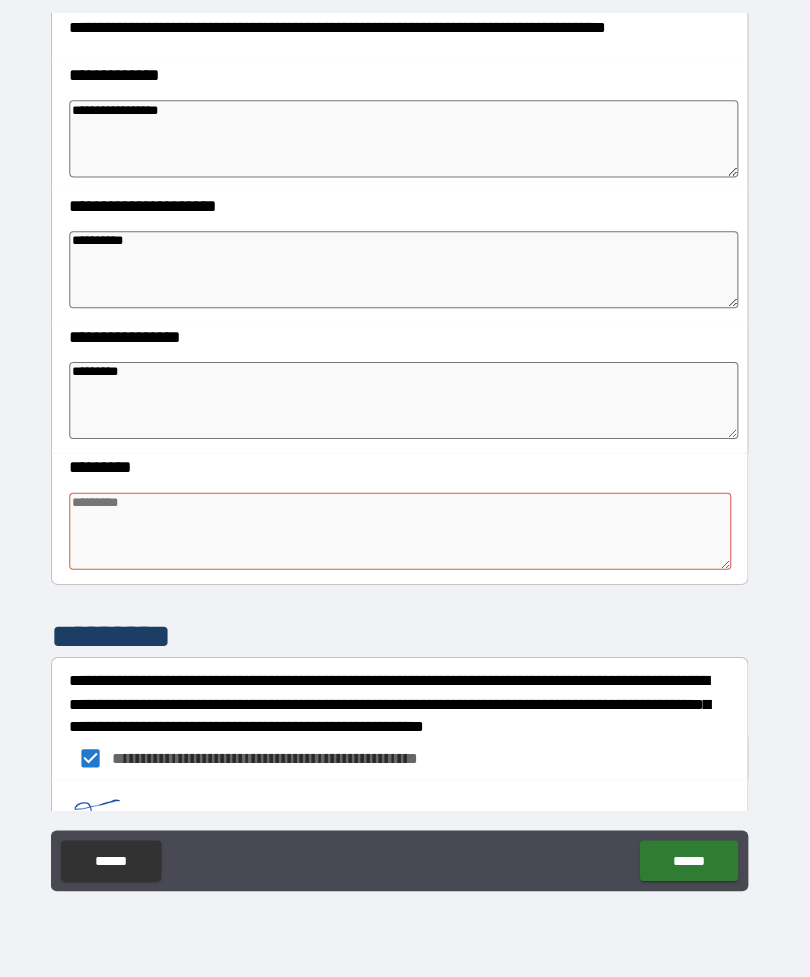 click at bounding box center [405, 537] 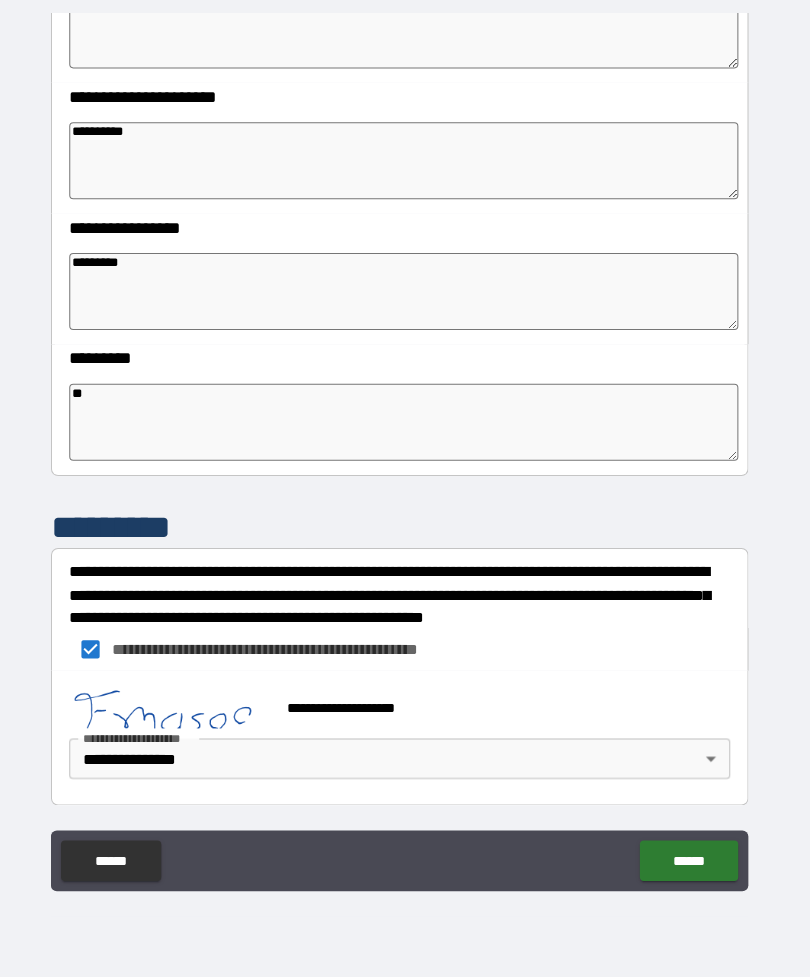 scroll, scrollTop: 409, scrollLeft: 0, axis: vertical 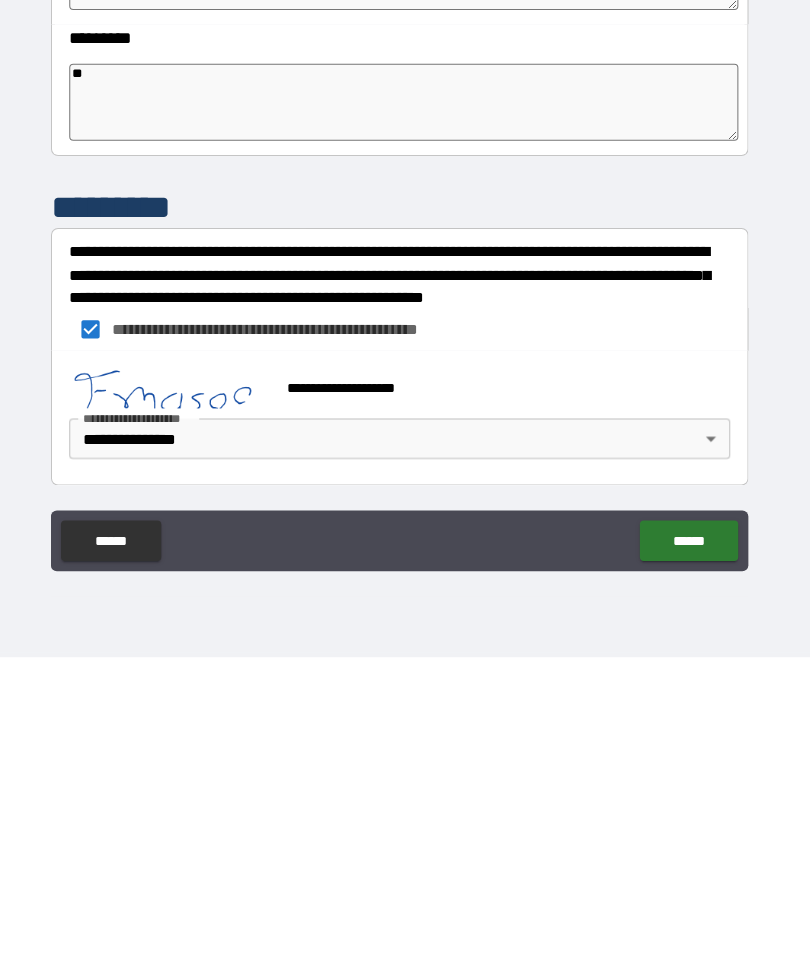 click on "******" at bounding box center [690, 862] 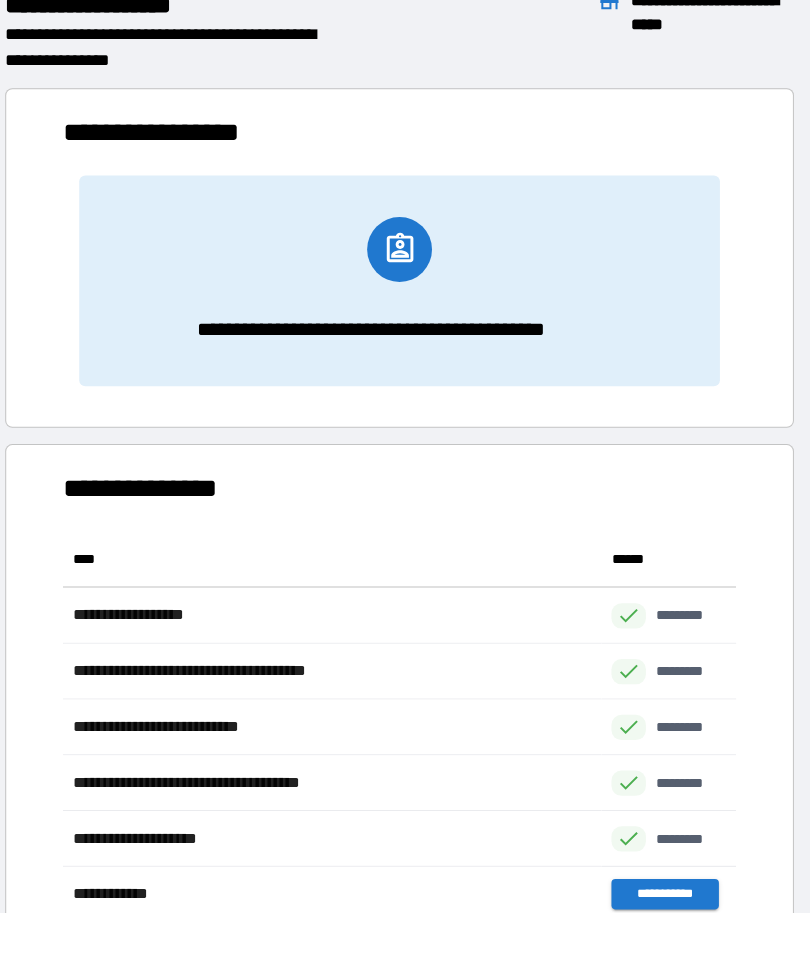 scroll, scrollTop: 441, scrollLeft: 664, axis: both 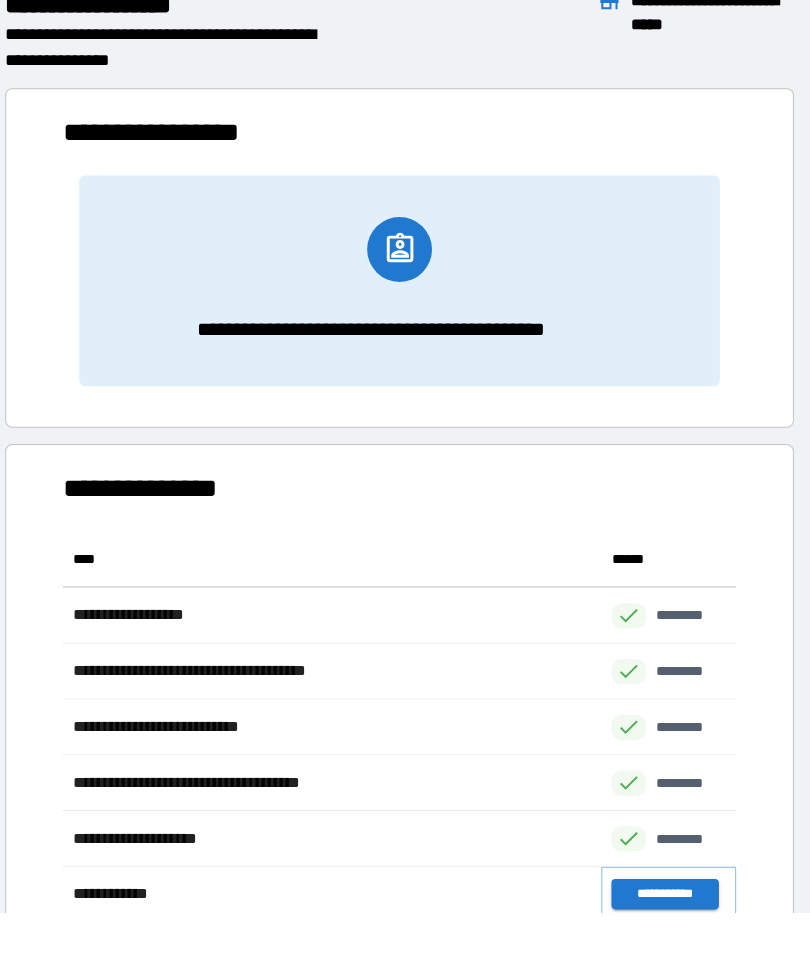 click on "**********" at bounding box center (666, 895) 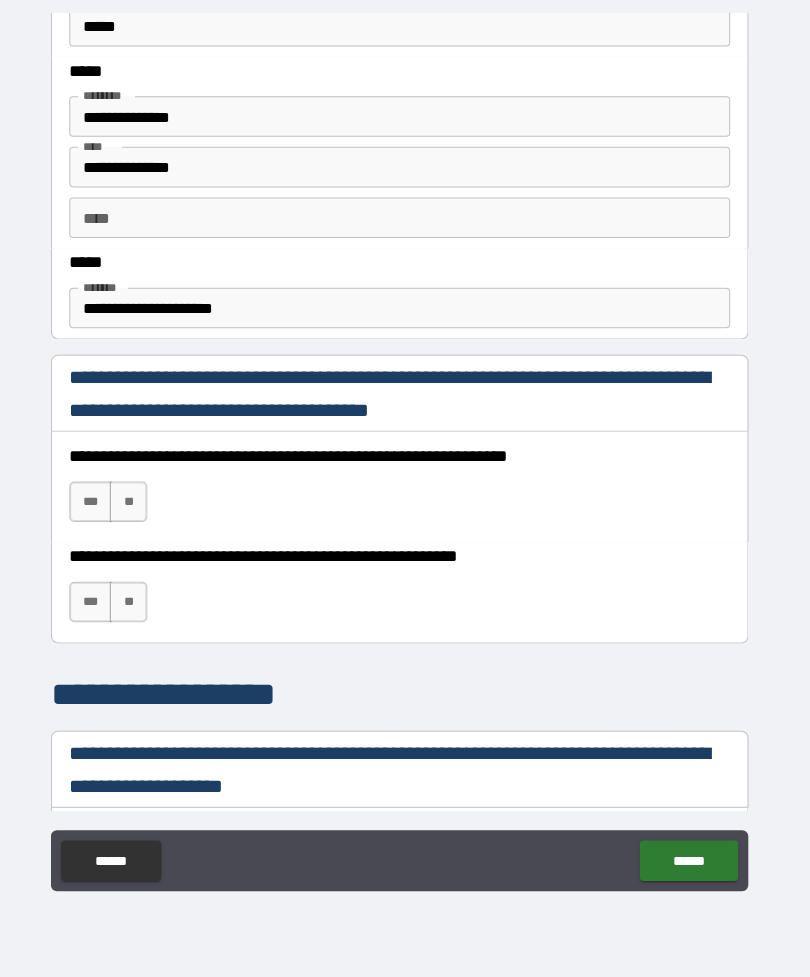 scroll, scrollTop: 1022, scrollLeft: 0, axis: vertical 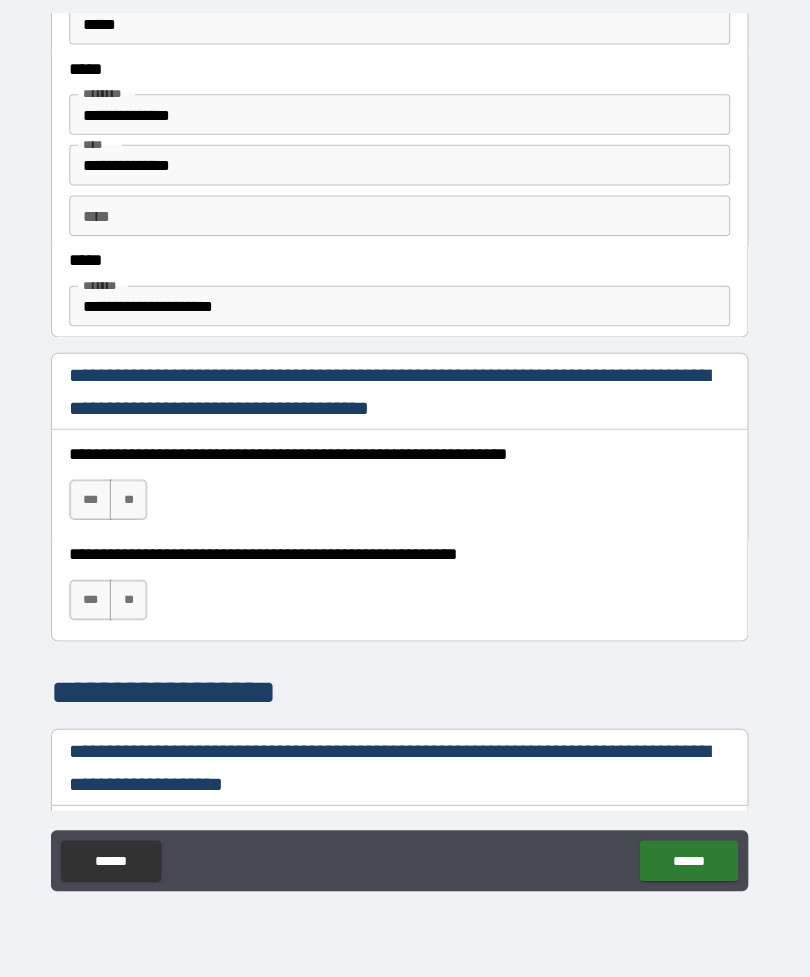 click on "***" at bounding box center (100, 506) 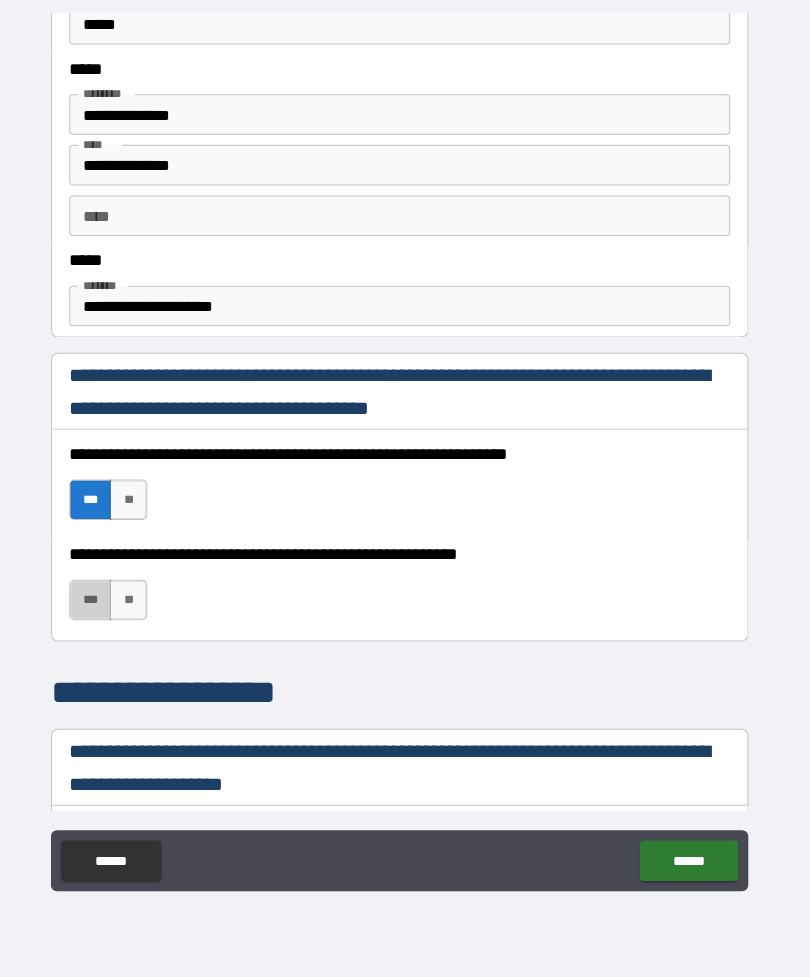 click on "***" at bounding box center (100, 605) 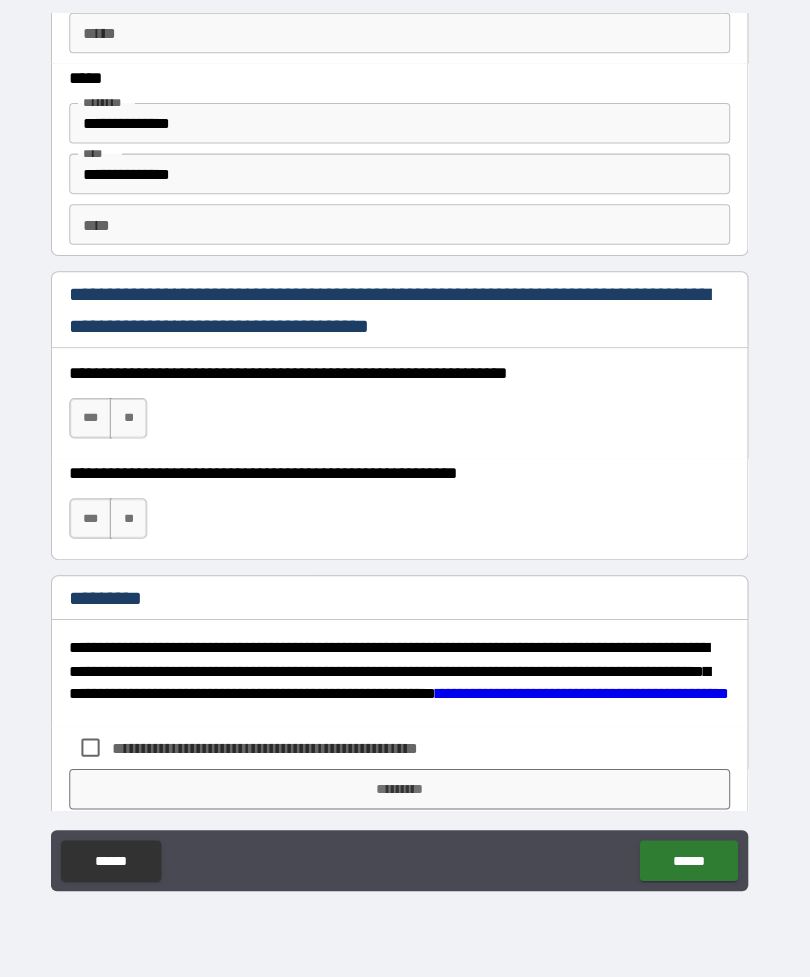 scroll, scrollTop: 2709, scrollLeft: 0, axis: vertical 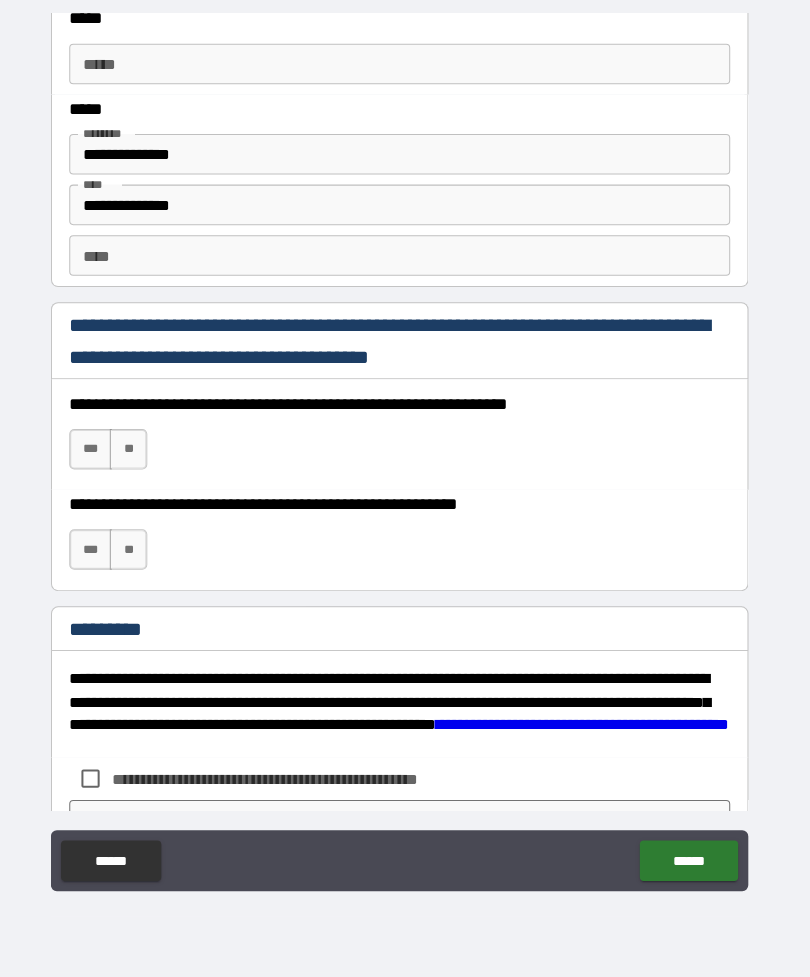 click on "***" at bounding box center [100, 456] 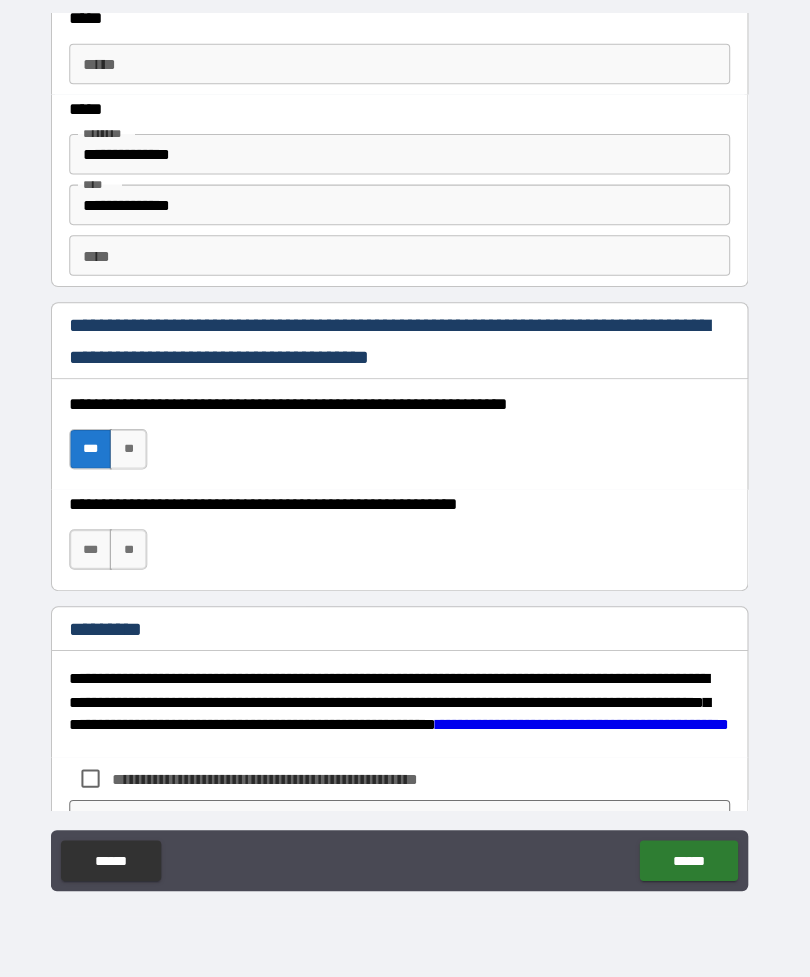 click on "***" at bounding box center (100, 555) 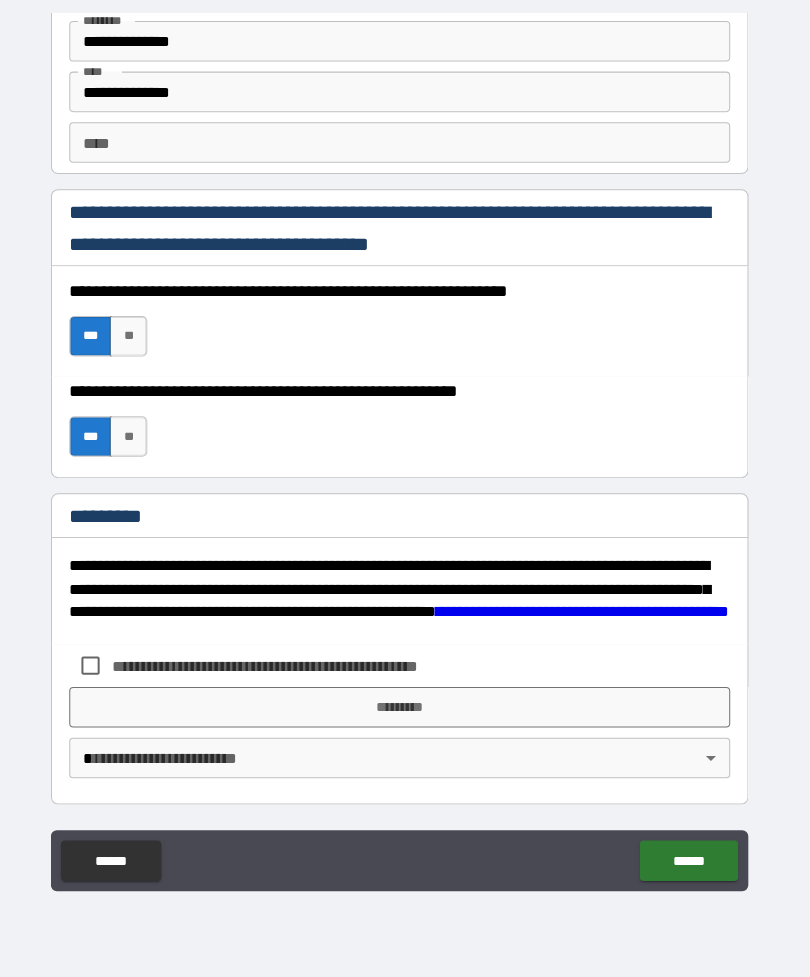 scroll, scrollTop: 2820, scrollLeft: 0, axis: vertical 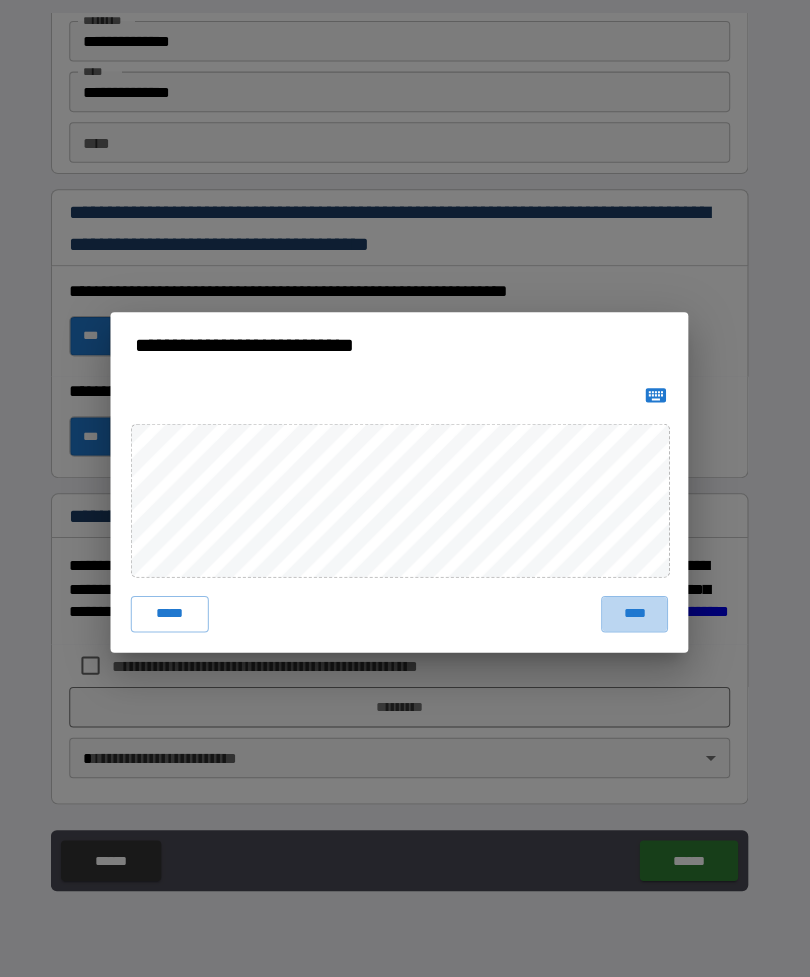 click on "****" at bounding box center [637, 619] 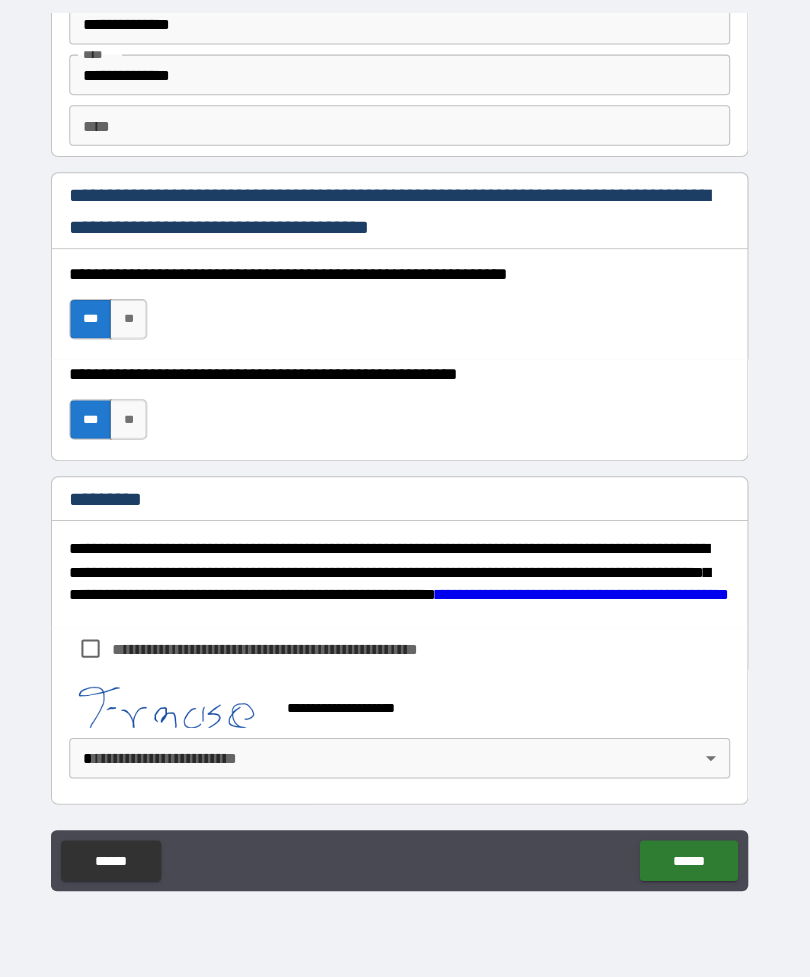 scroll, scrollTop: 2837, scrollLeft: 0, axis: vertical 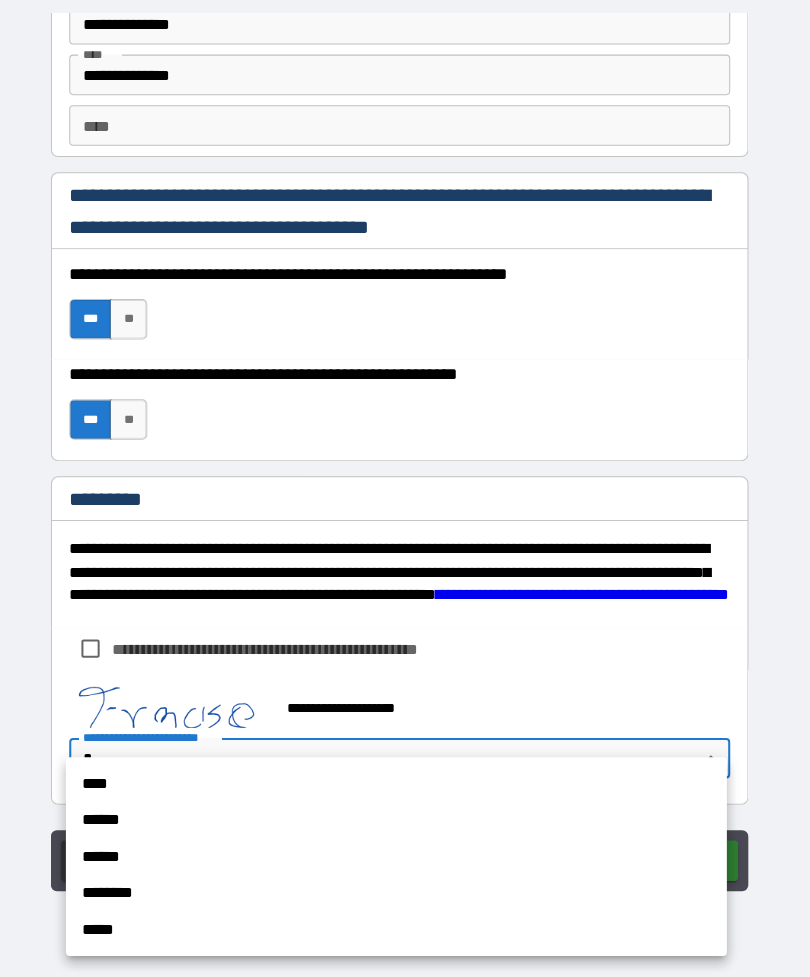 click on "******" at bounding box center [402, 822] 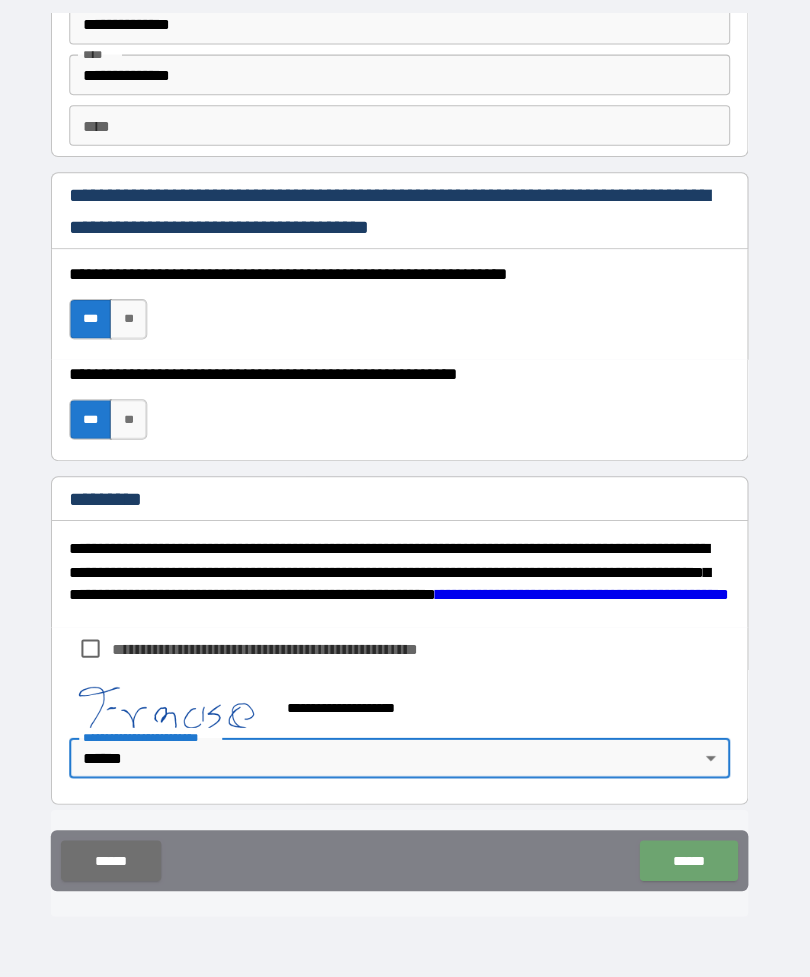 click on "******" at bounding box center [690, 862] 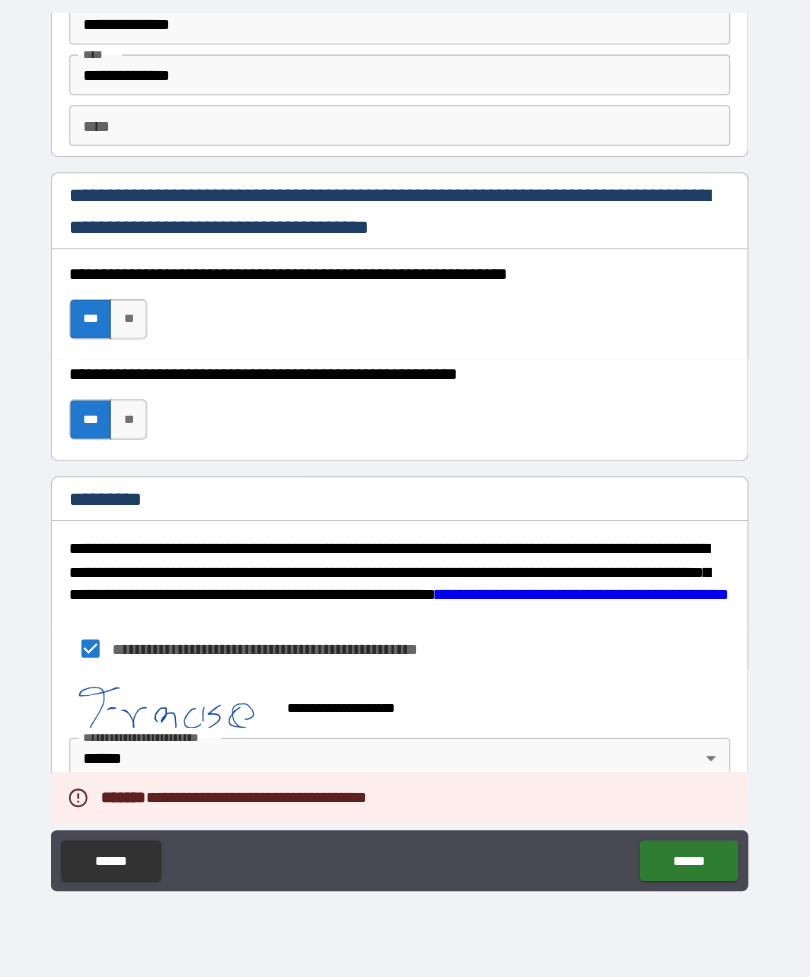 click on "******" at bounding box center (690, 862) 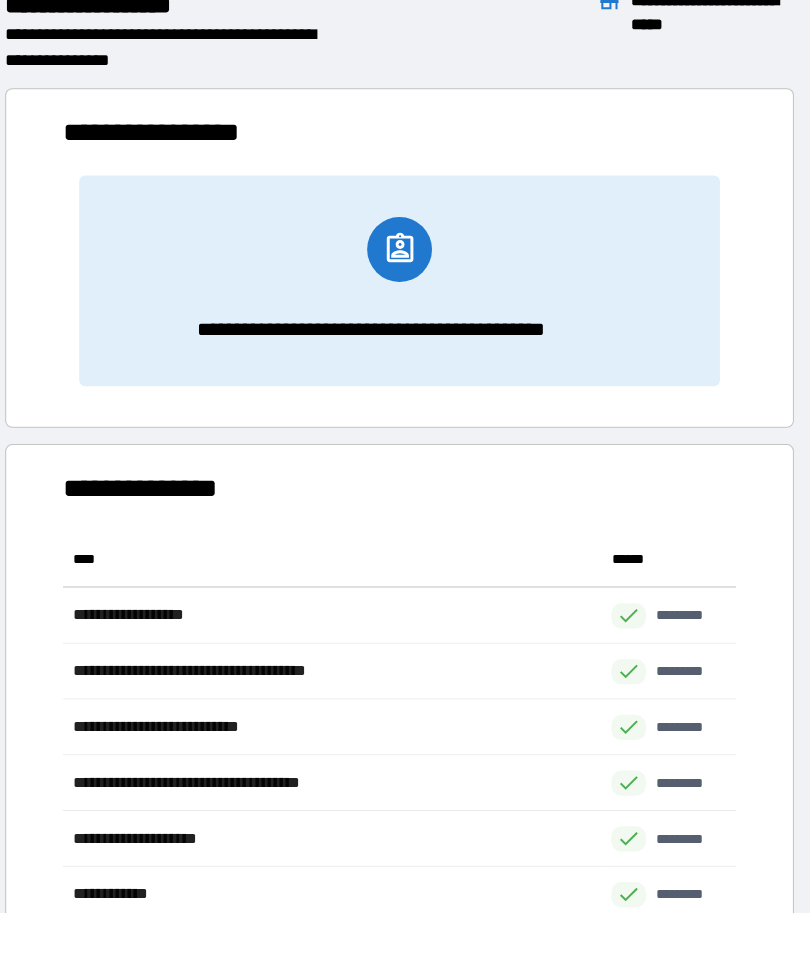 scroll, scrollTop: 441, scrollLeft: 664, axis: both 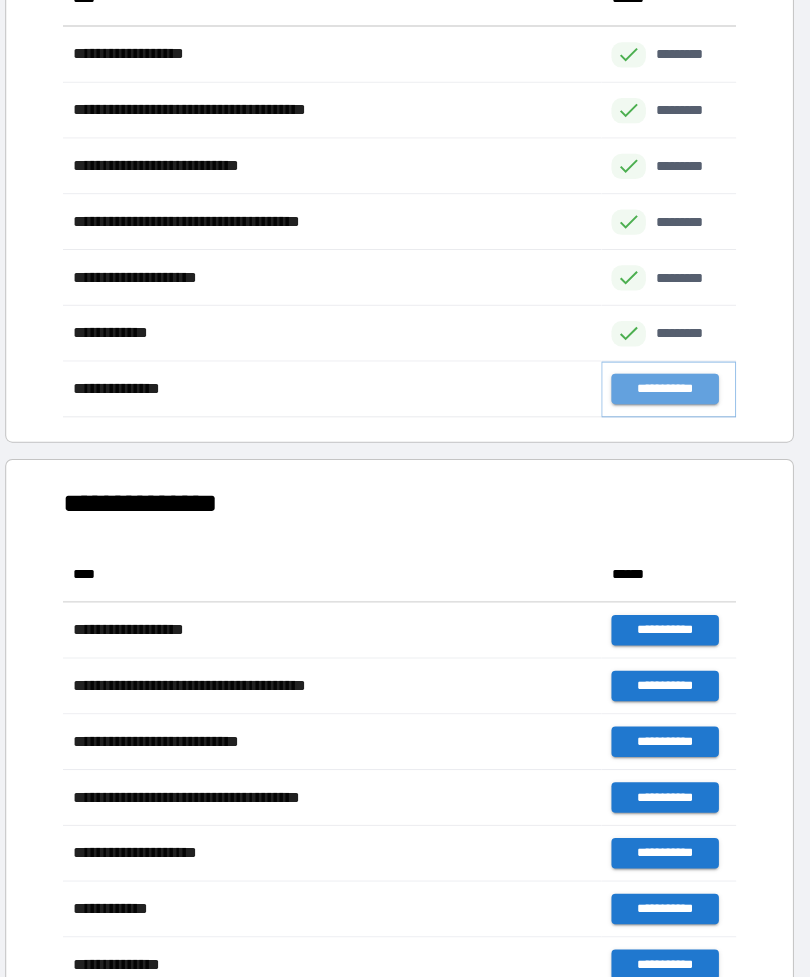 click on "**********" at bounding box center (666, 397) 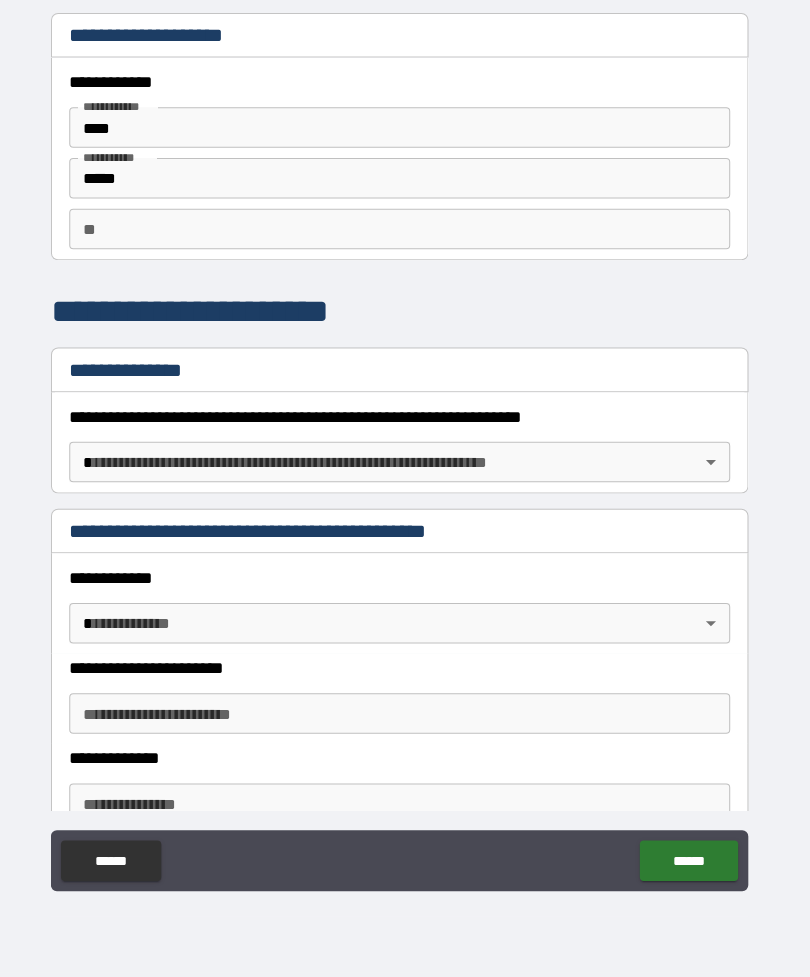 click on "******" at bounding box center (690, 862) 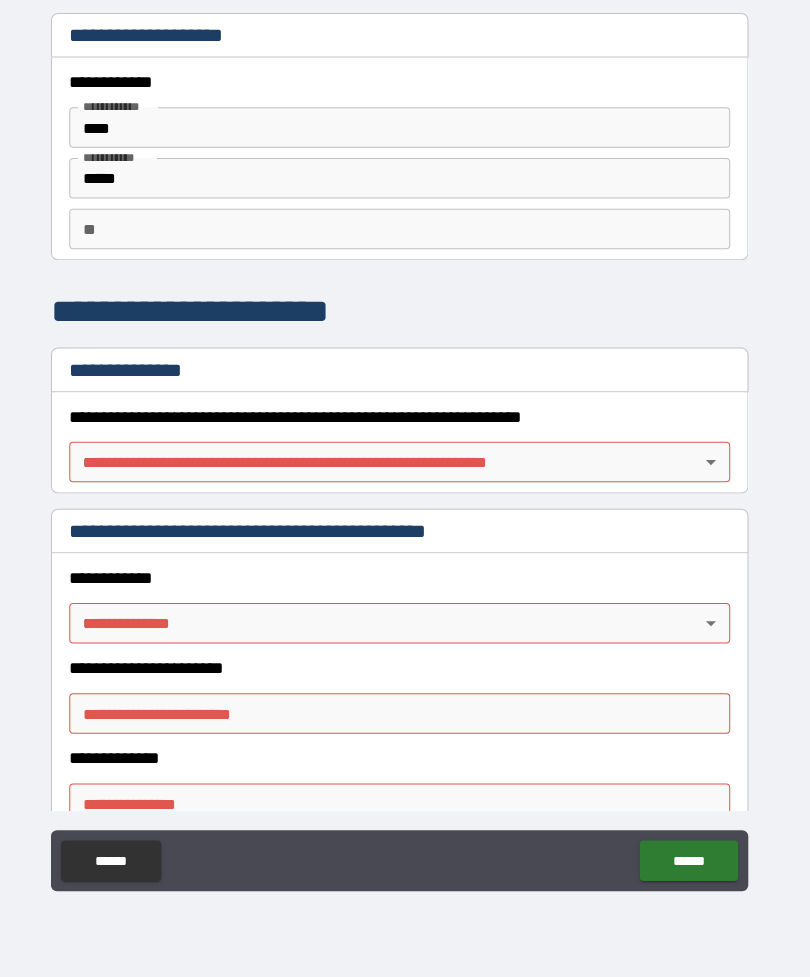 scroll, scrollTop: 0, scrollLeft: 0, axis: both 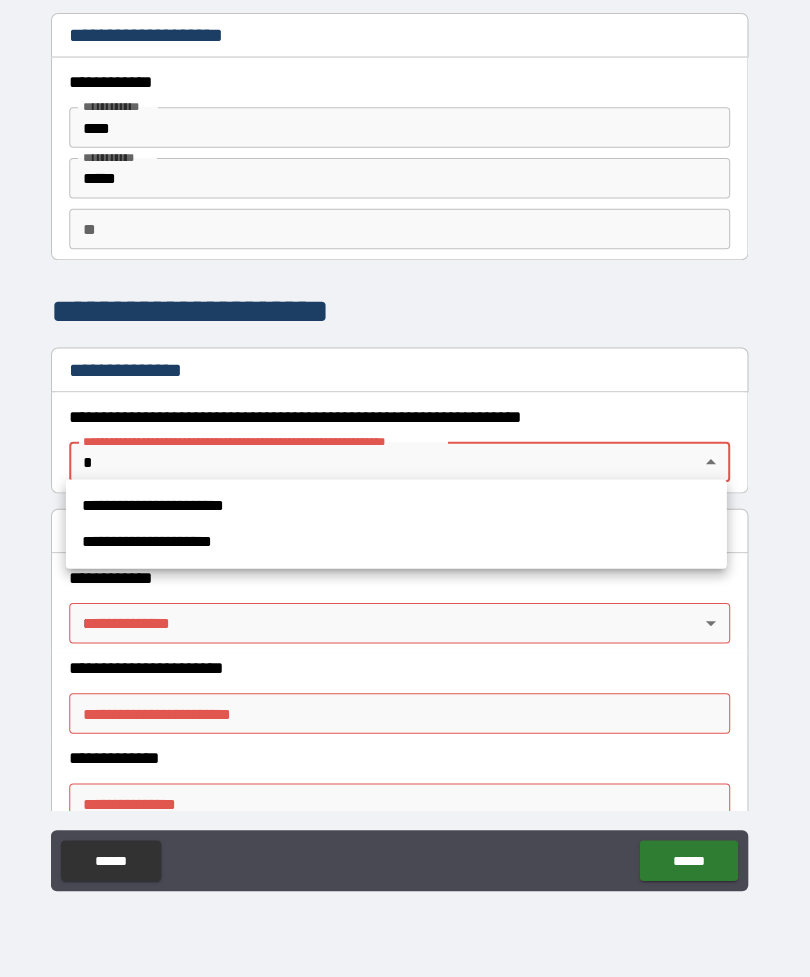 click on "**********" at bounding box center [402, 512] 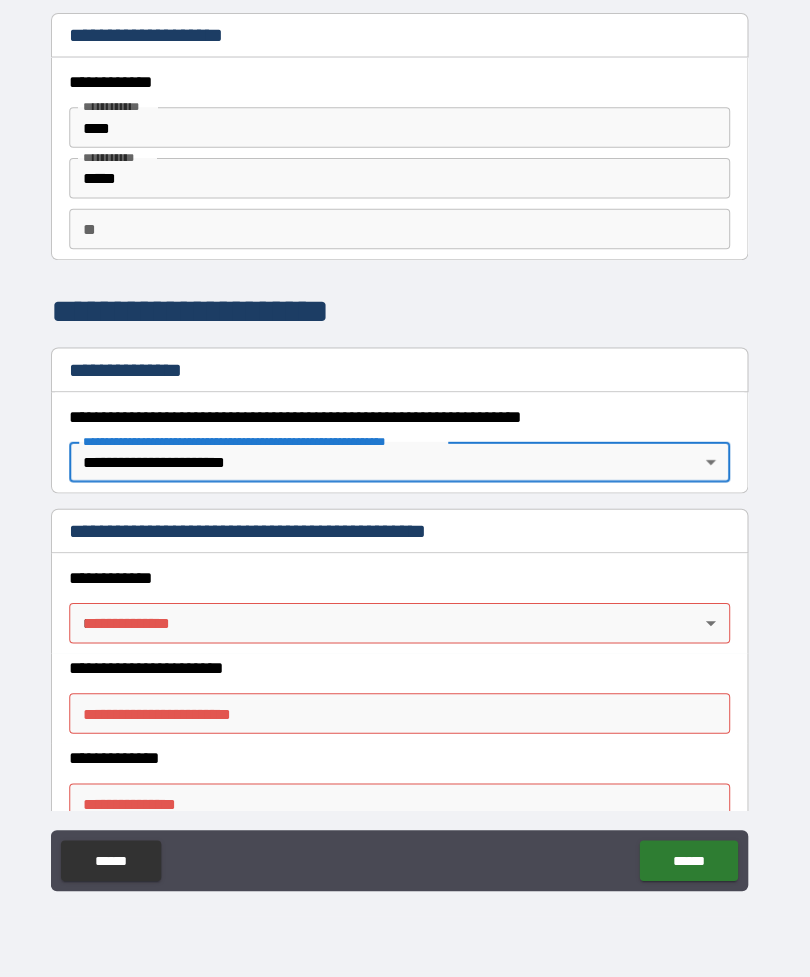 click on "**********" at bounding box center (405, 456) 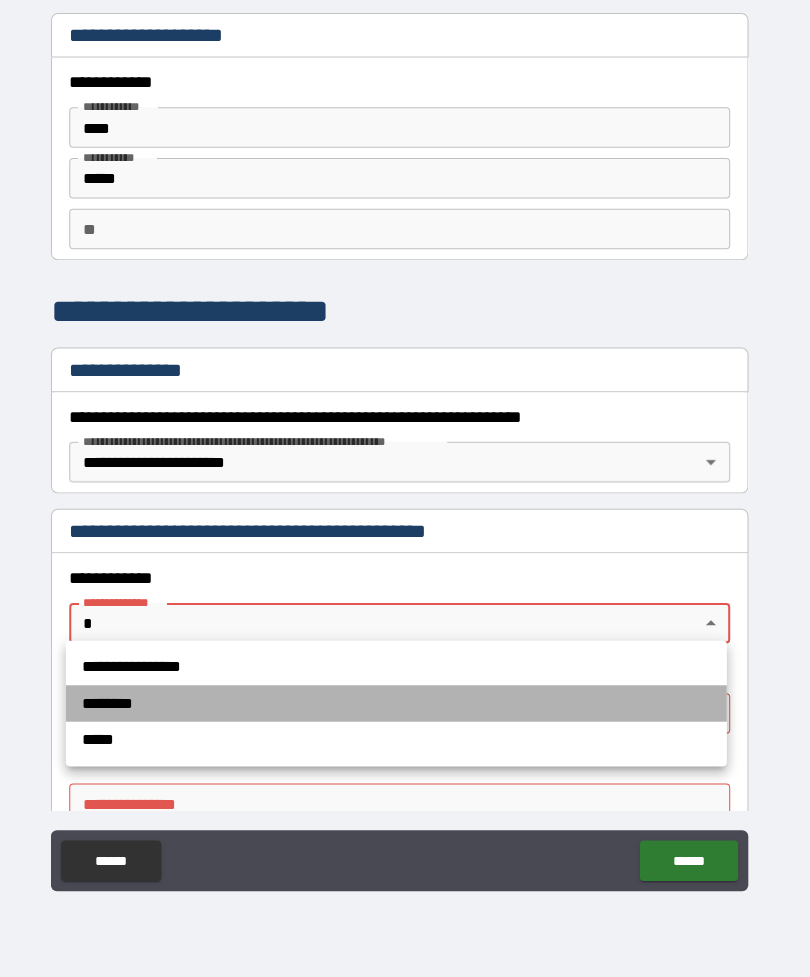 click on "********" at bounding box center (402, 707) 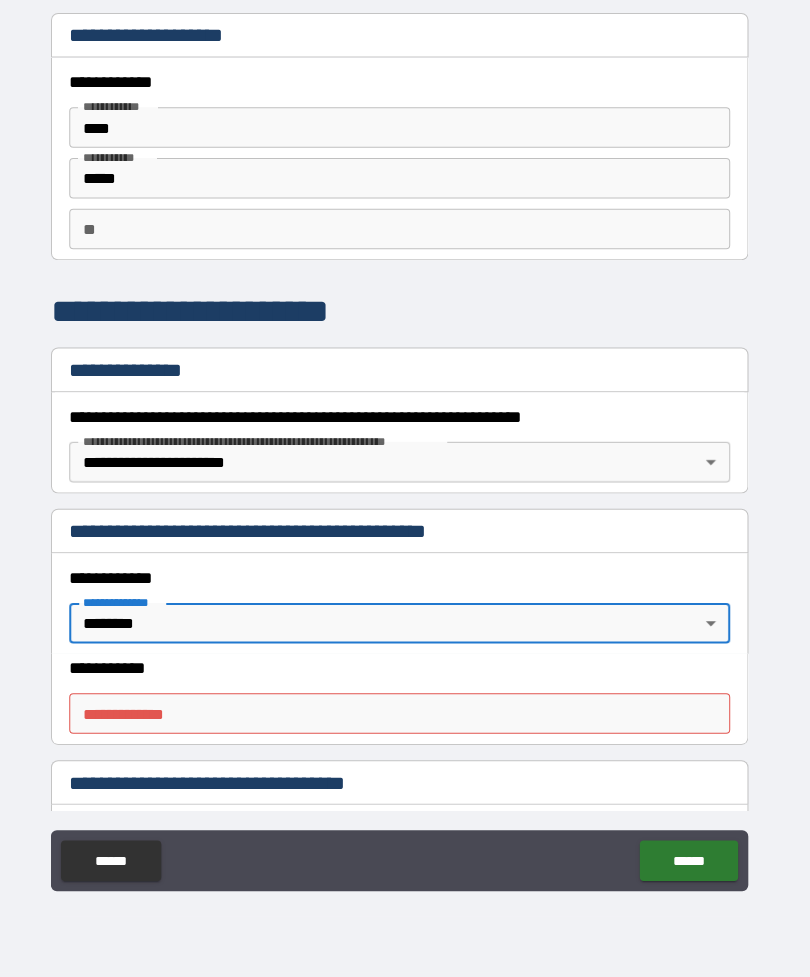 click on "**********" at bounding box center [405, 717] 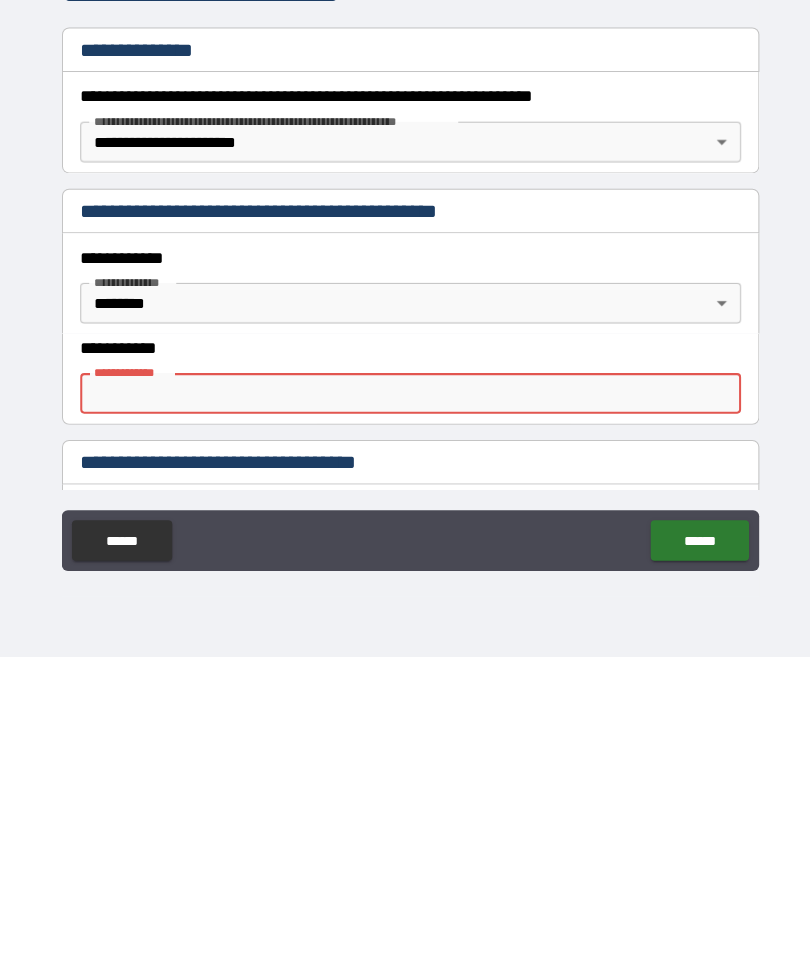 scroll, scrollTop: 0, scrollLeft: 0, axis: both 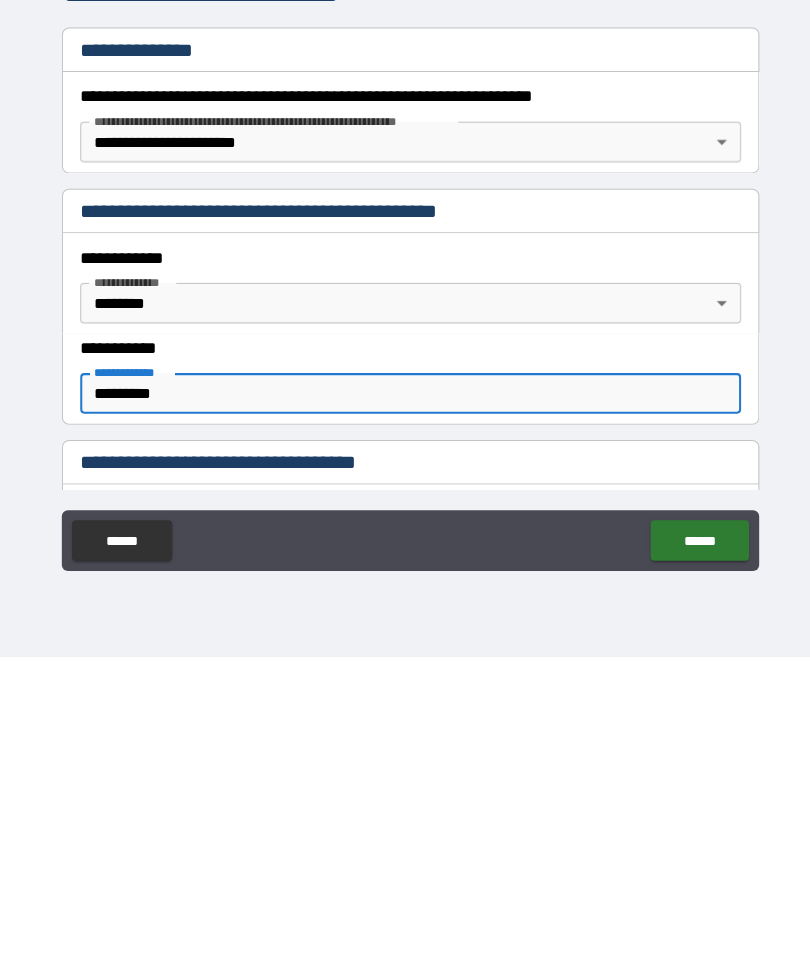 click on "******" at bounding box center (690, 862) 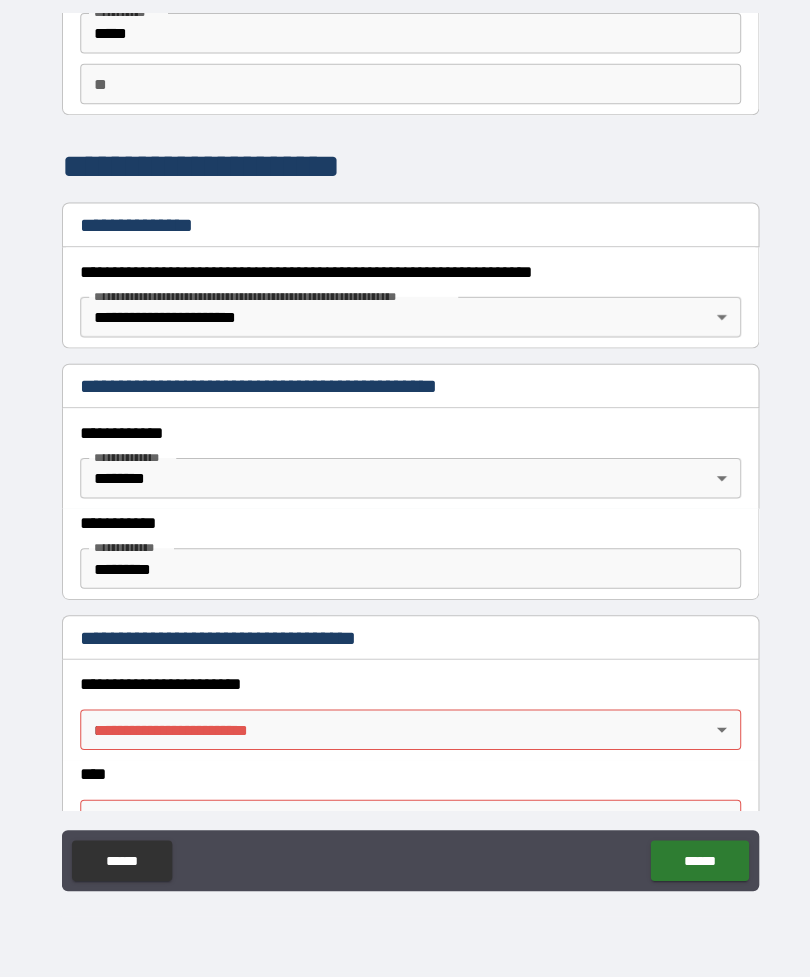 scroll, scrollTop: 124, scrollLeft: 0, axis: vertical 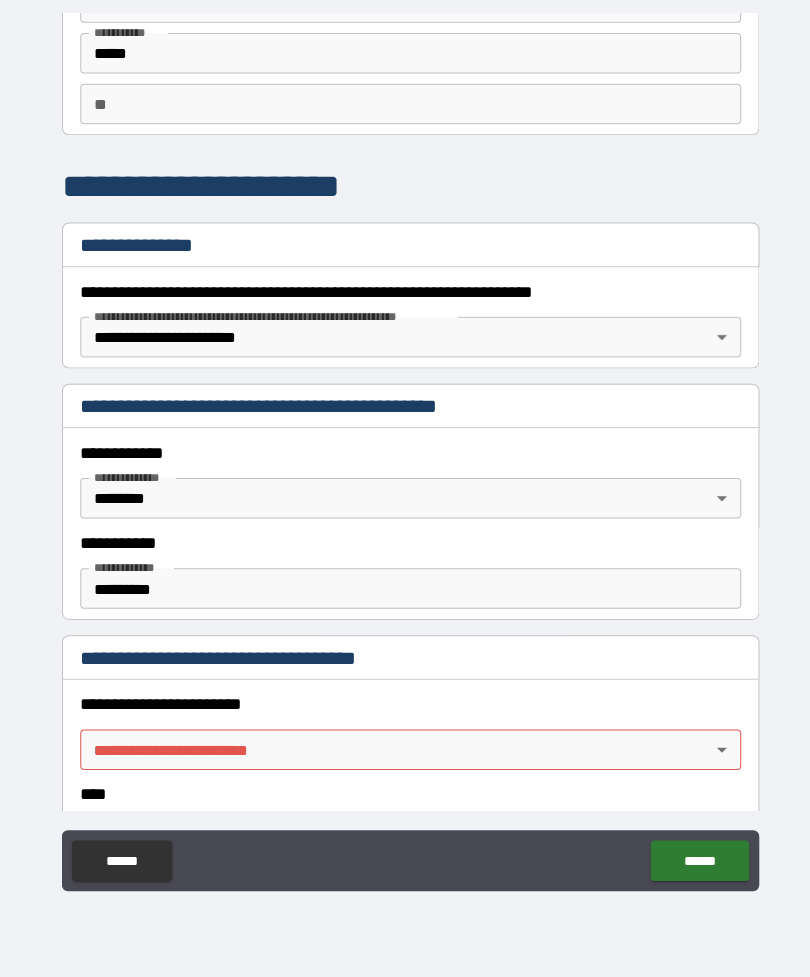 click on "**********" at bounding box center [405, 456] 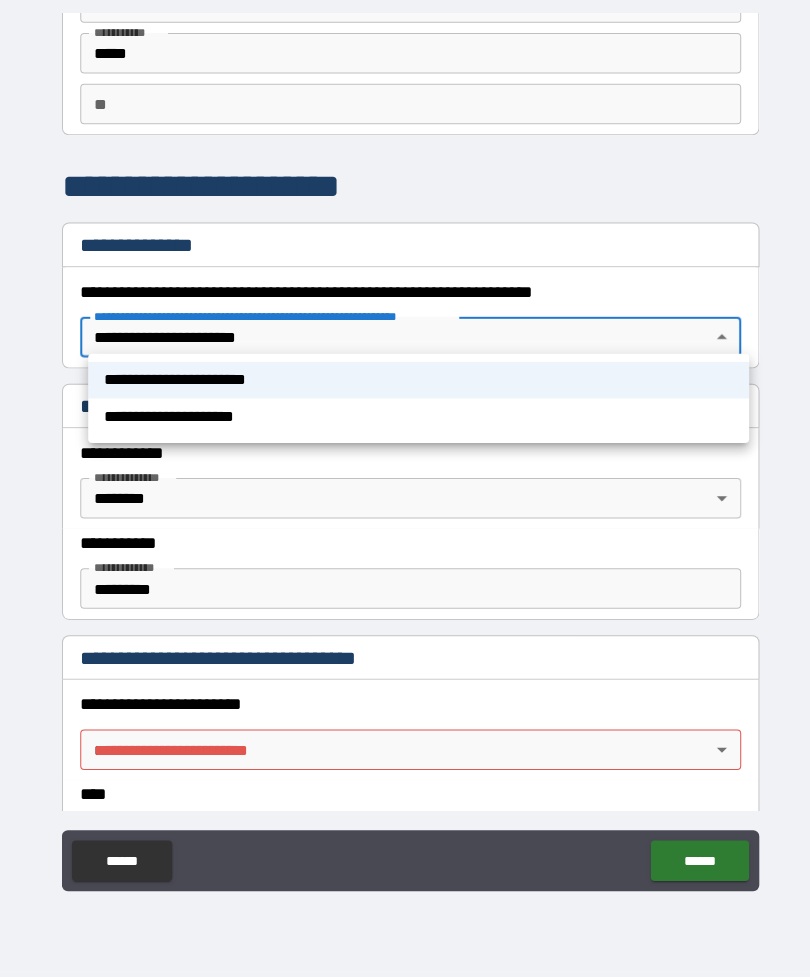 click on "**********" at bounding box center (413, 388) 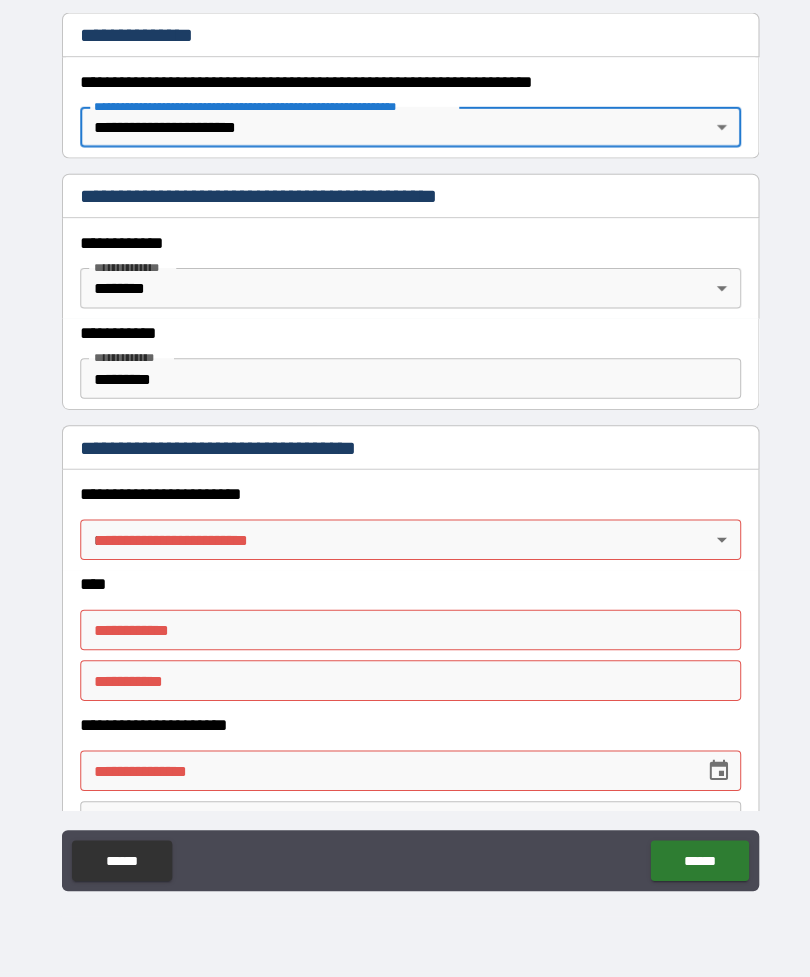 scroll, scrollTop: 373, scrollLeft: 0, axis: vertical 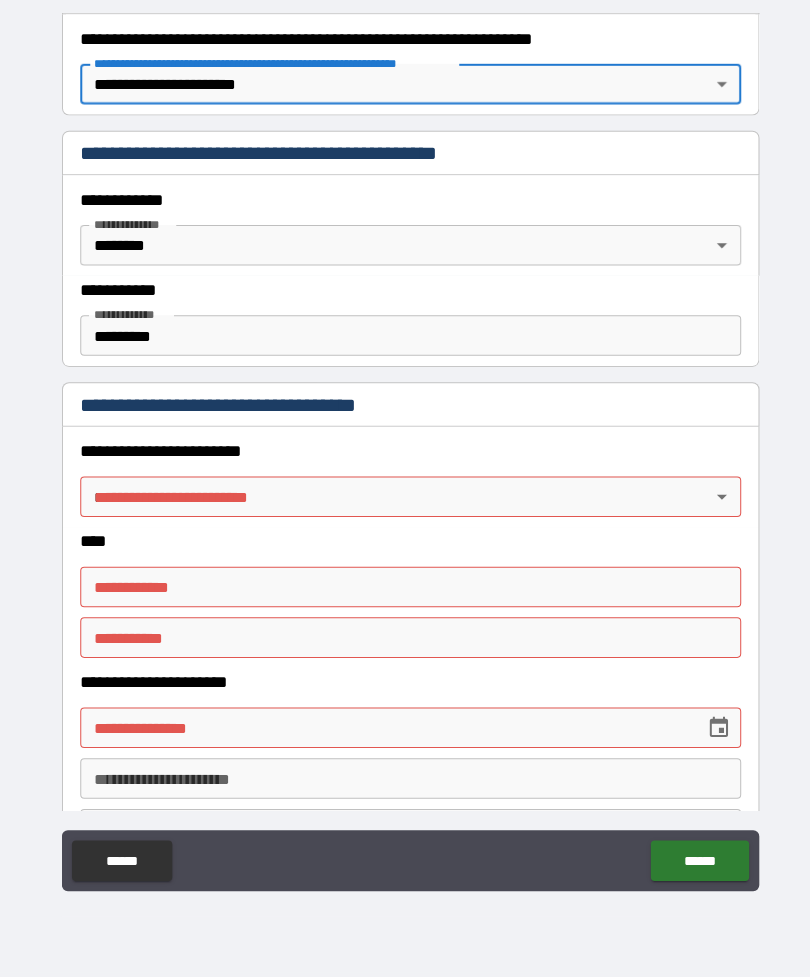 click on "**********" at bounding box center (405, 456) 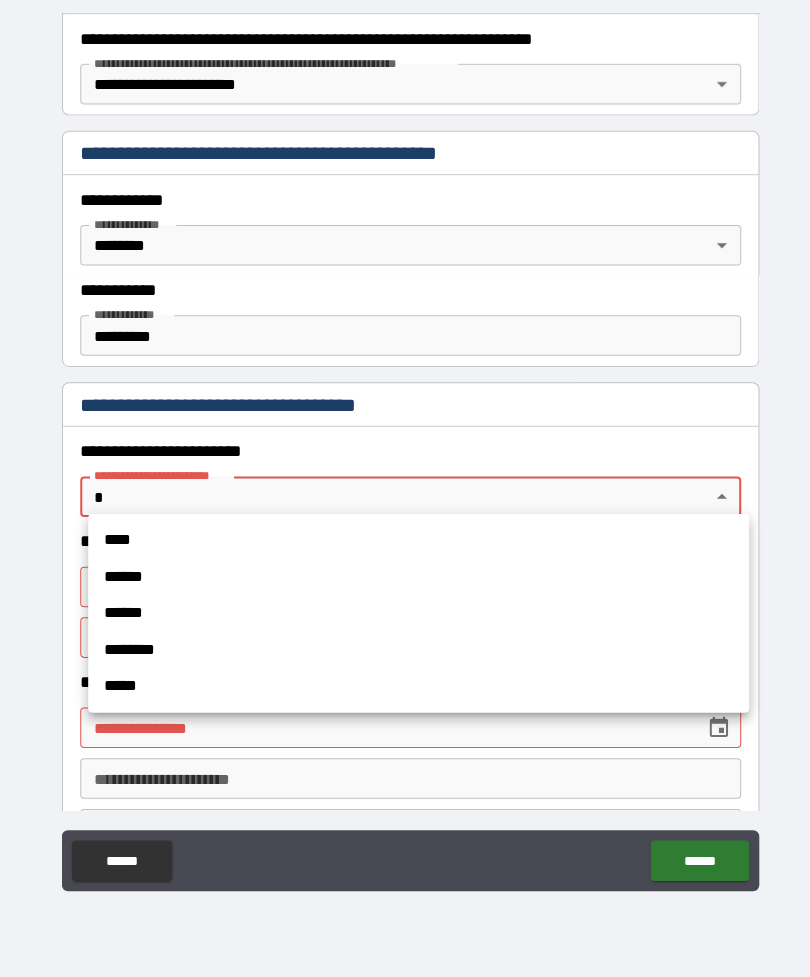 click on "****" at bounding box center [413, 546] 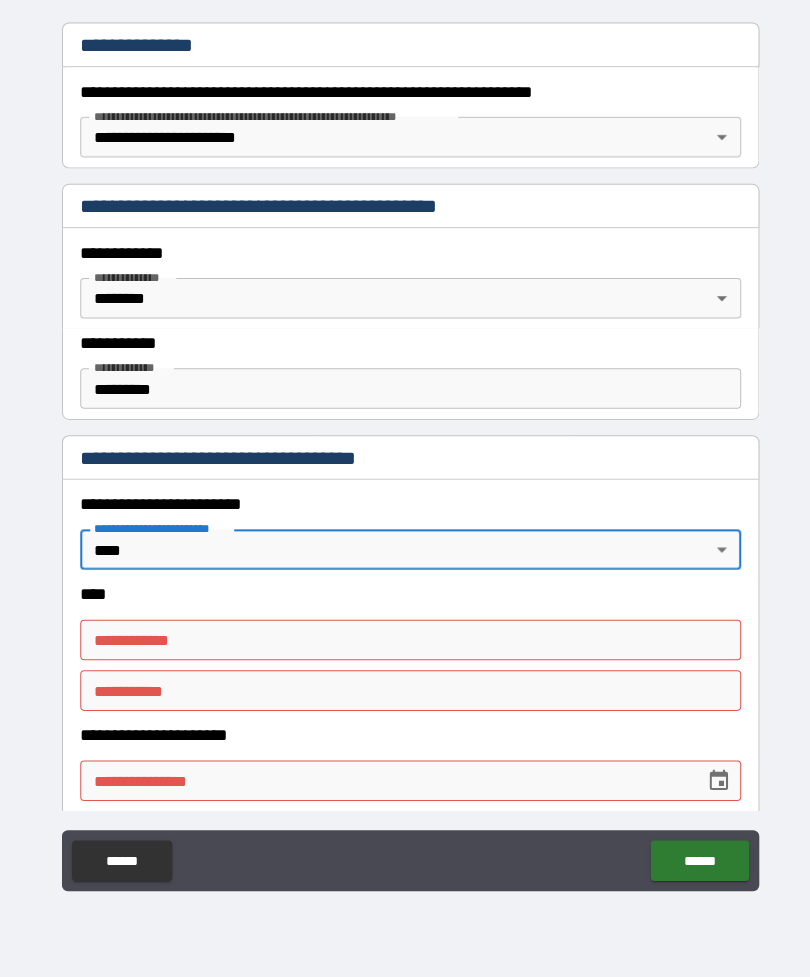 scroll, scrollTop: 320, scrollLeft: 0, axis: vertical 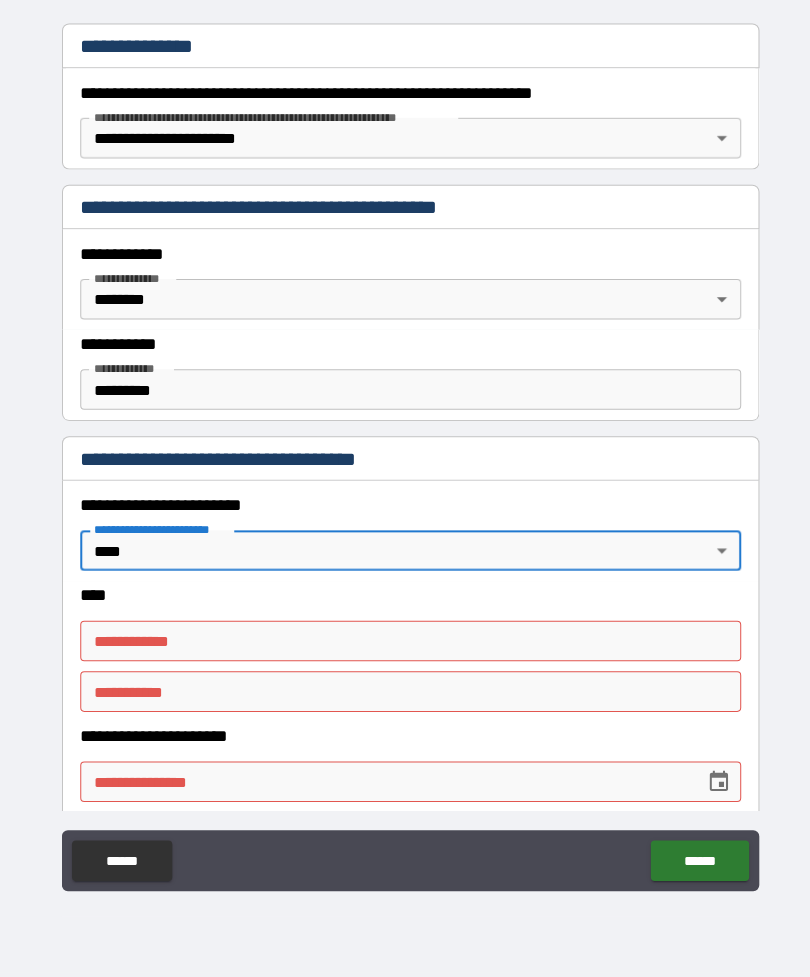 click on "**********" at bounding box center (405, 456) 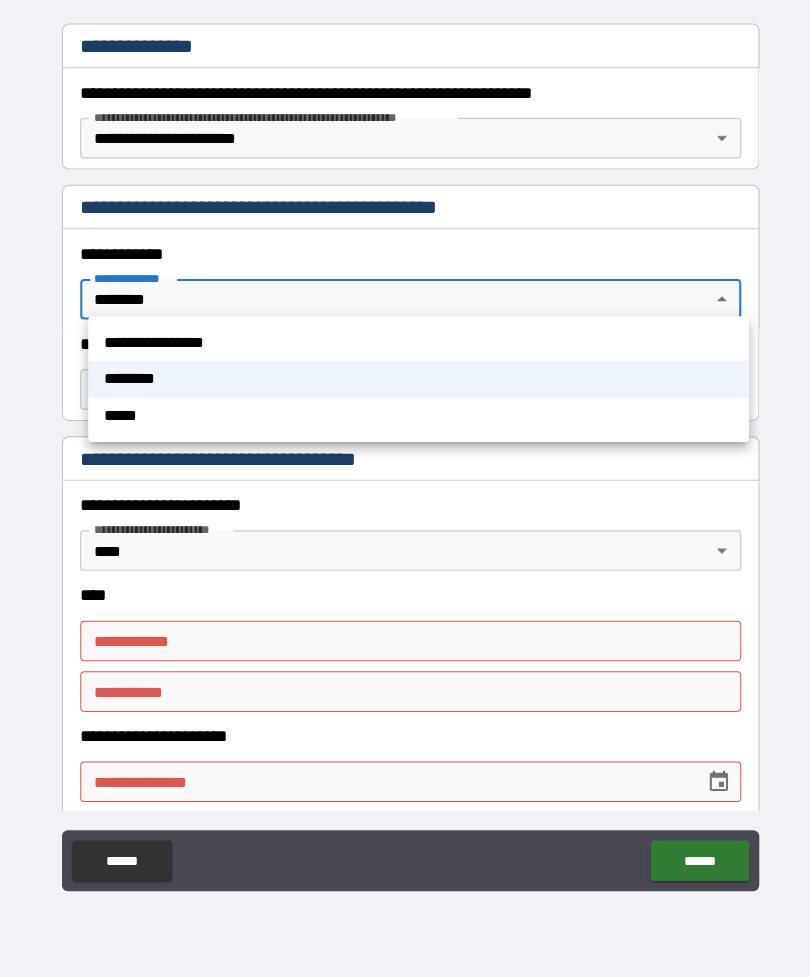 click on "*****" at bounding box center (413, 423) 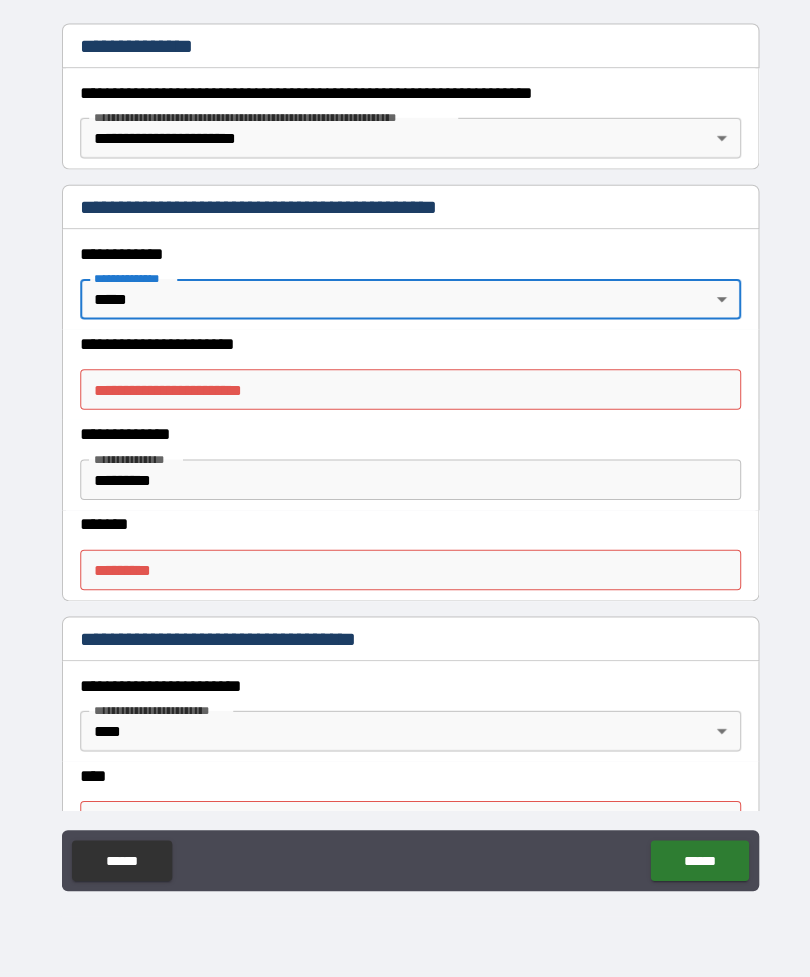 click on "**********" at bounding box center [405, 456] 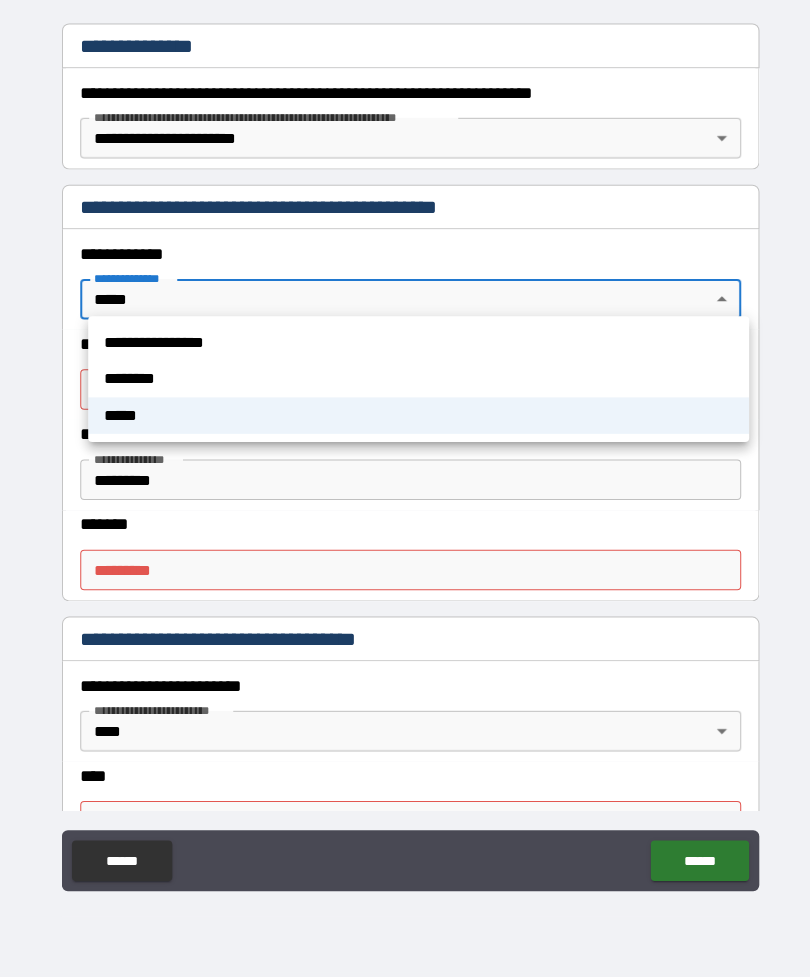 click on "********" at bounding box center (413, 387) 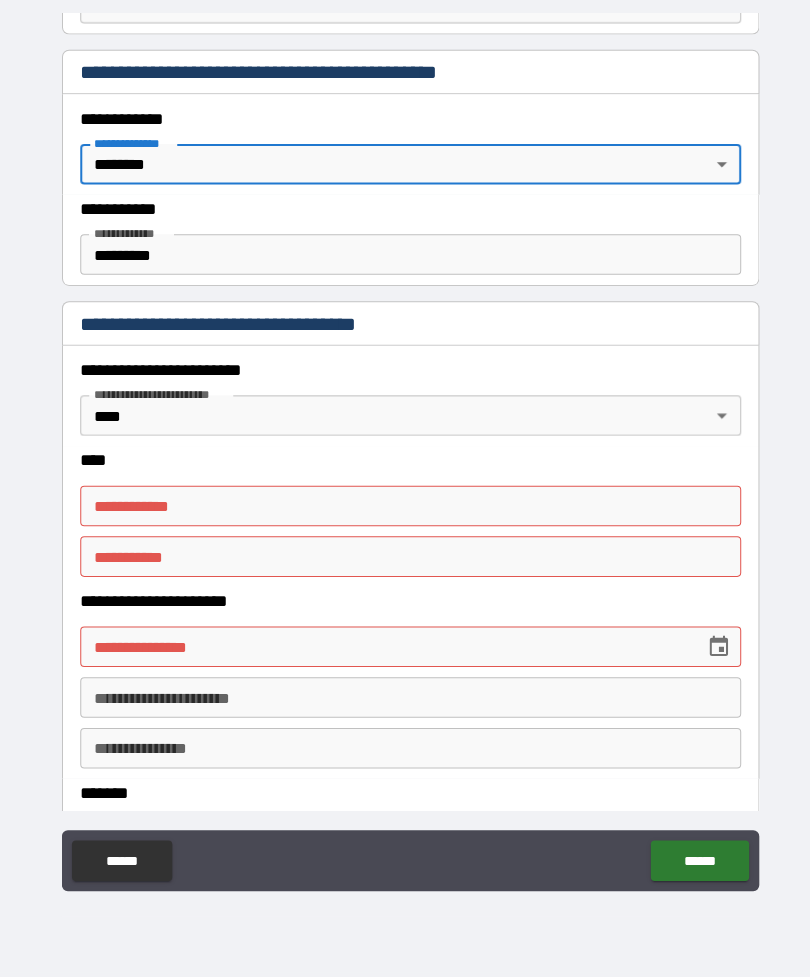 scroll, scrollTop: 447, scrollLeft: 0, axis: vertical 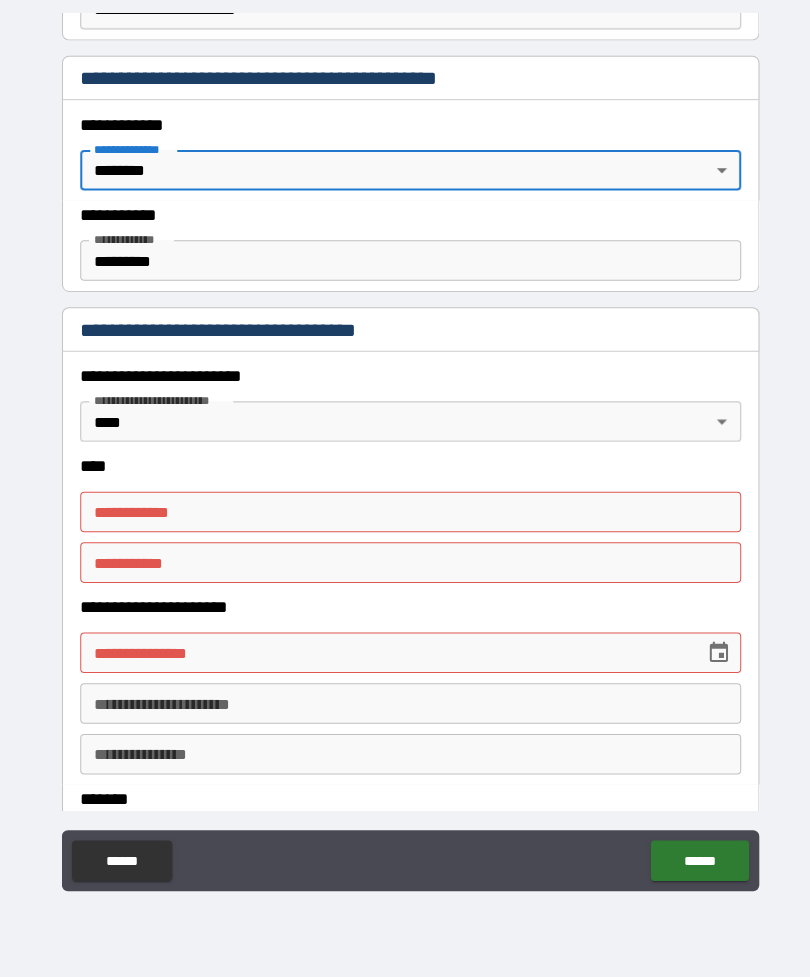 click on "**********" at bounding box center (405, 518) 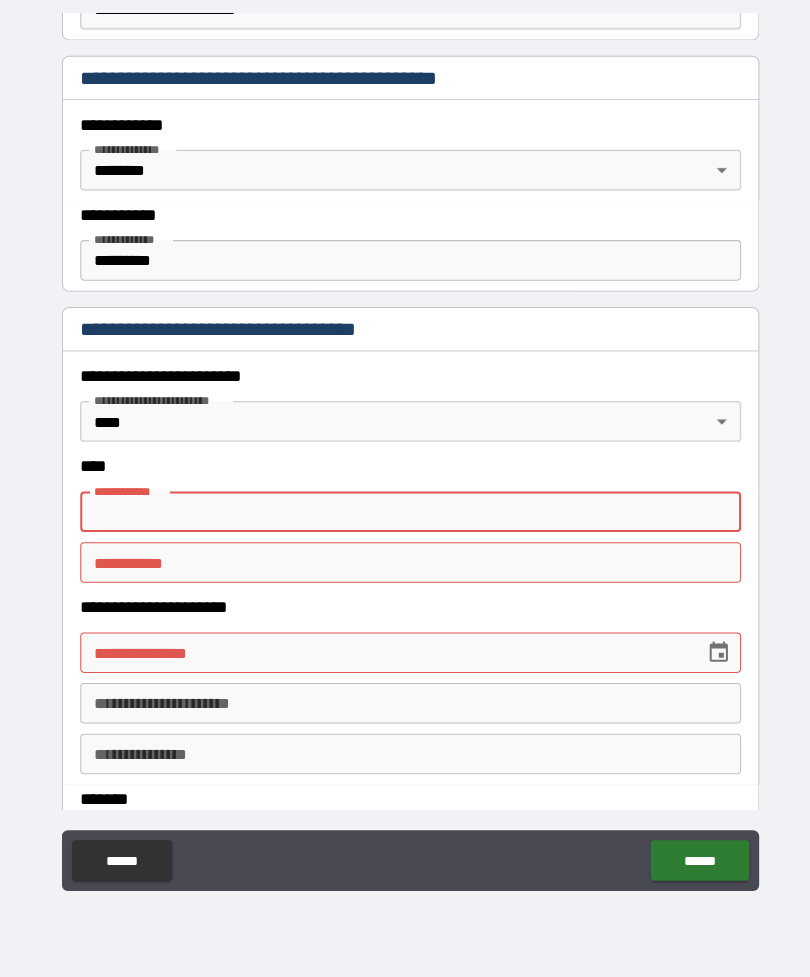 click on "**********" at bounding box center [405, 518] 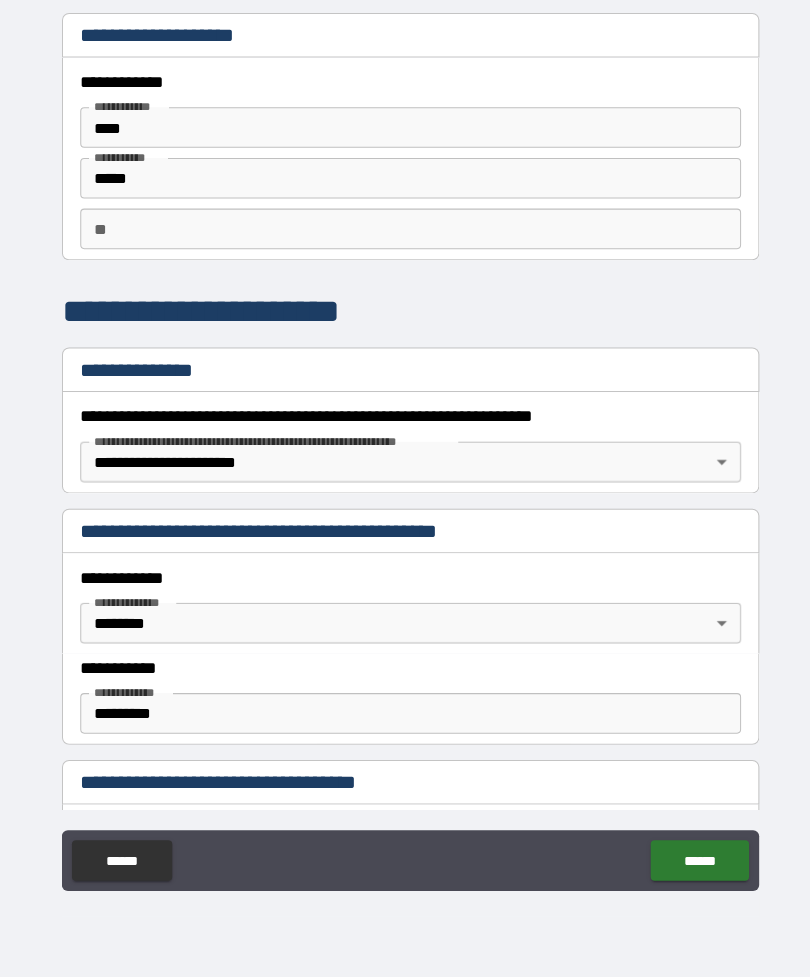 scroll, scrollTop: 0, scrollLeft: 0, axis: both 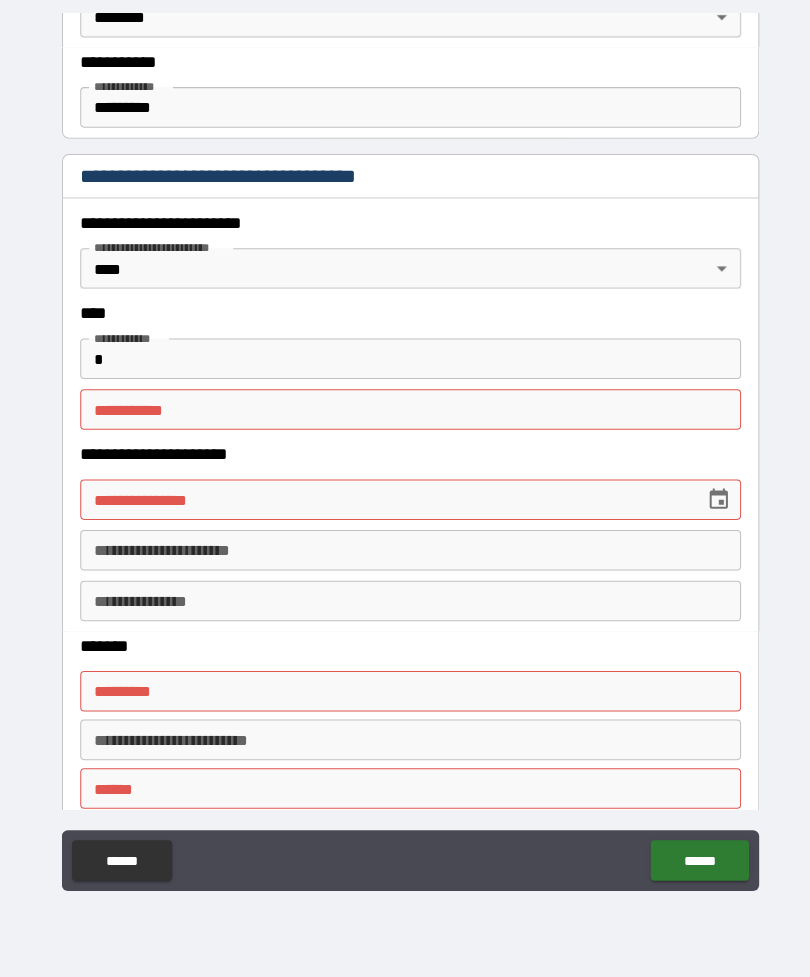 click on "*" at bounding box center (405, 367) 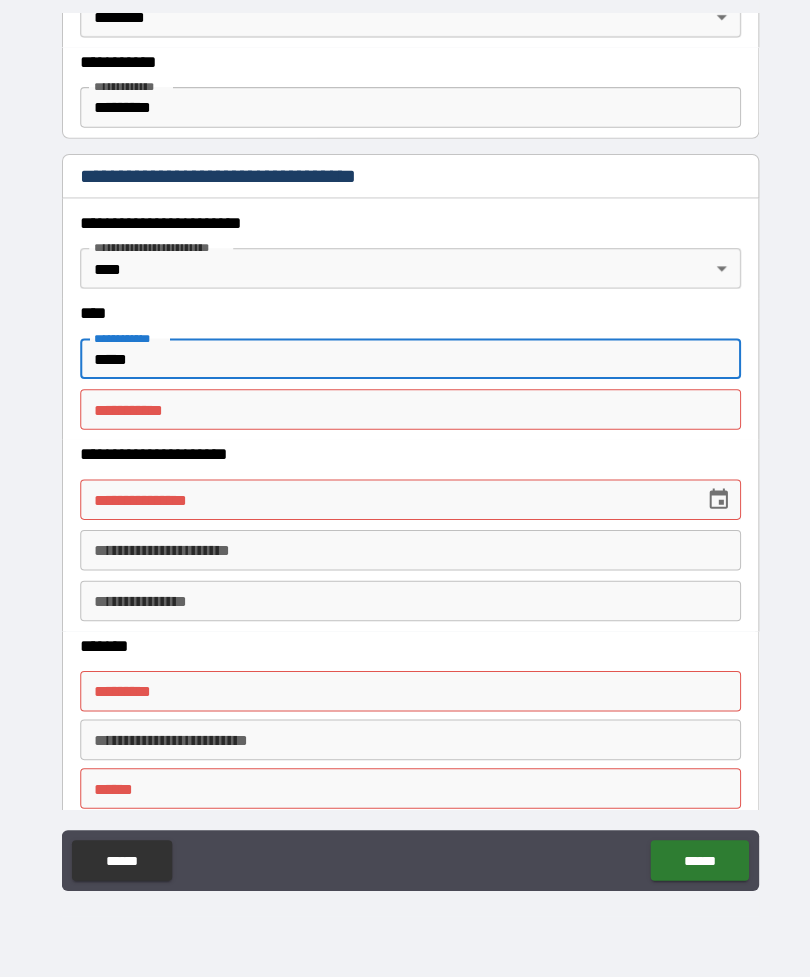 click on "*********   * *********   *" at bounding box center [405, 417] 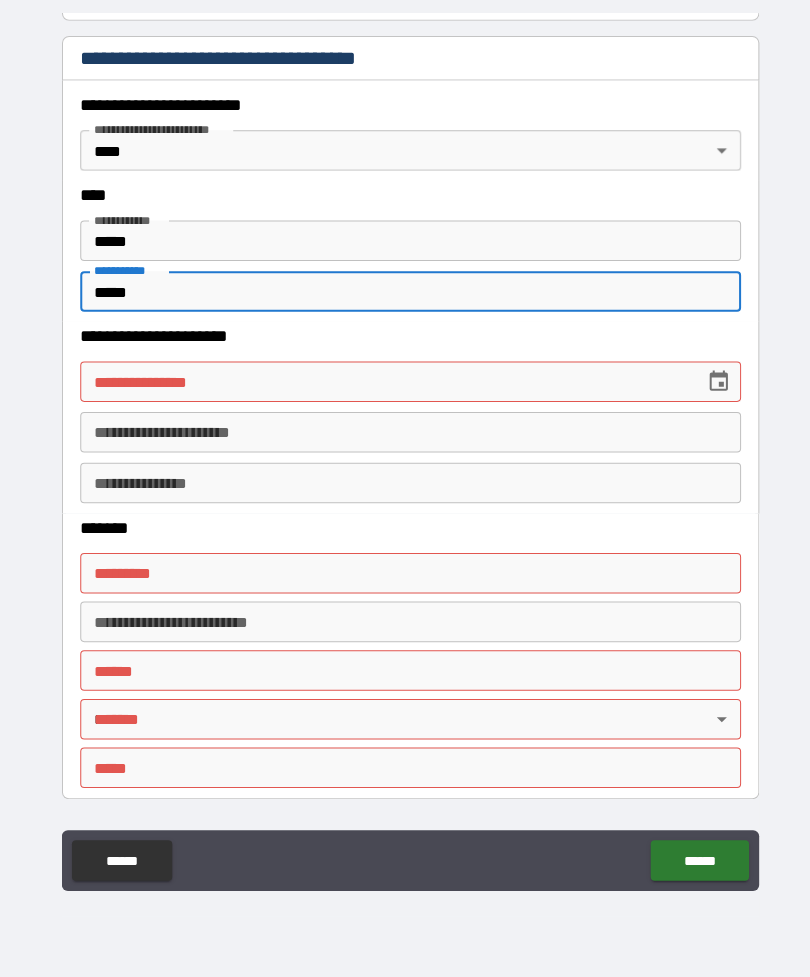 scroll, scrollTop: 716, scrollLeft: 0, axis: vertical 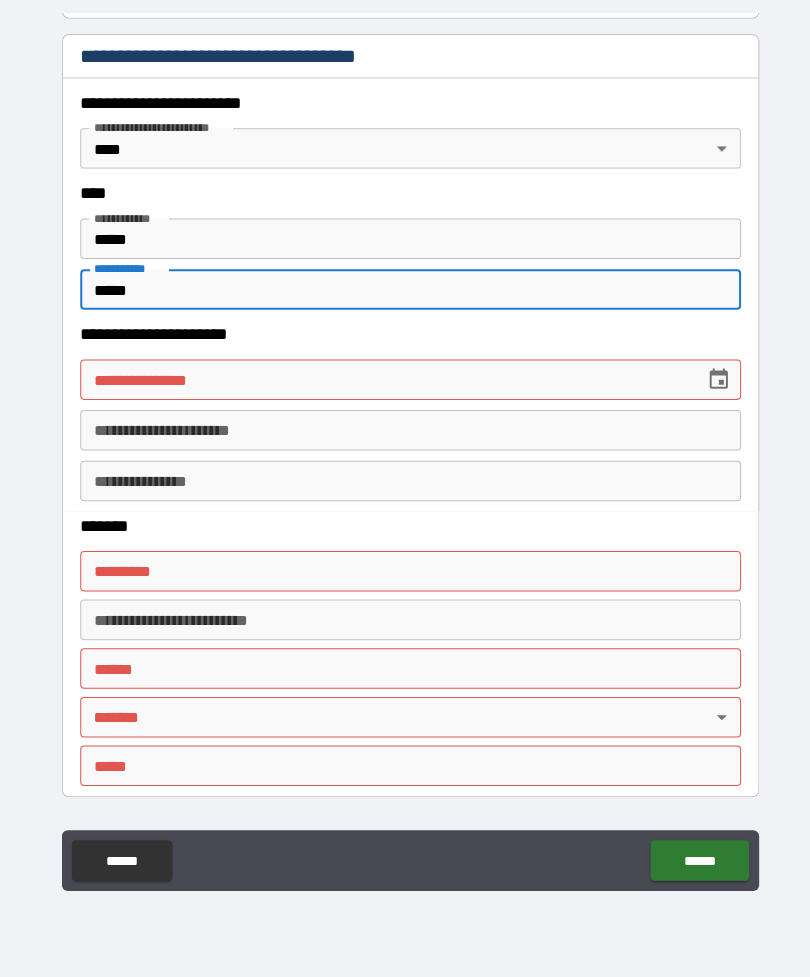 click on "**********" at bounding box center [380, 388] 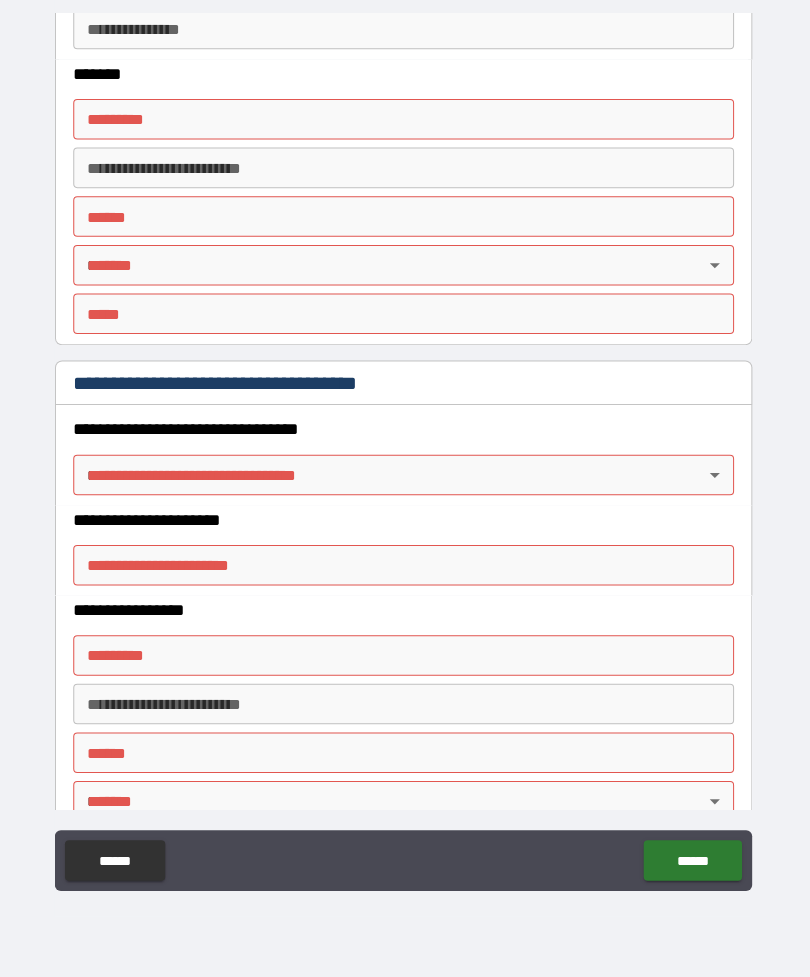 scroll, scrollTop: 1165, scrollLeft: 0, axis: vertical 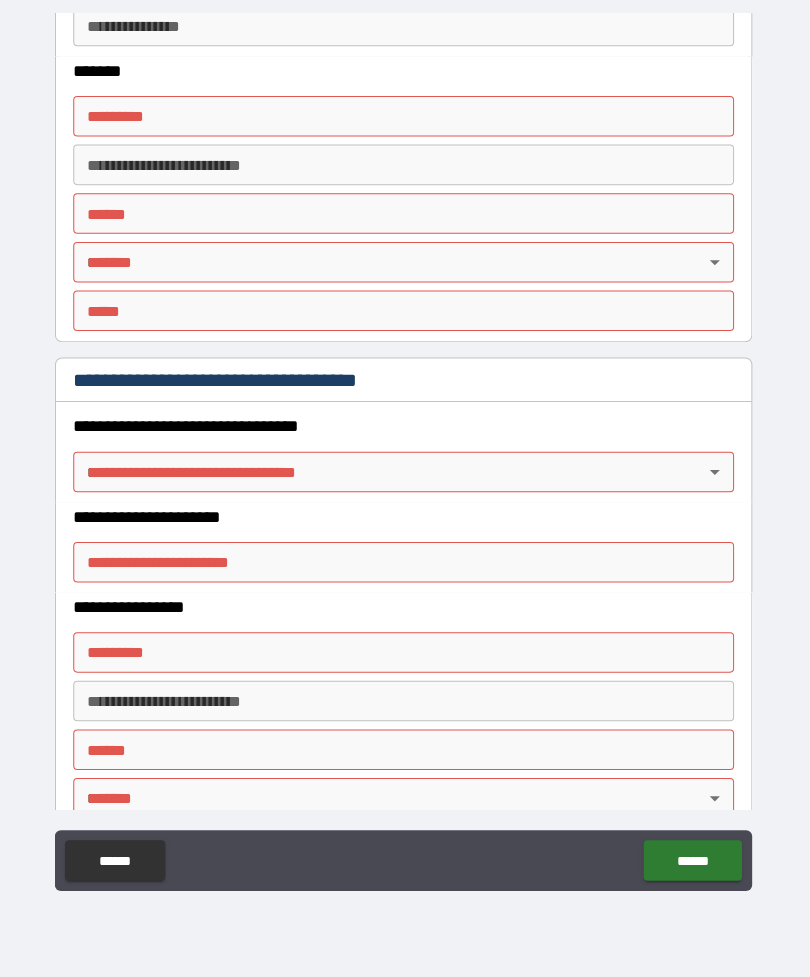 click on "**********" at bounding box center (405, 456) 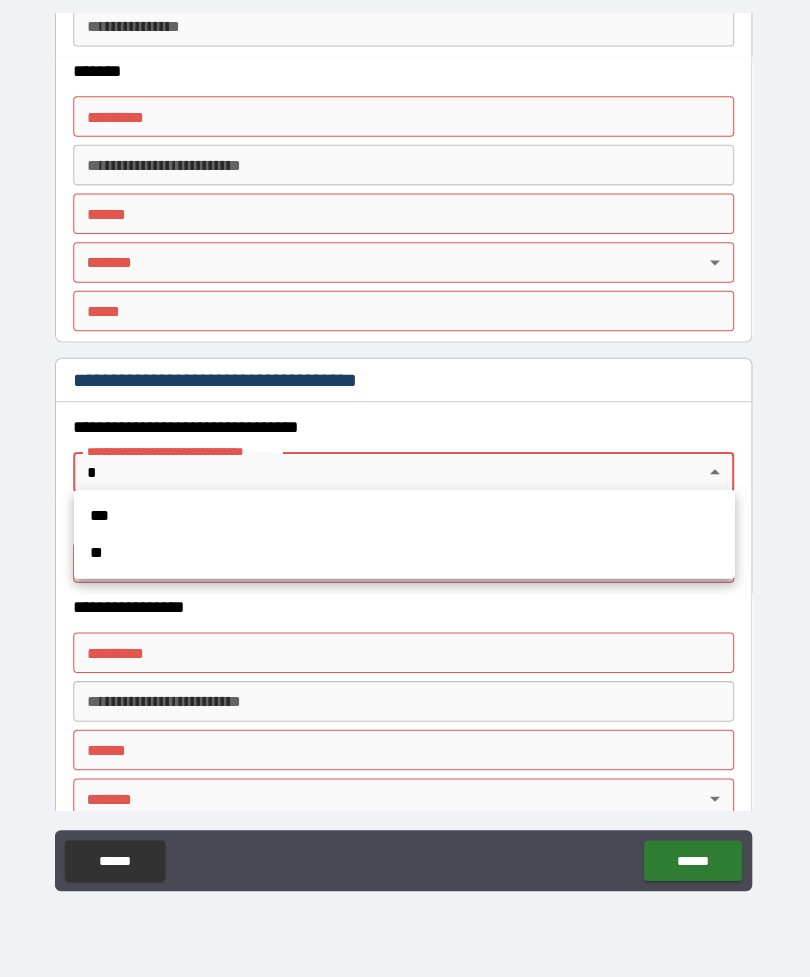 click on "**" at bounding box center [406, 558] 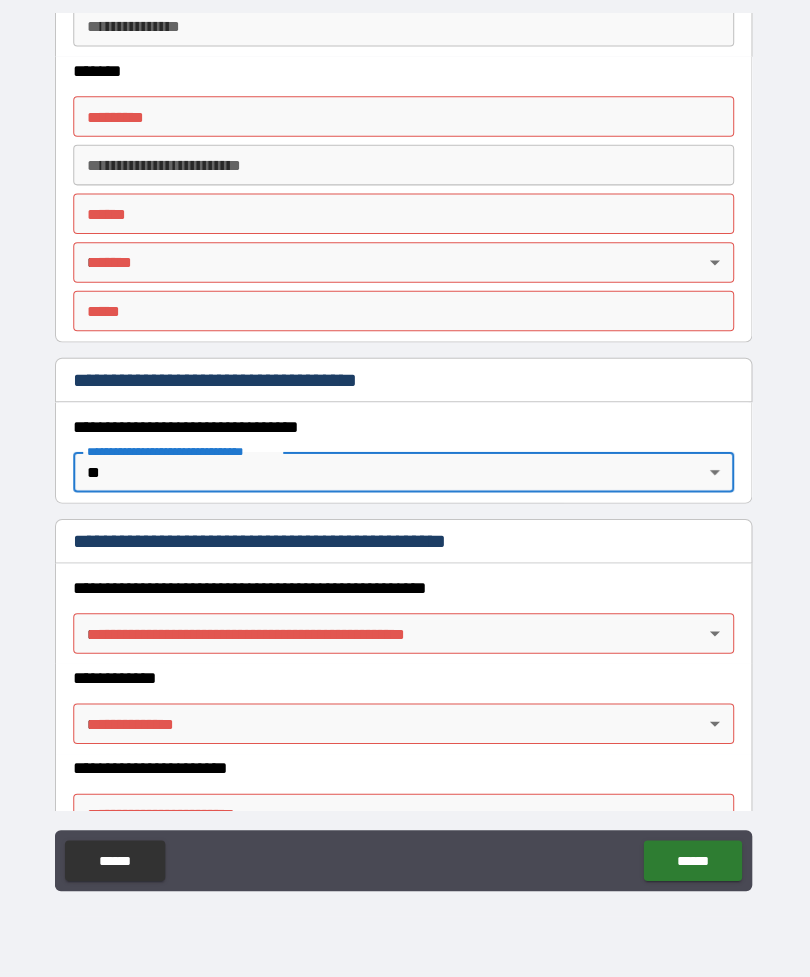 click on "**********" at bounding box center [405, 456] 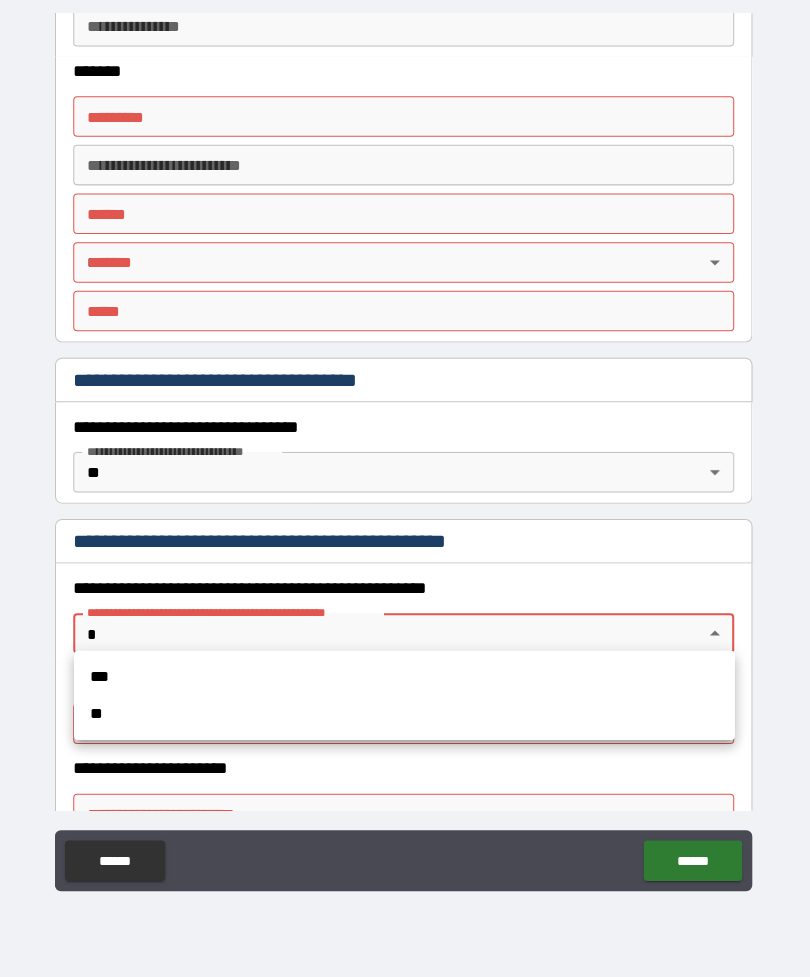 click on "**" at bounding box center [406, 717] 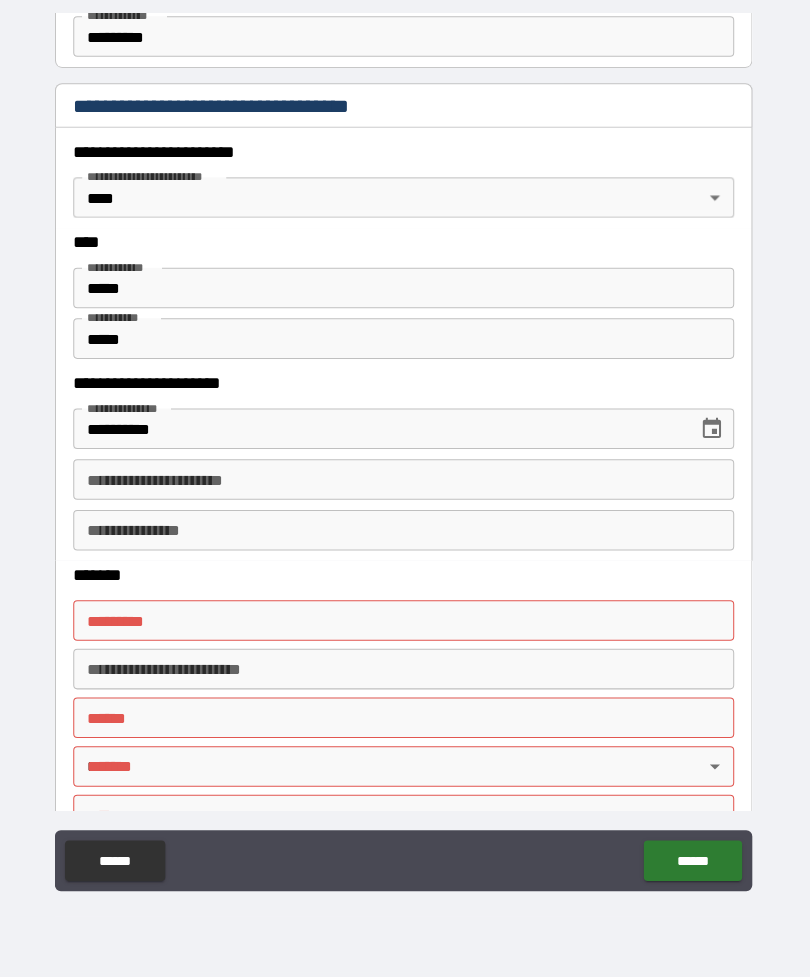 scroll, scrollTop: 667, scrollLeft: 0, axis: vertical 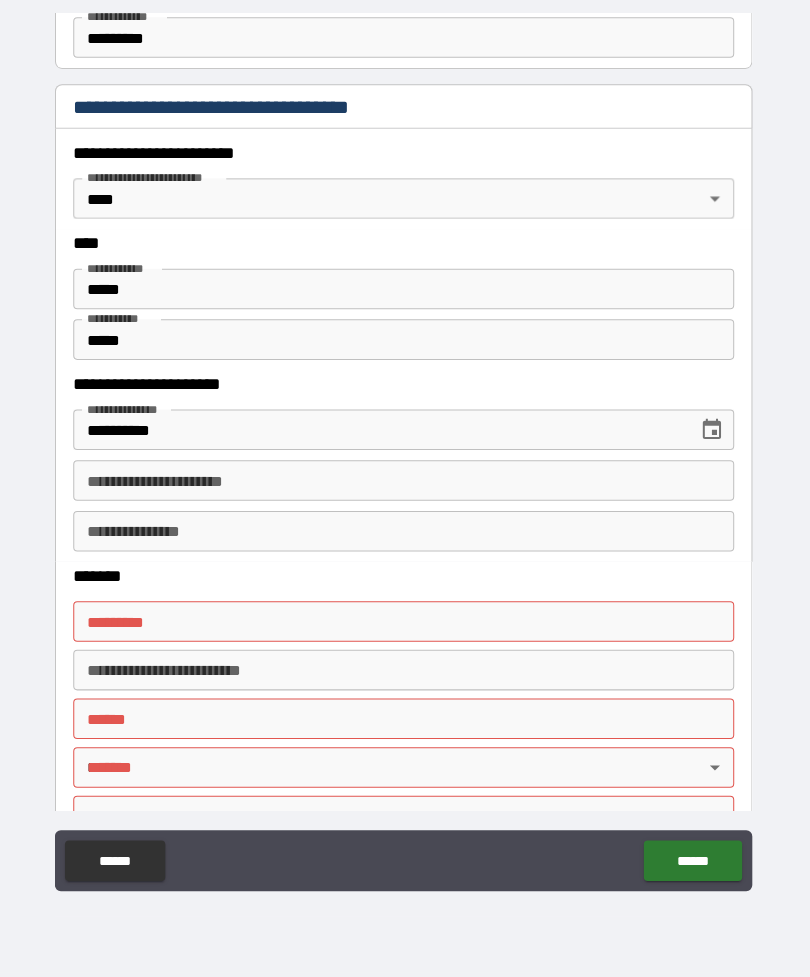 click on "*******   *" at bounding box center (405, 626) 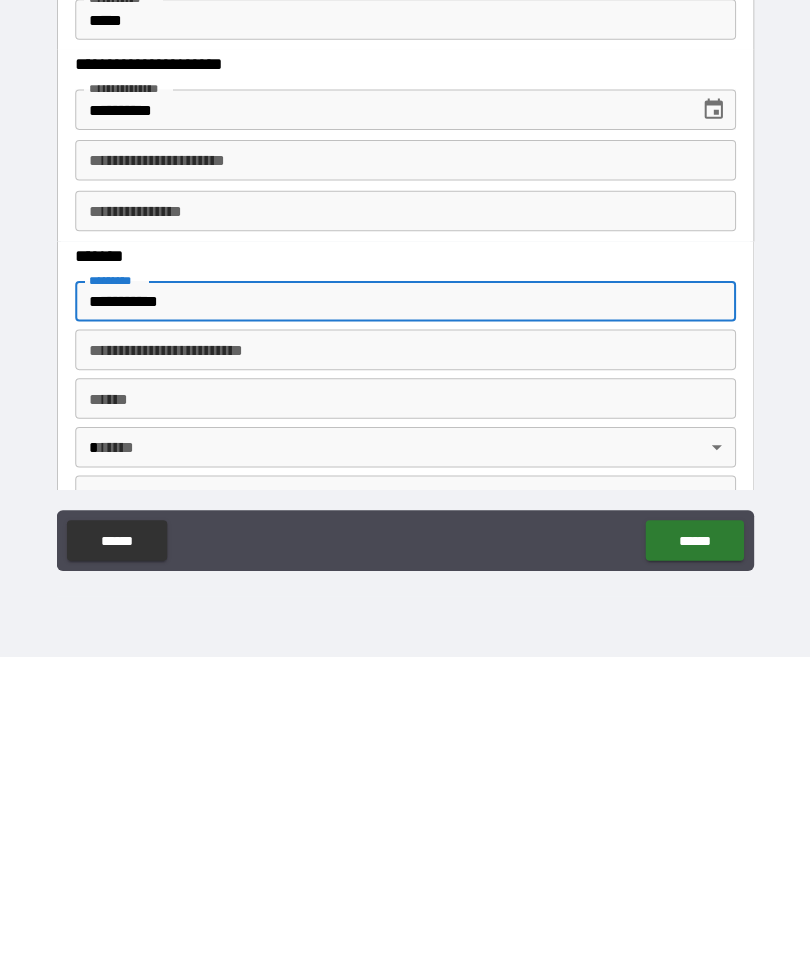 click on "****   *" at bounding box center [405, 722] 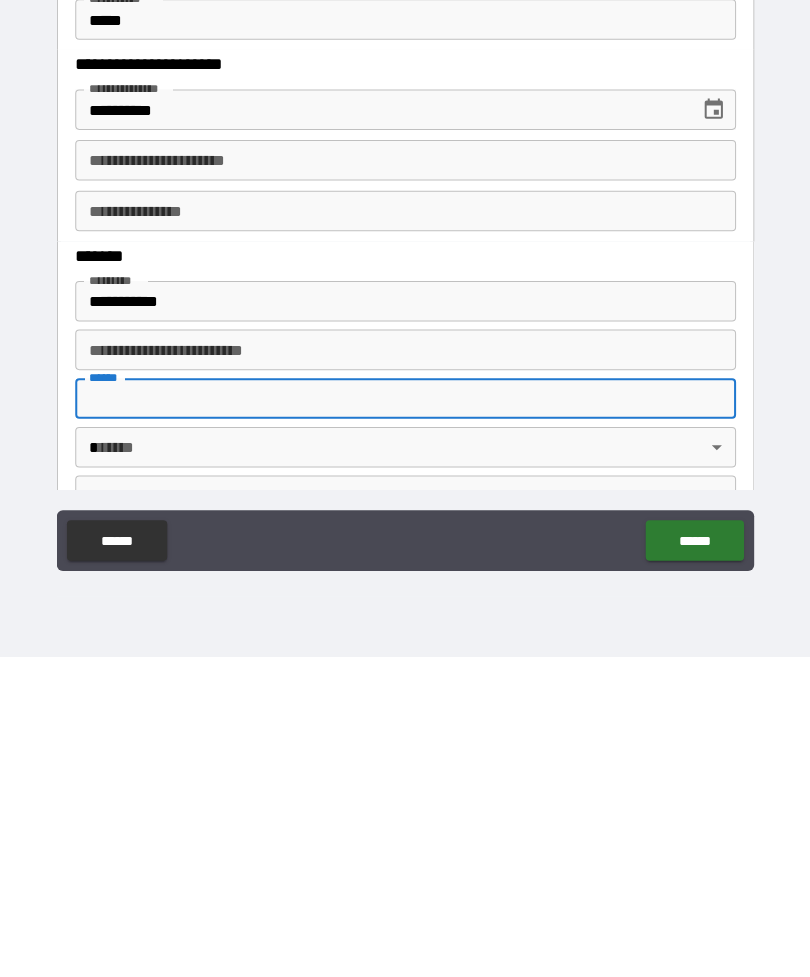 click on "**********" at bounding box center [405, 674] 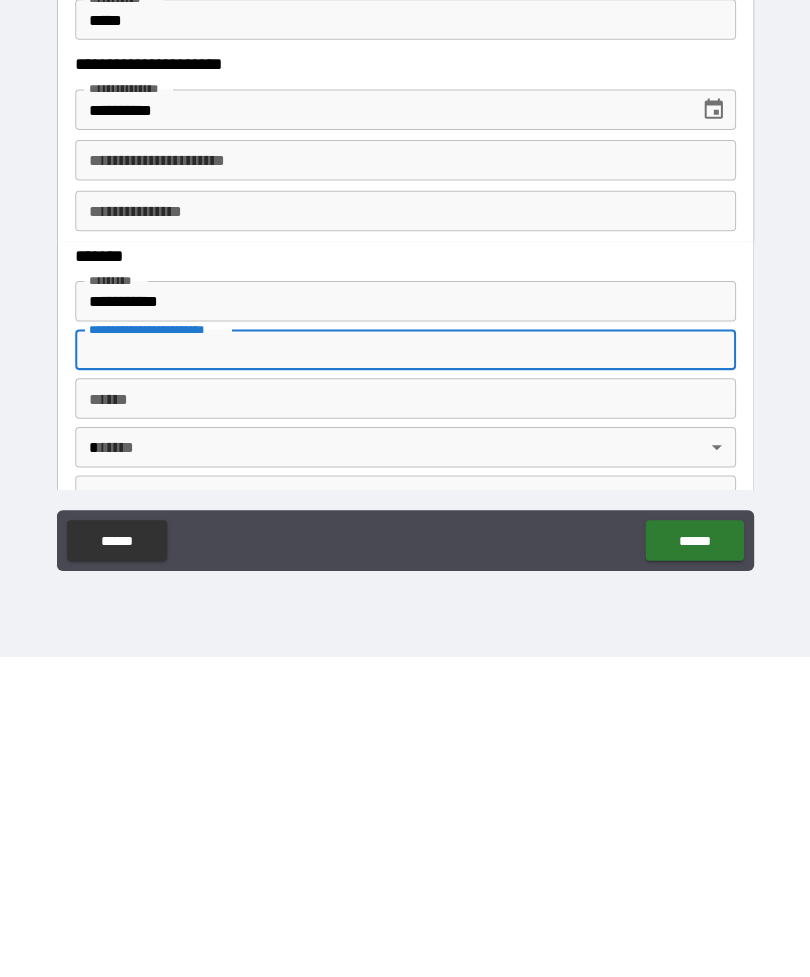 click on "****   * ****   *" at bounding box center (405, 722) 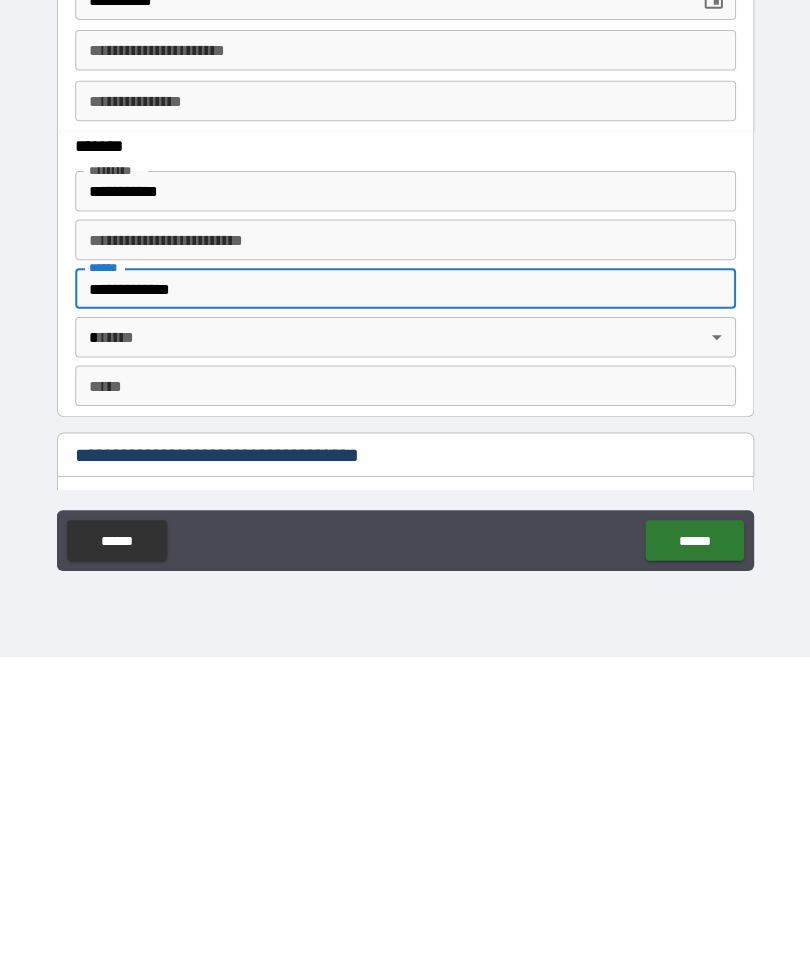 scroll, scrollTop: 789, scrollLeft: 0, axis: vertical 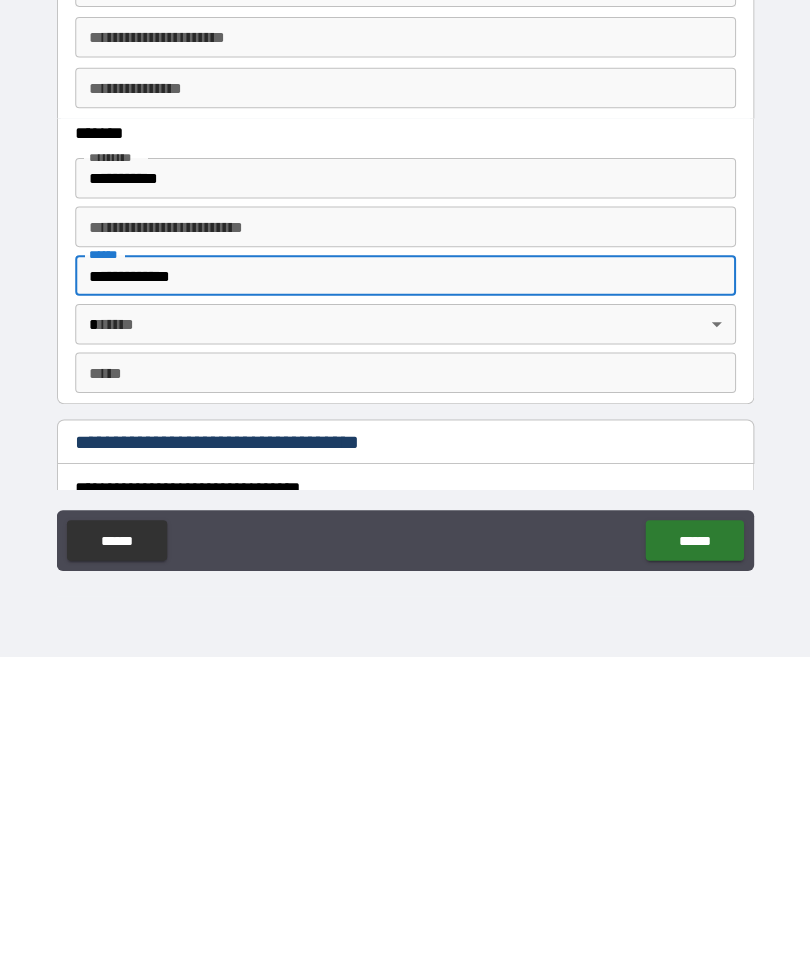 click on "**********" at bounding box center [405, 456] 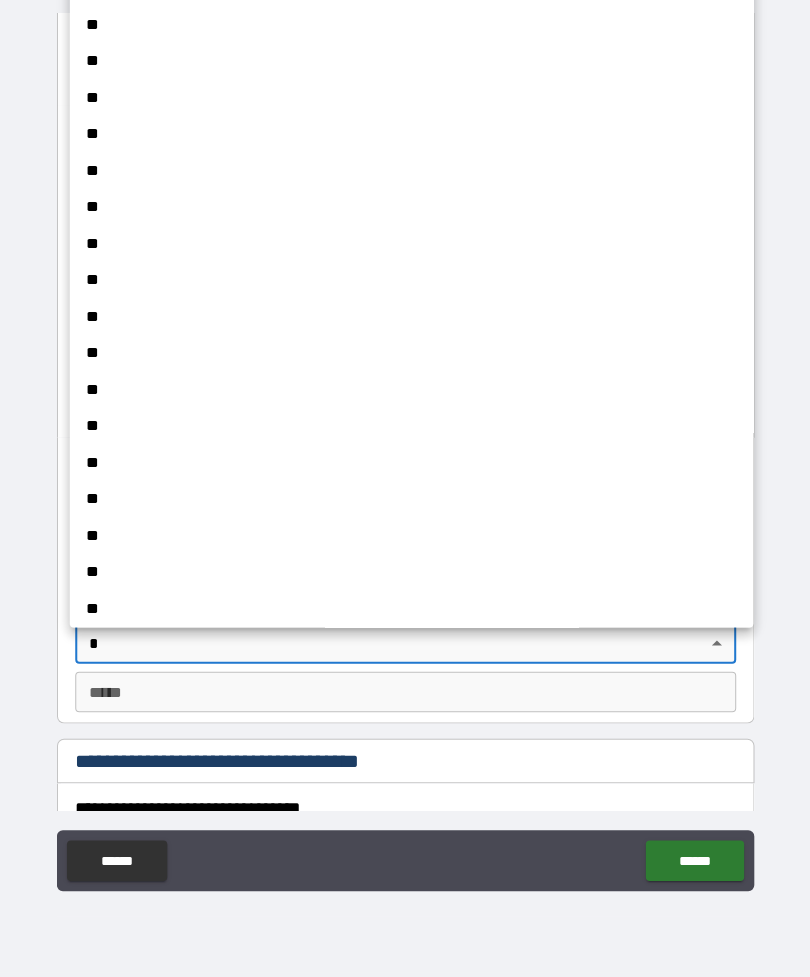 click at bounding box center [405, 488] 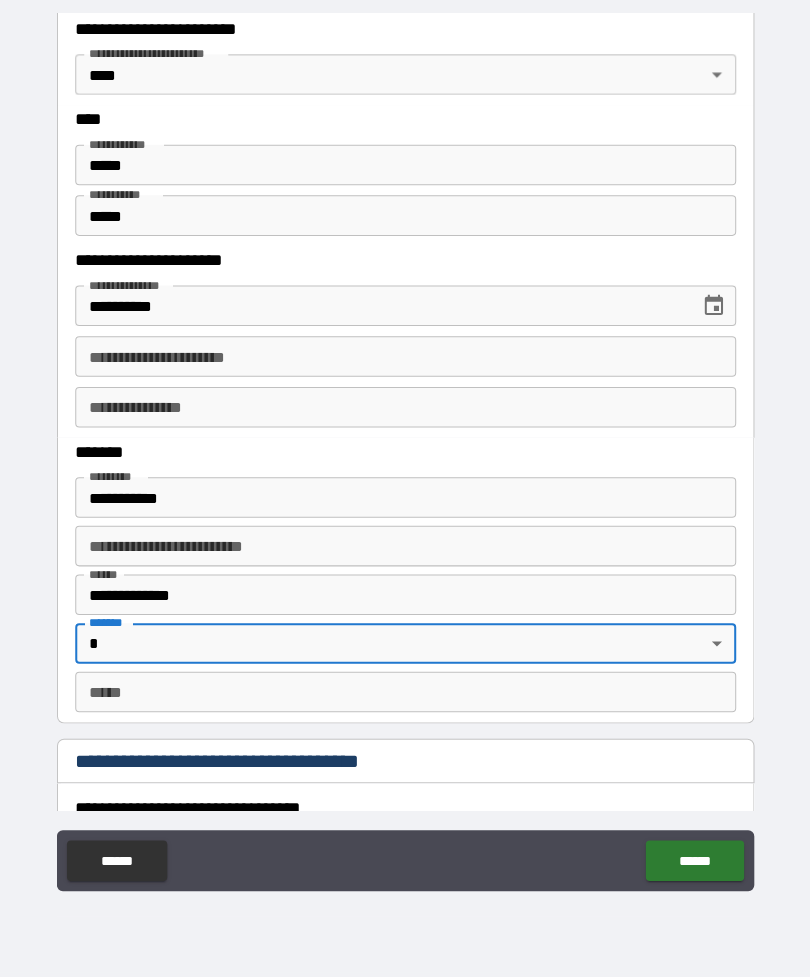 click on "**********" at bounding box center [405, 456] 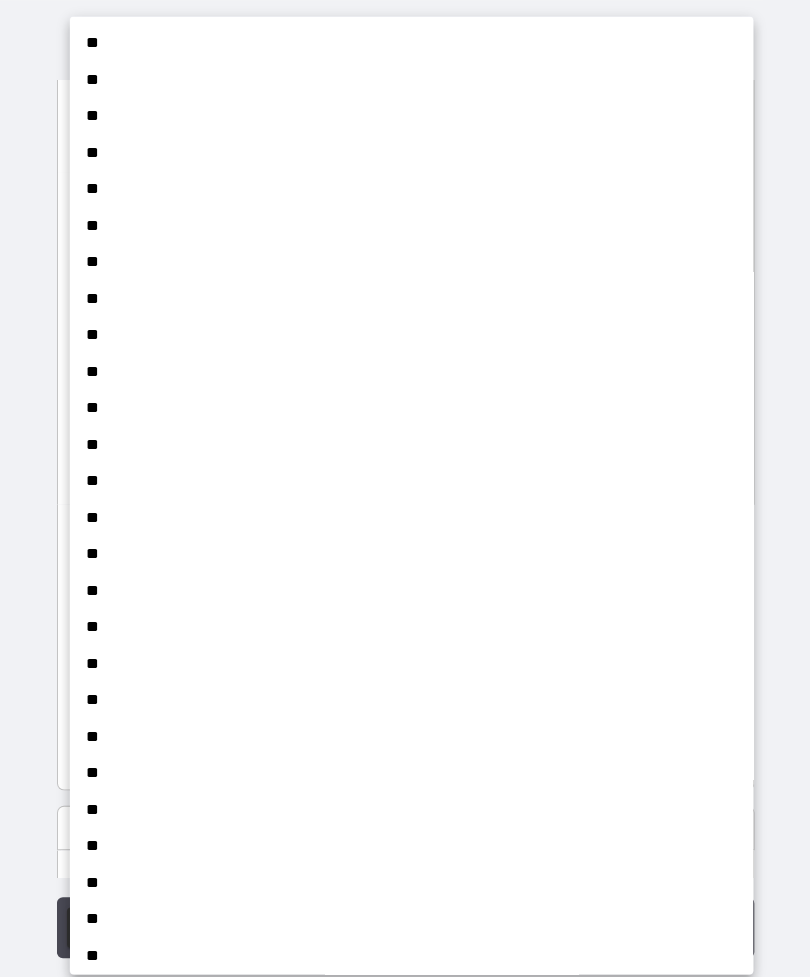 scroll, scrollTop: 9, scrollLeft: 0, axis: vertical 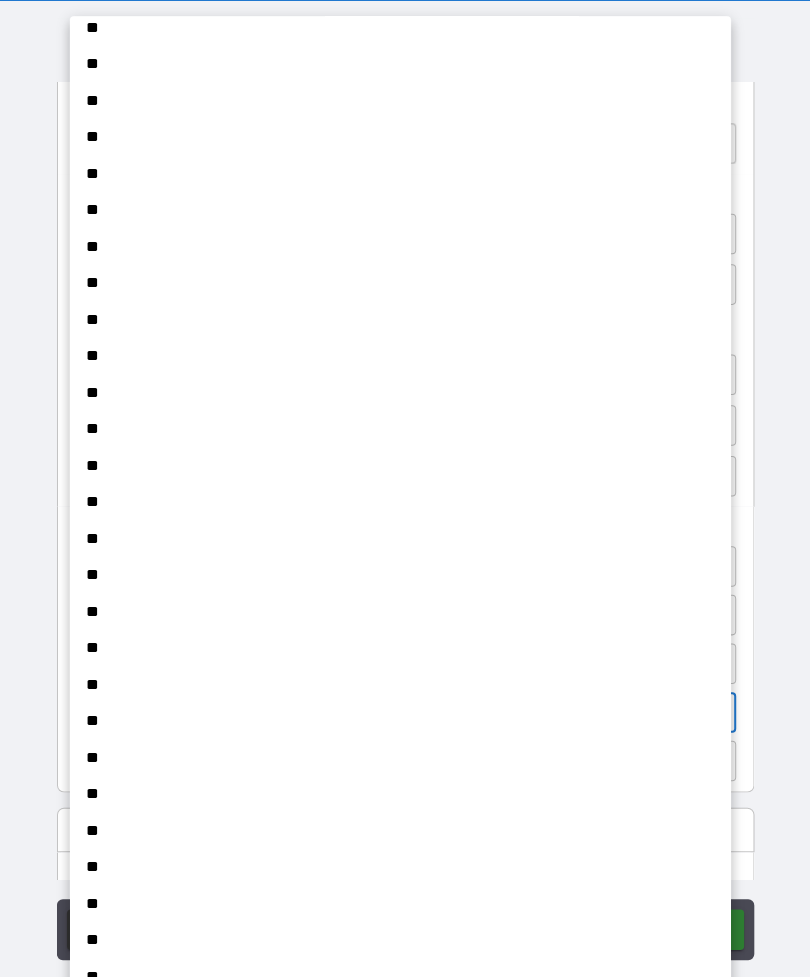click on "**" at bounding box center (405, 747) 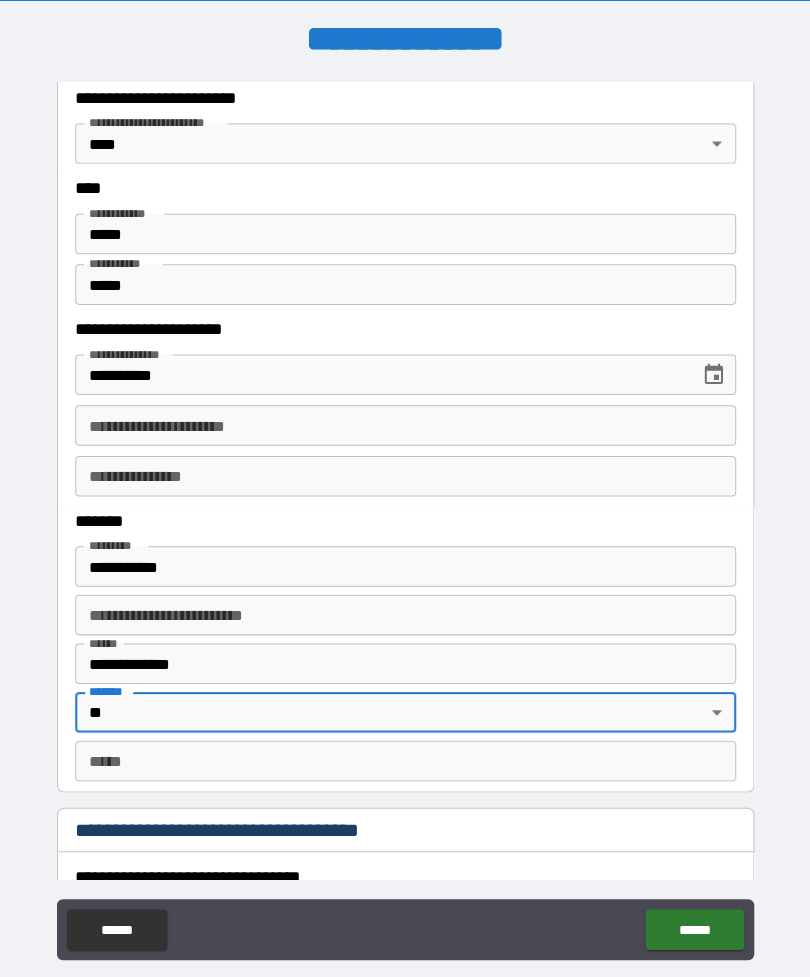 click on "***   *" at bounding box center [405, 751] 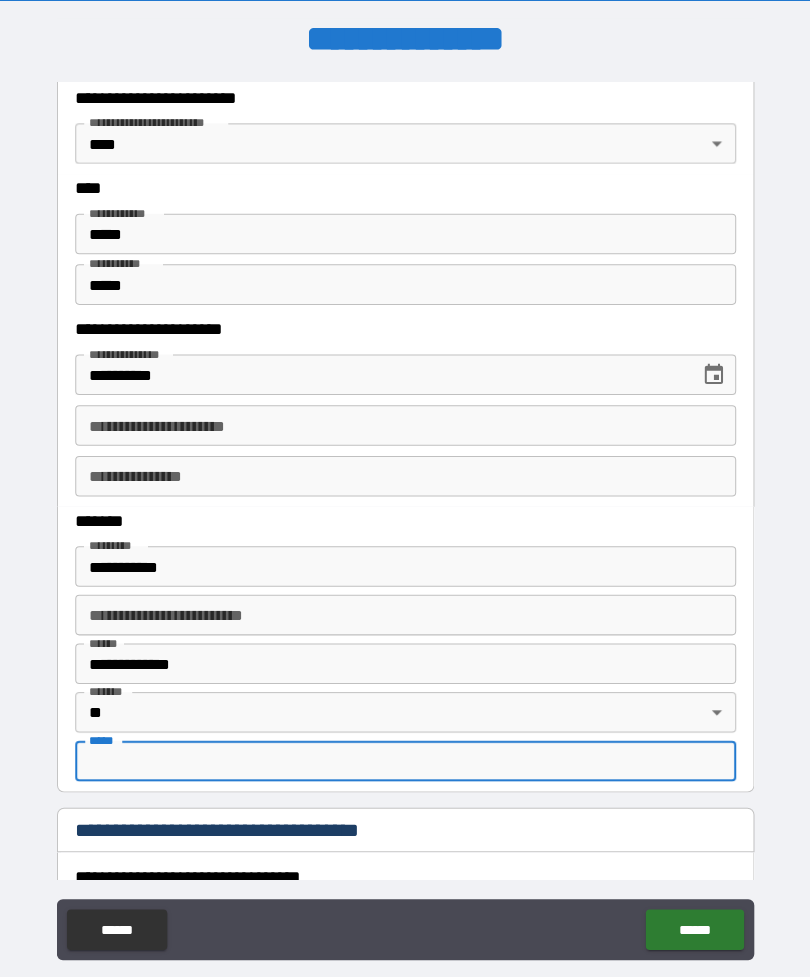 scroll, scrollTop: 63, scrollLeft: 0, axis: vertical 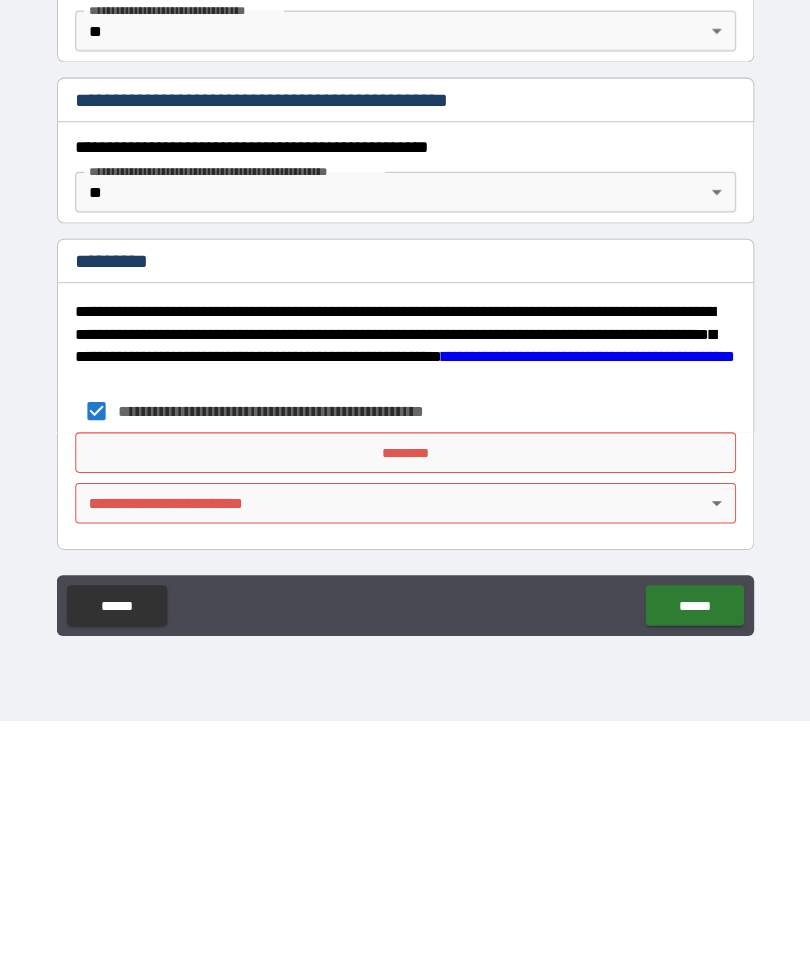 click on "*********" at bounding box center (405, 712) 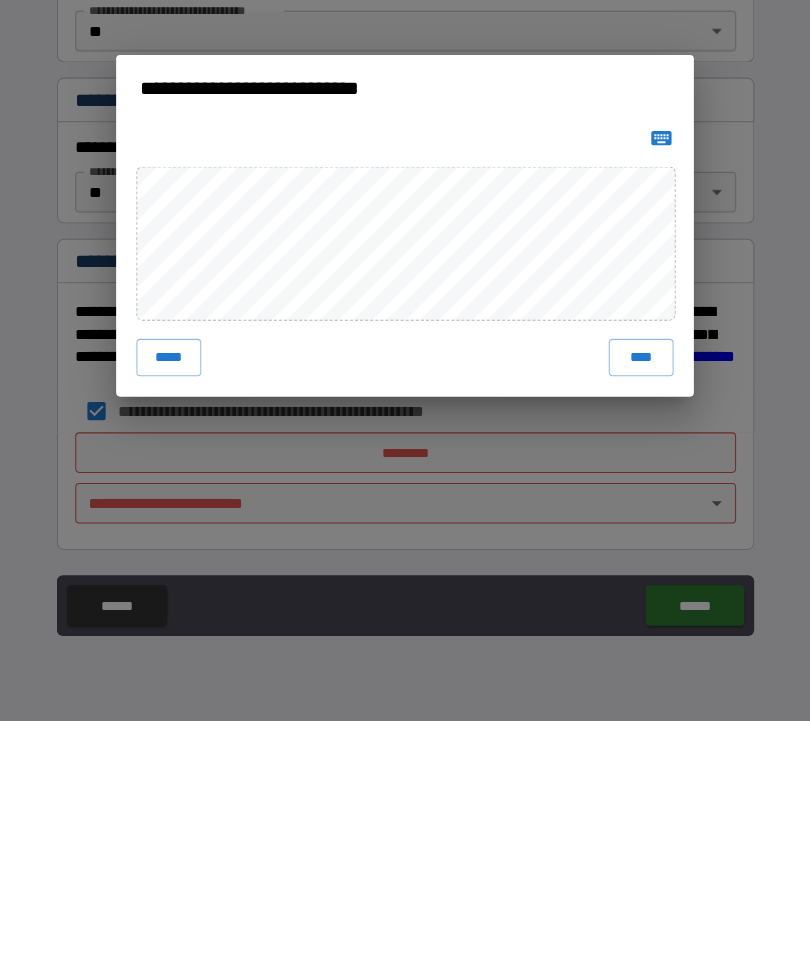 scroll, scrollTop: 13, scrollLeft: 0, axis: vertical 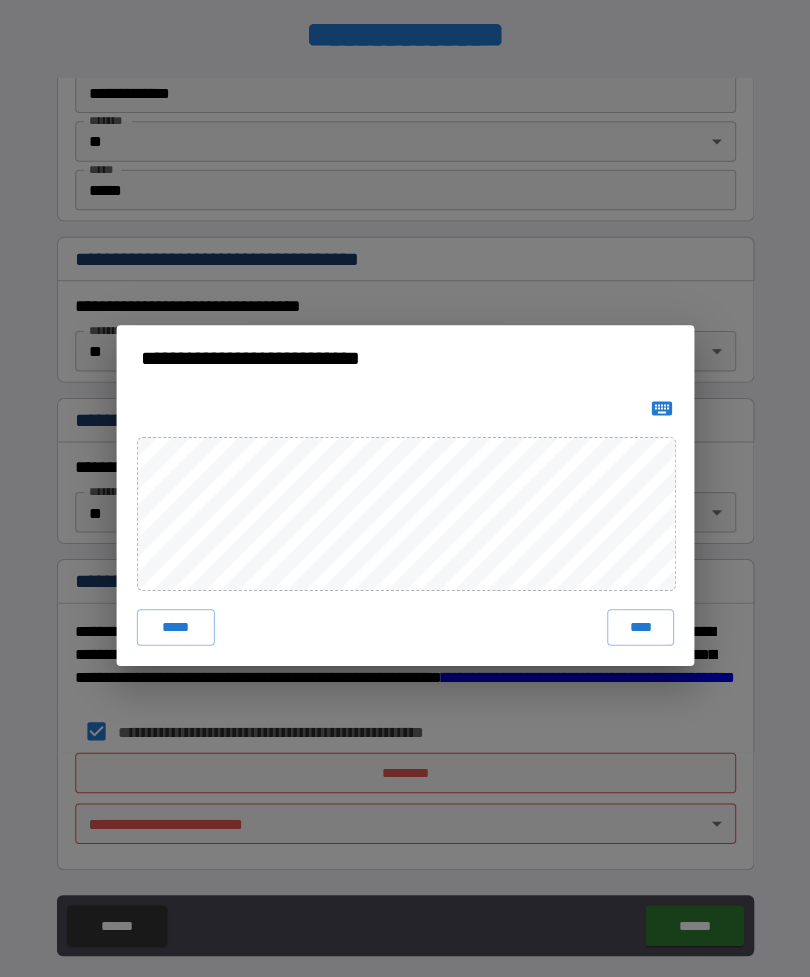 click on "*****" at bounding box center [178, 619] 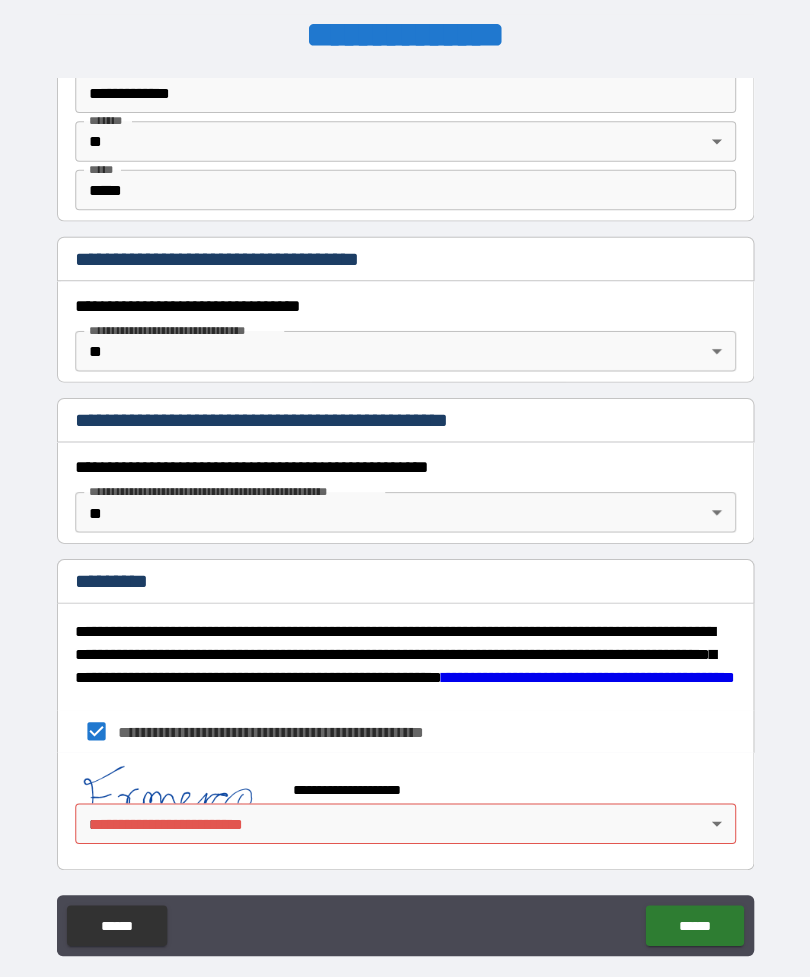 scroll, scrollTop: 1339, scrollLeft: 0, axis: vertical 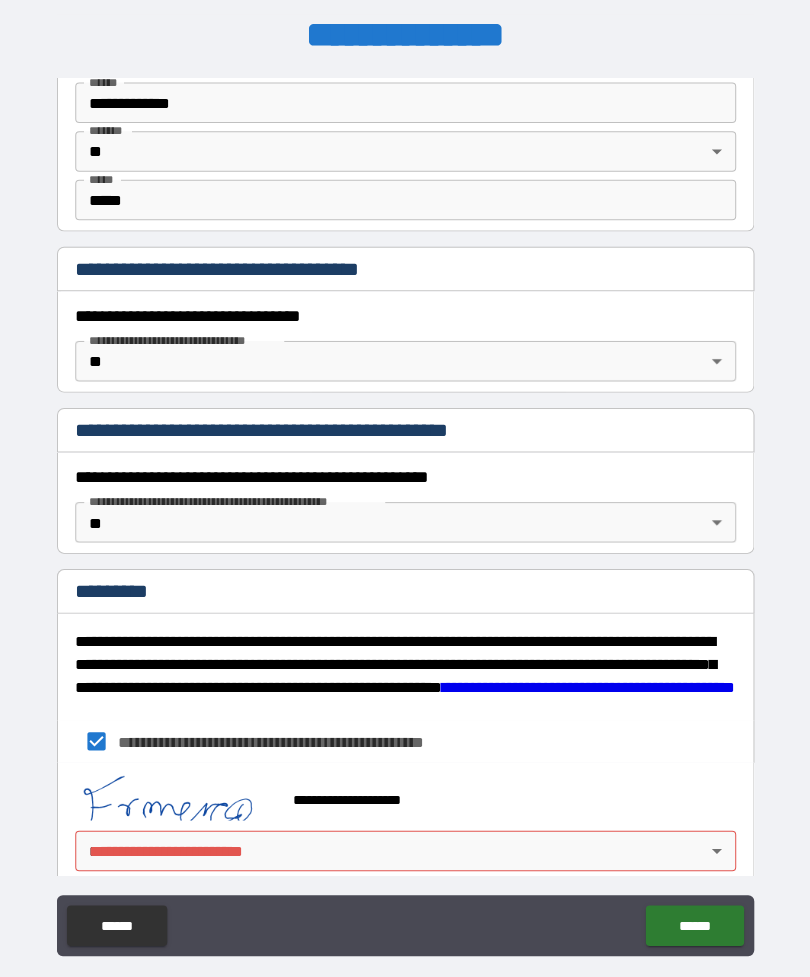 click on "**********" at bounding box center [405, 507] 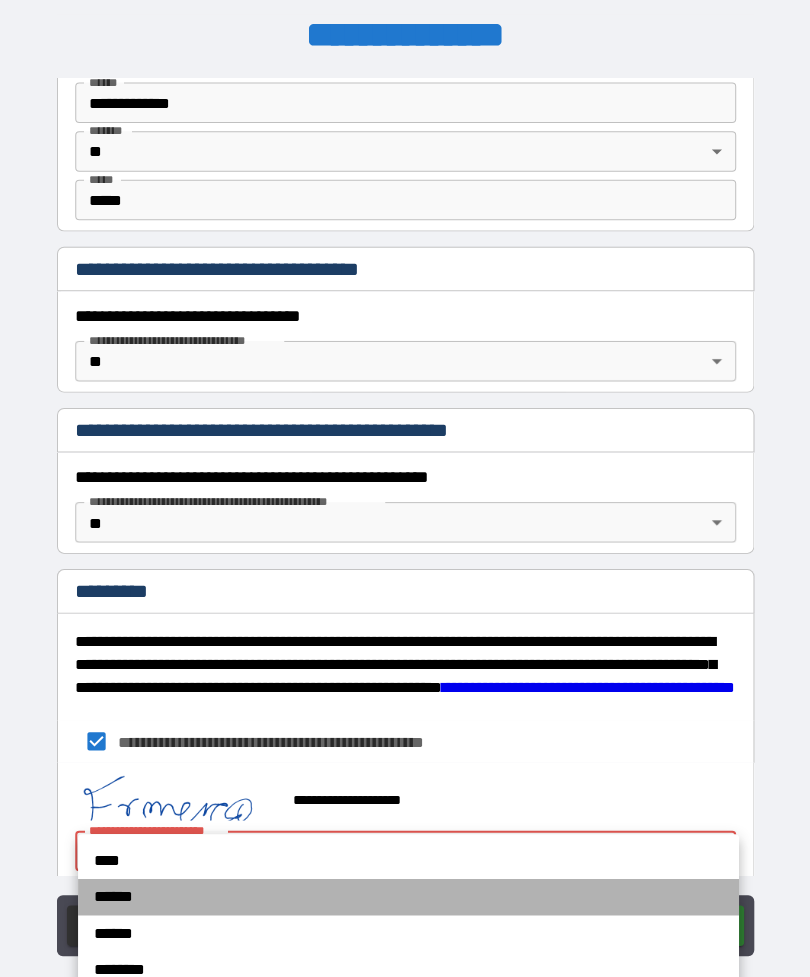 click on "******" at bounding box center [408, 885] 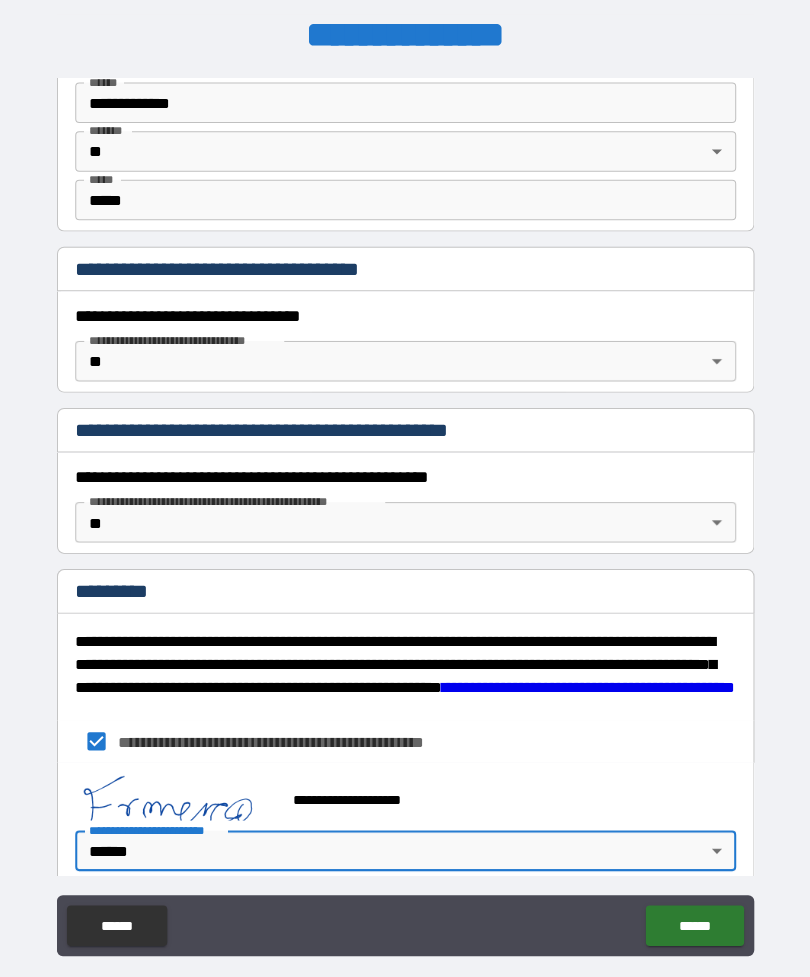 click on "******" at bounding box center (690, 913) 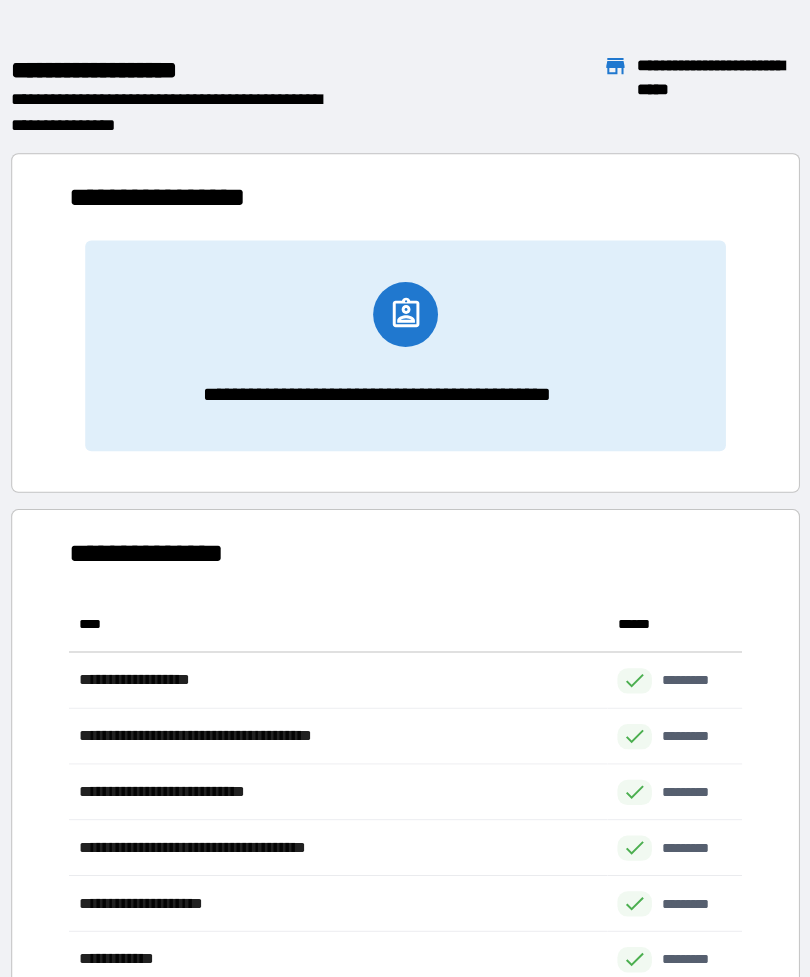 scroll, scrollTop: 441, scrollLeft: 664, axis: both 